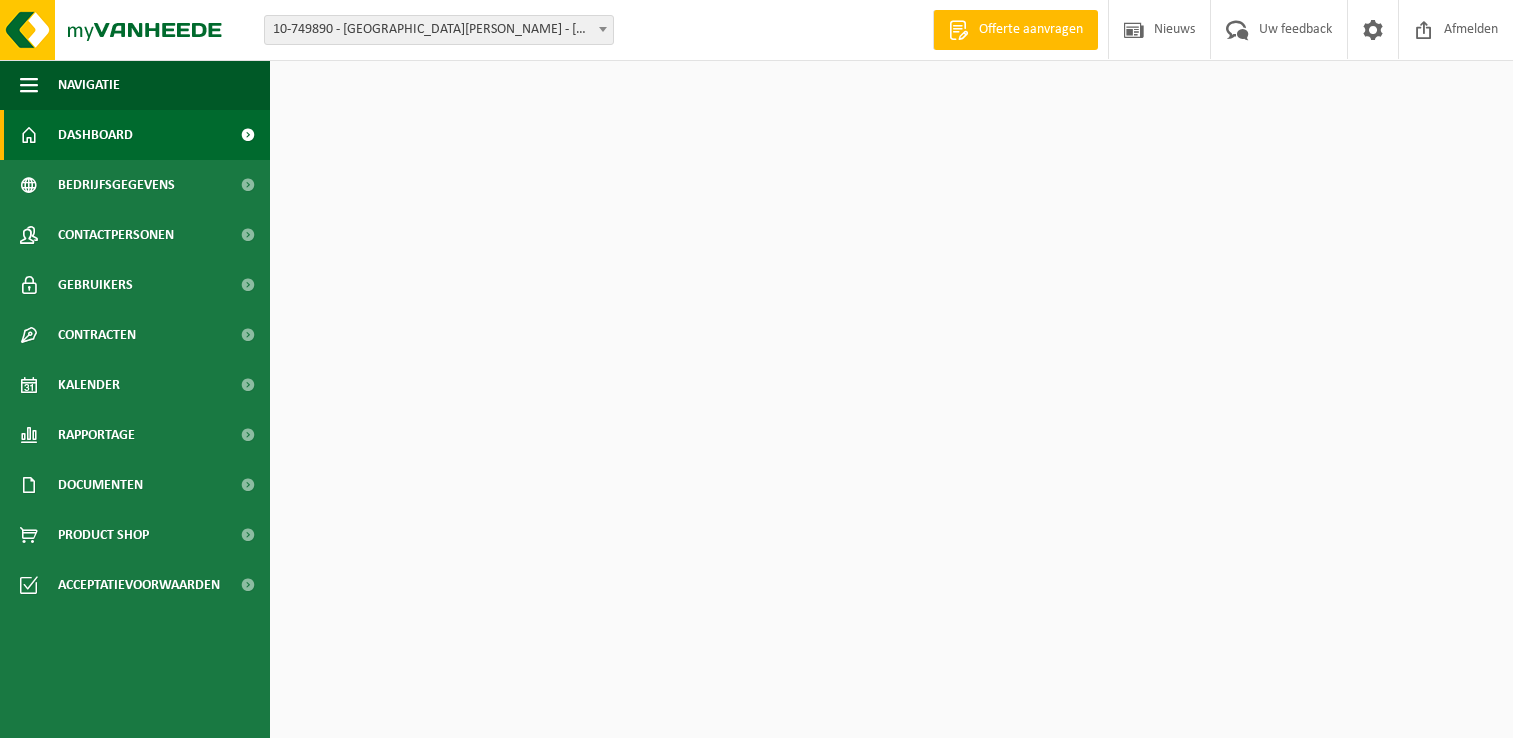 scroll, scrollTop: 0, scrollLeft: 0, axis: both 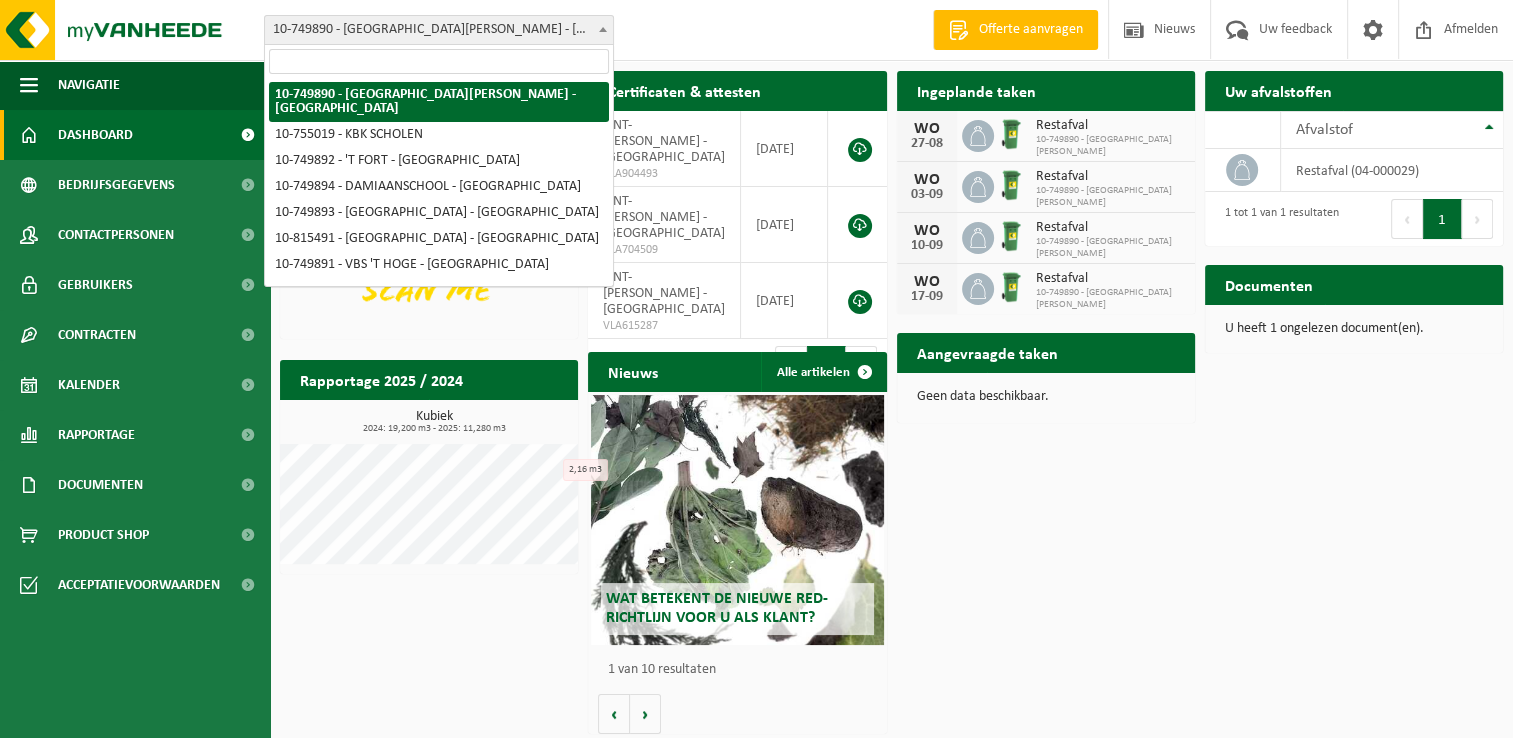 click at bounding box center (603, 29) 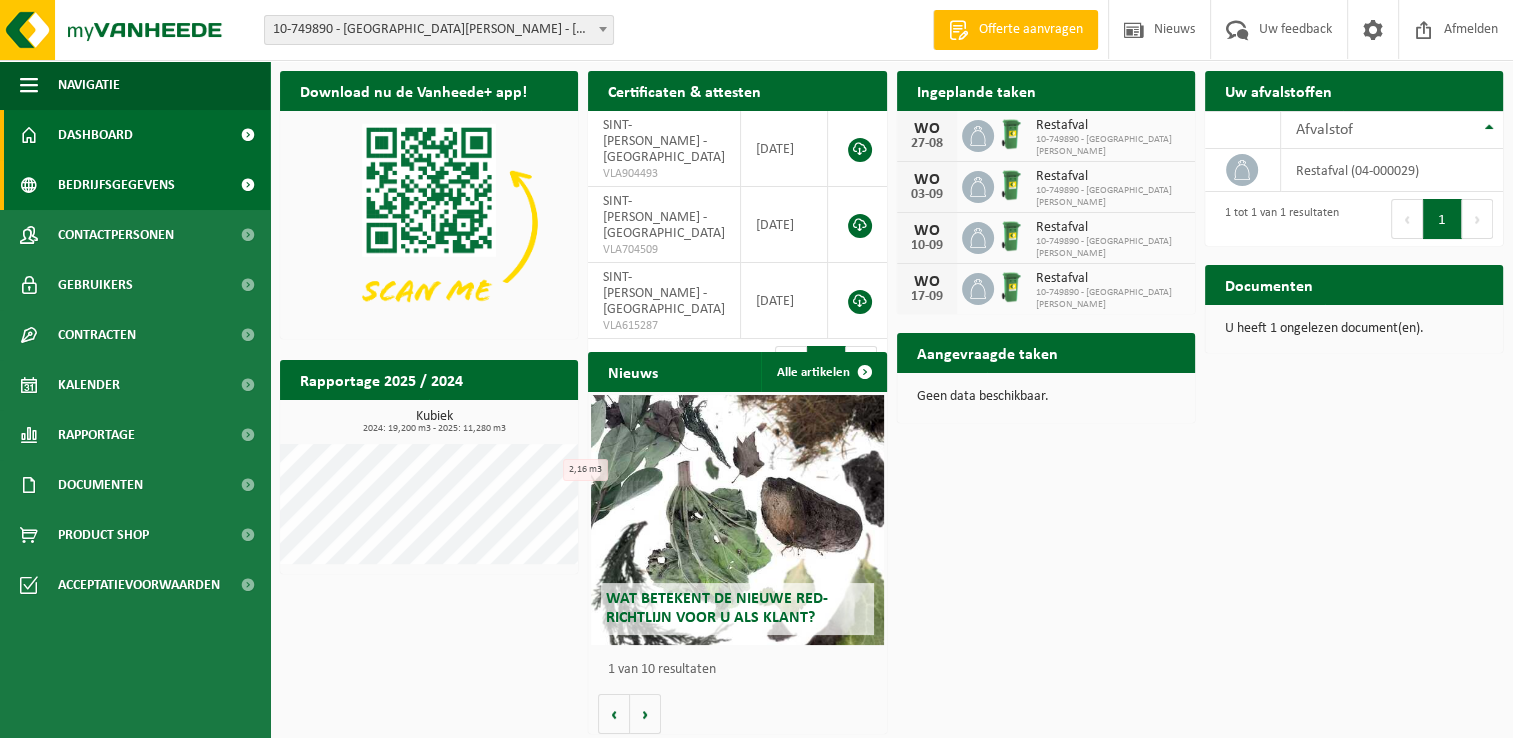 click on "Bedrijfsgegevens" at bounding box center [116, 185] 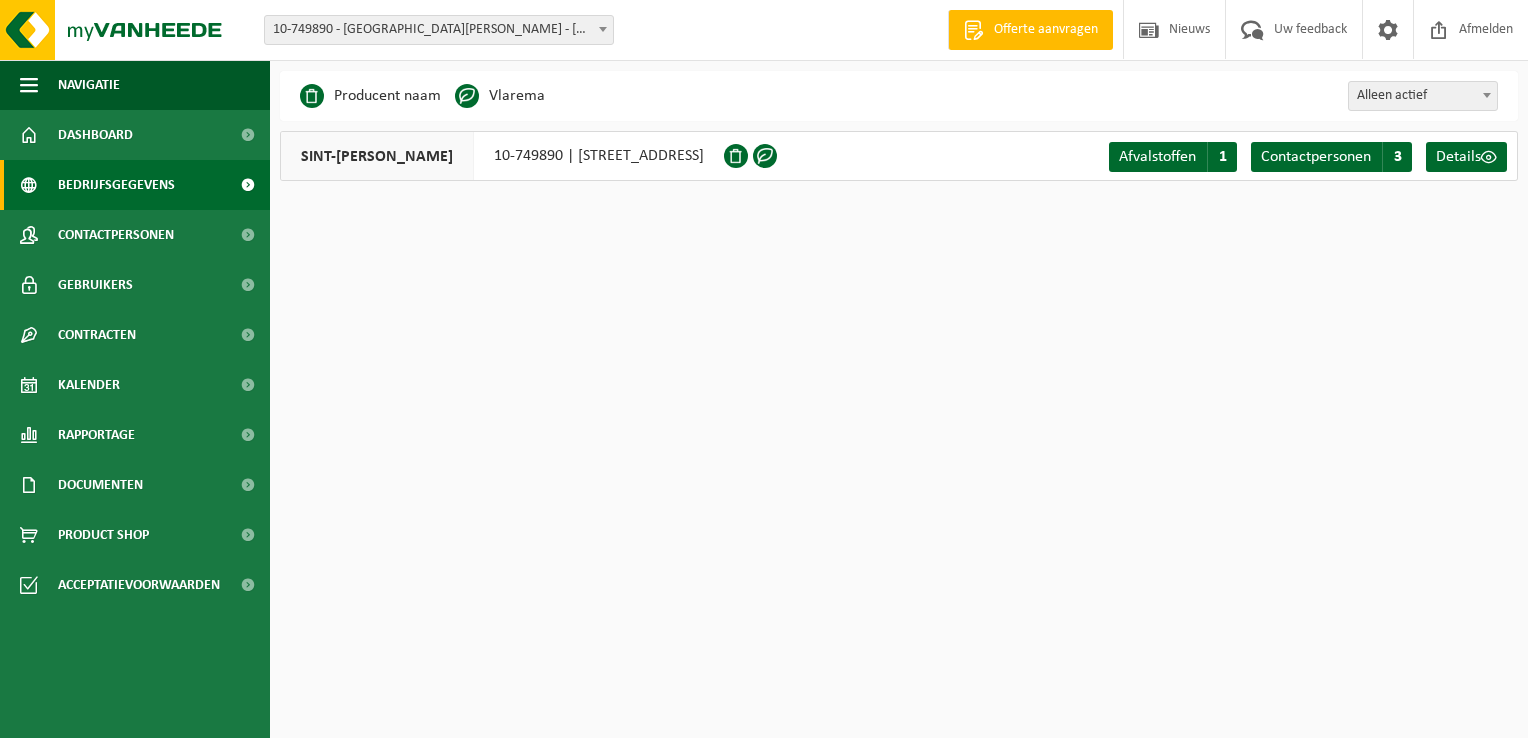 scroll, scrollTop: 0, scrollLeft: 0, axis: both 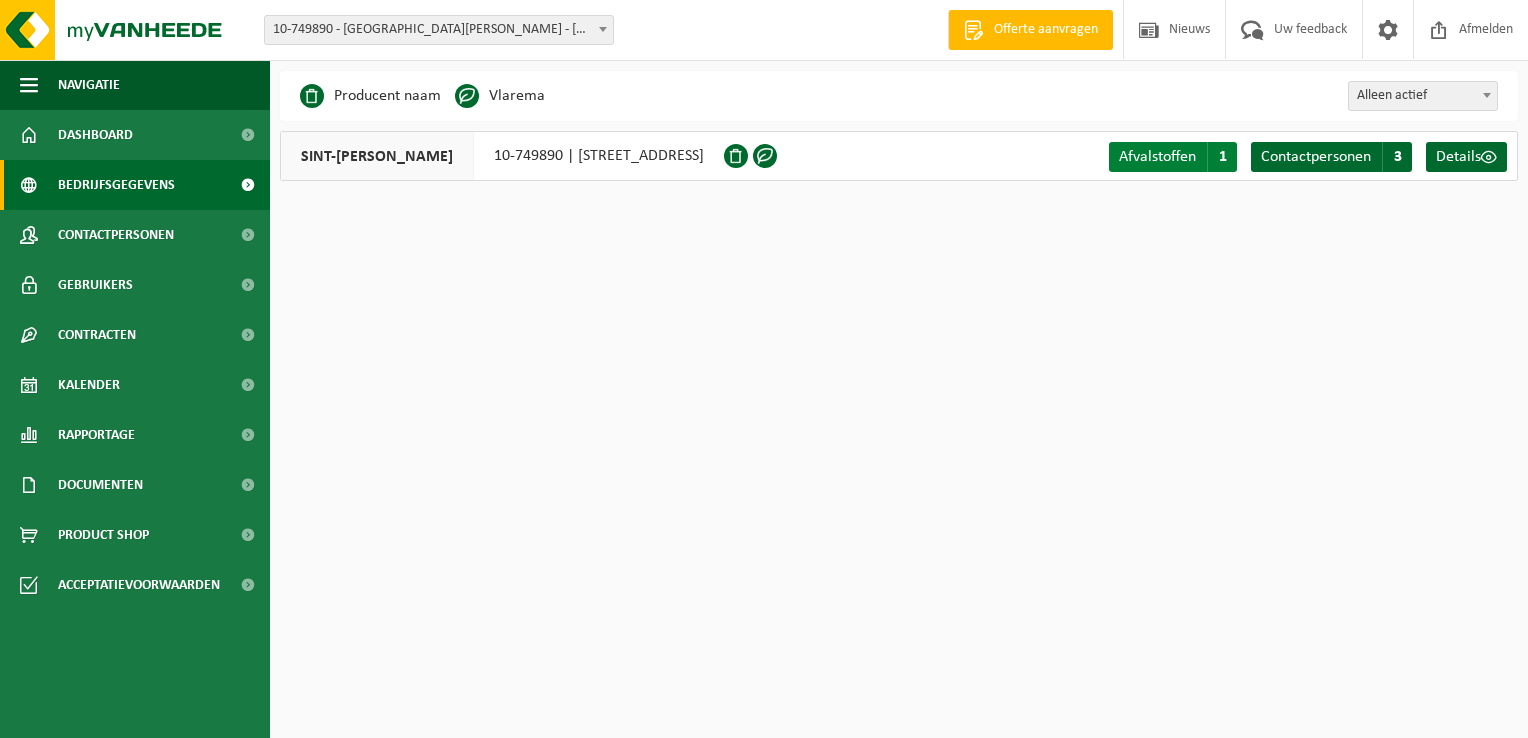 click on "Afvalstoffen" at bounding box center [1157, 157] 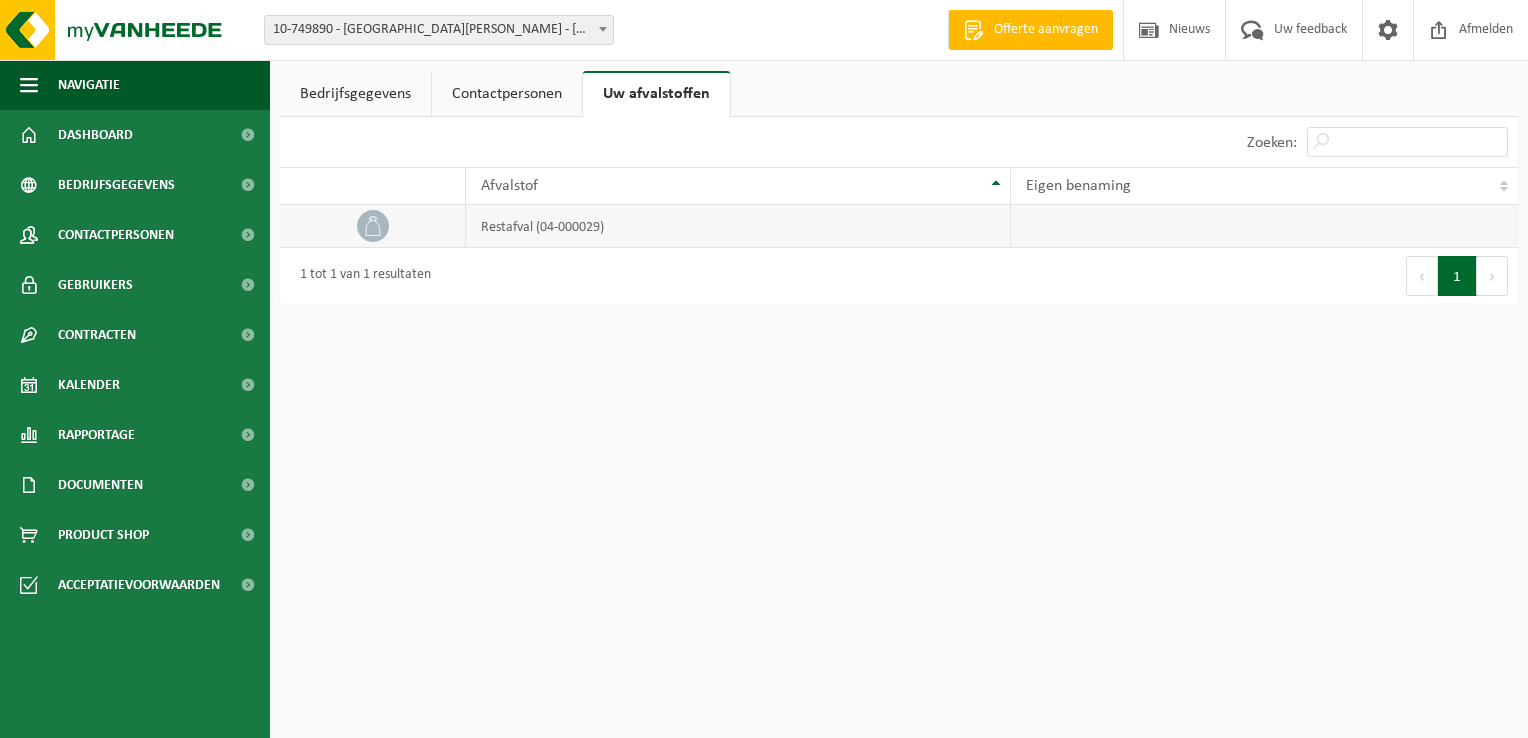 scroll, scrollTop: 0, scrollLeft: 0, axis: both 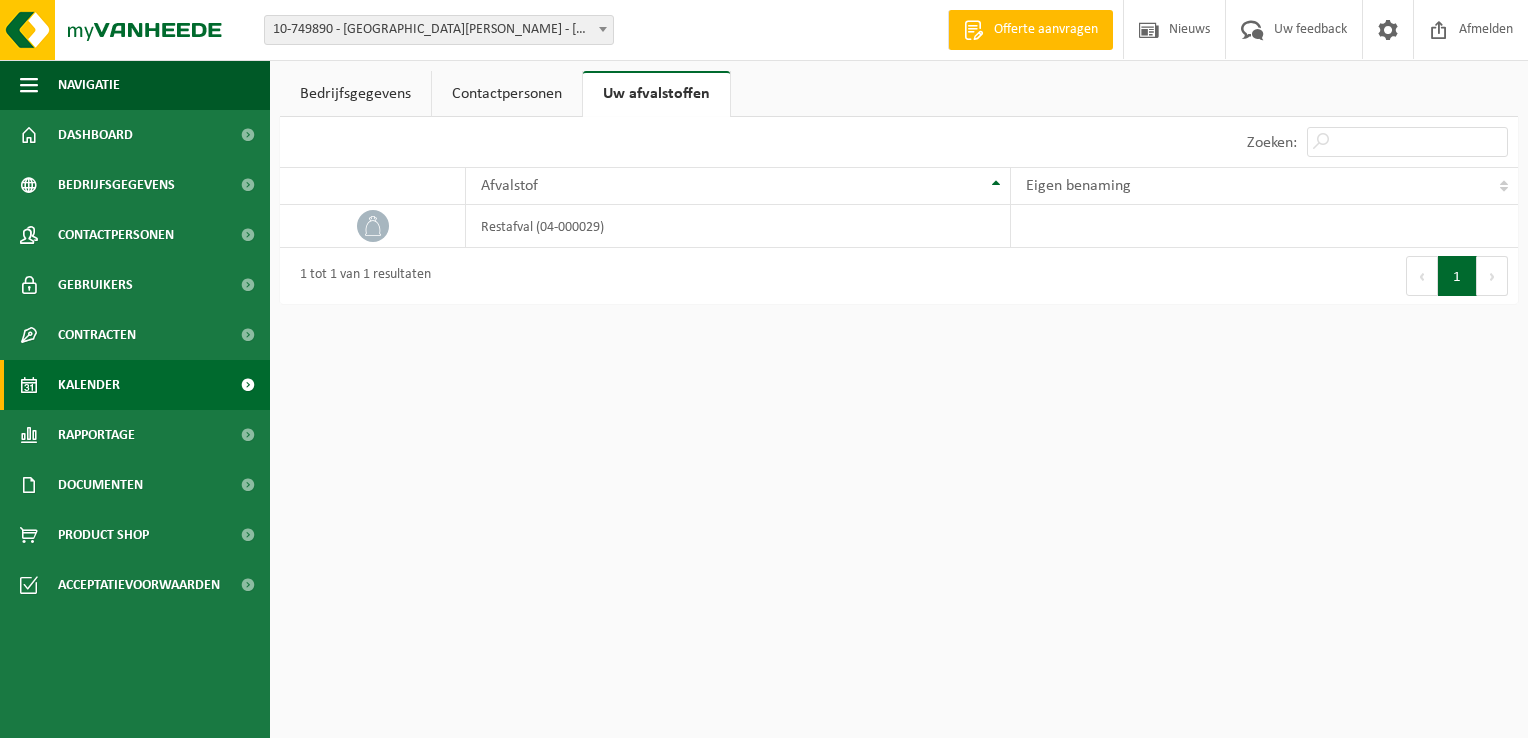 click on "Kalender" at bounding box center (89, 385) 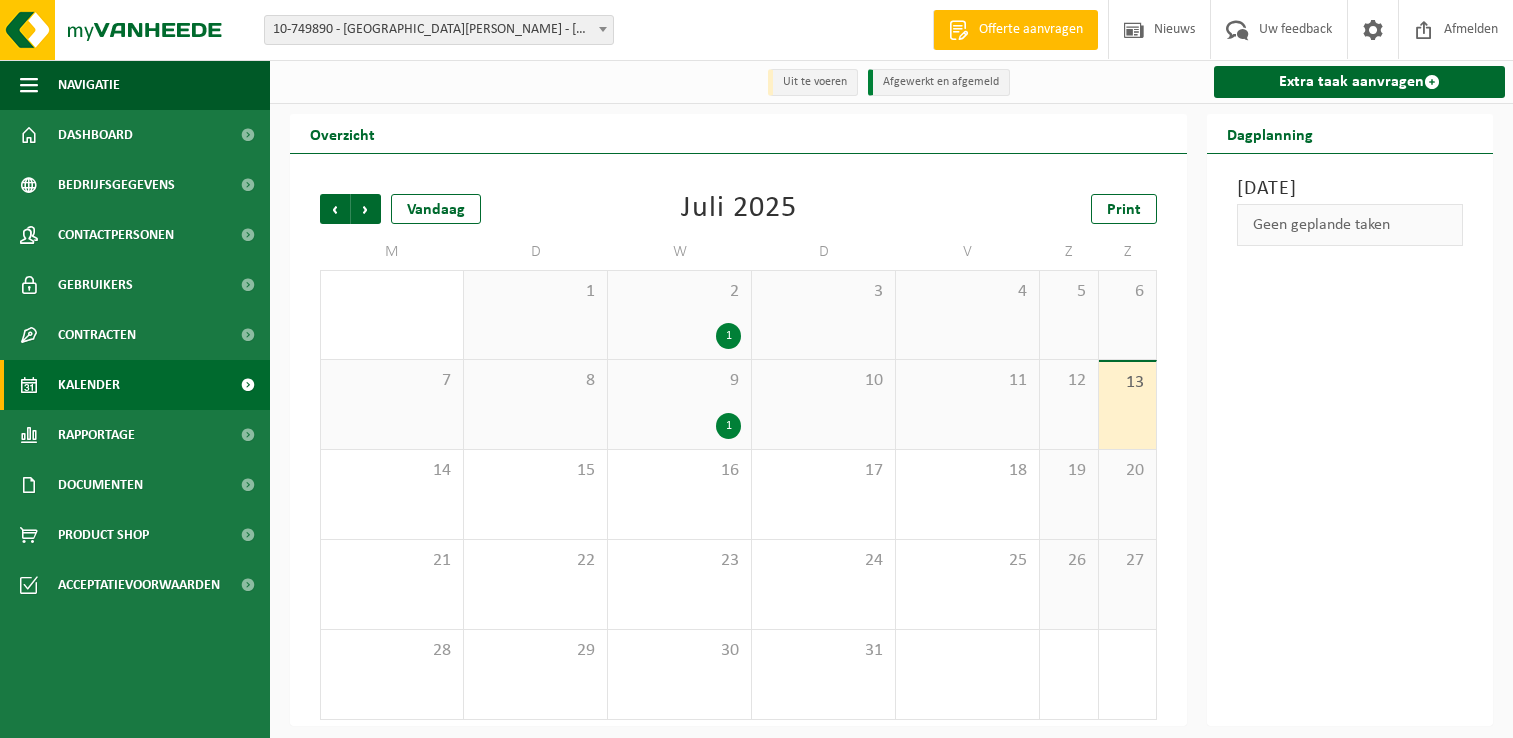 scroll, scrollTop: 0, scrollLeft: 0, axis: both 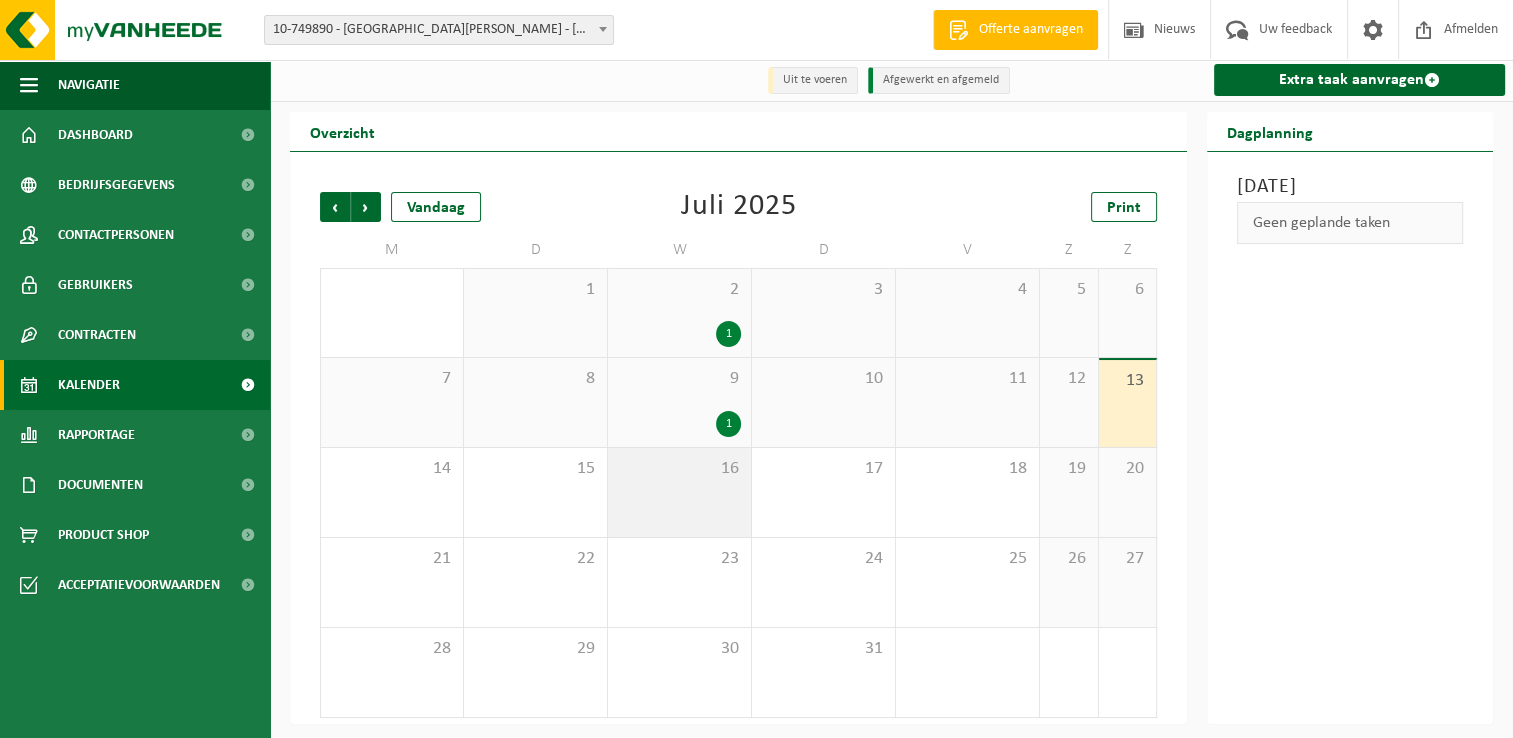 click on "16" at bounding box center [679, 492] 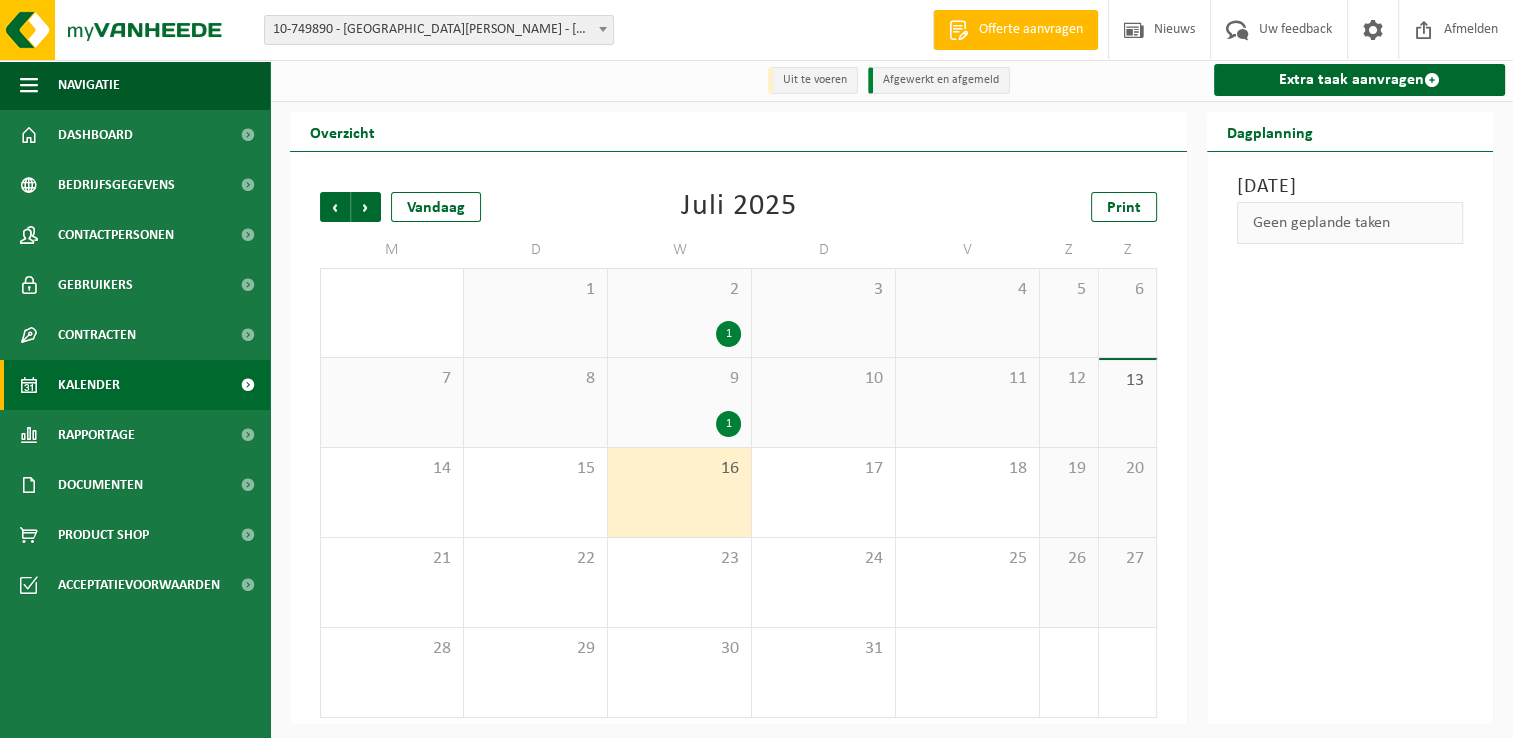 click on "16" at bounding box center [679, 492] 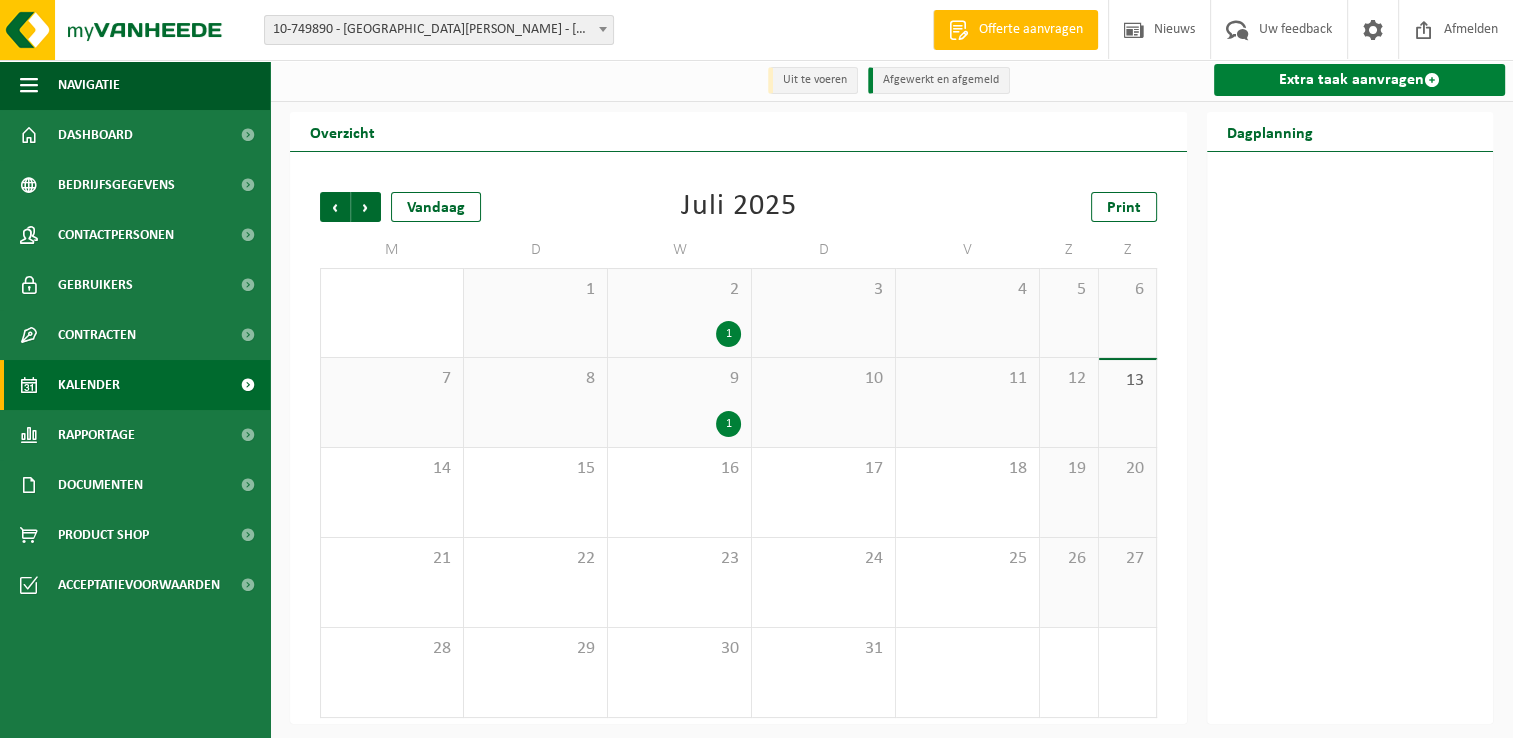 click on "Extra taak aanvragen" at bounding box center [1359, 80] 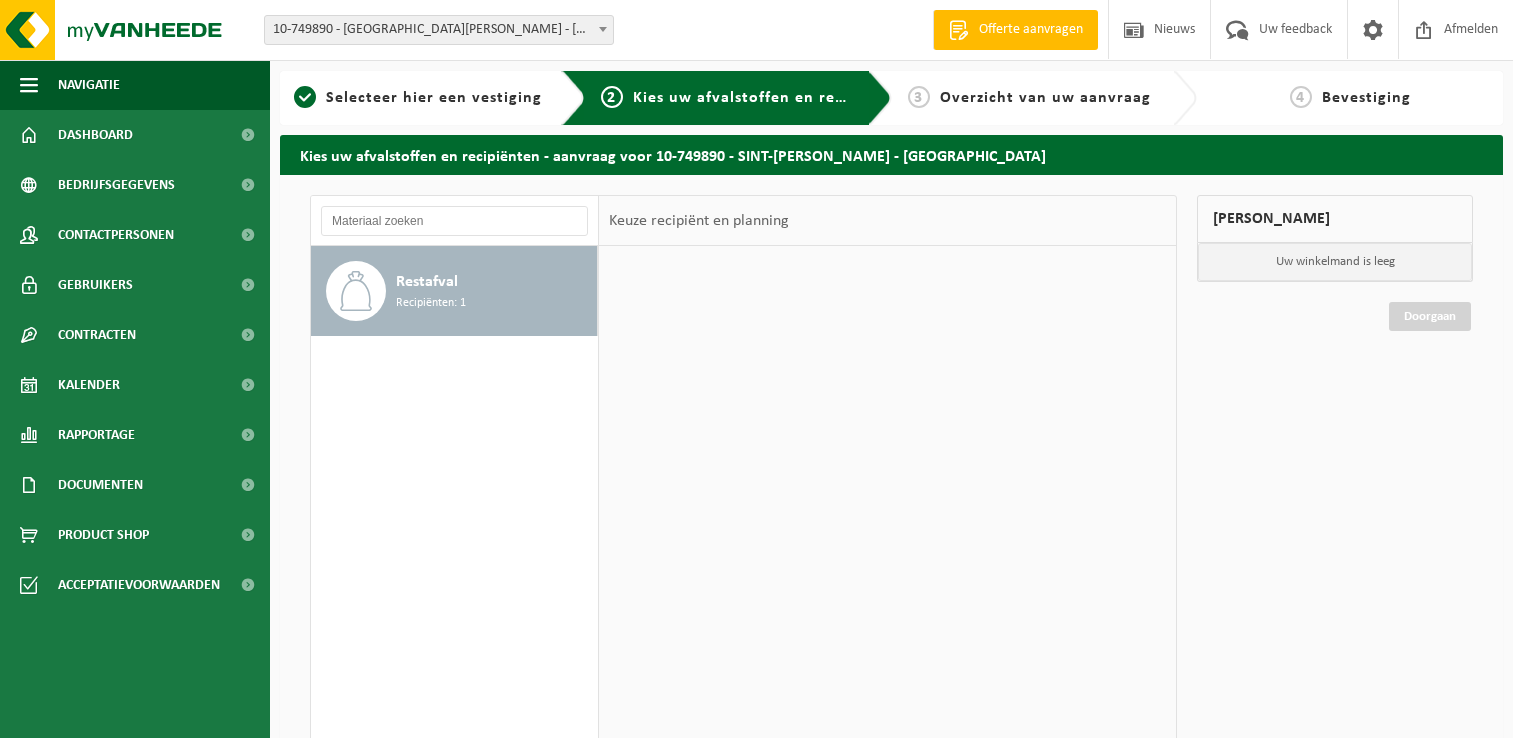 scroll, scrollTop: 0, scrollLeft: 0, axis: both 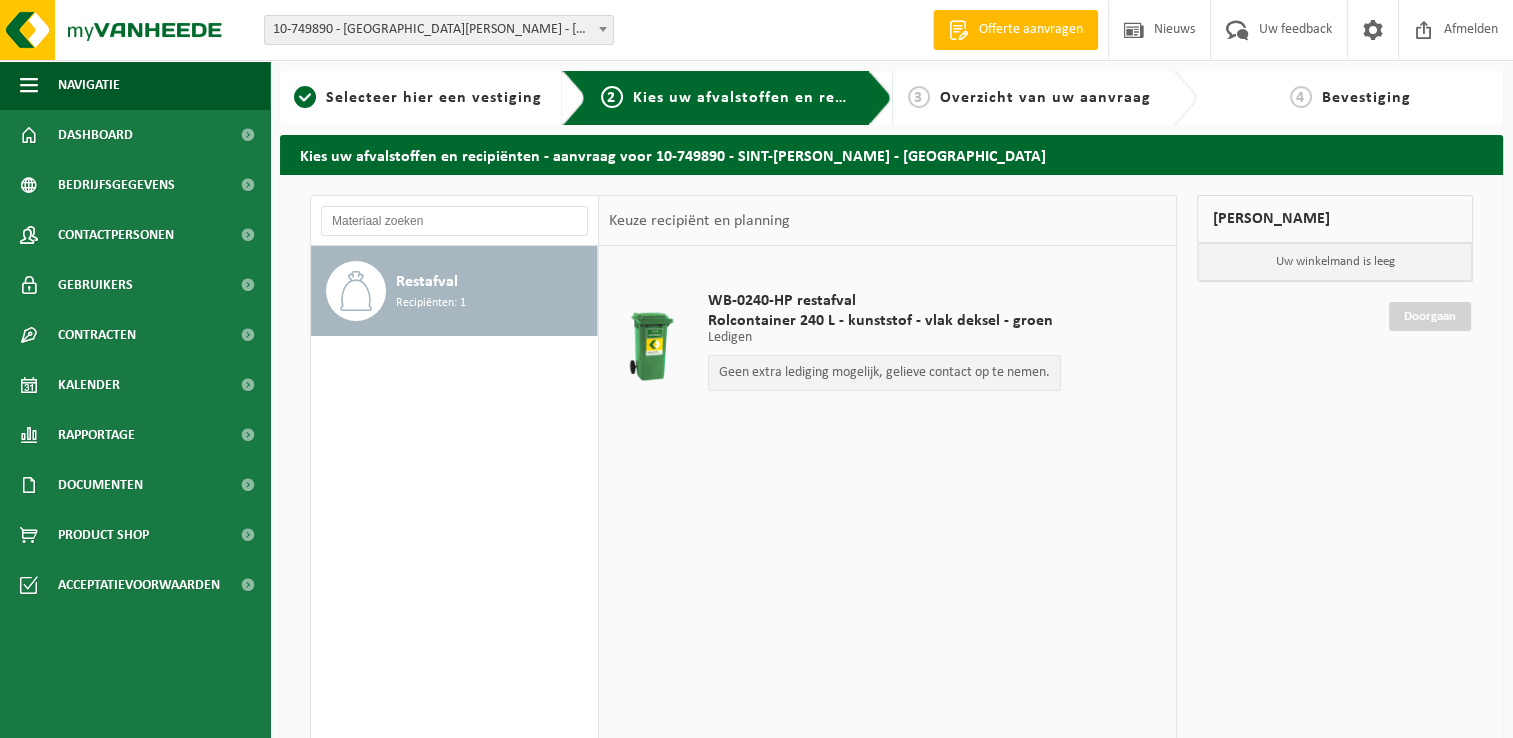 click on "Restafval   Recipiënten: 1" at bounding box center (494, 291) 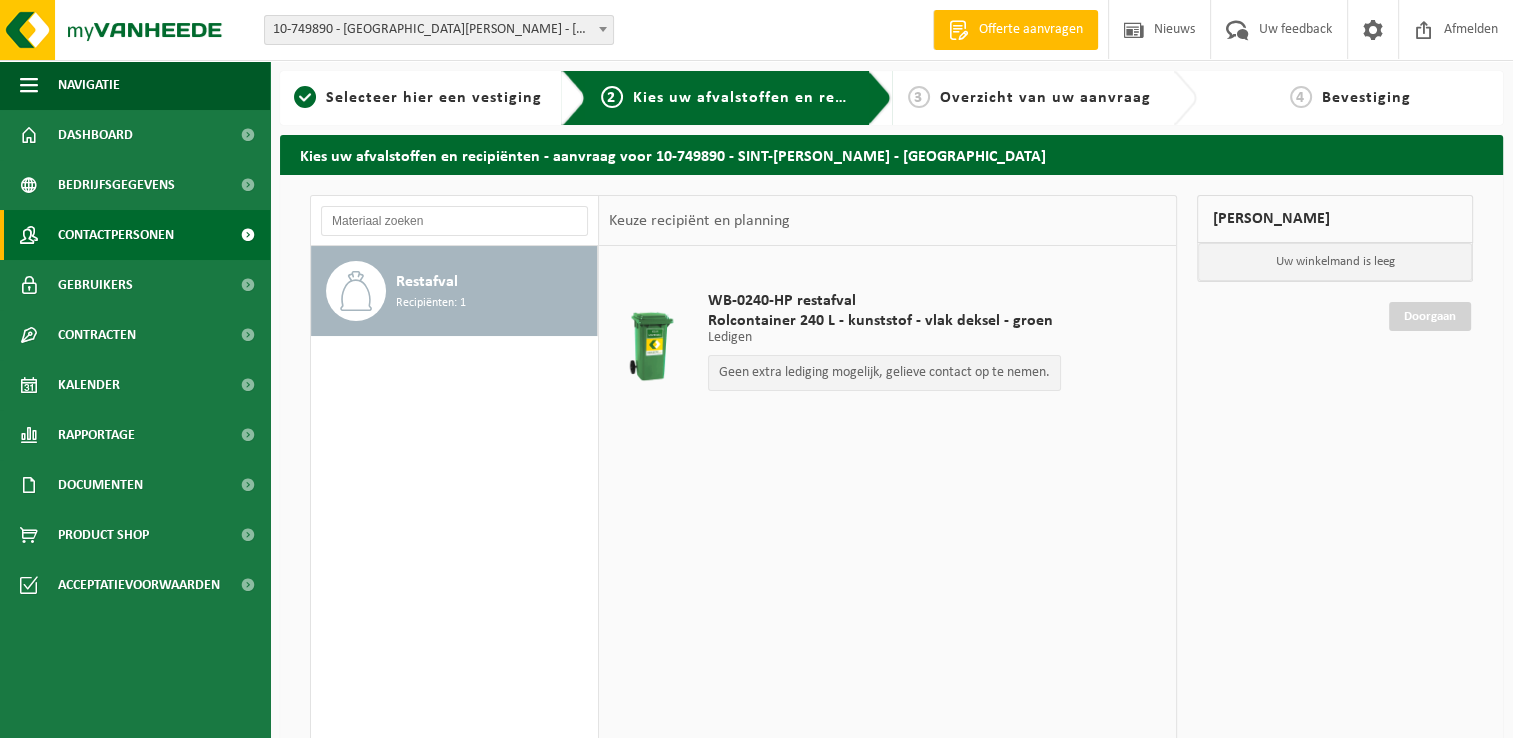 click on "Contactpersonen" at bounding box center [116, 235] 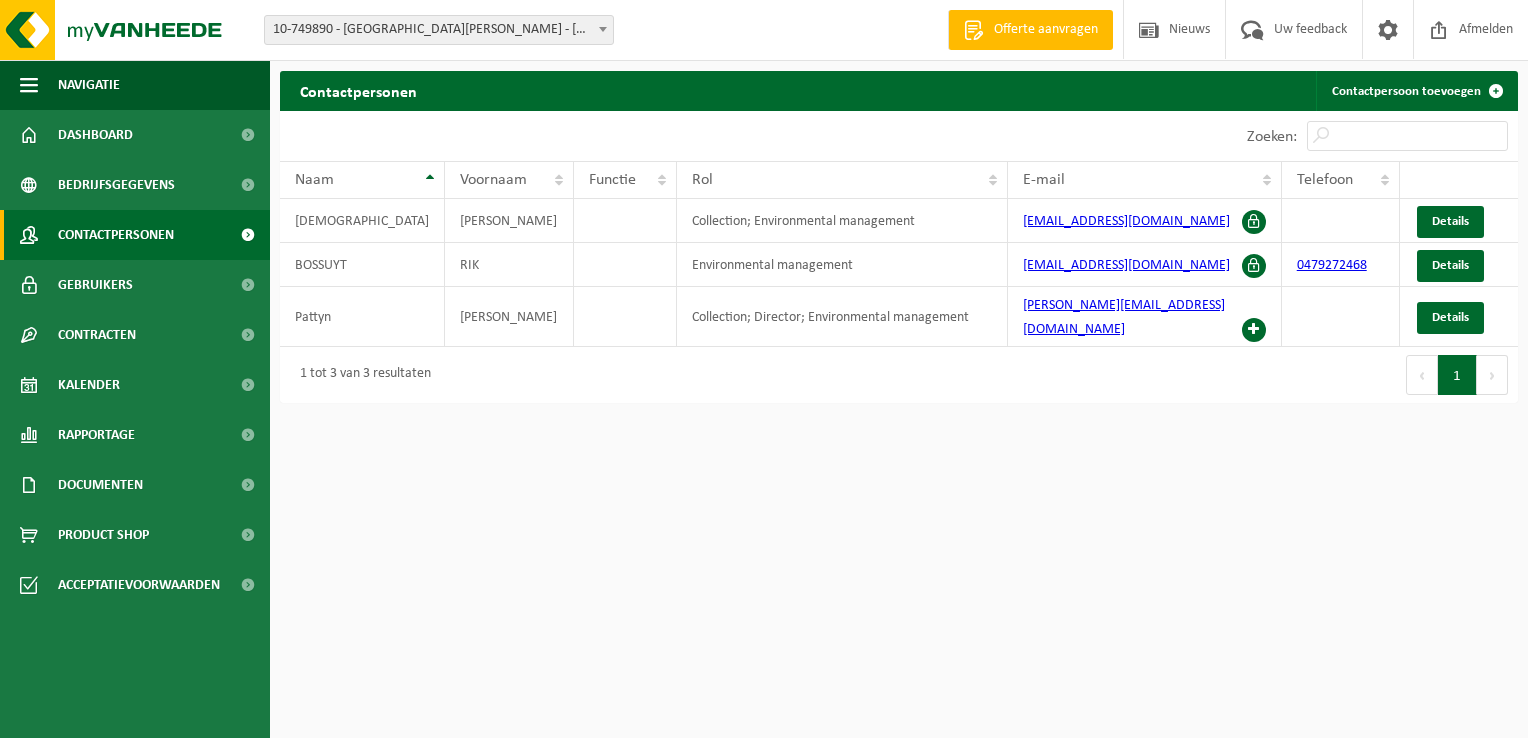 scroll, scrollTop: 0, scrollLeft: 0, axis: both 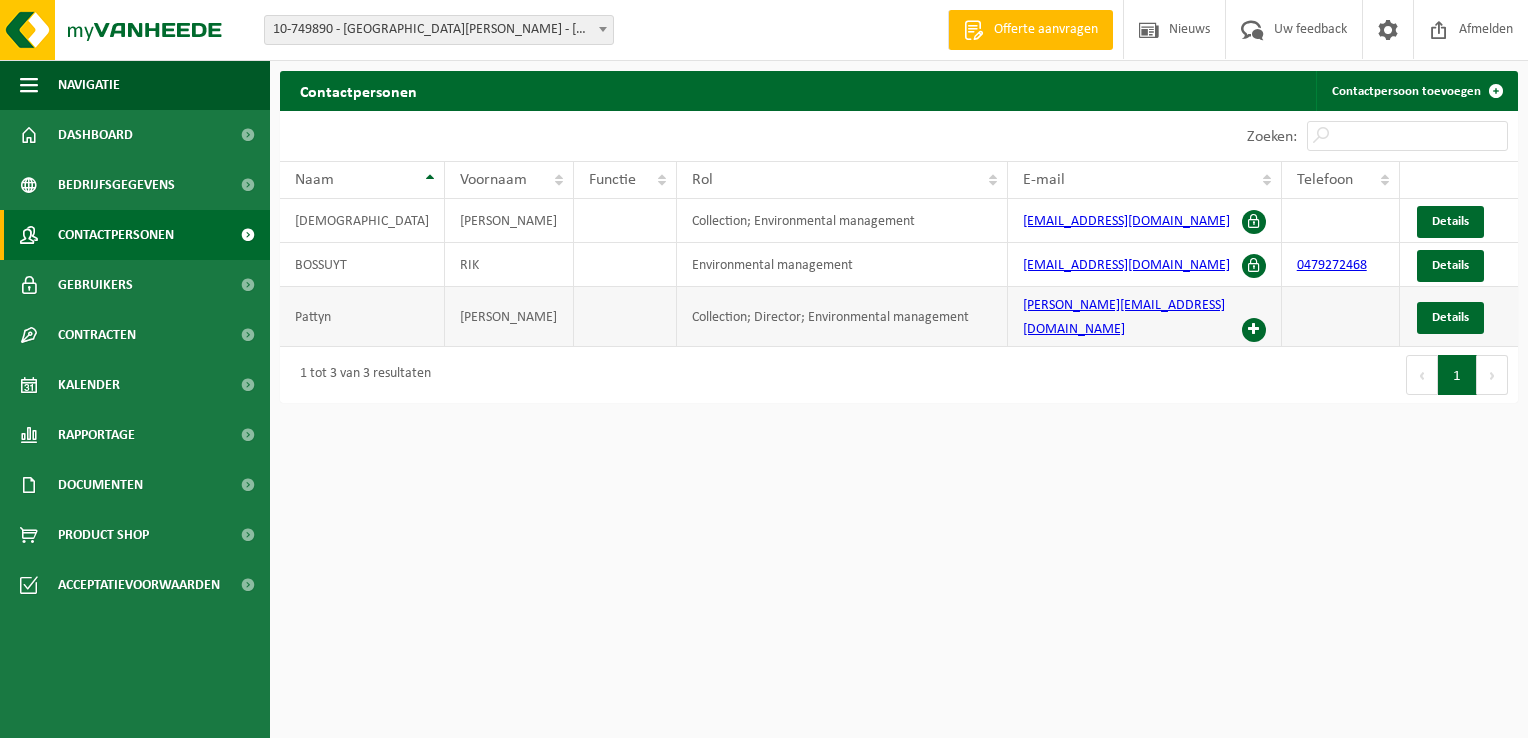 click at bounding box center (1254, 330) 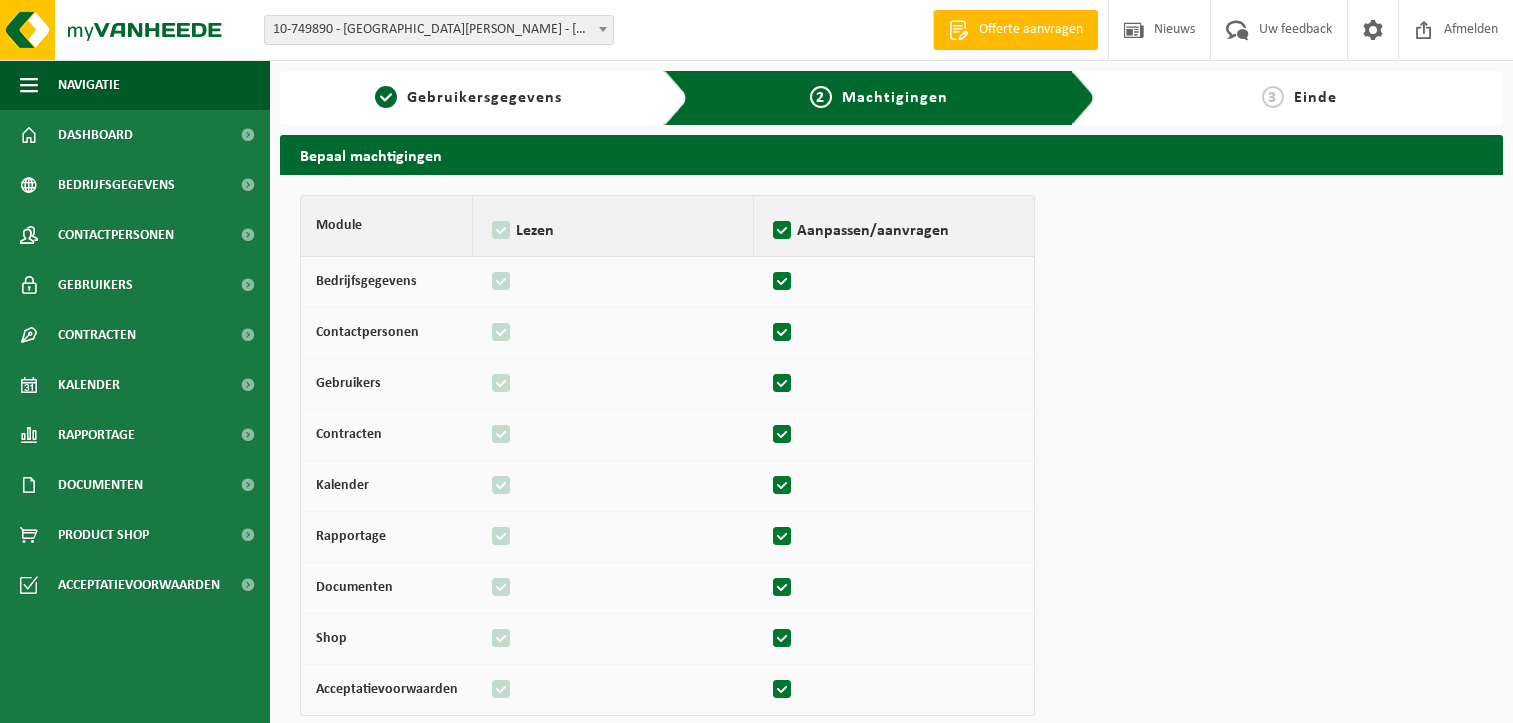 scroll, scrollTop: 0, scrollLeft: 0, axis: both 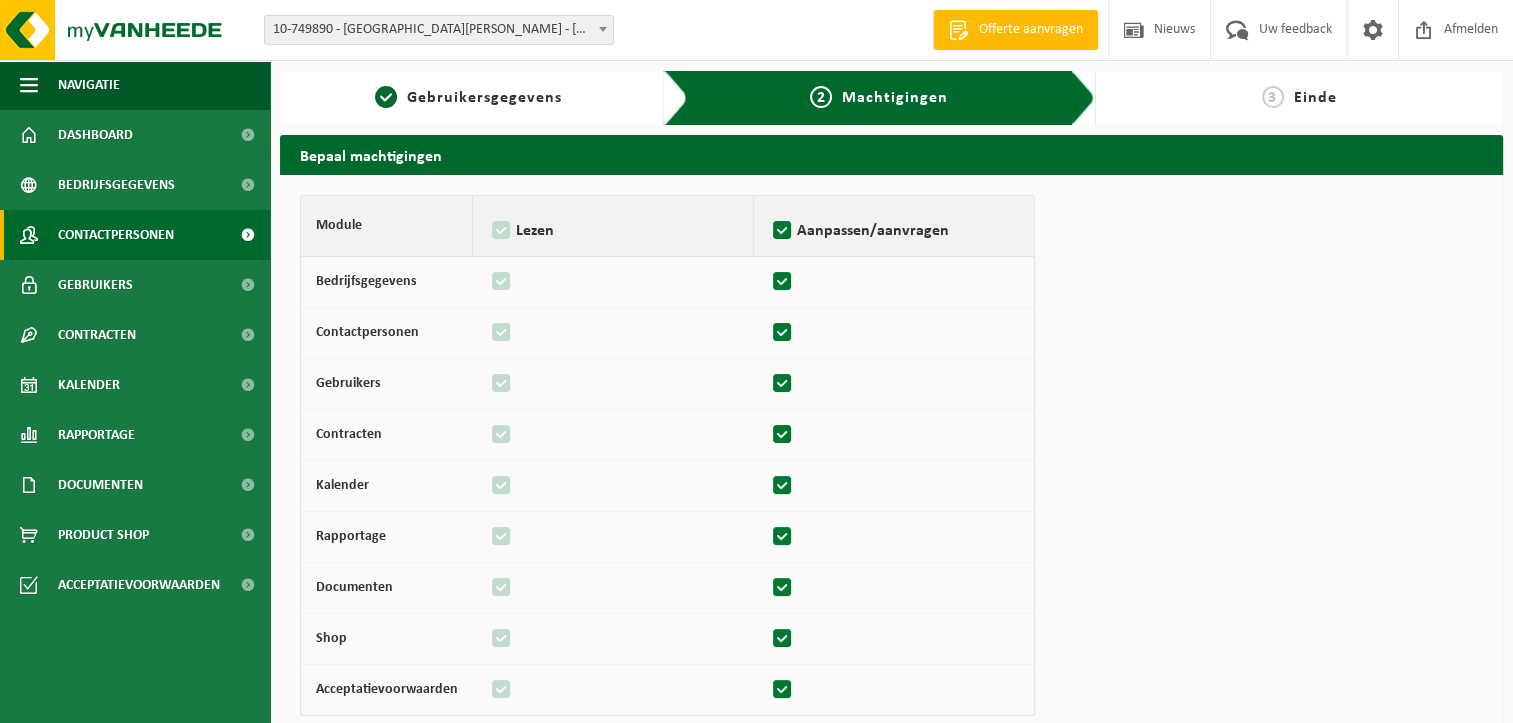 click on "Contactpersonen" at bounding box center (116, 235) 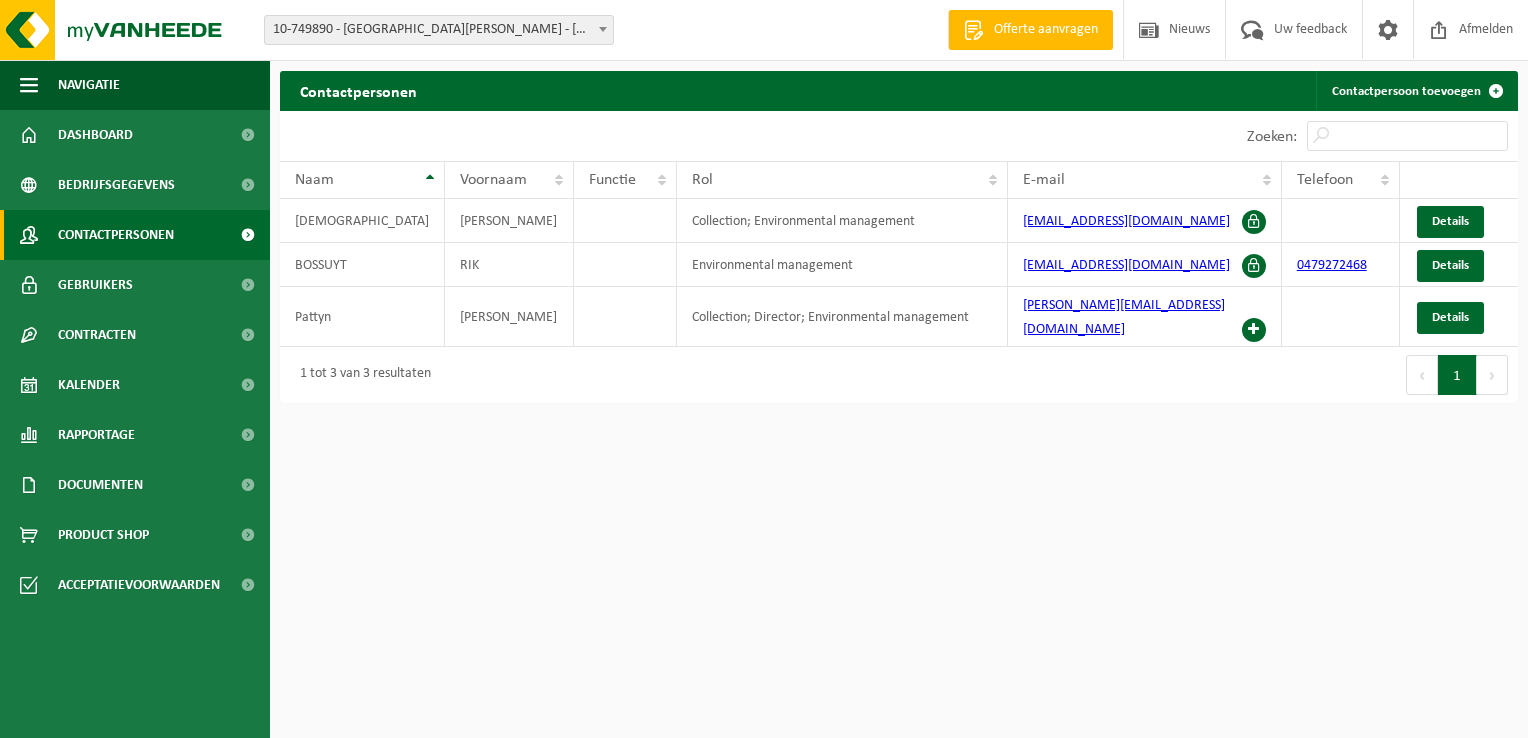 scroll, scrollTop: 0, scrollLeft: 0, axis: both 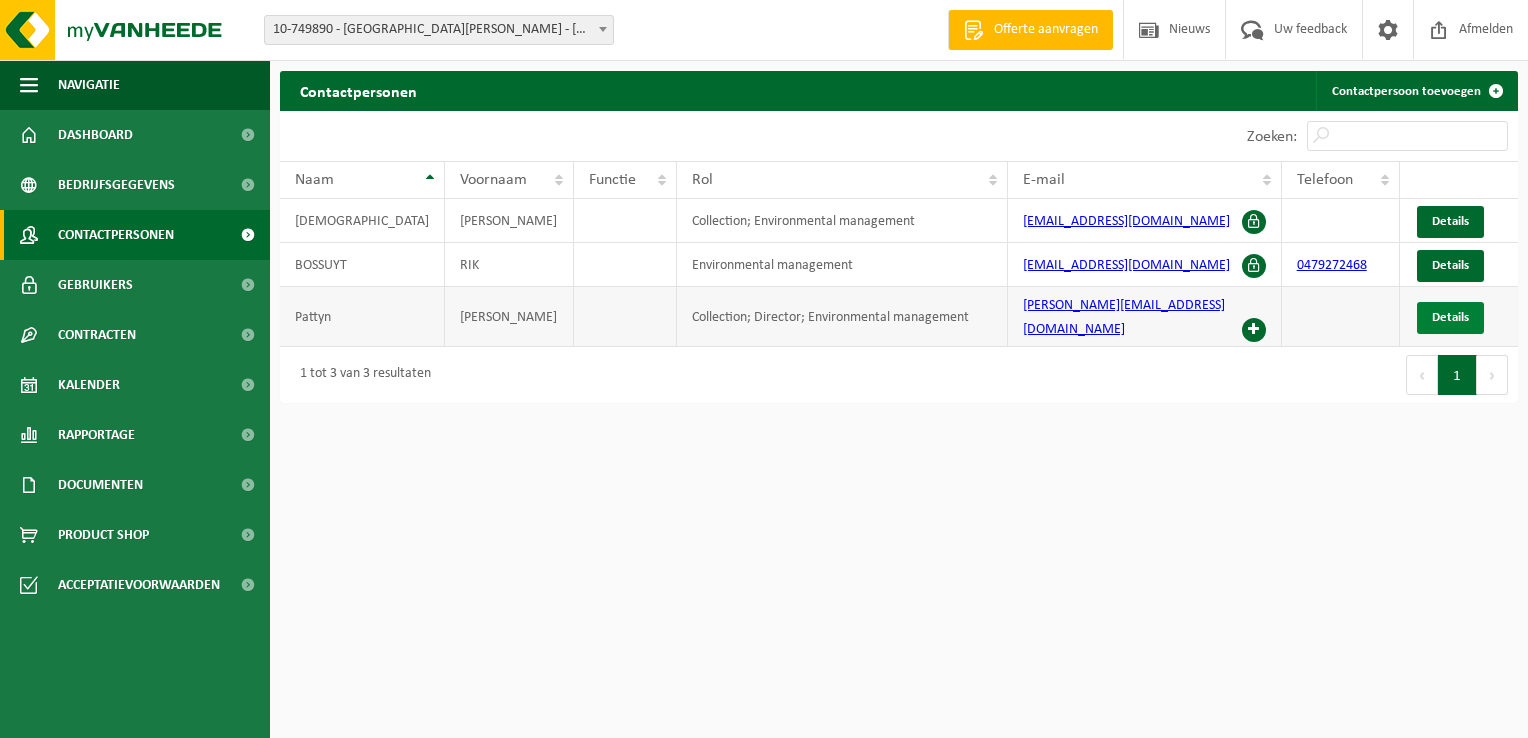 click on "Details" at bounding box center [1450, 317] 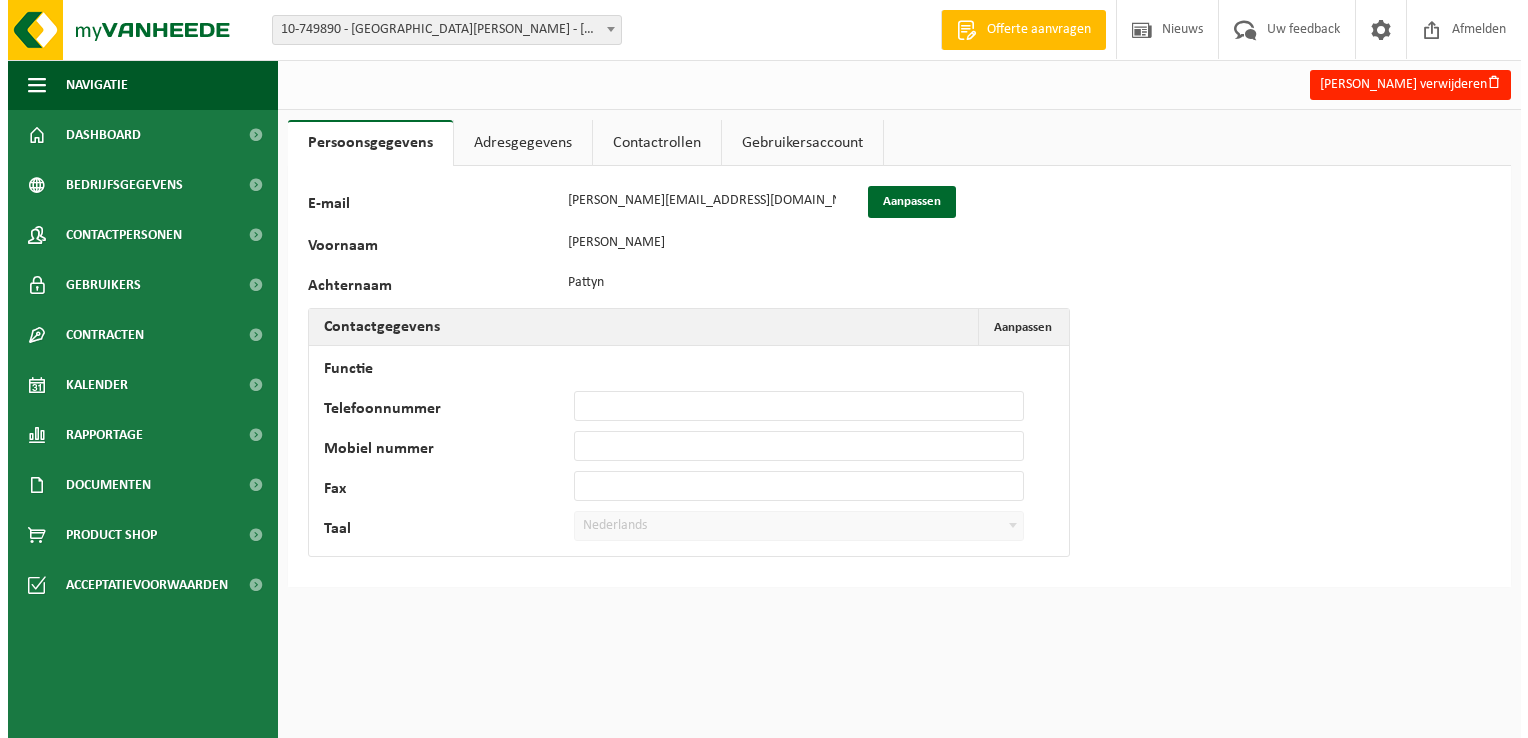 scroll, scrollTop: 0, scrollLeft: 0, axis: both 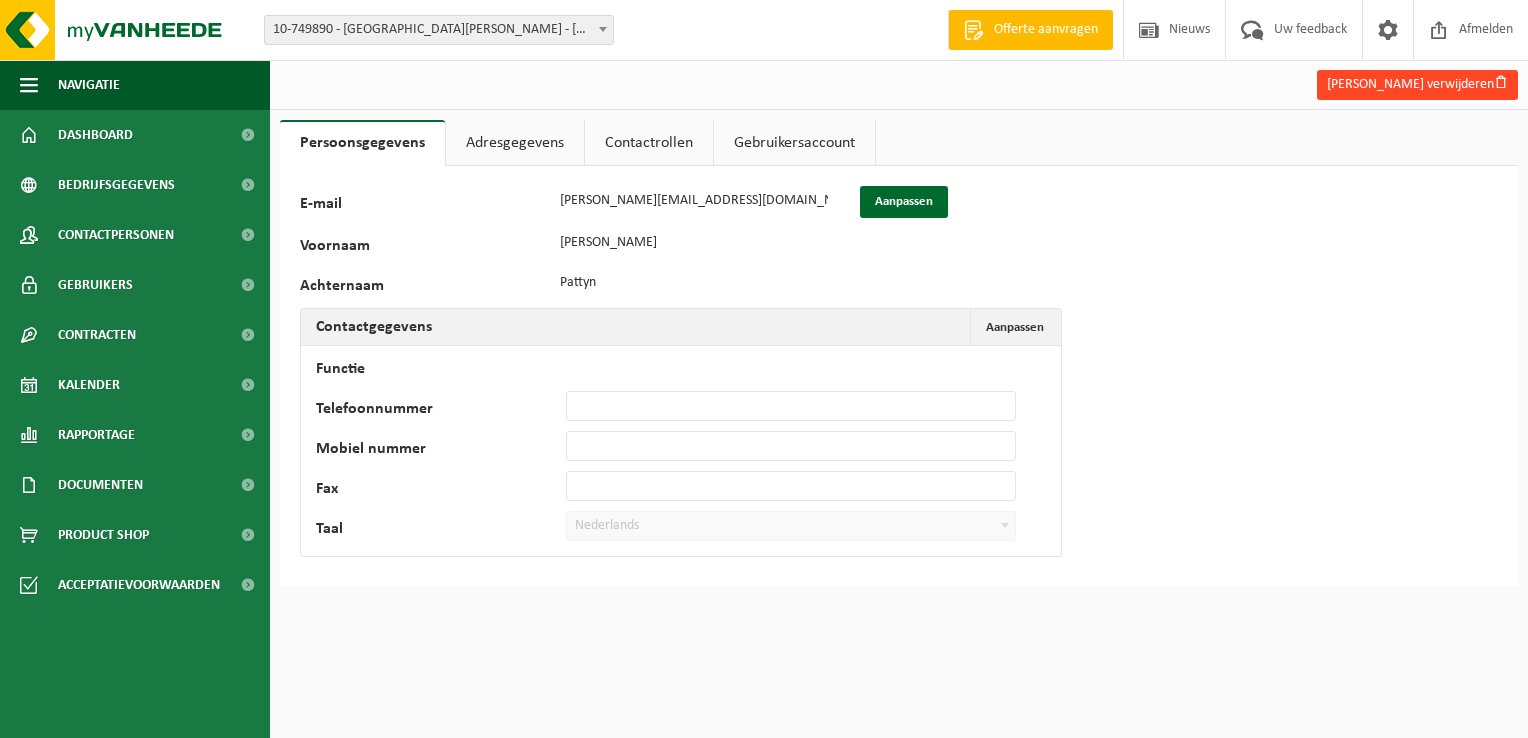 click on "[PERSON_NAME] verwijderen" at bounding box center [1417, 85] 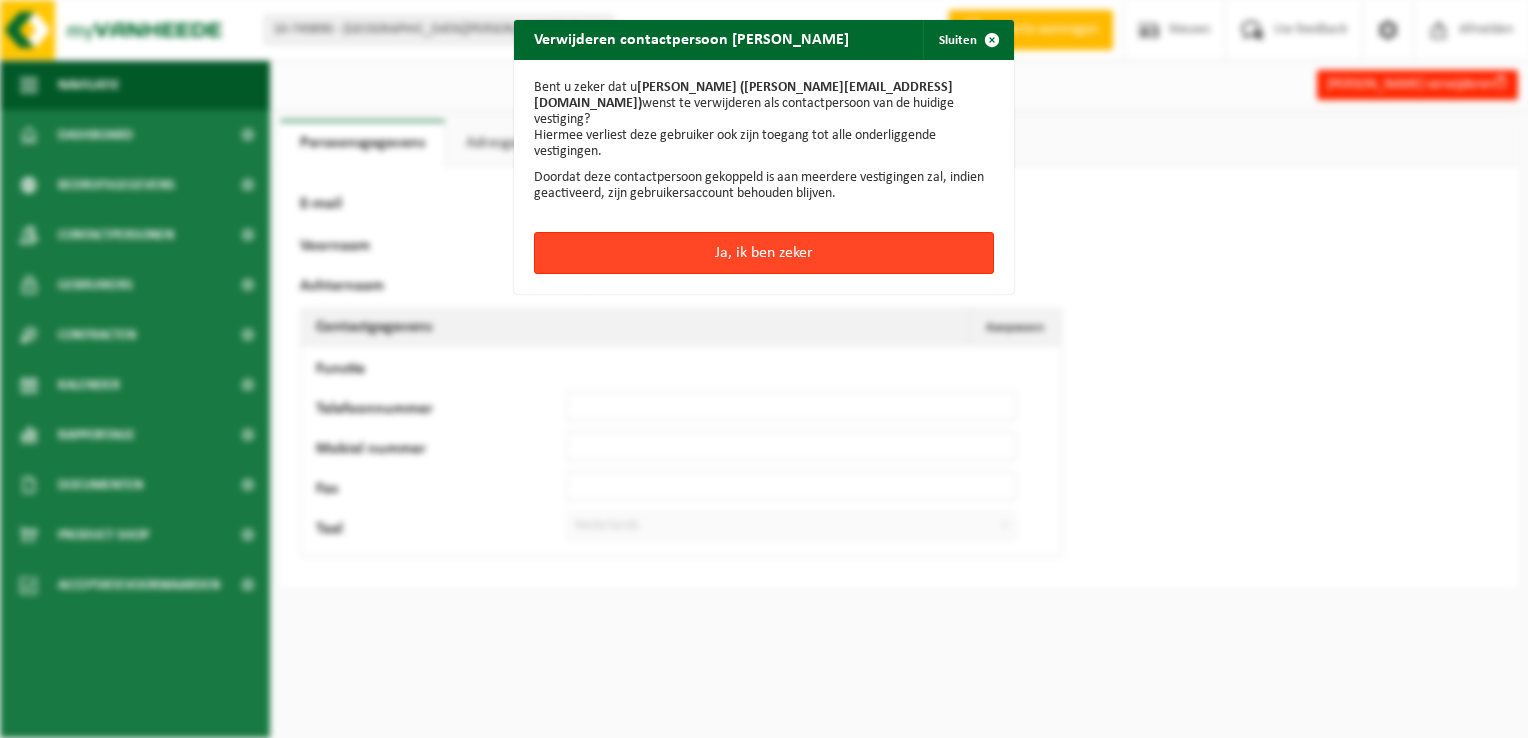 click on "Ja, ik ben zeker" at bounding box center (764, 253) 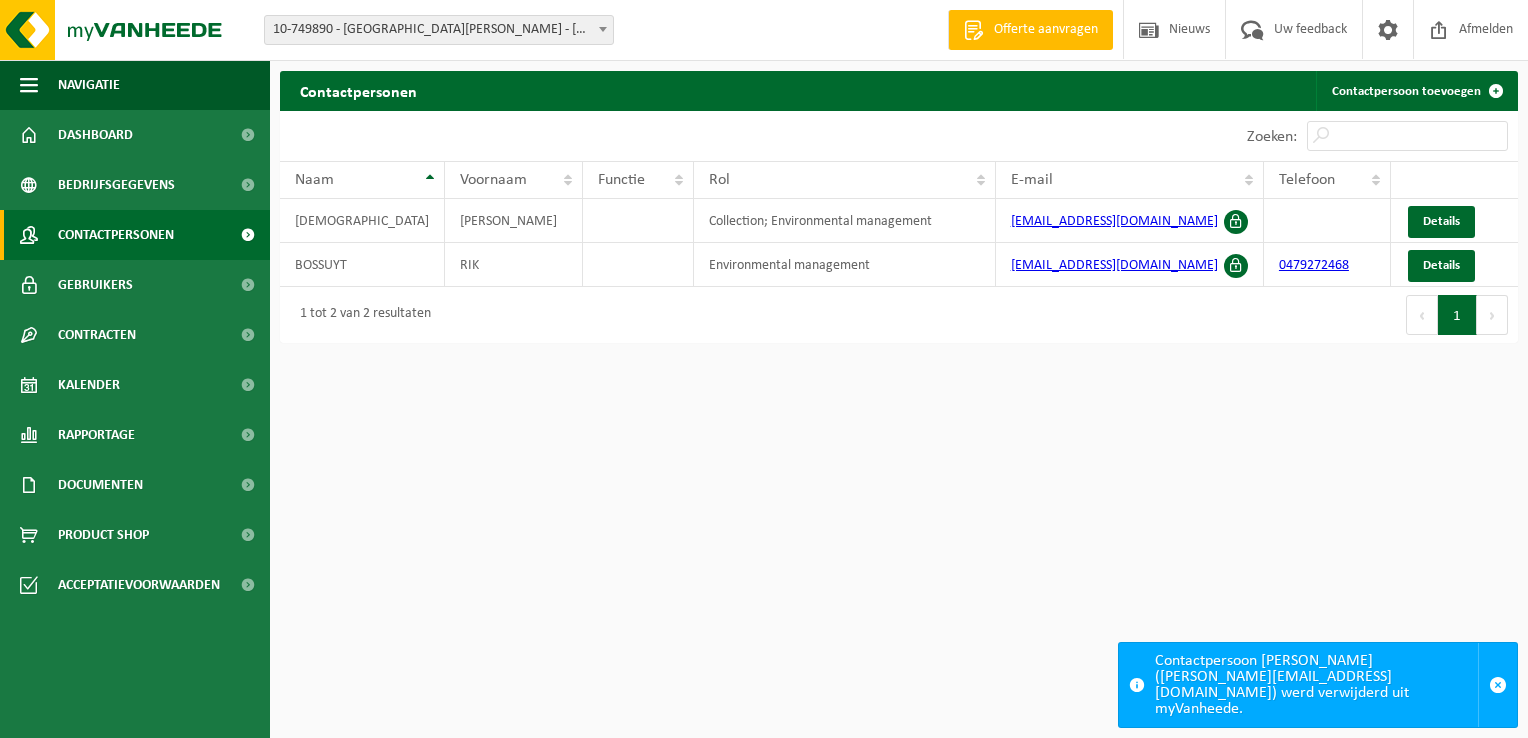 scroll, scrollTop: 0, scrollLeft: 0, axis: both 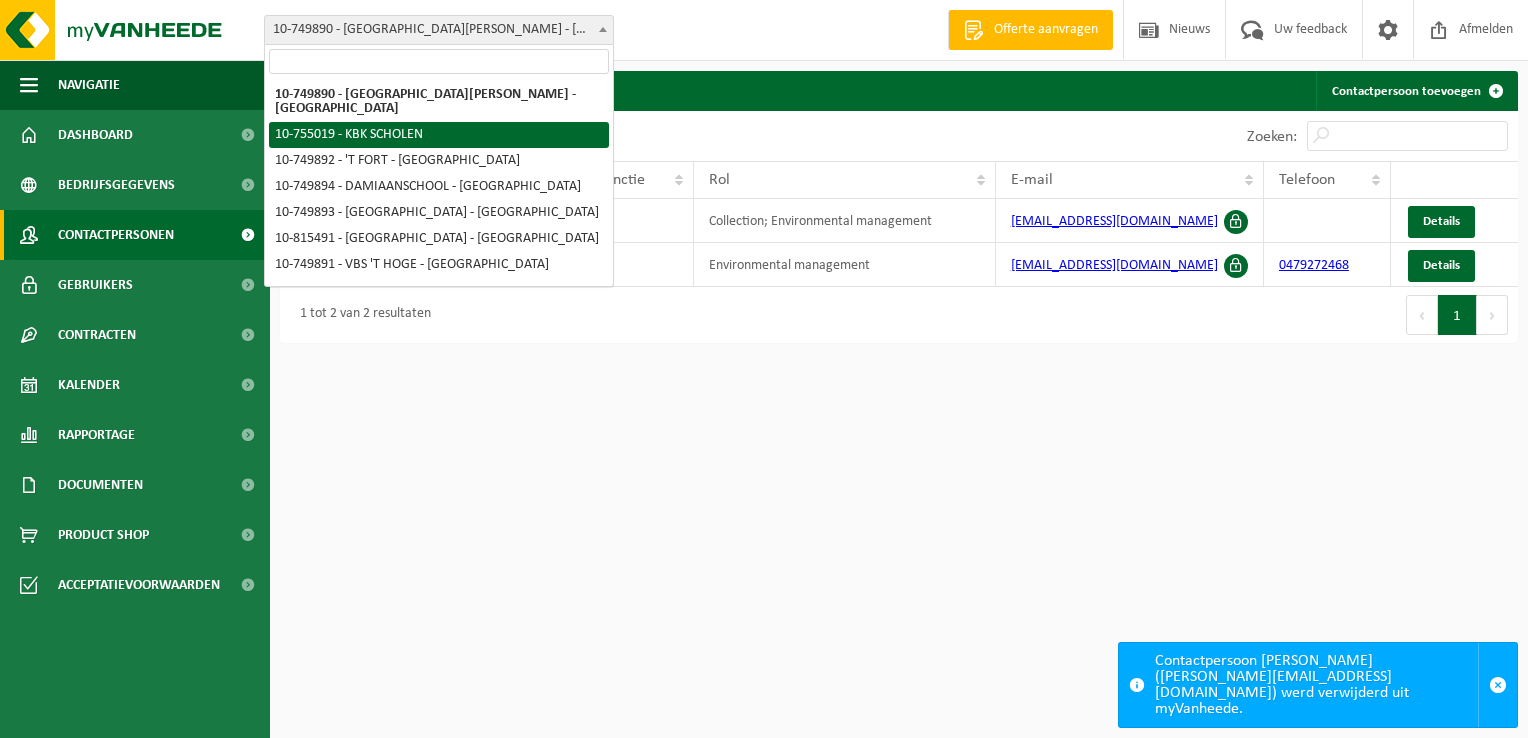 select on "8108" 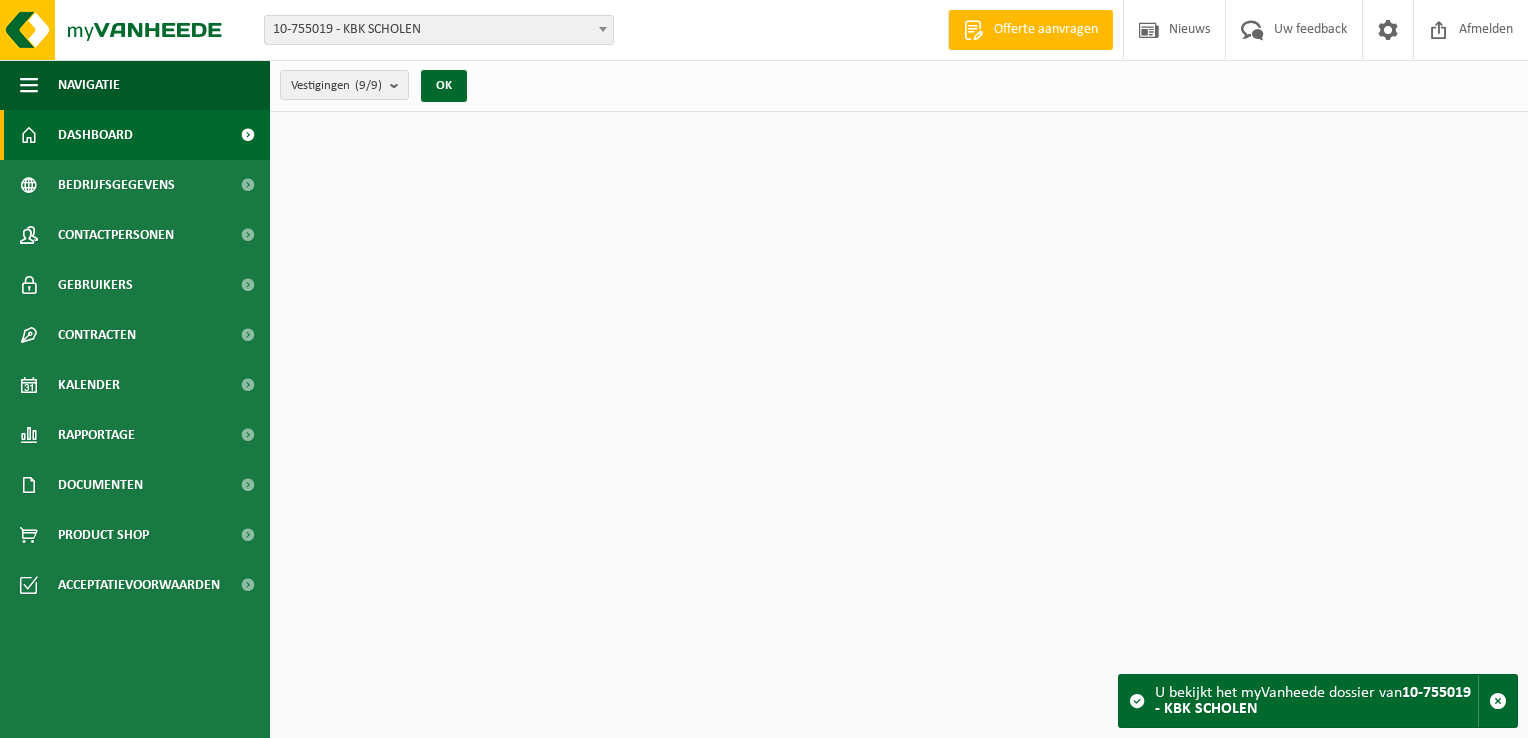 scroll, scrollTop: 0, scrollLeft: 0, axis: both 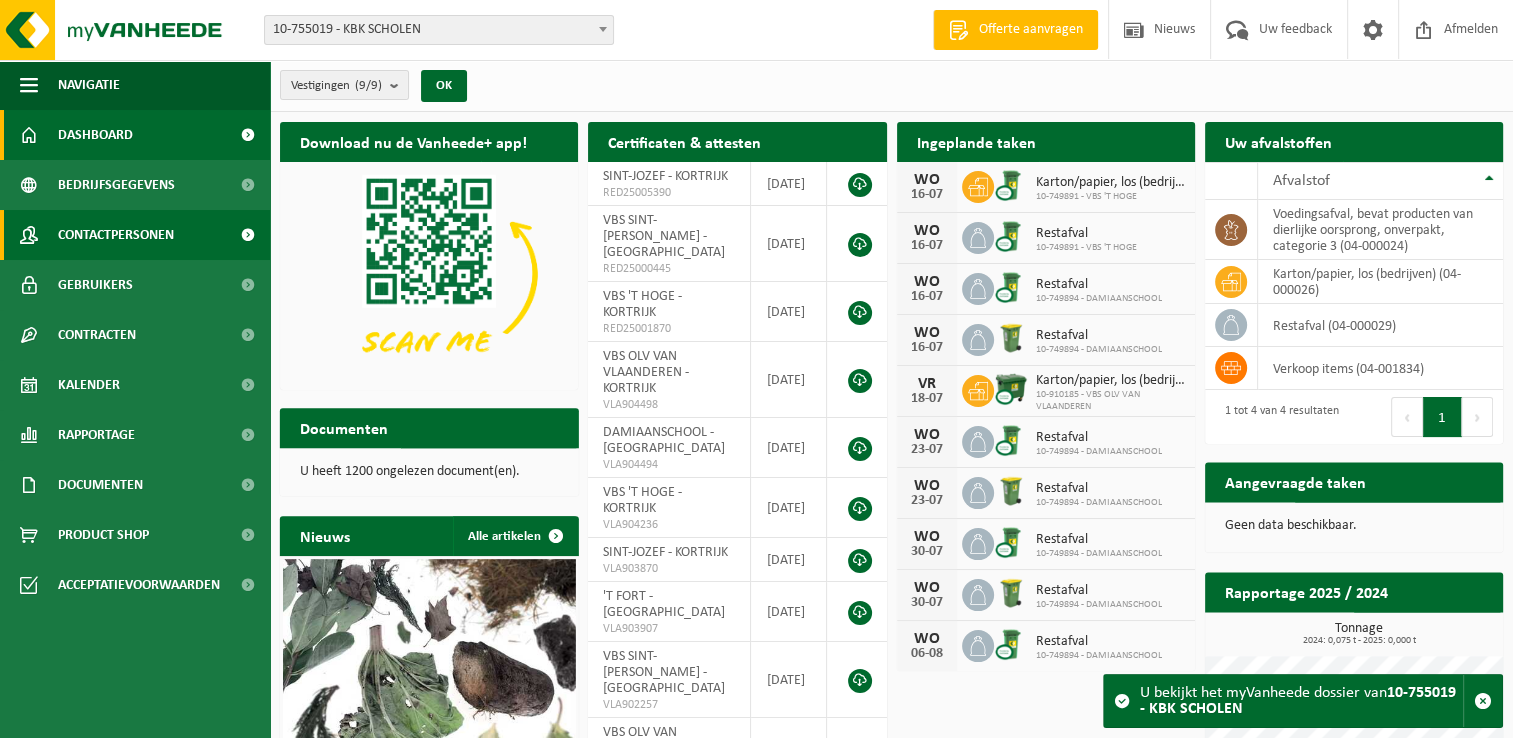 click on "Contactpersonen" at bounding box center (116, 235) 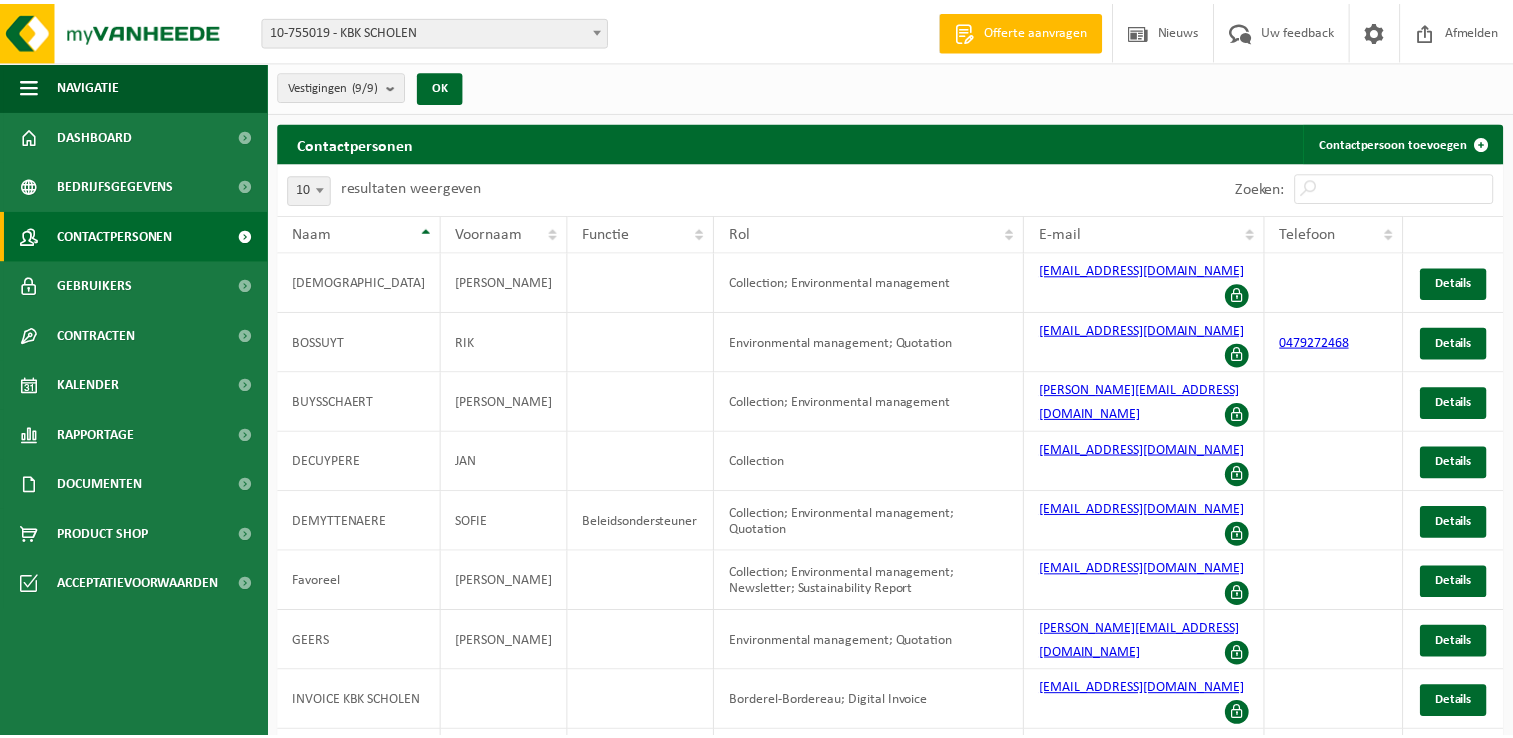 scroll, scrollTop: 0, scrollLeft: 0, axis: both 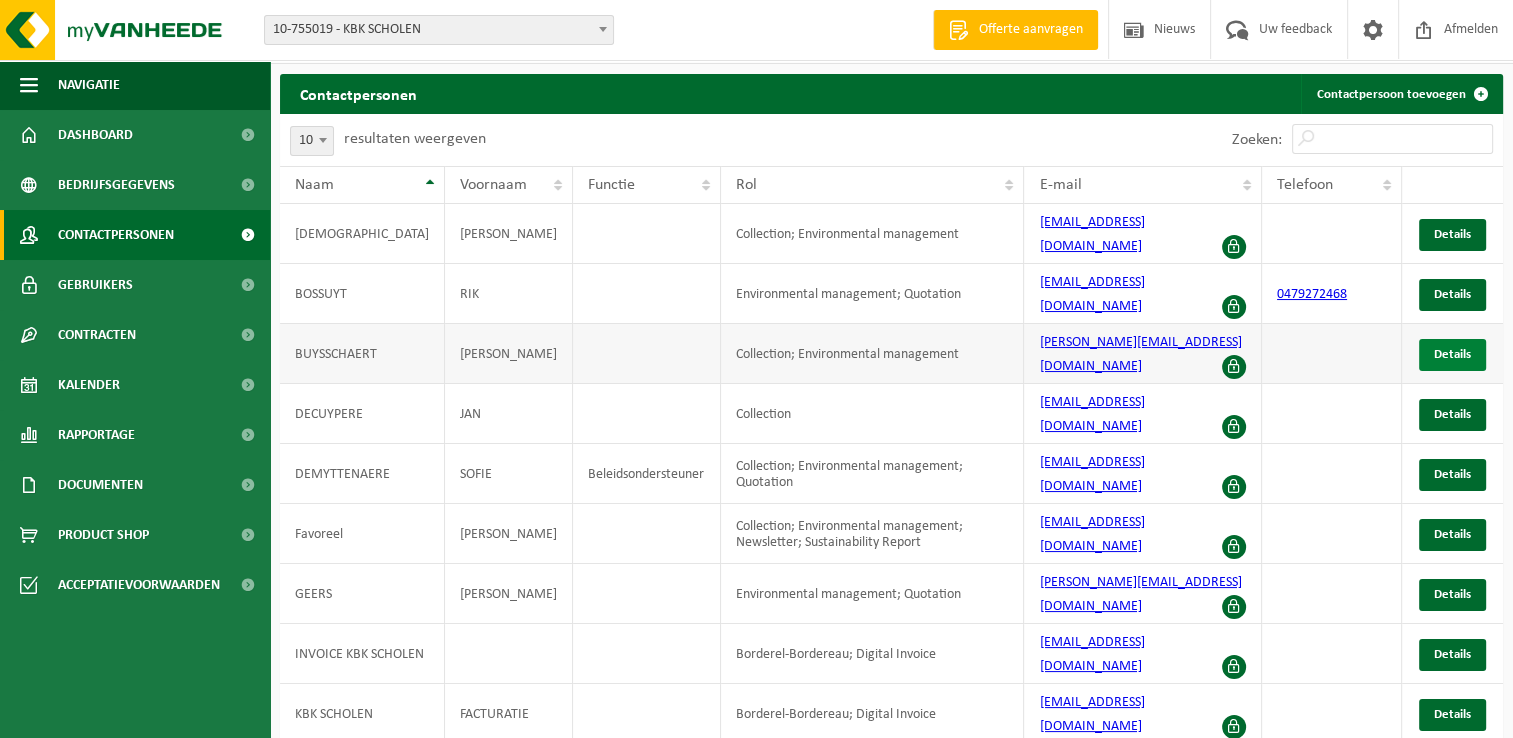 click on "Details" at bounding box center (1452, 354) 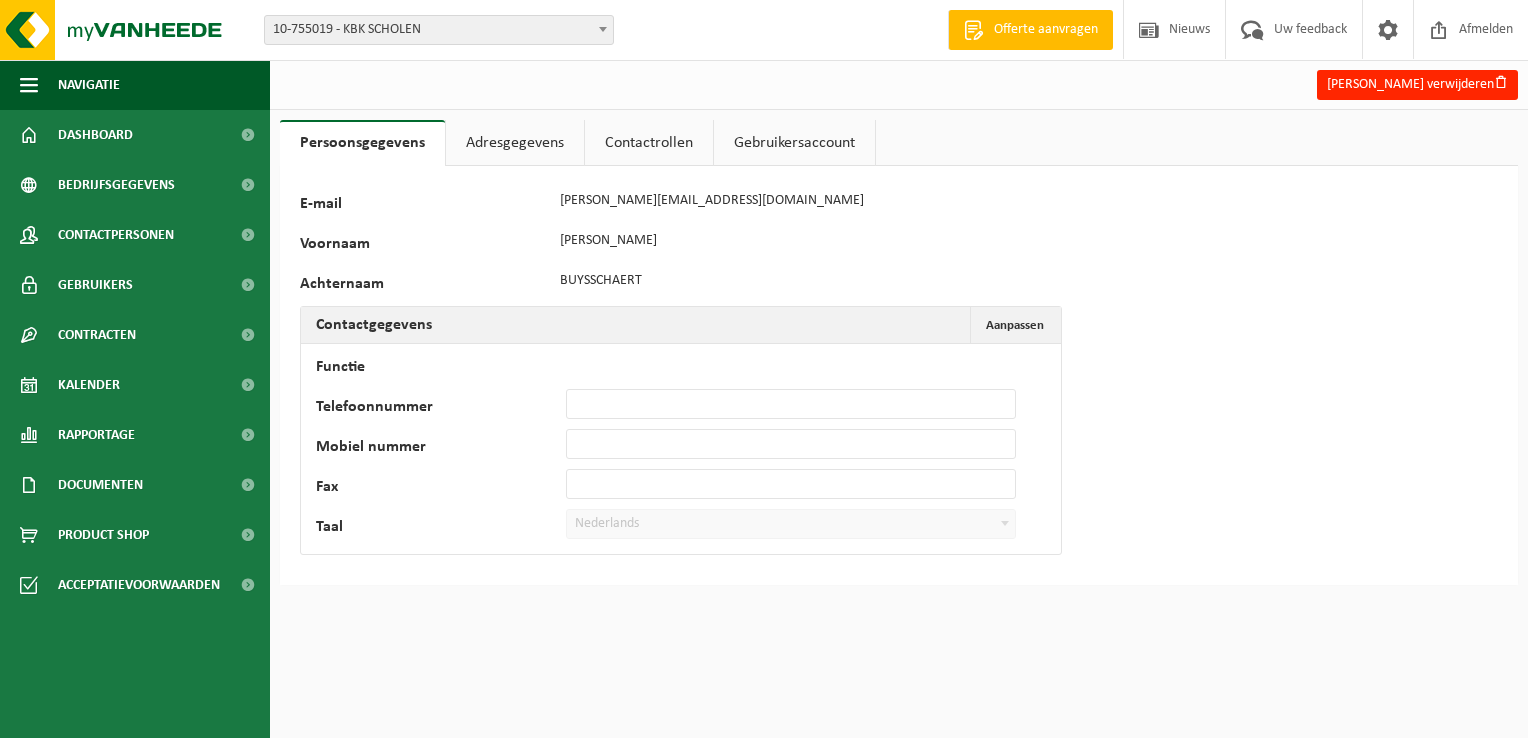 scroll, scrollTop: 0, scrollLeft: 0, axis: both 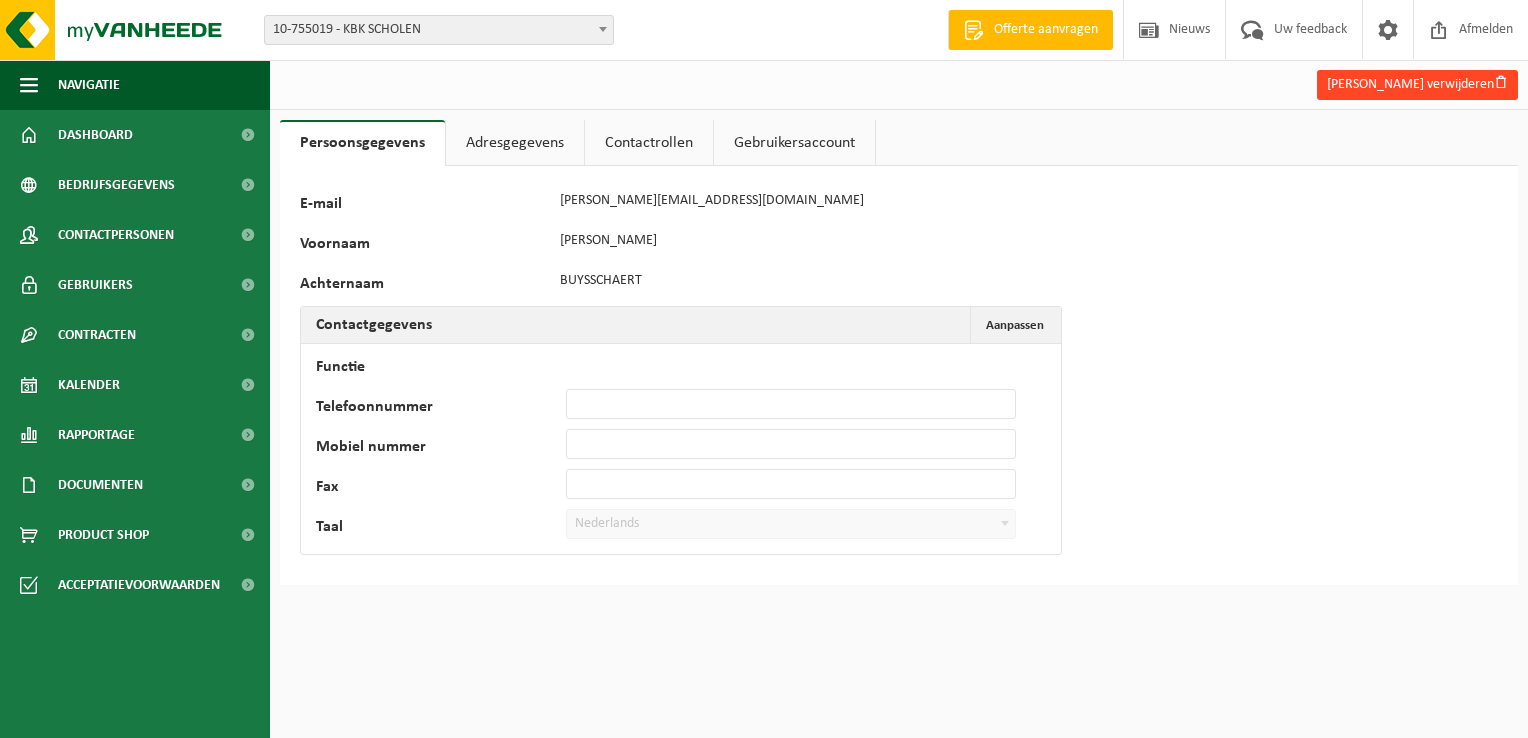 click on "Barbara Buysschaert verwijderen" at bounding box center (1417, 85) 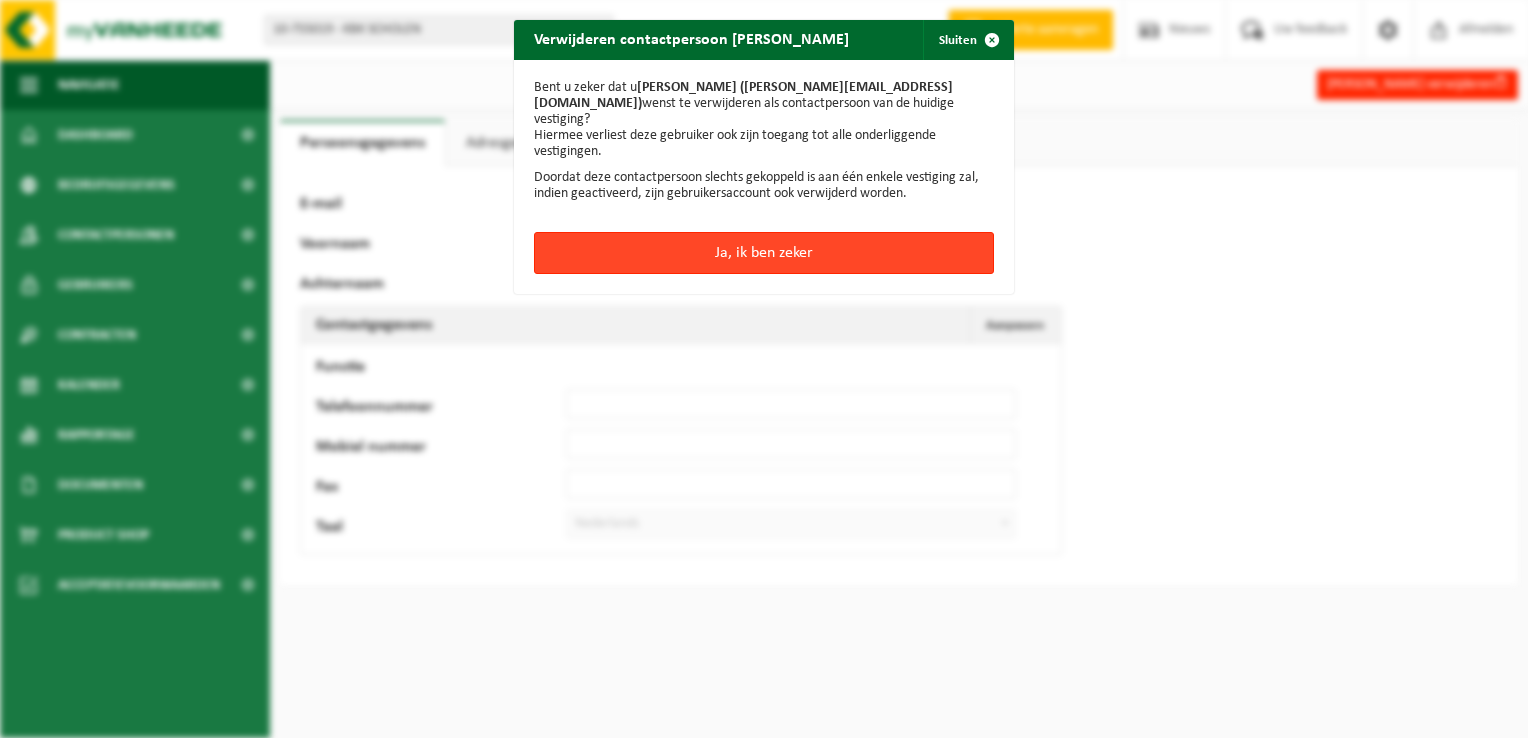 click on "Ja, ik ben zeker" at bounding box center [764, 253] 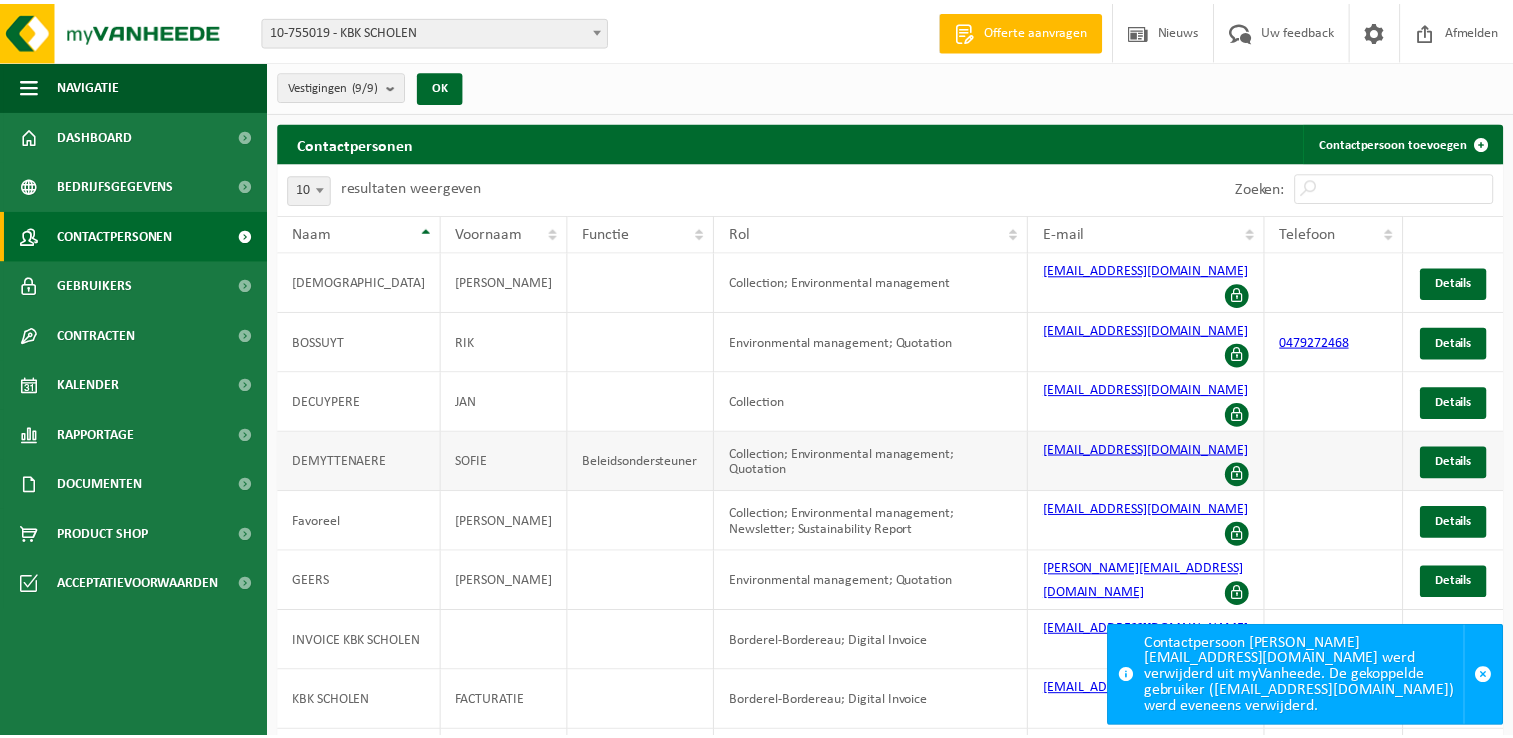 scroll, scrollTop: 0, scrollLeft: 0, axis: both 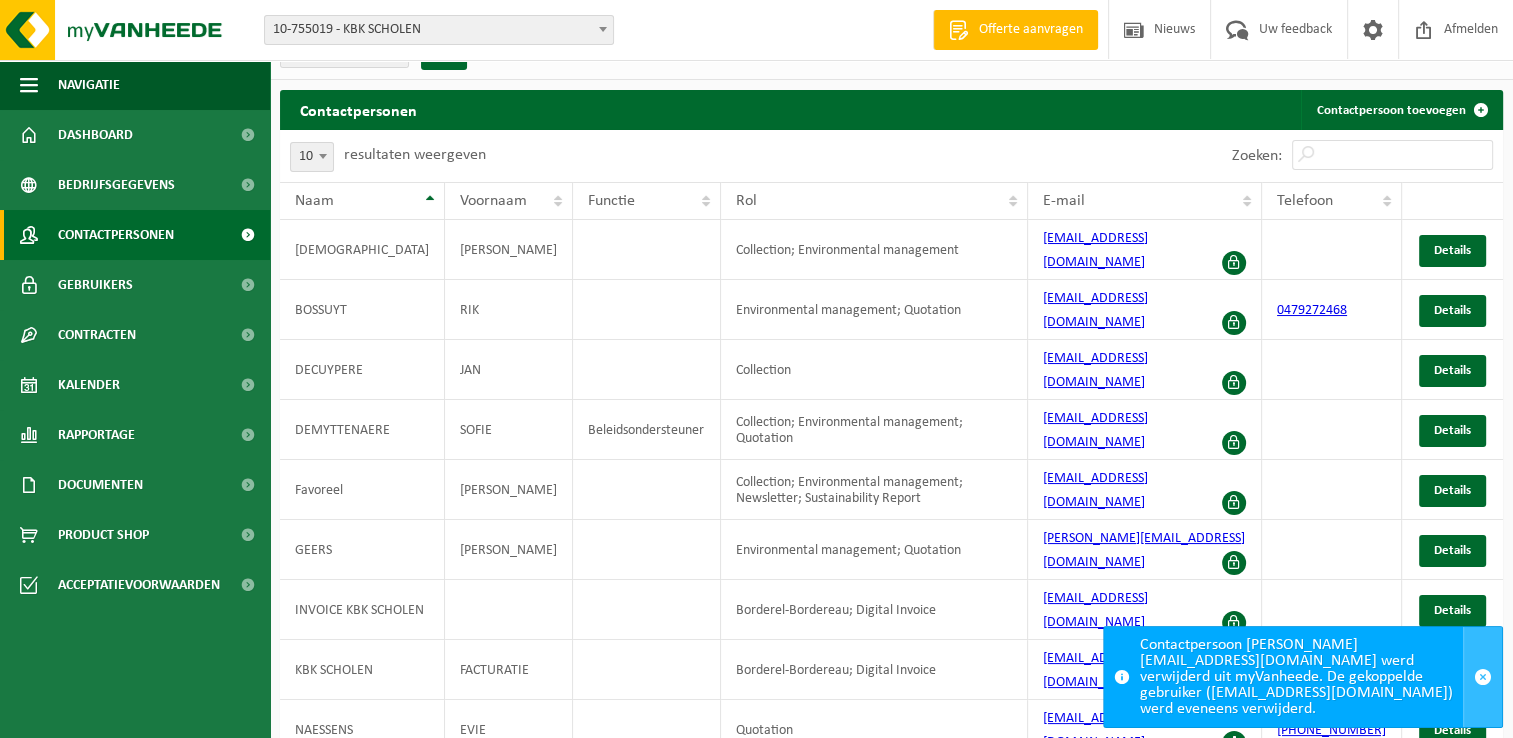 click at bounding box center (1483, 677) 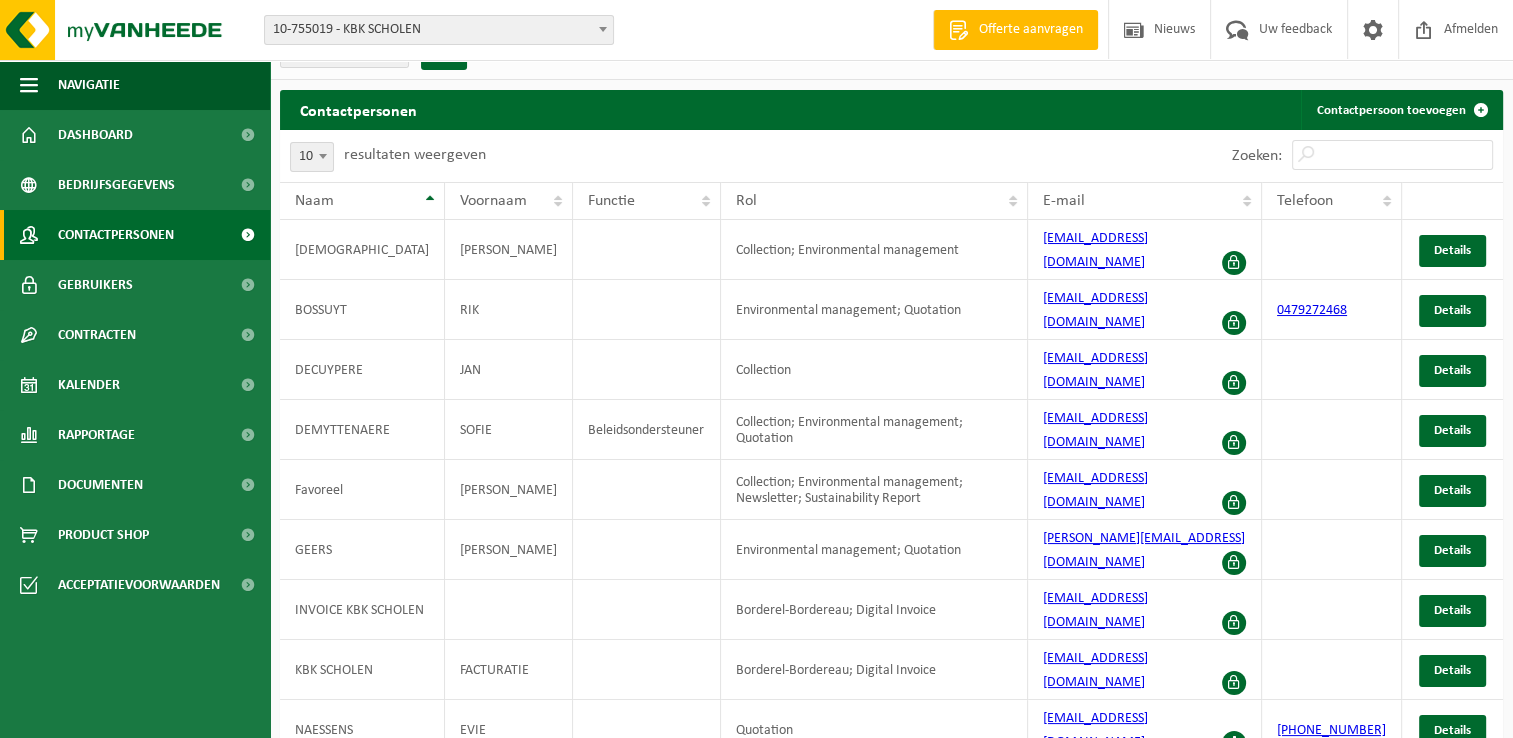 click on "Details" at bounding box center [1452, 790] 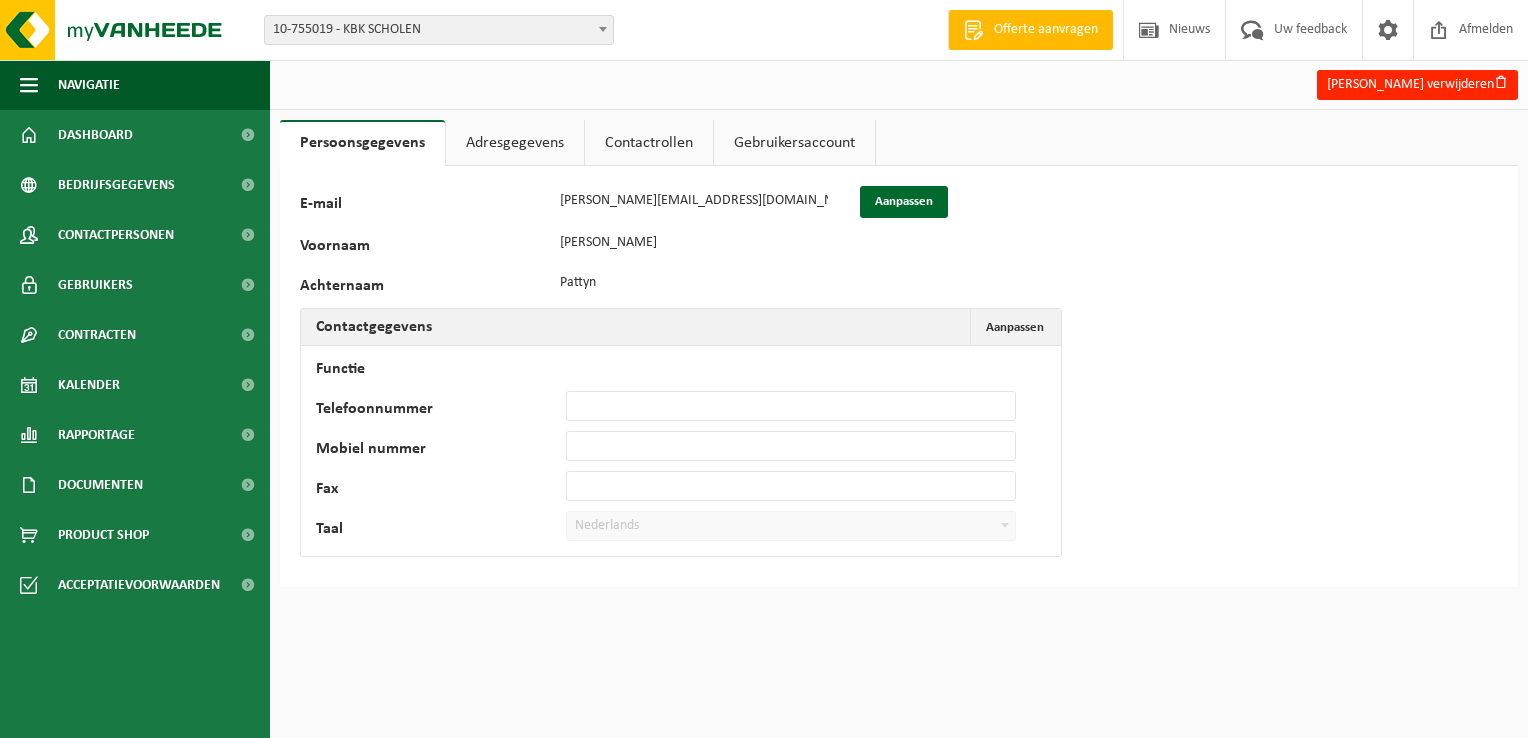 scroll, scrollTop: 0, scrollLeft: 0, axis: both 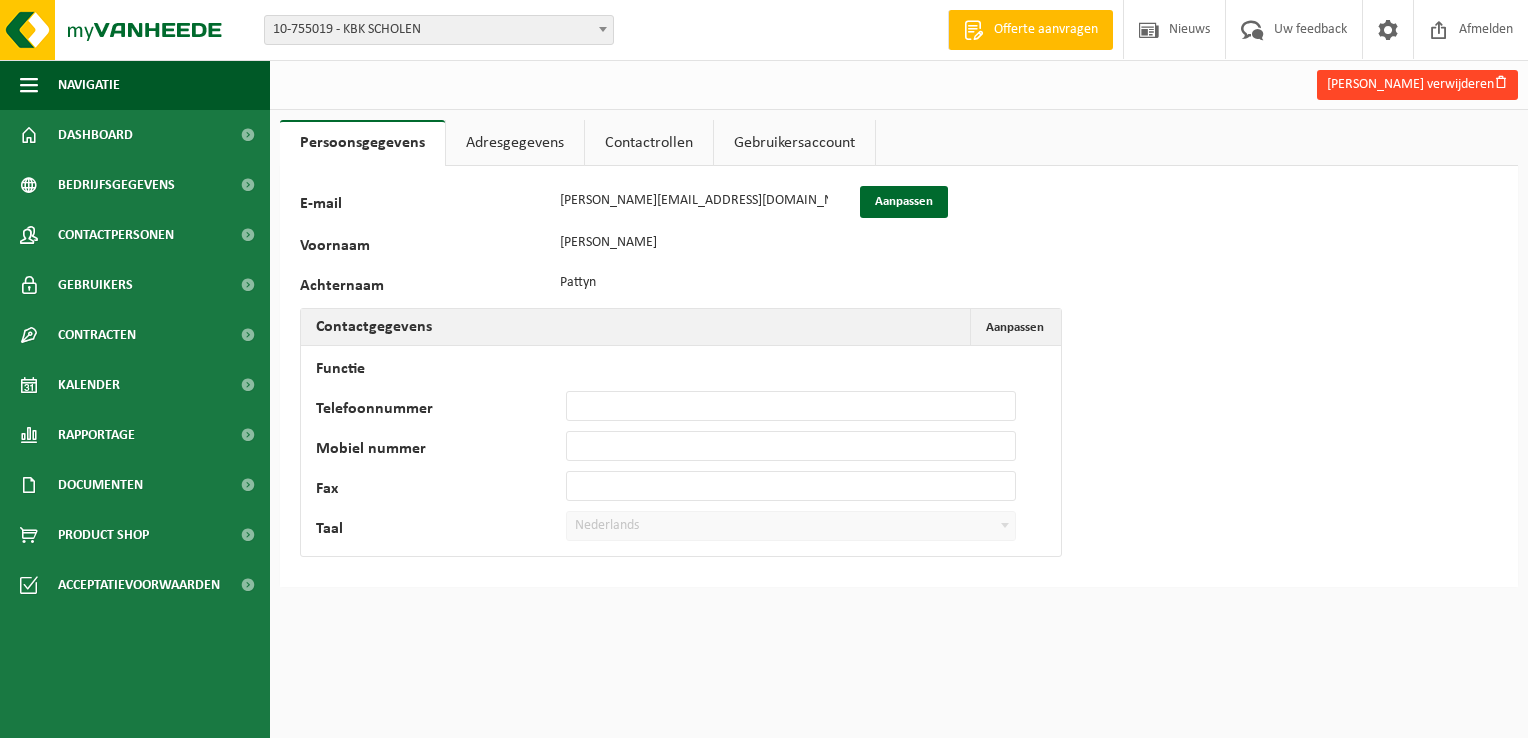 click on "Alexandra Pattyn verwijderen" at bounding box center (1417, 85) 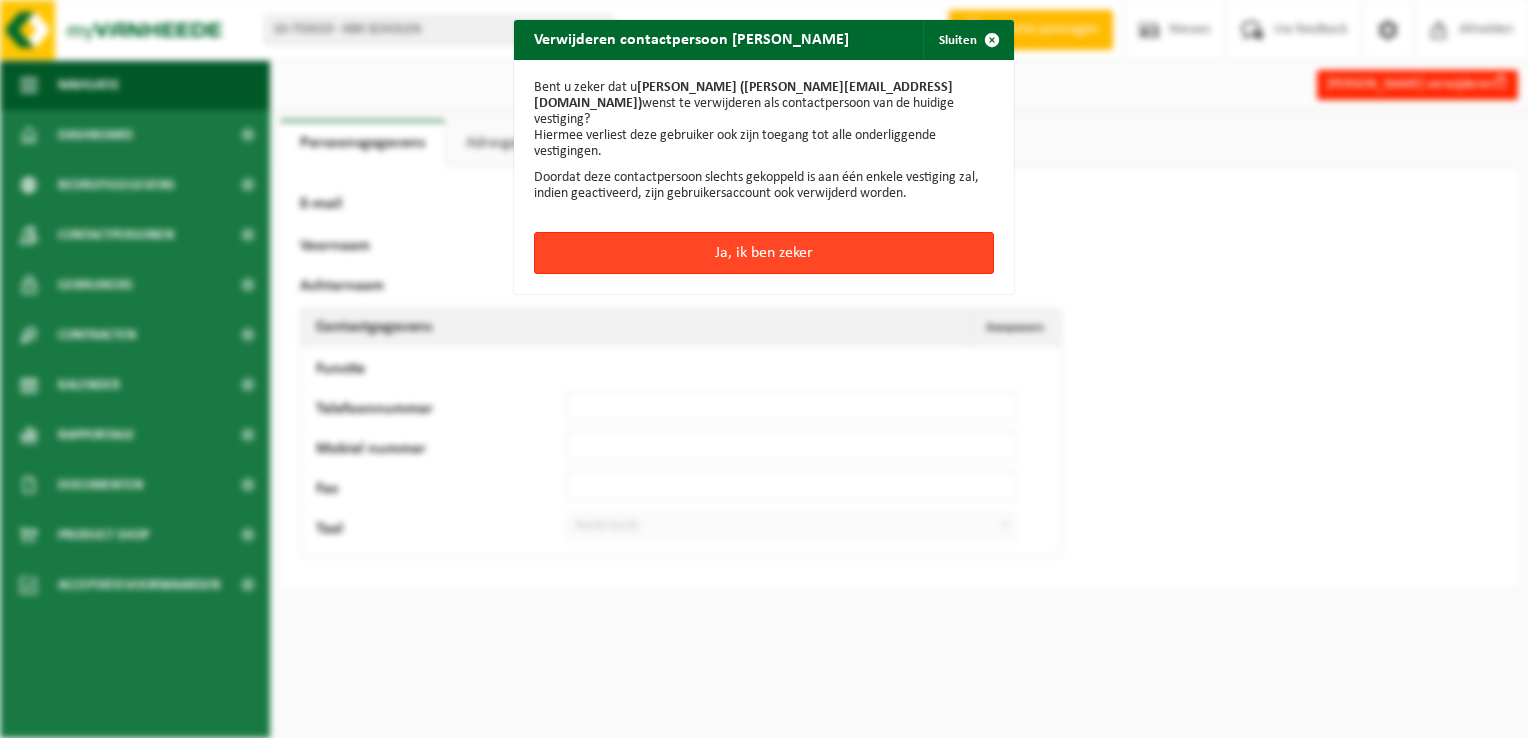 click on "Ja, ik ben zeker" at bounding box center (764, 253) 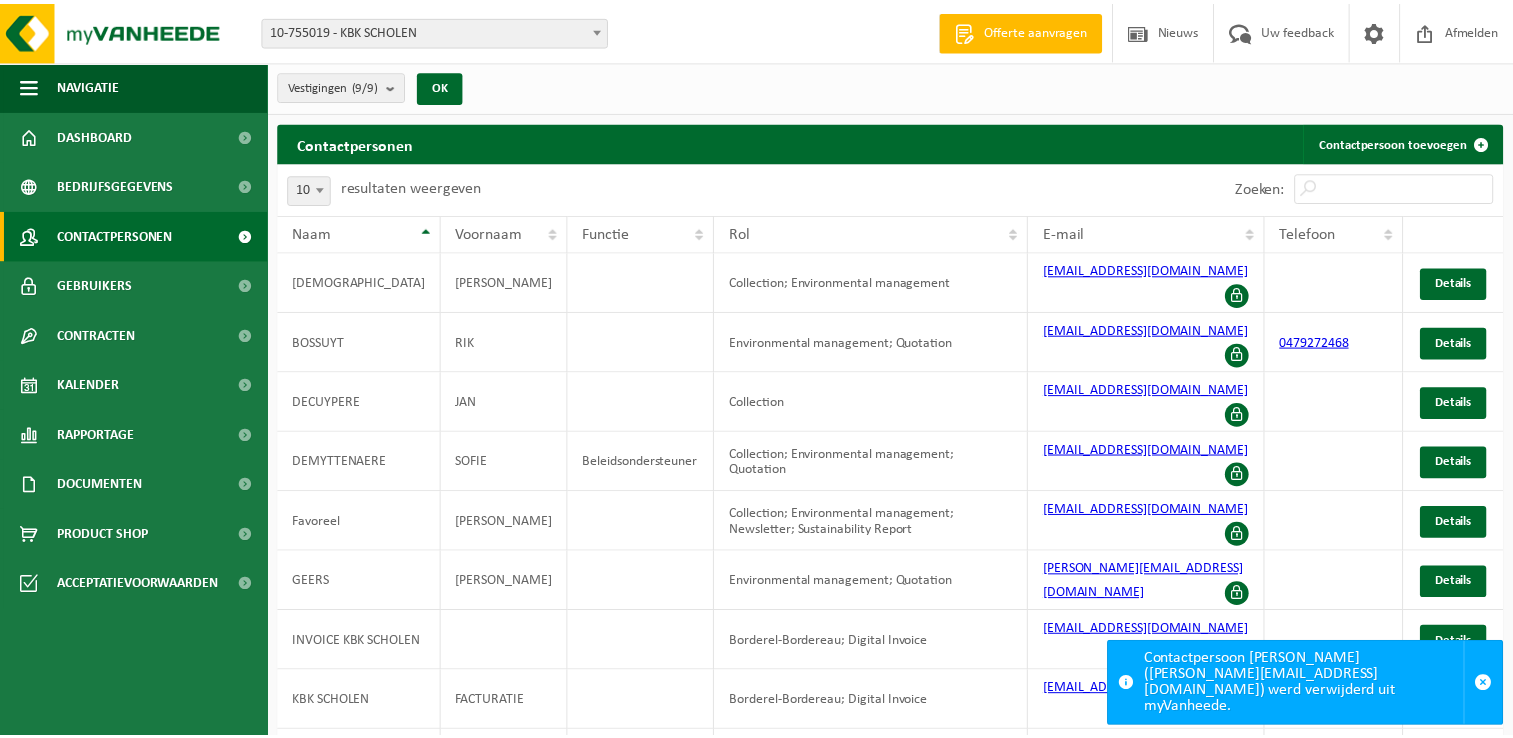 scroll, scrollTop: 0, scrollLeft: 0, axis: both 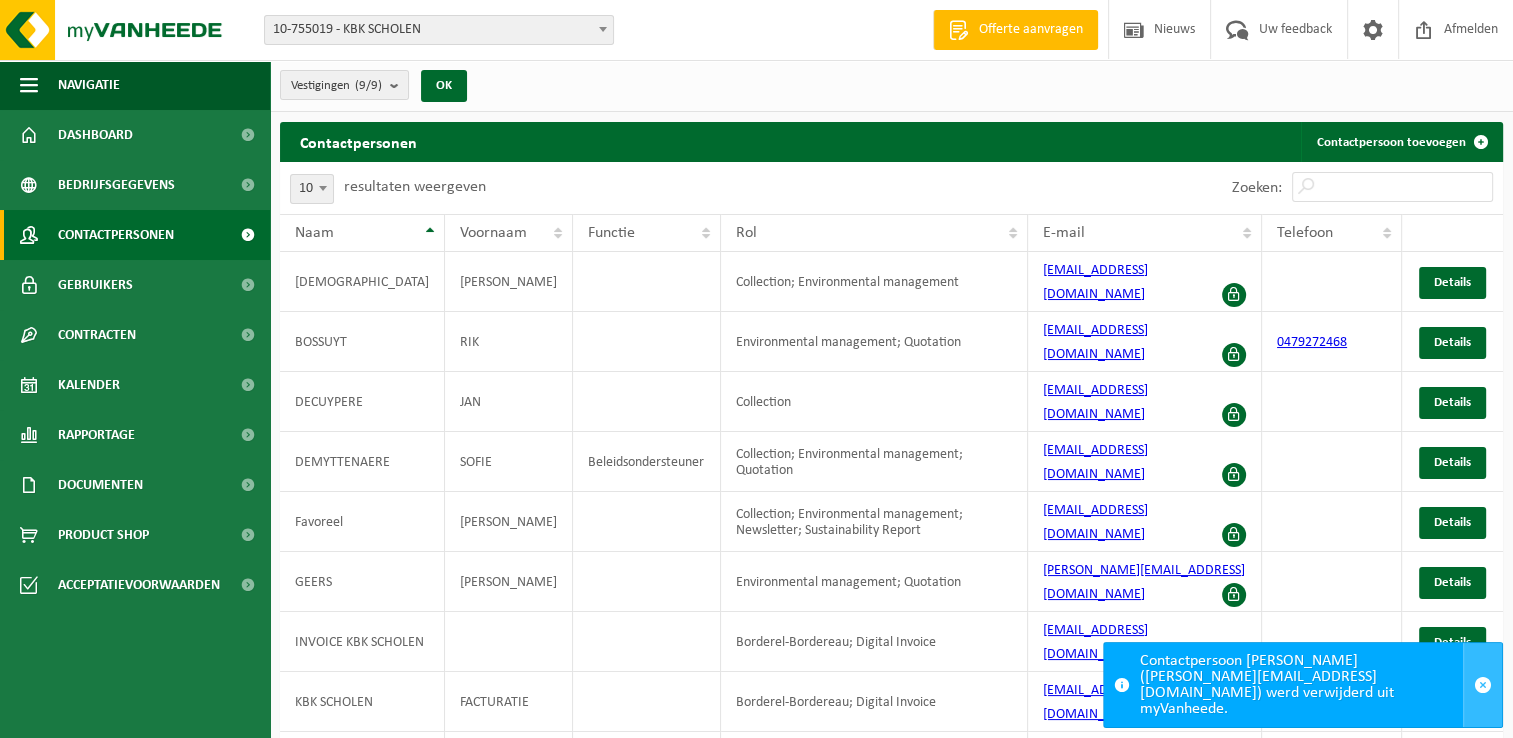 click at bounding box center (1483, 685) 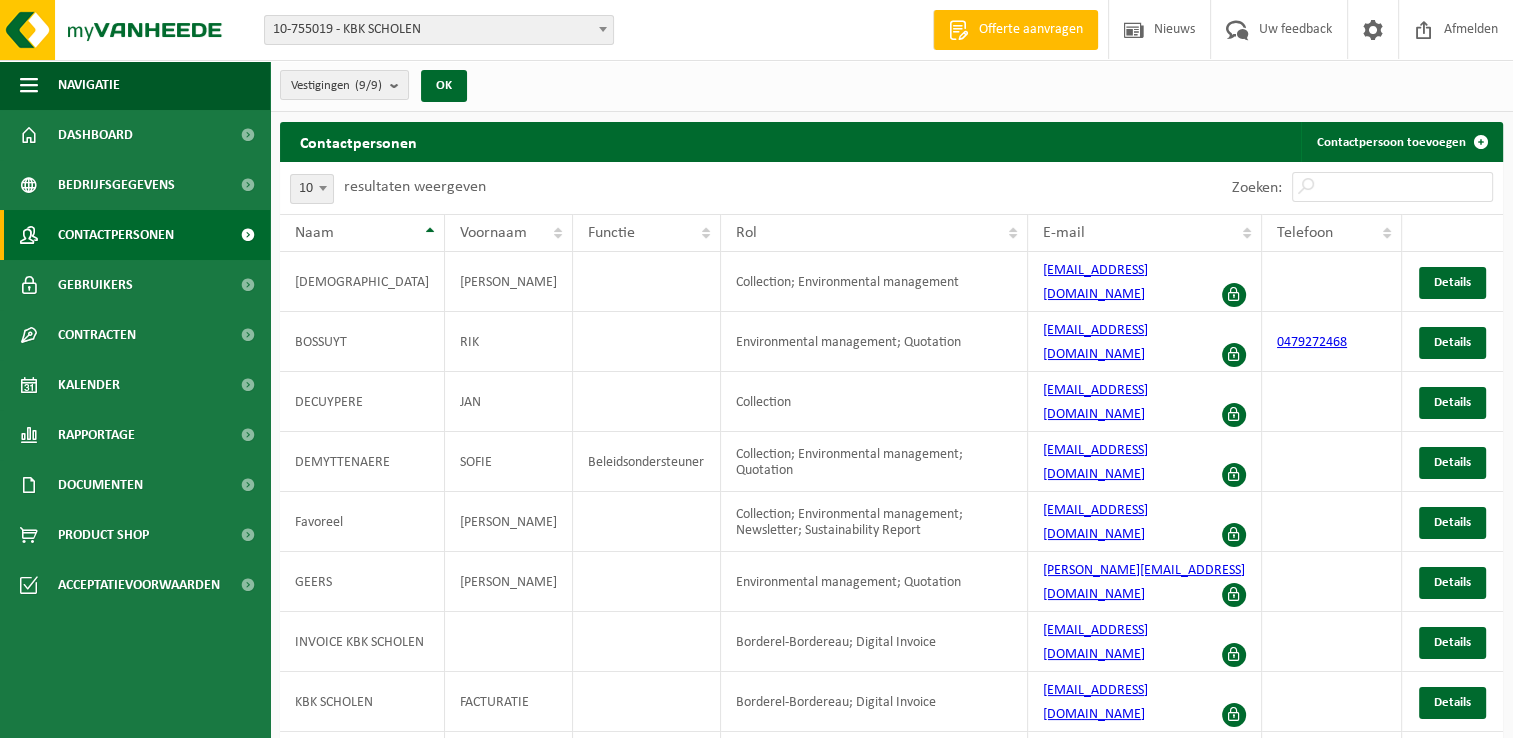 scroll, scrollTop: 32, scrollLeft: 0, axis: vertical 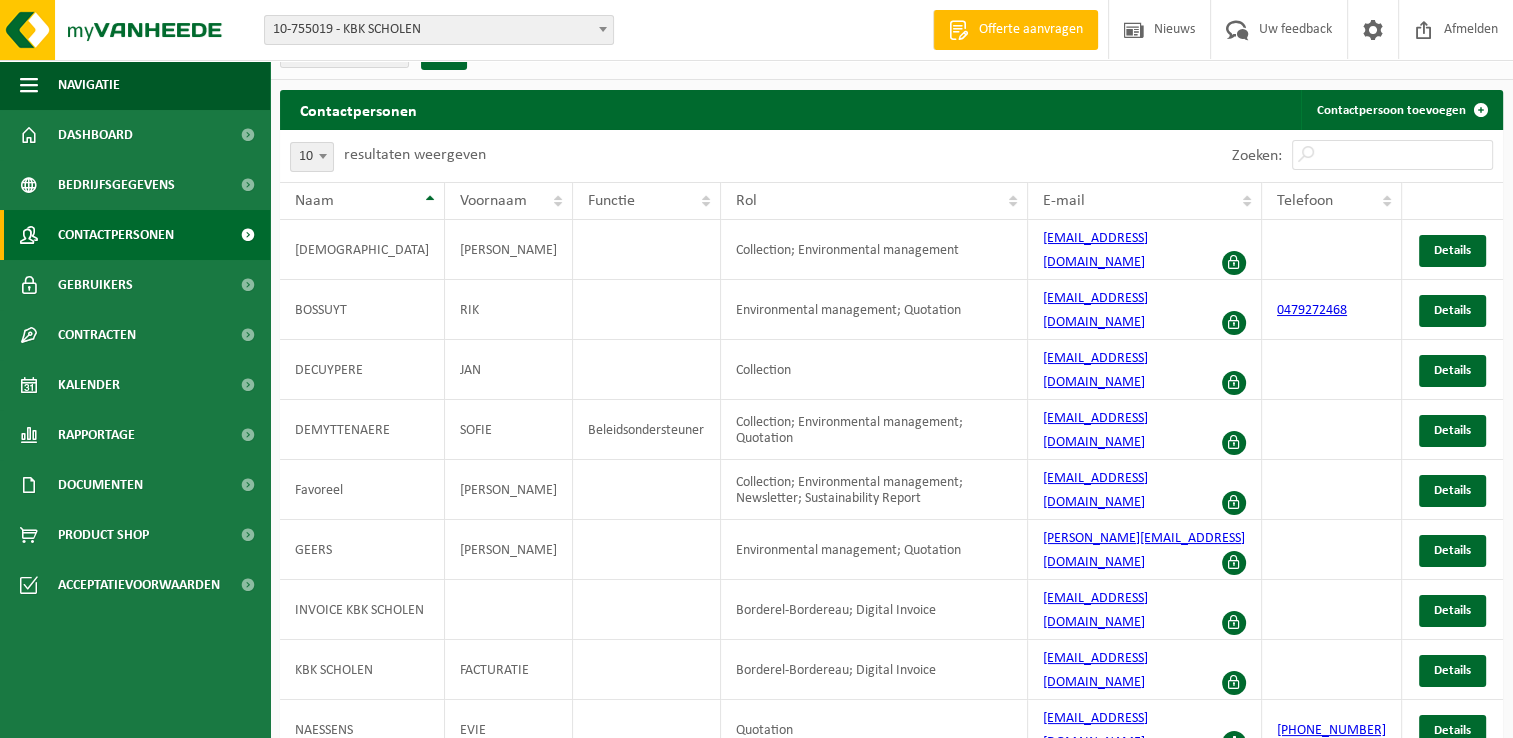 click on "2" at bounding box center (1442, 848) 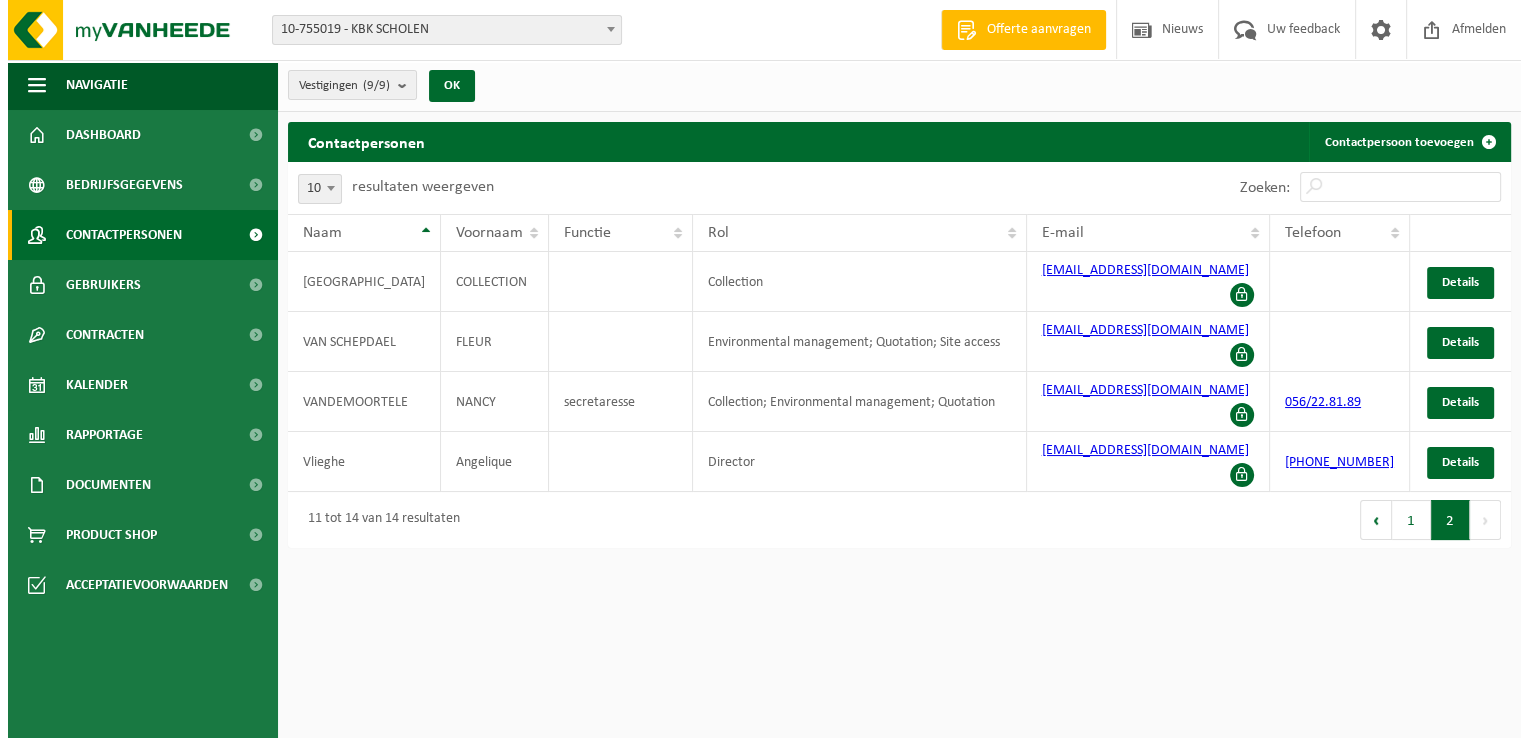 scroll, scrollTop: 0, scrollLeft: 0, axis: both 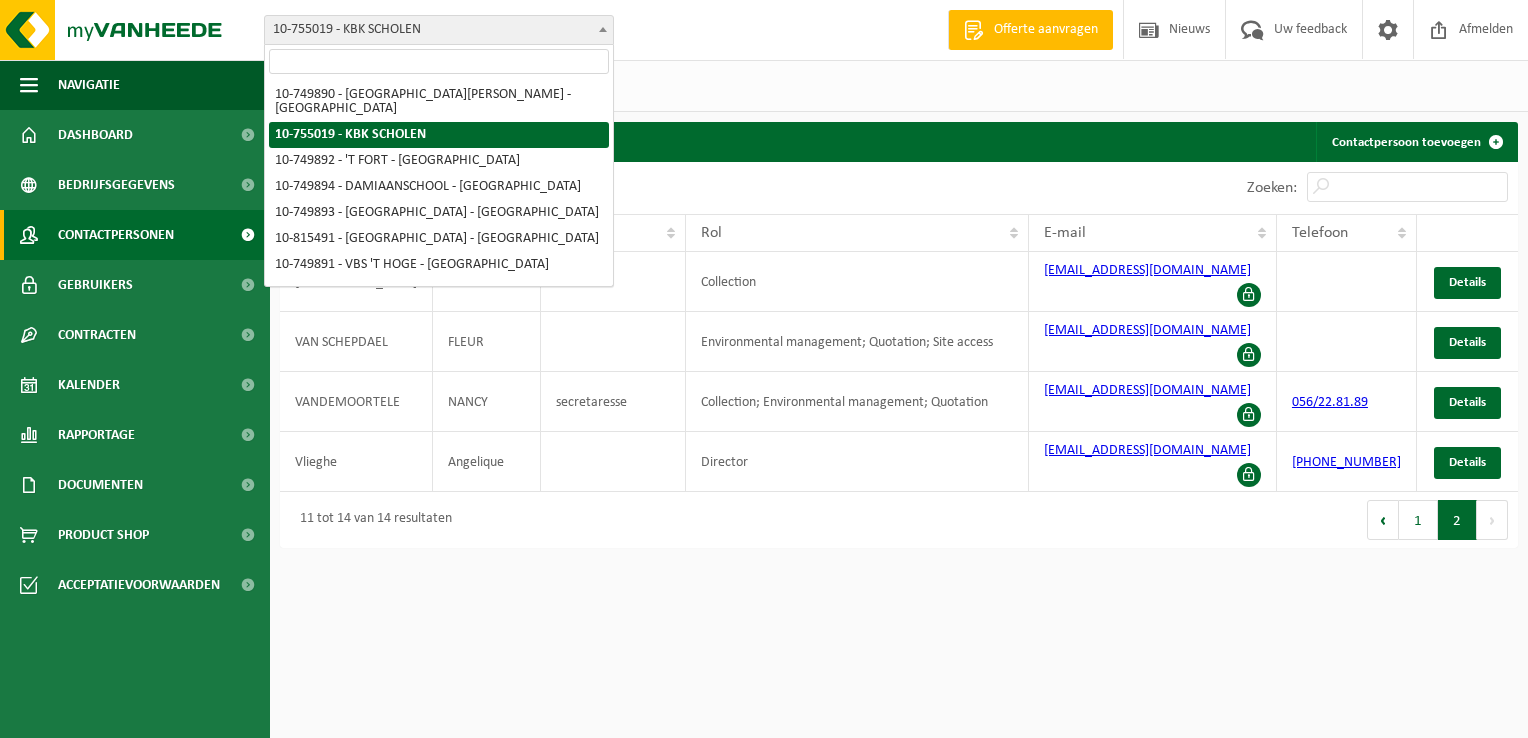 click at bounding box center [603, 29] 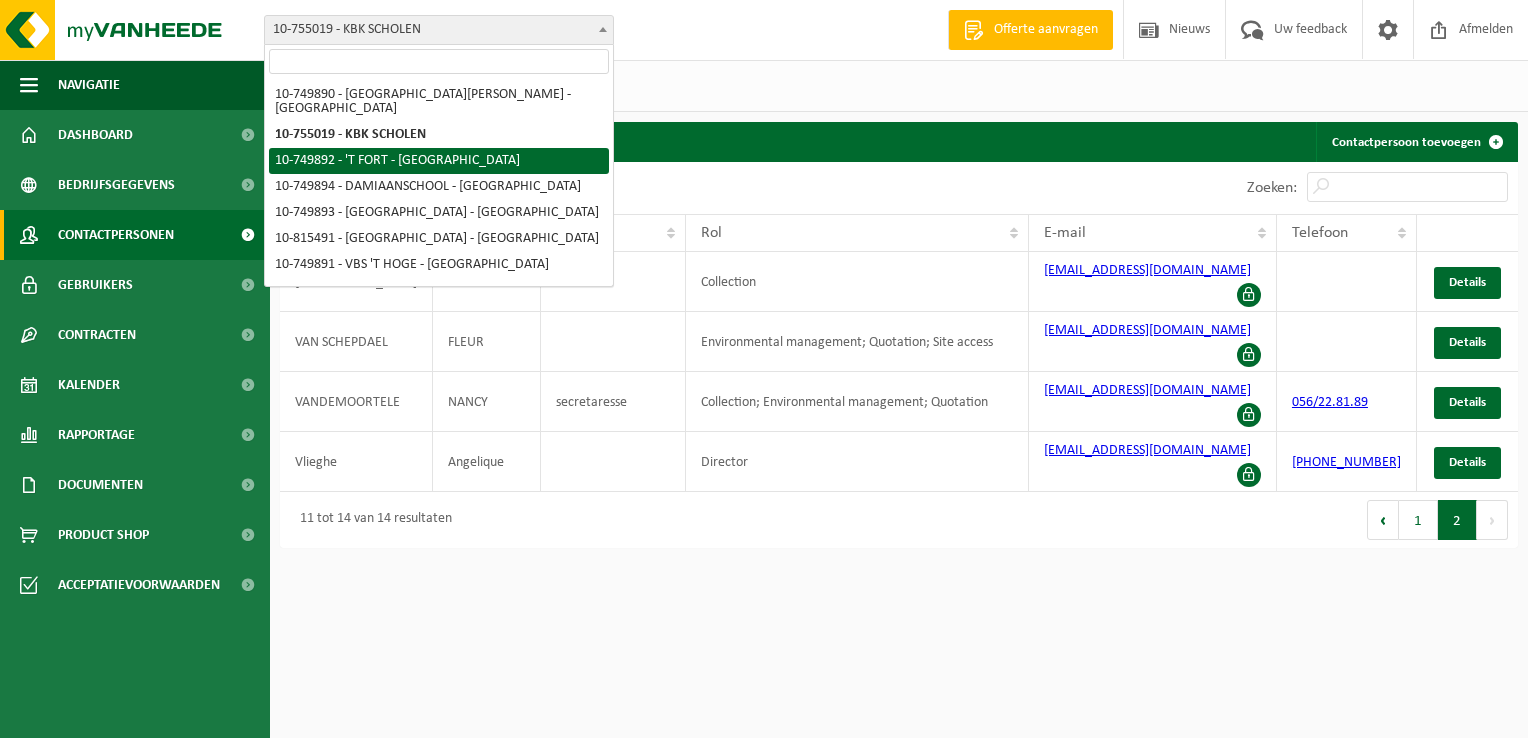 select on "7405" 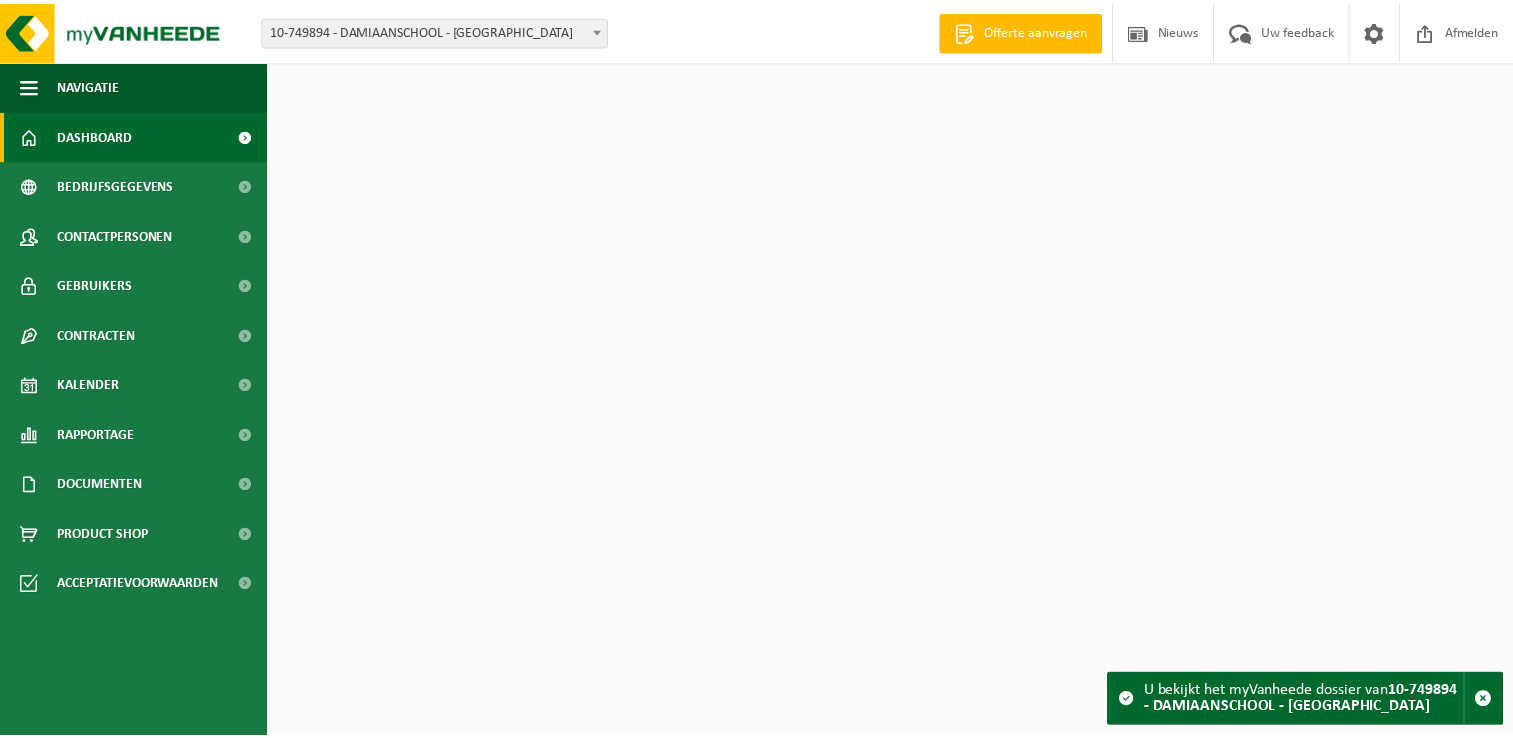 scroll, scrollTop: 0, scrollLeft: 0, axis: both 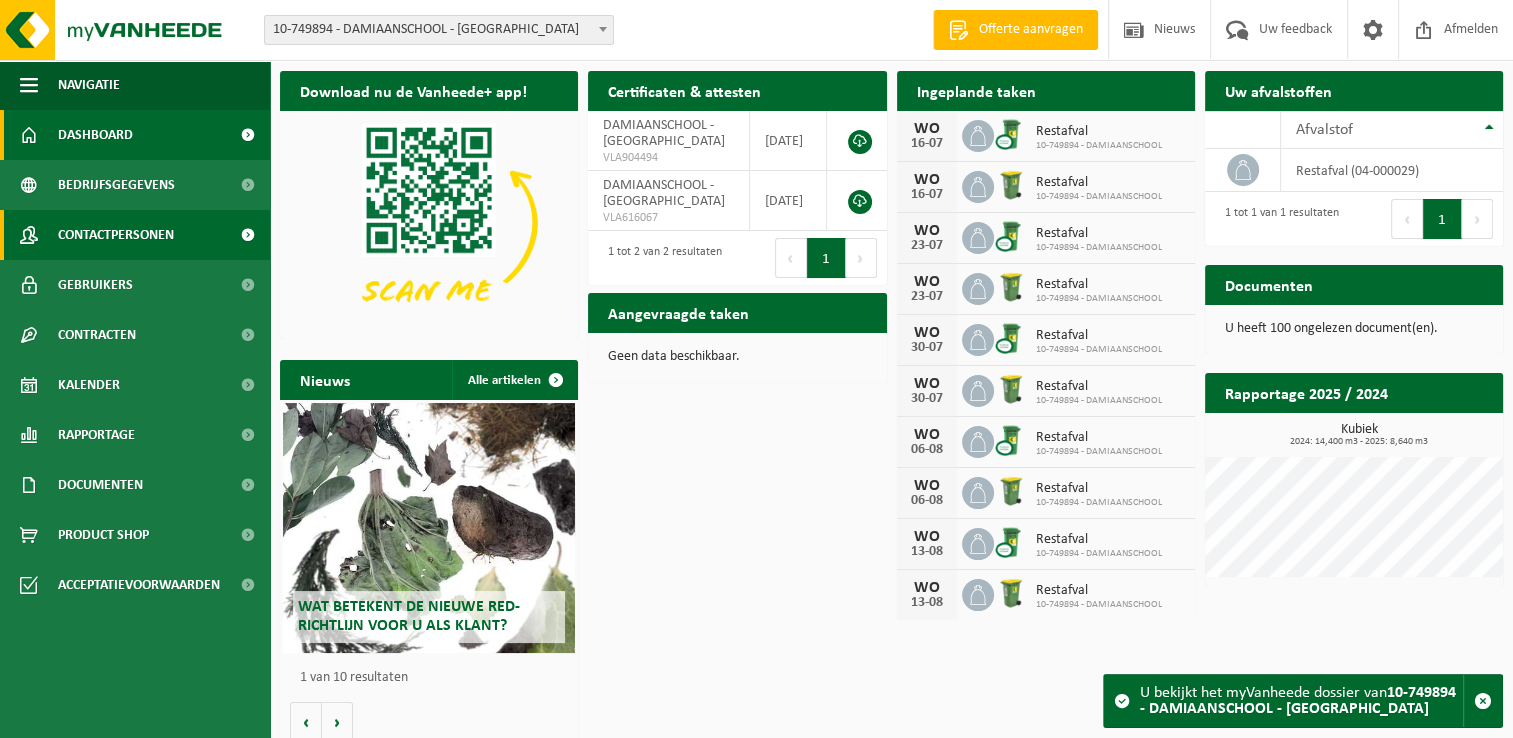 click on "Contactpersonen" at bounding box center (116, 235) 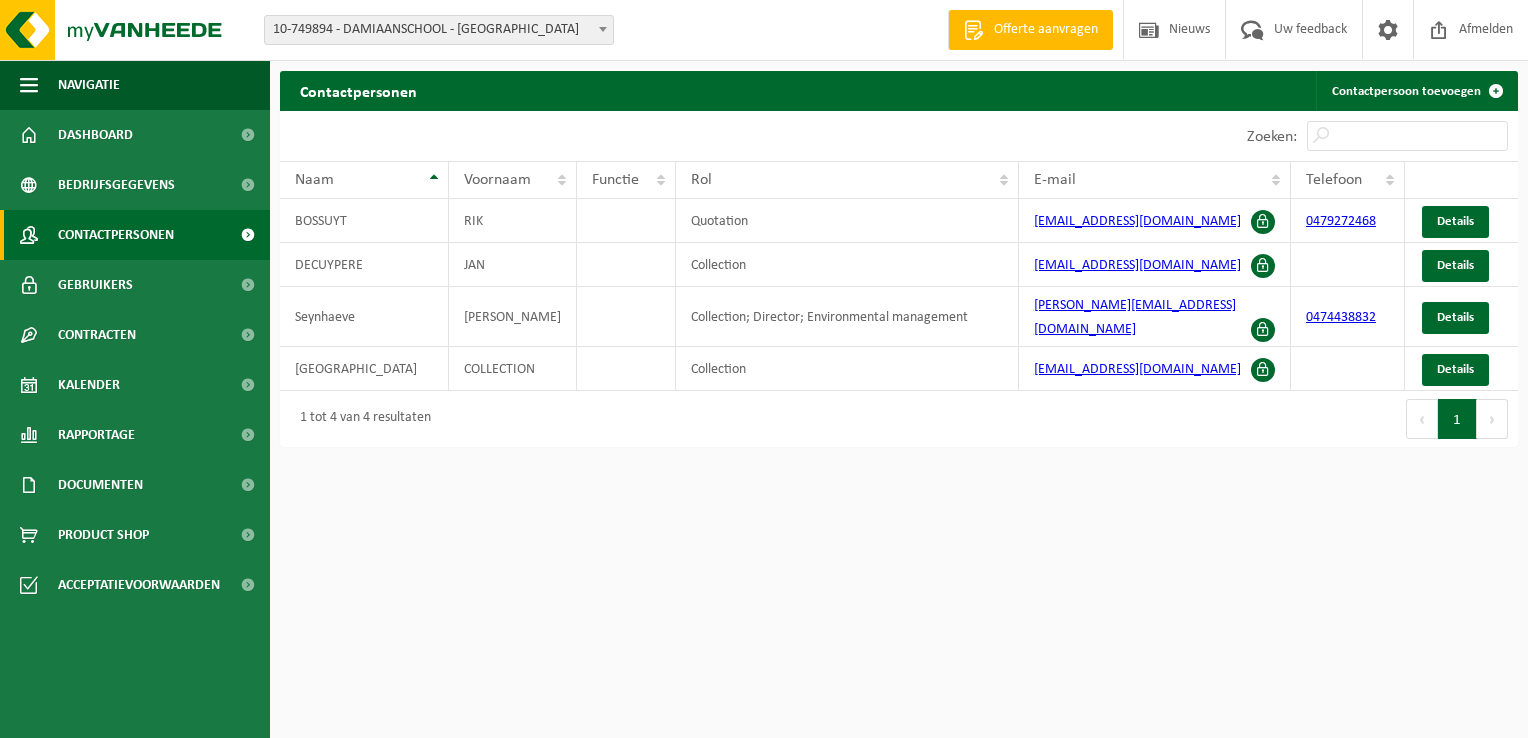 scroll, scrollTop: 0, scrollLeft: 0, axis: both 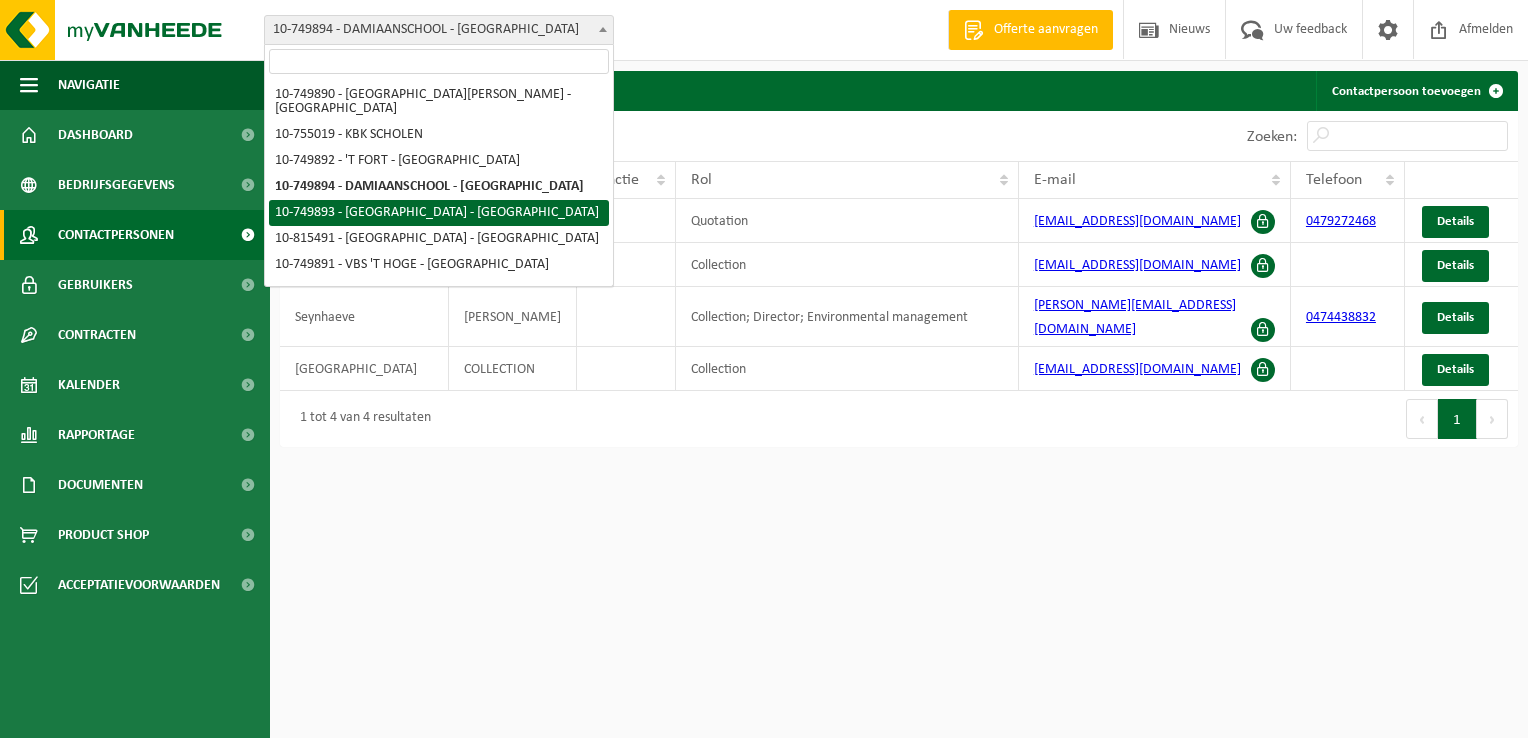 select on "7406" 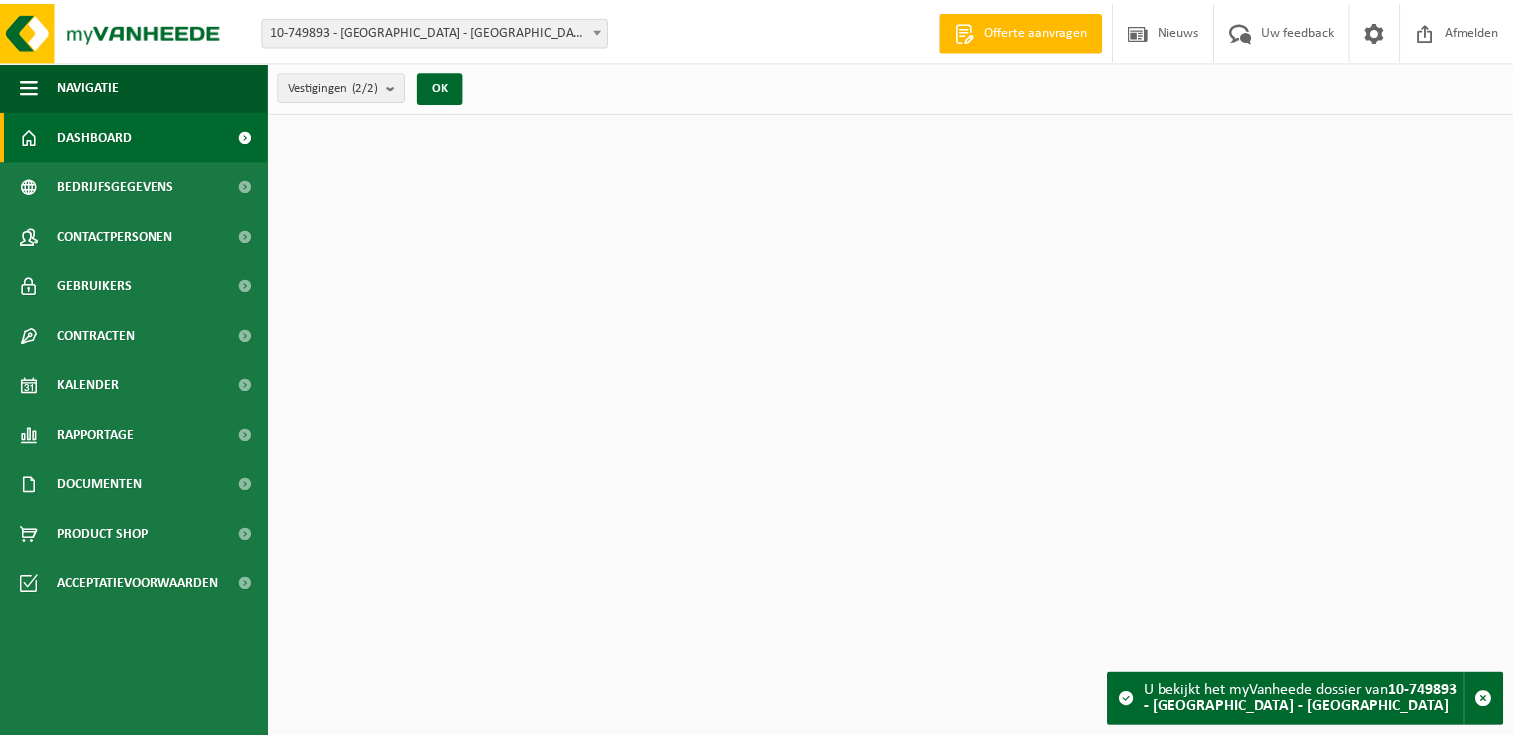 scroll, scrollTop: 0, scrollLeft: 0, axis: both 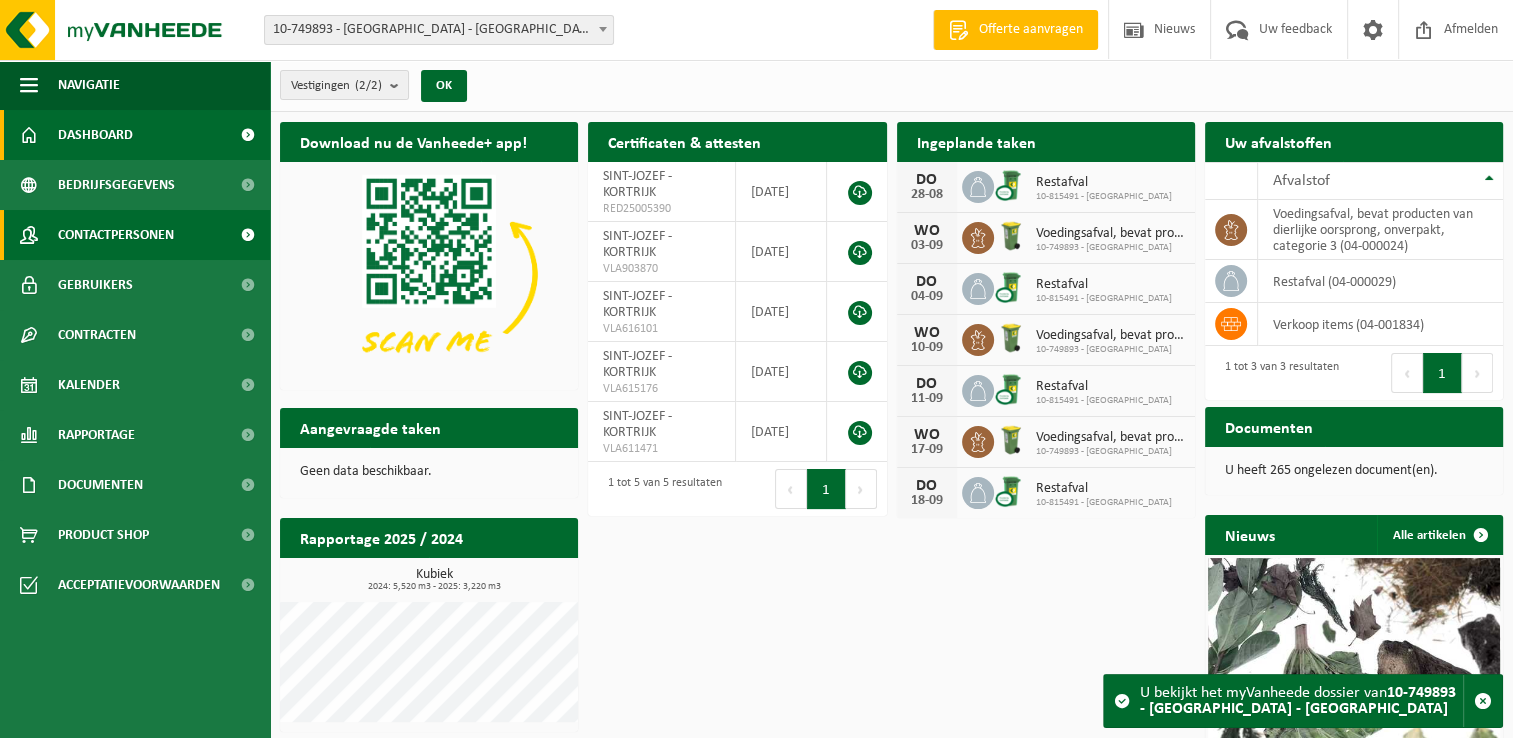 click on "Contactpersonen" at bounding box center (116, 235) 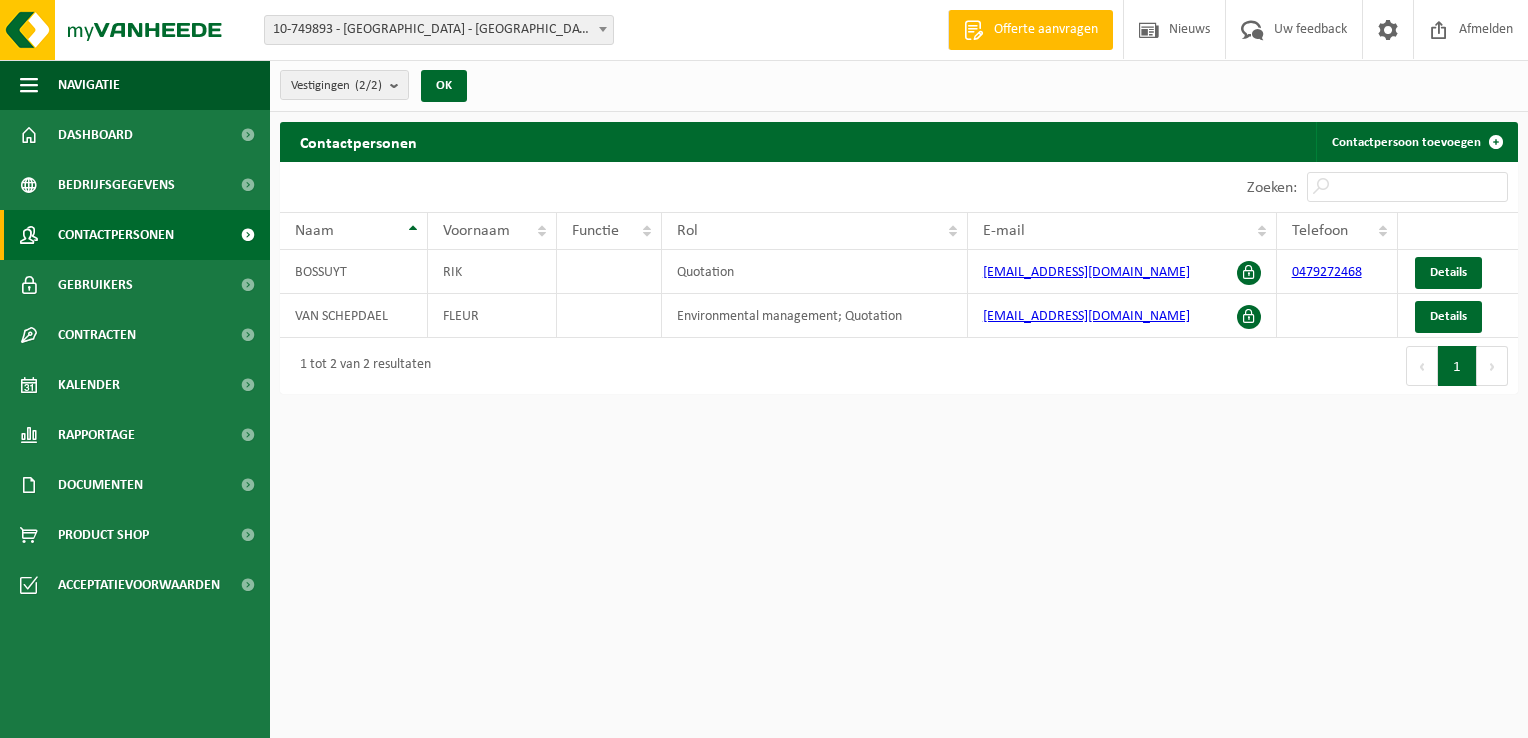 scroll, scrollTop: 0, scrollLeft: 0, axis: both 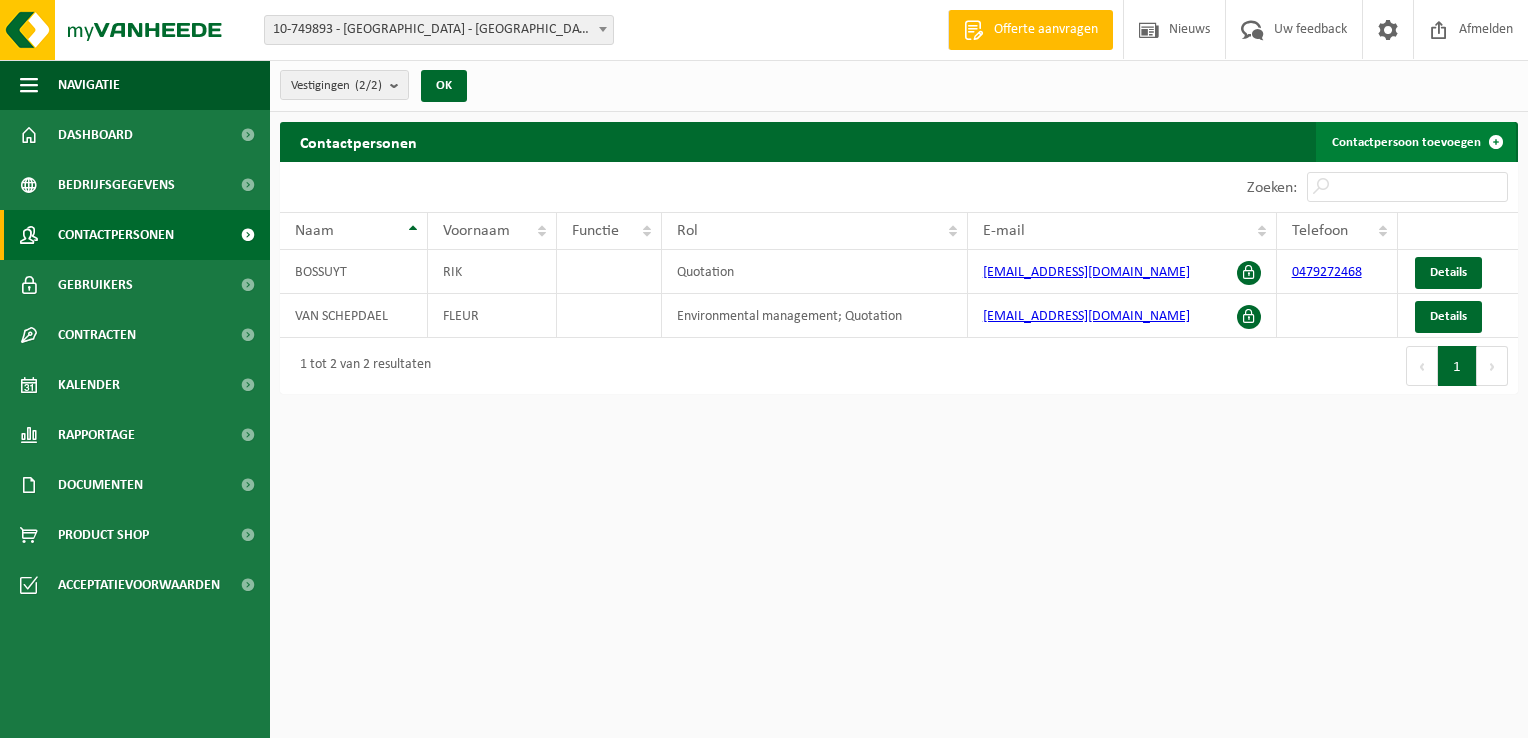 click on "Contactpersoon toevoegen" at bounding box center (1416, 142) 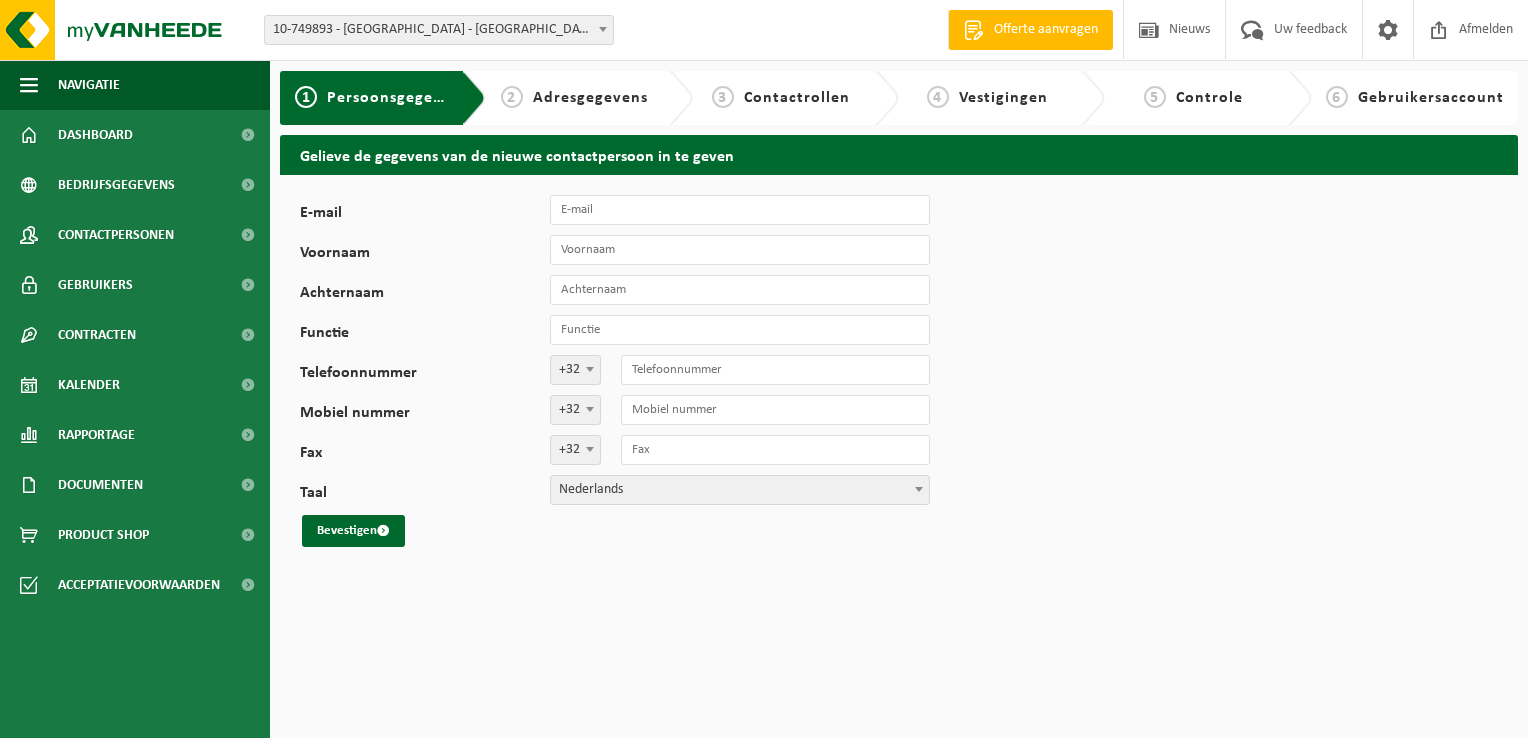 scroll, scrollTop: 0, scrollLeft: 0, axis: both 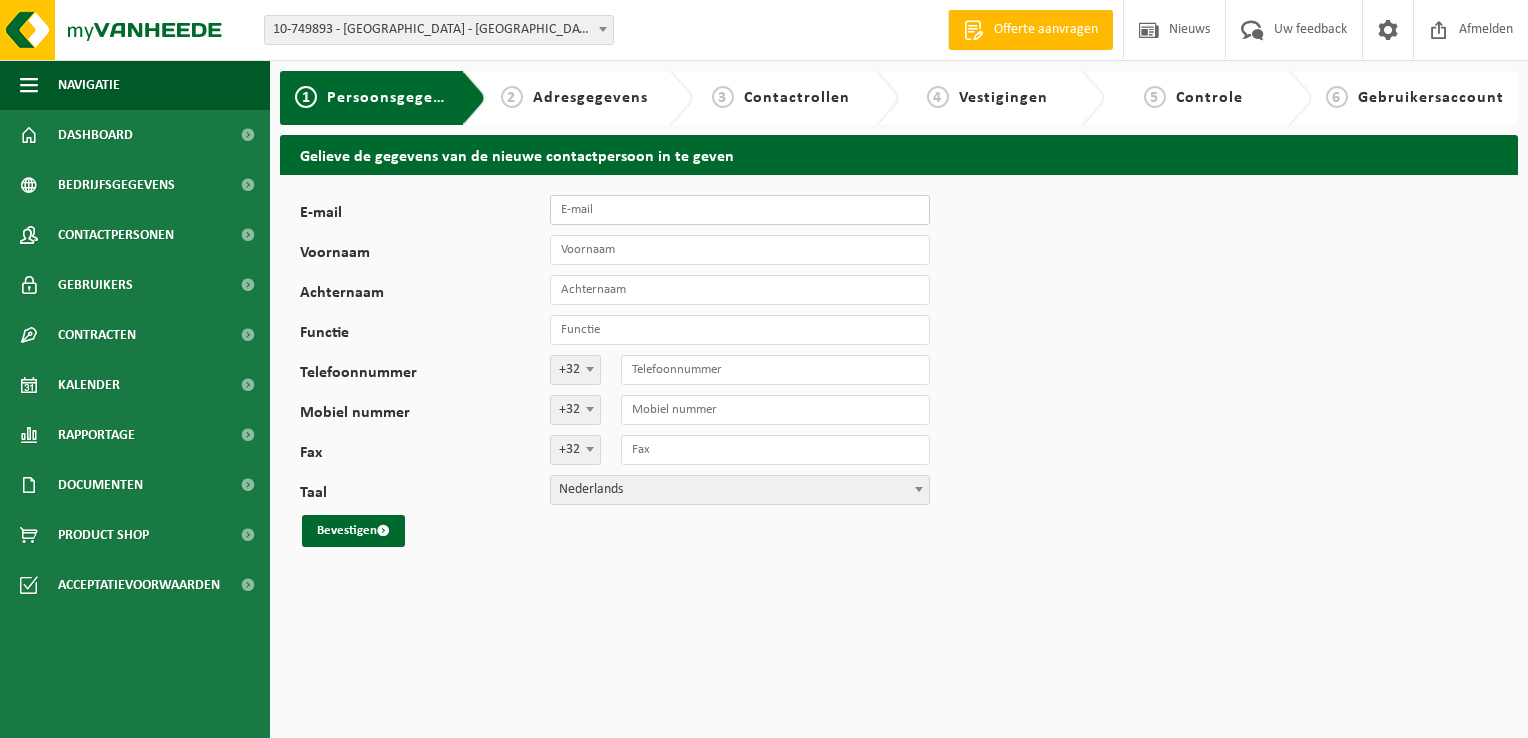 click on "E-mail" at bounding box center [740, 210] 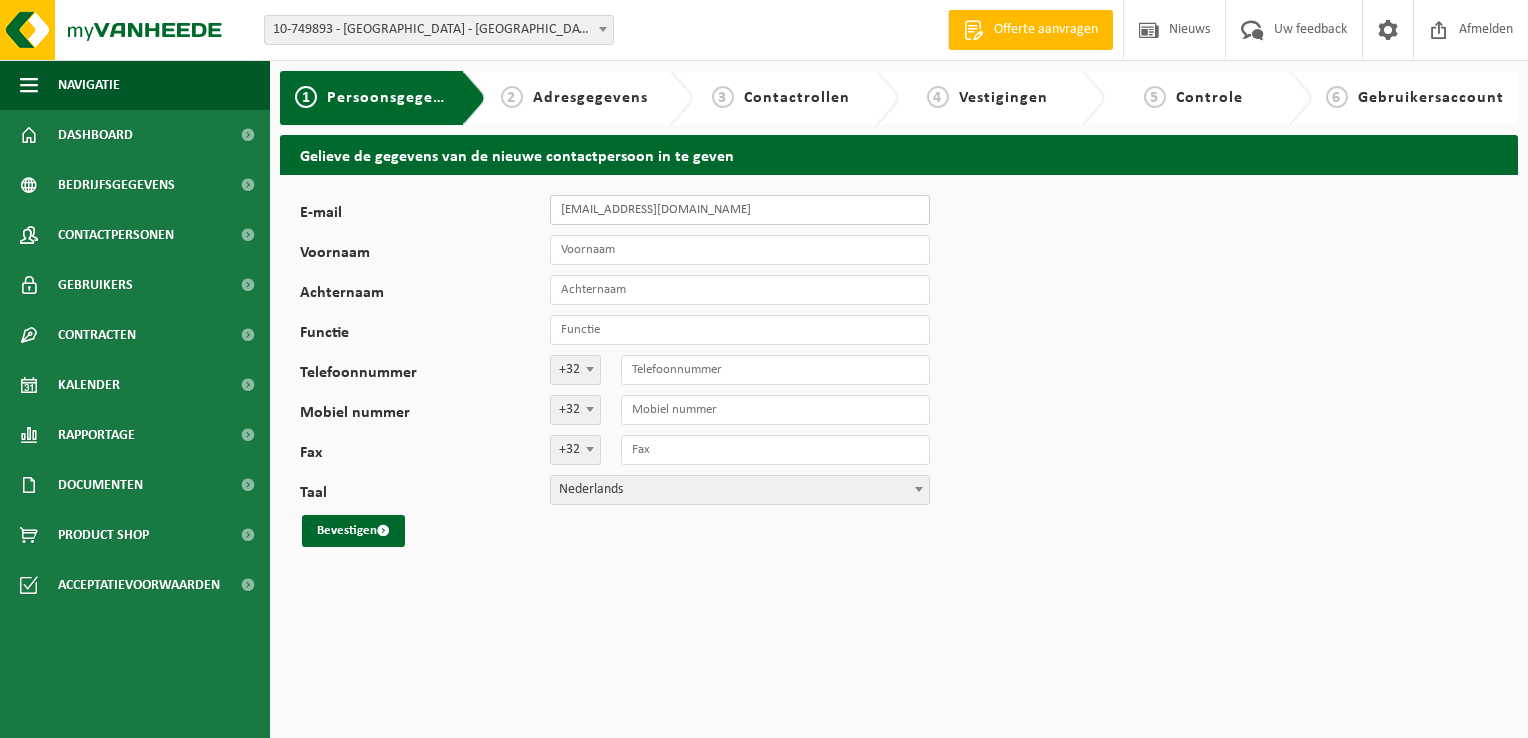 type on "[EMAIL_ADDRESS][DOMAIN_NAME]" 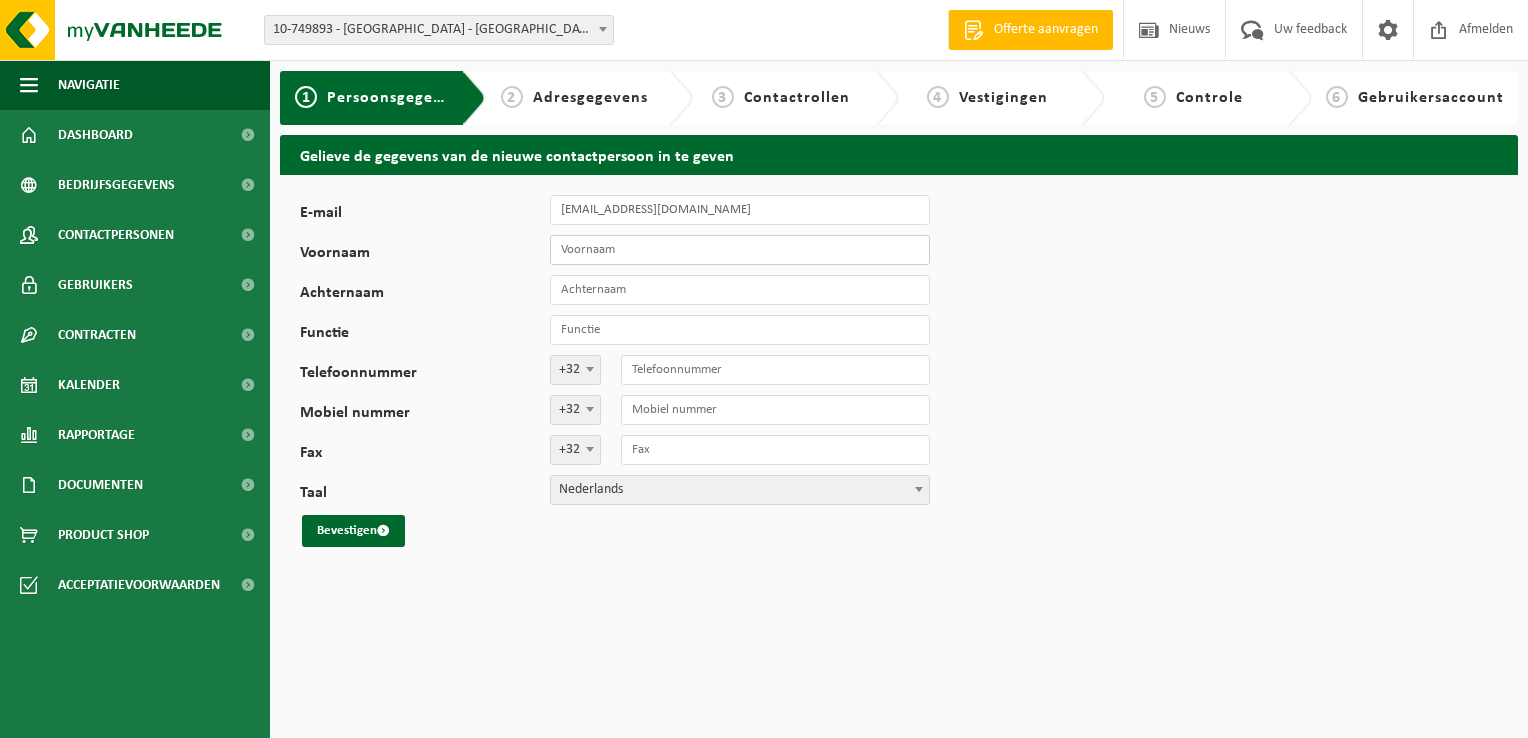 click on "Voornaam" at bounding box center [740, 250] 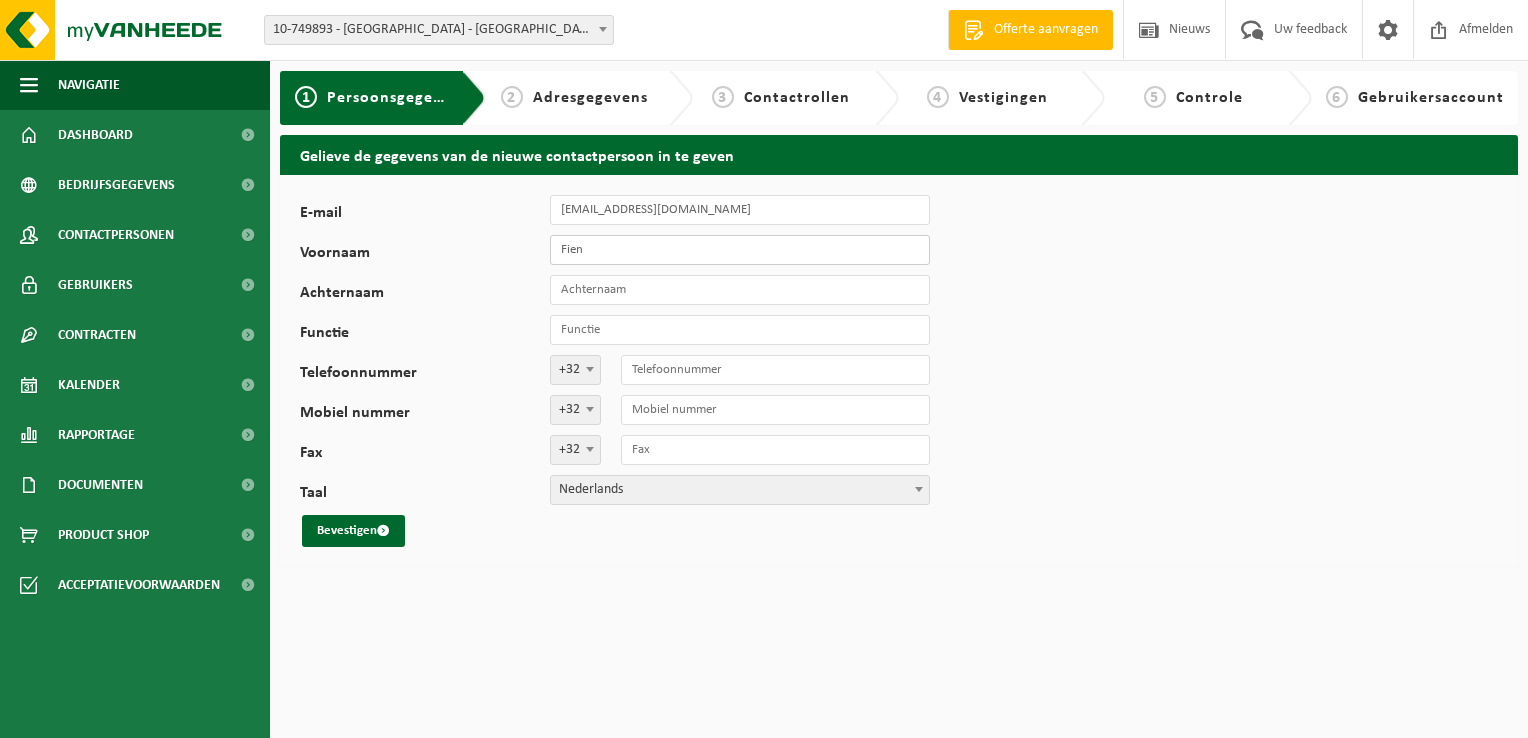 type on "Fien" 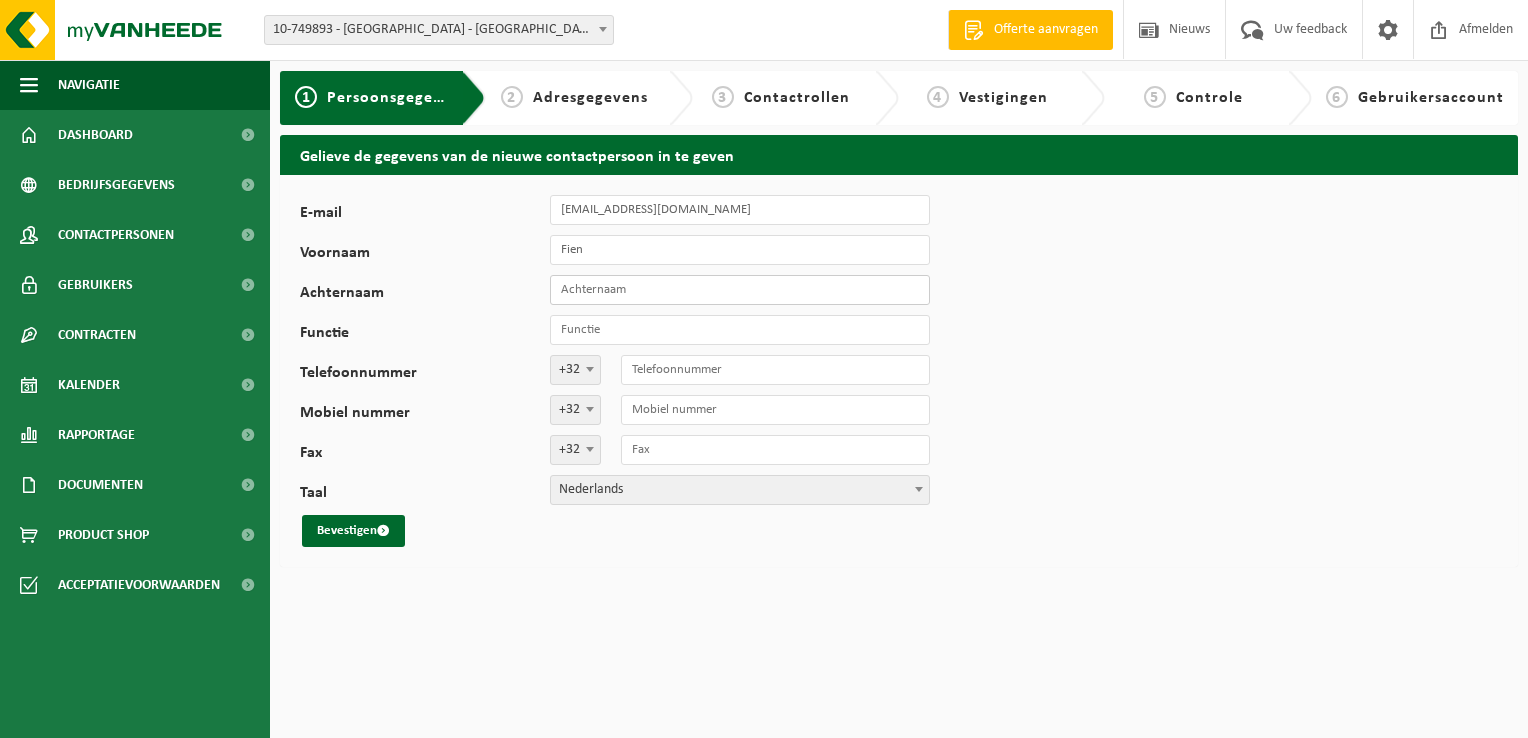 click on "Achternaam" at bounding box center [740, 290] 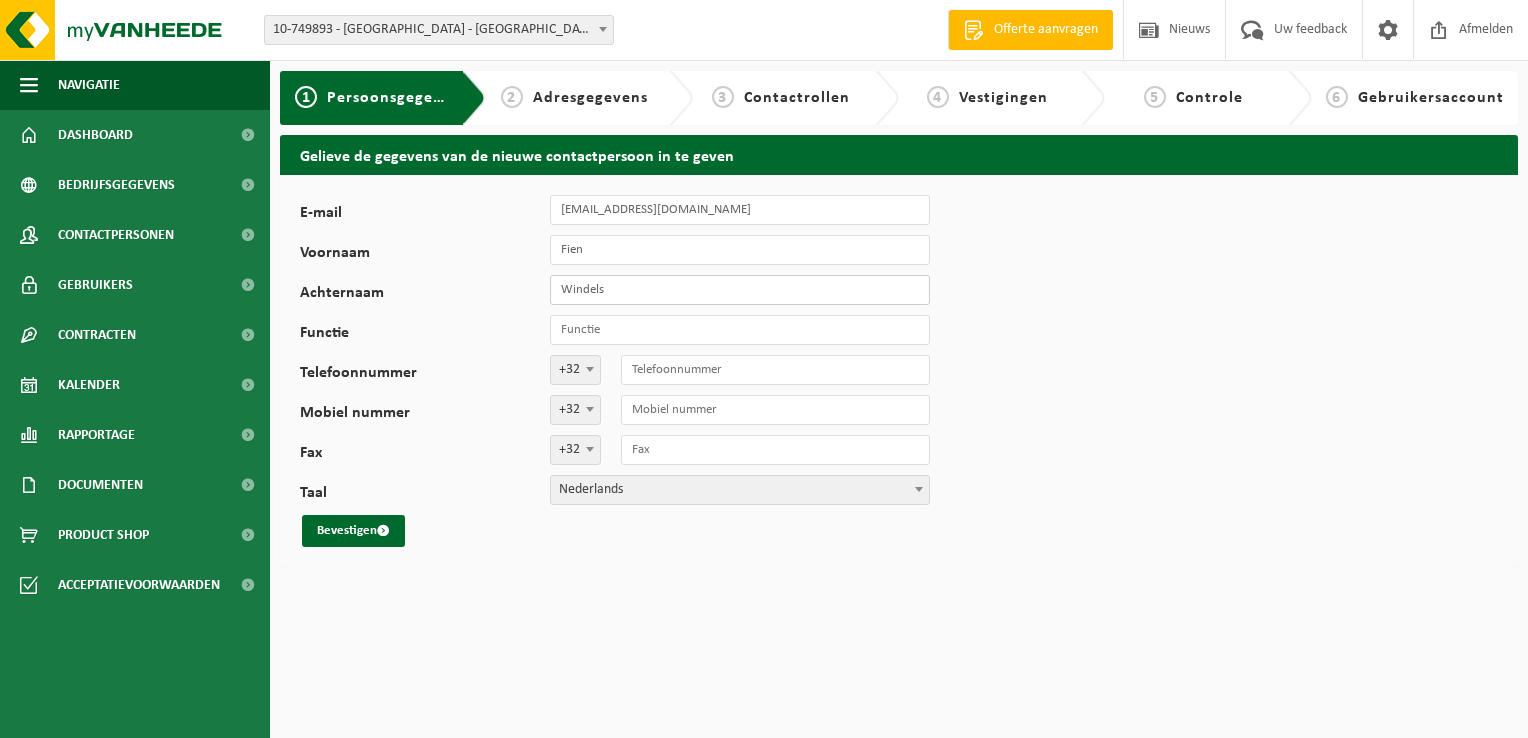 type on "Windels" 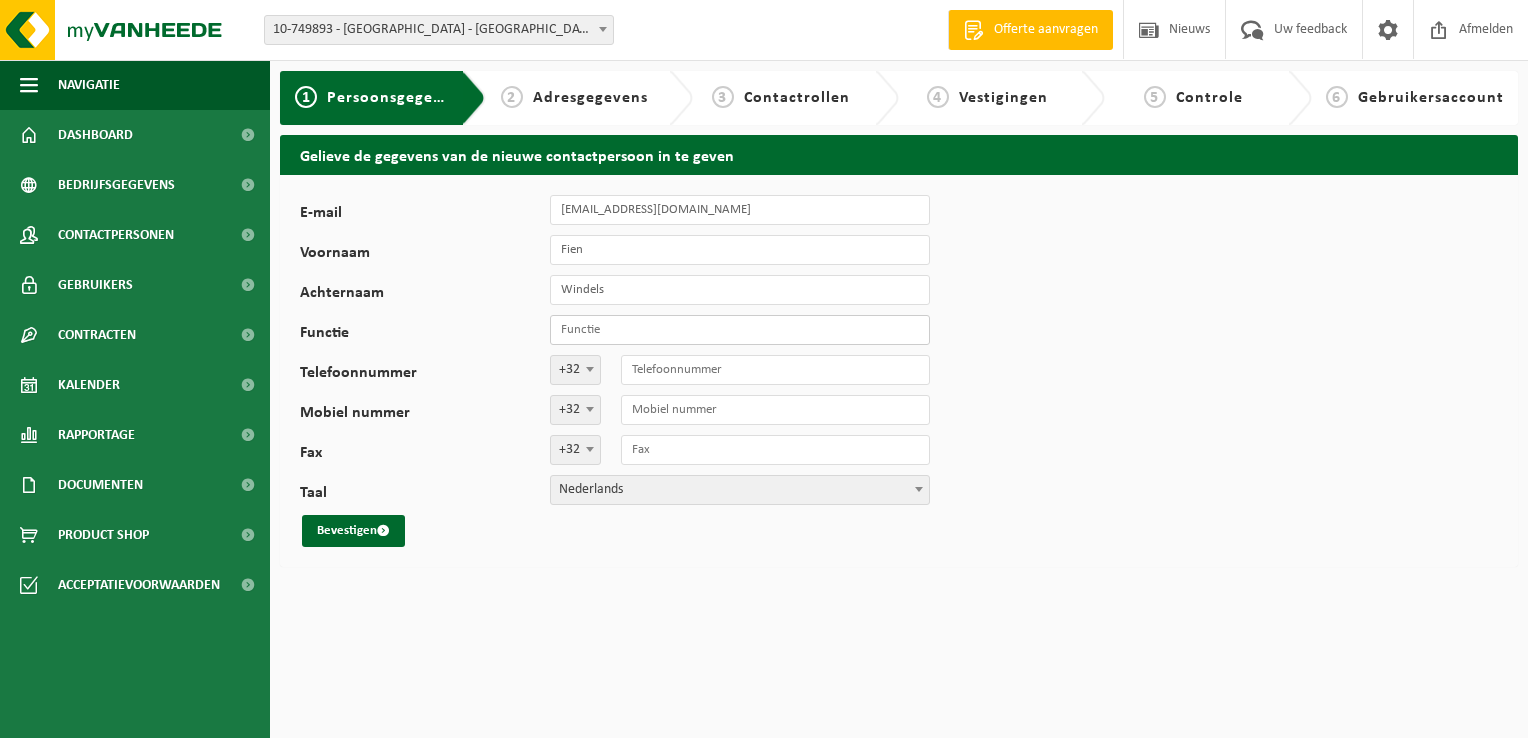 click on "Functie" at bounding box center (740, 330) 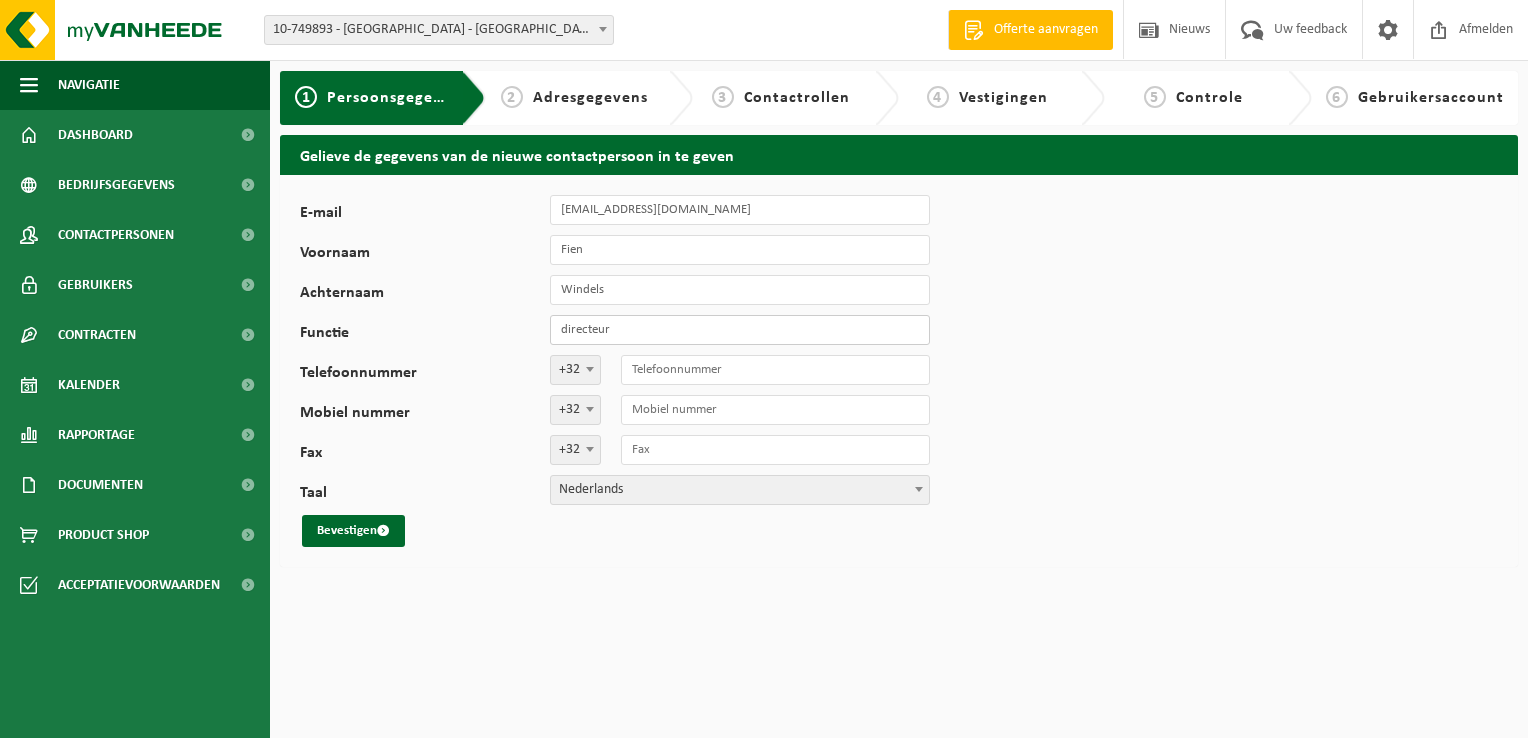 type on "directeur" 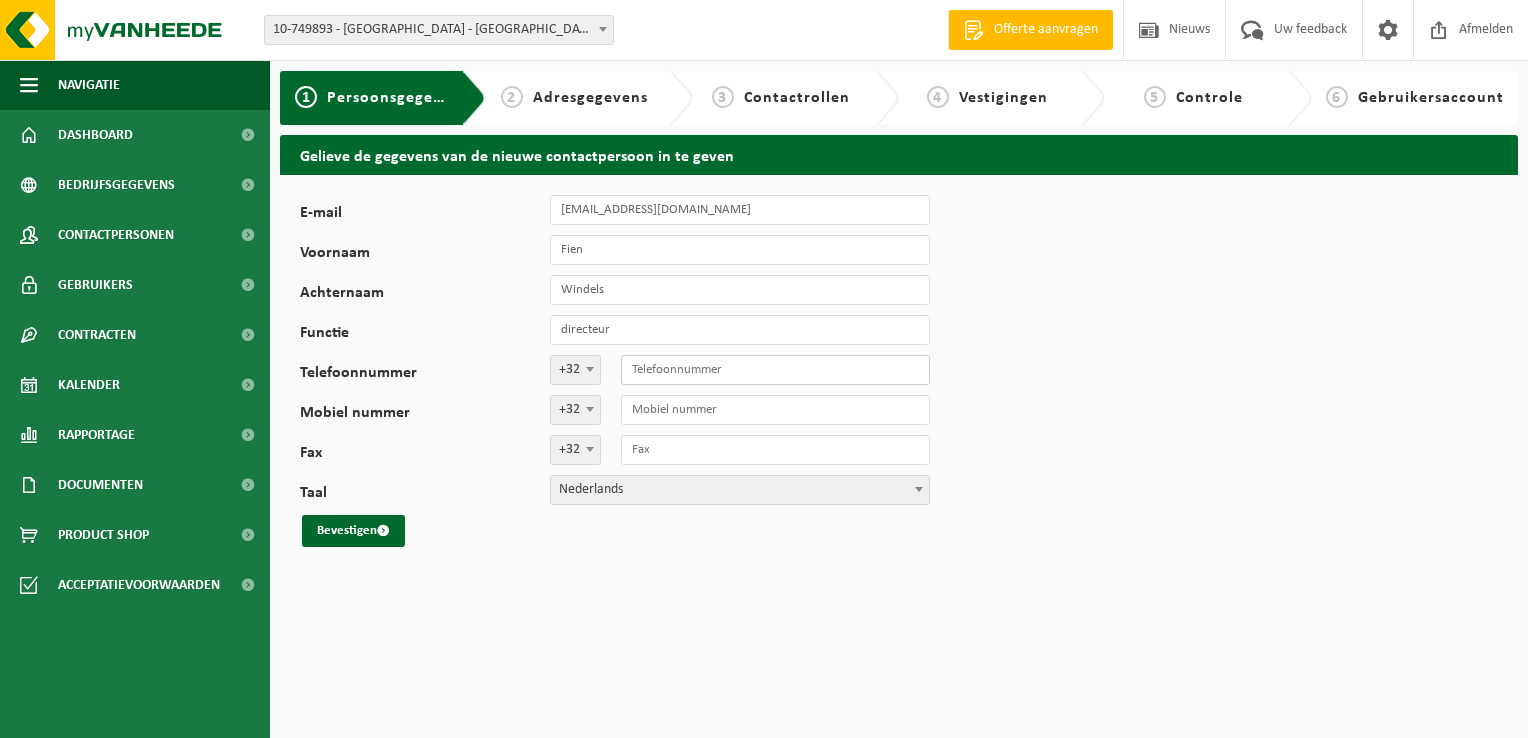 click on "Telefoonnummer" at bounding box center (775, 370) 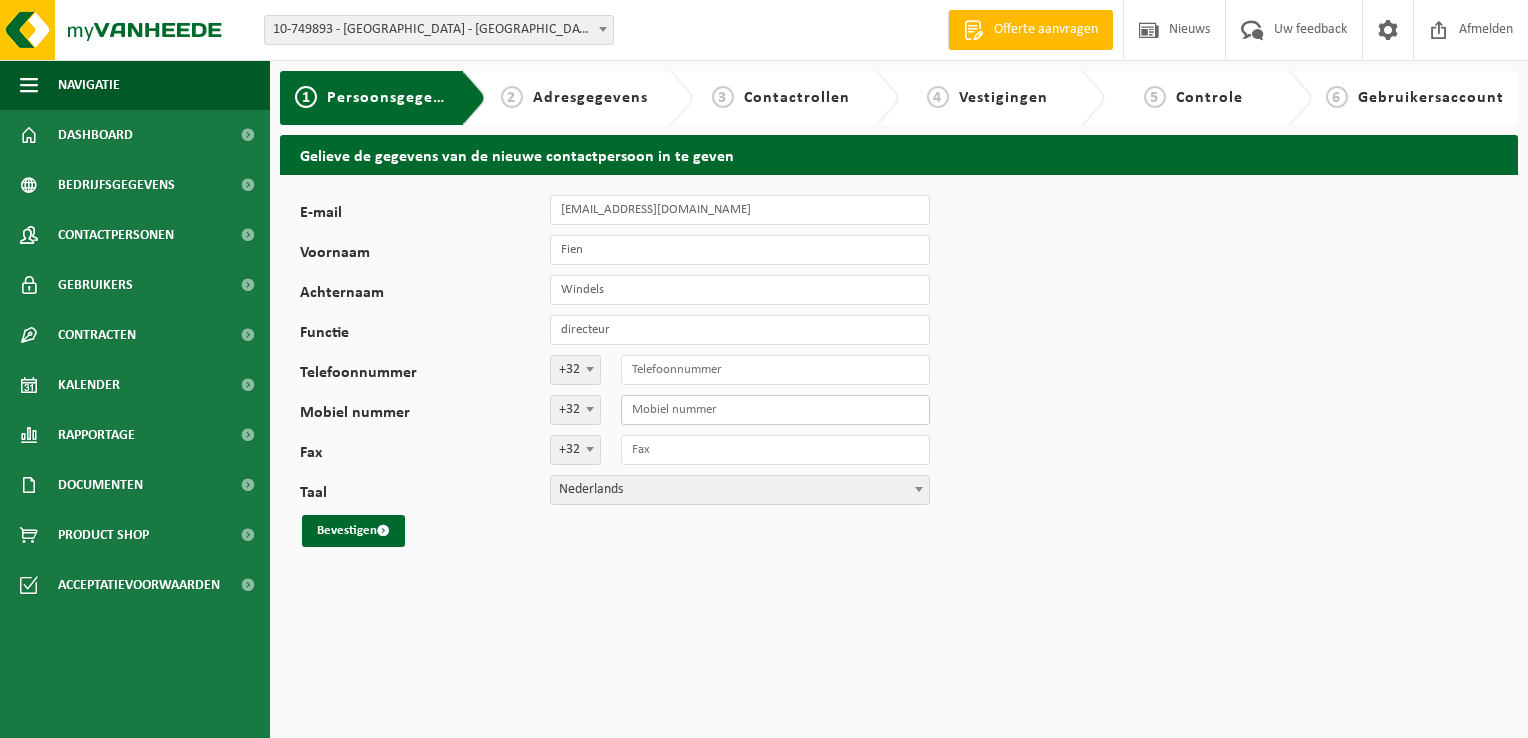click on "Mobiel nummer" at bounding box center [775, 410] 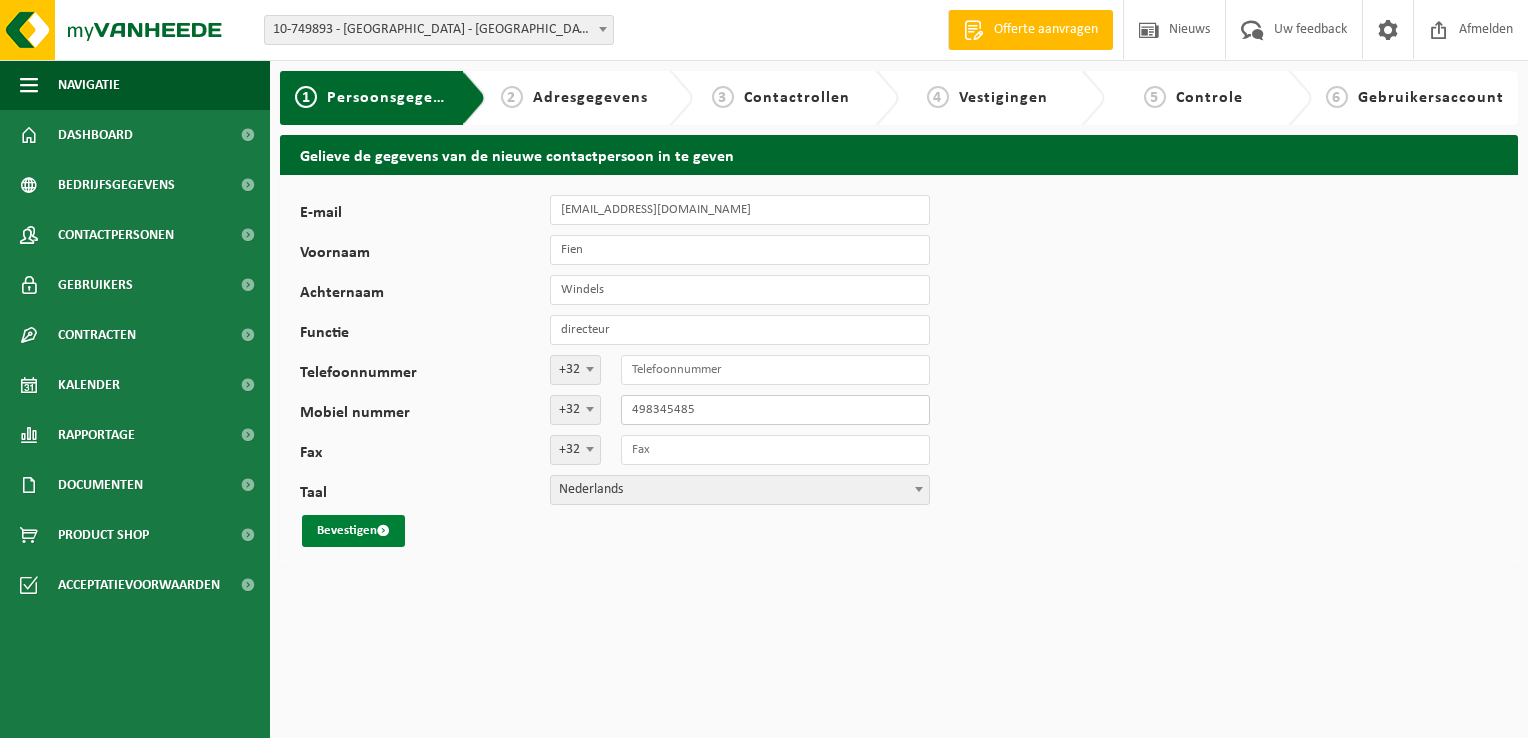 type on "498345485" 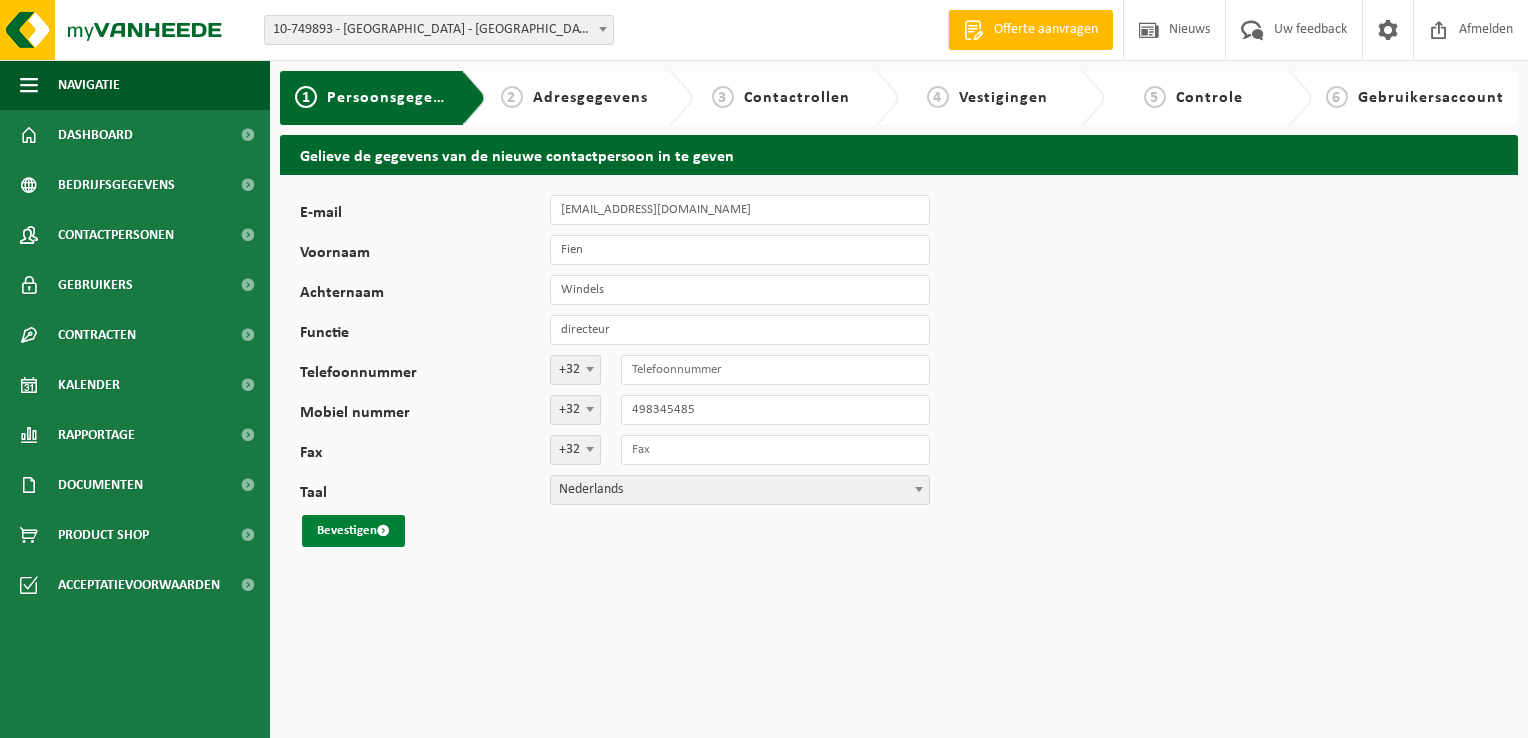 click on "Bevestigen" at bounding box center (353, 531) 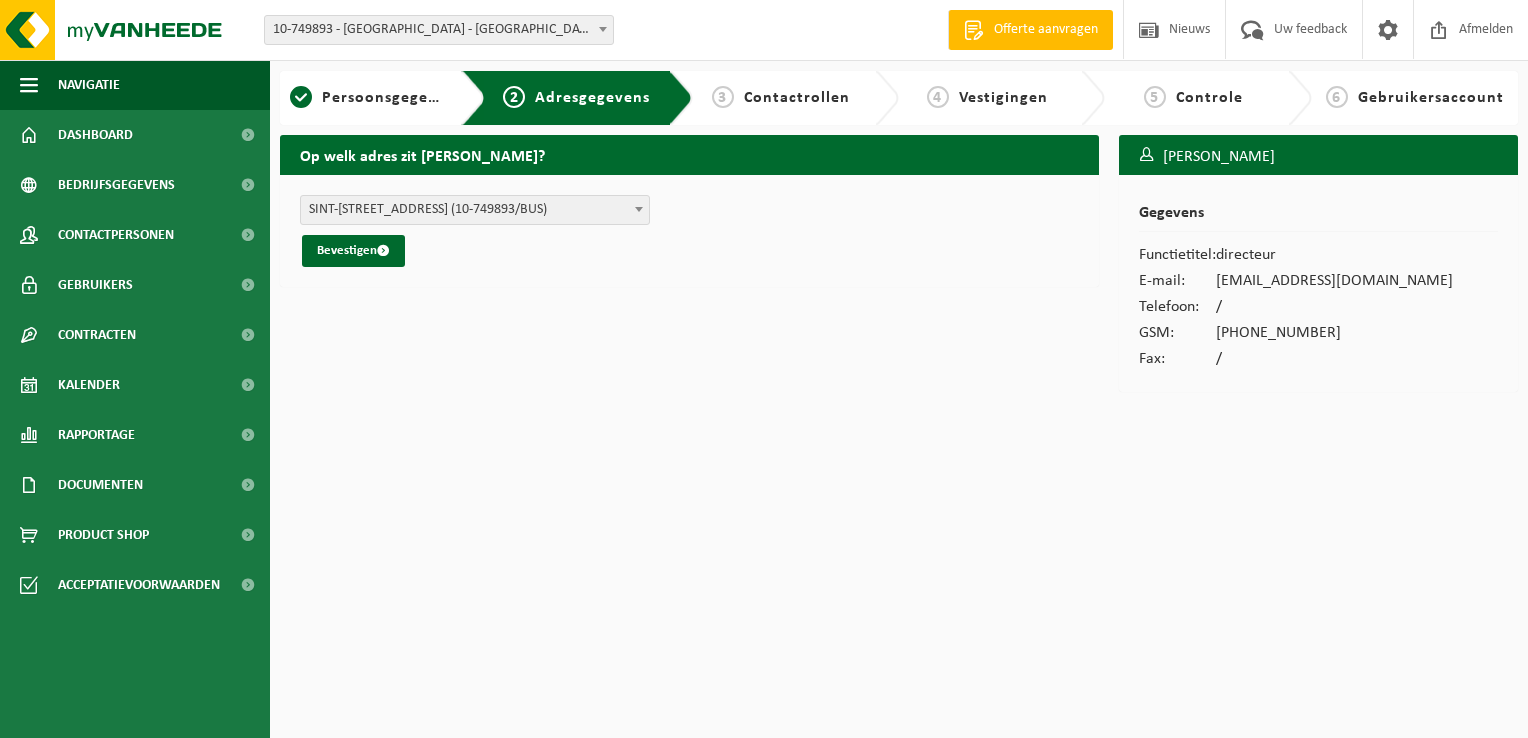 scroll, scrollTop: 0, scrollLeft: 0, axis: both 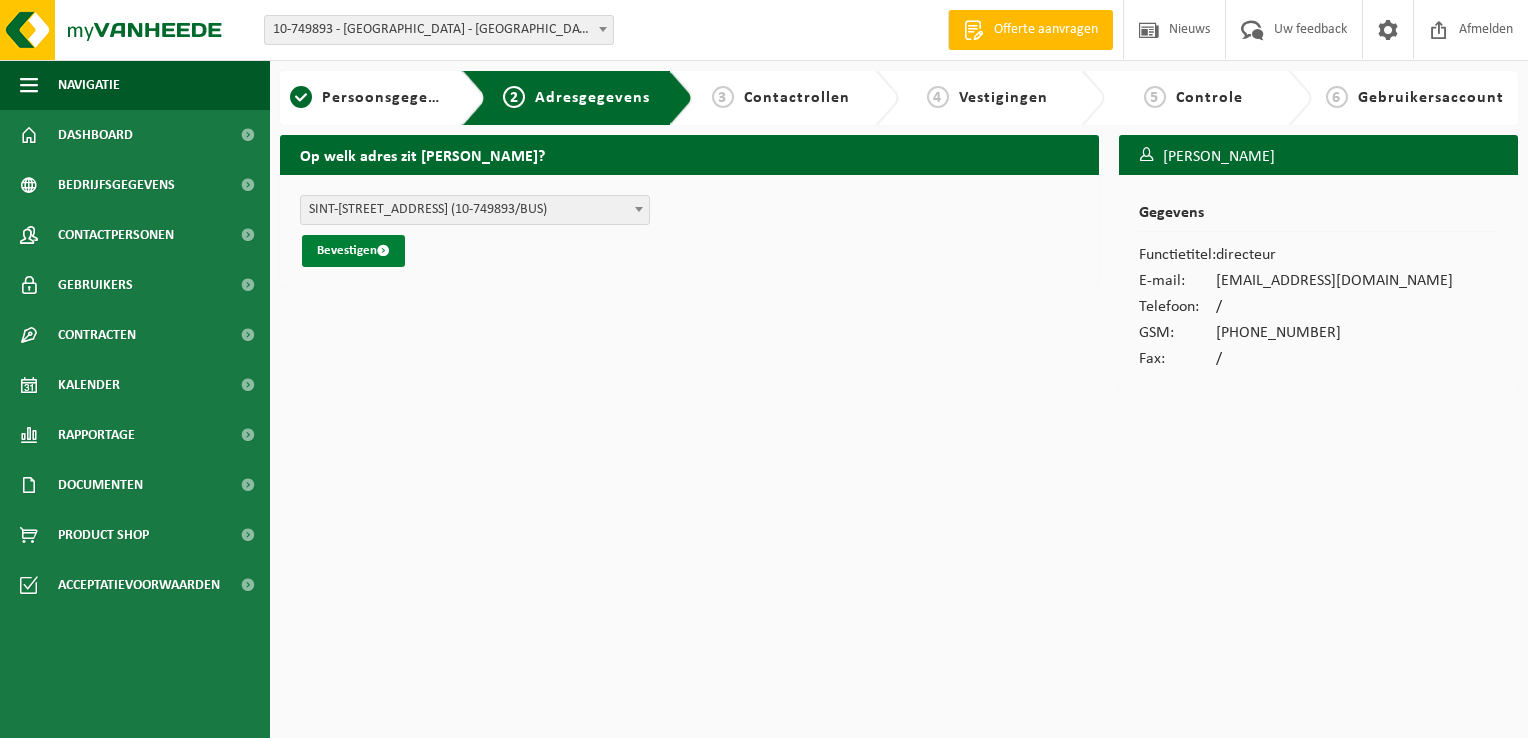 click on "Bevestigen" at bounding box center (353, 251) 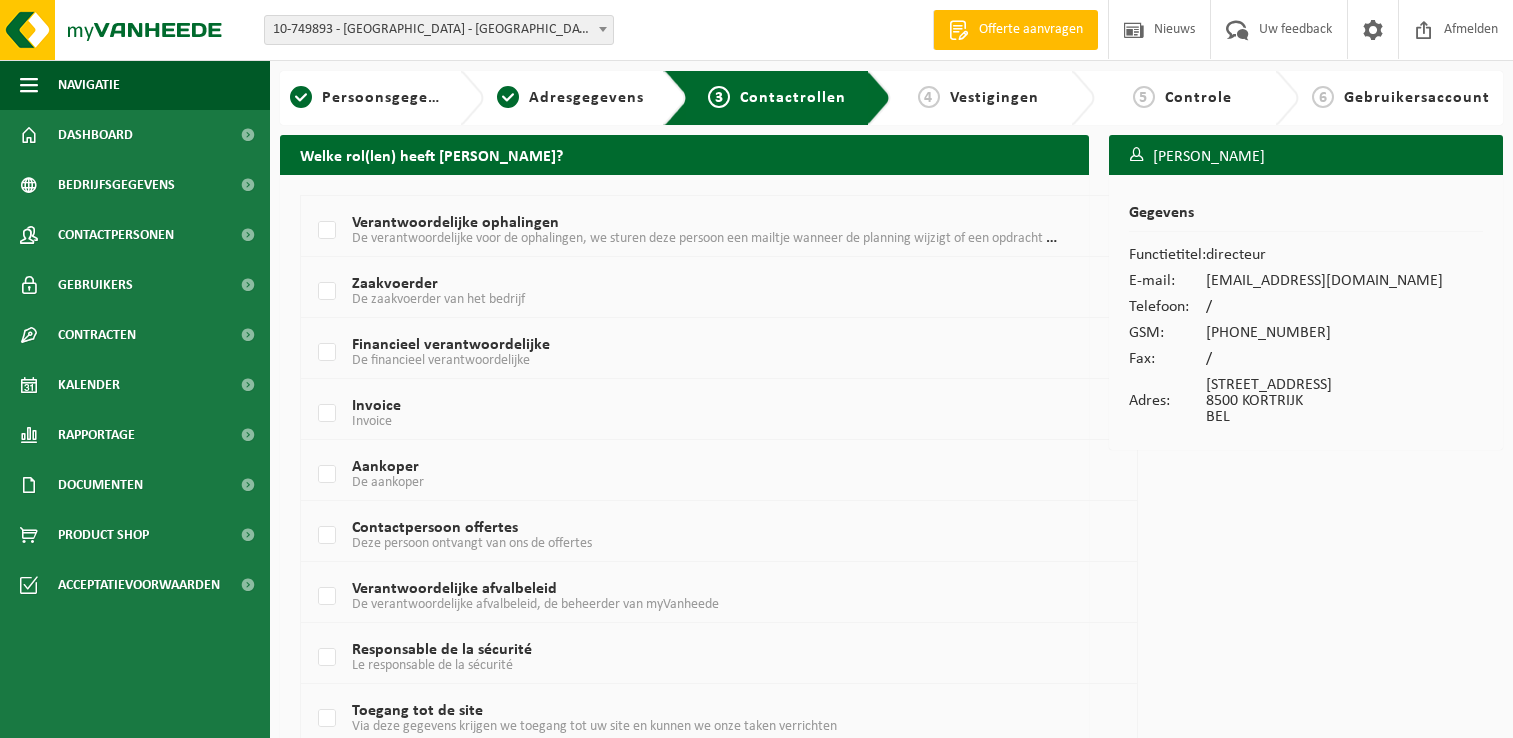 scroll, scrollTop: 0, scrollLeft: 0, axis: both 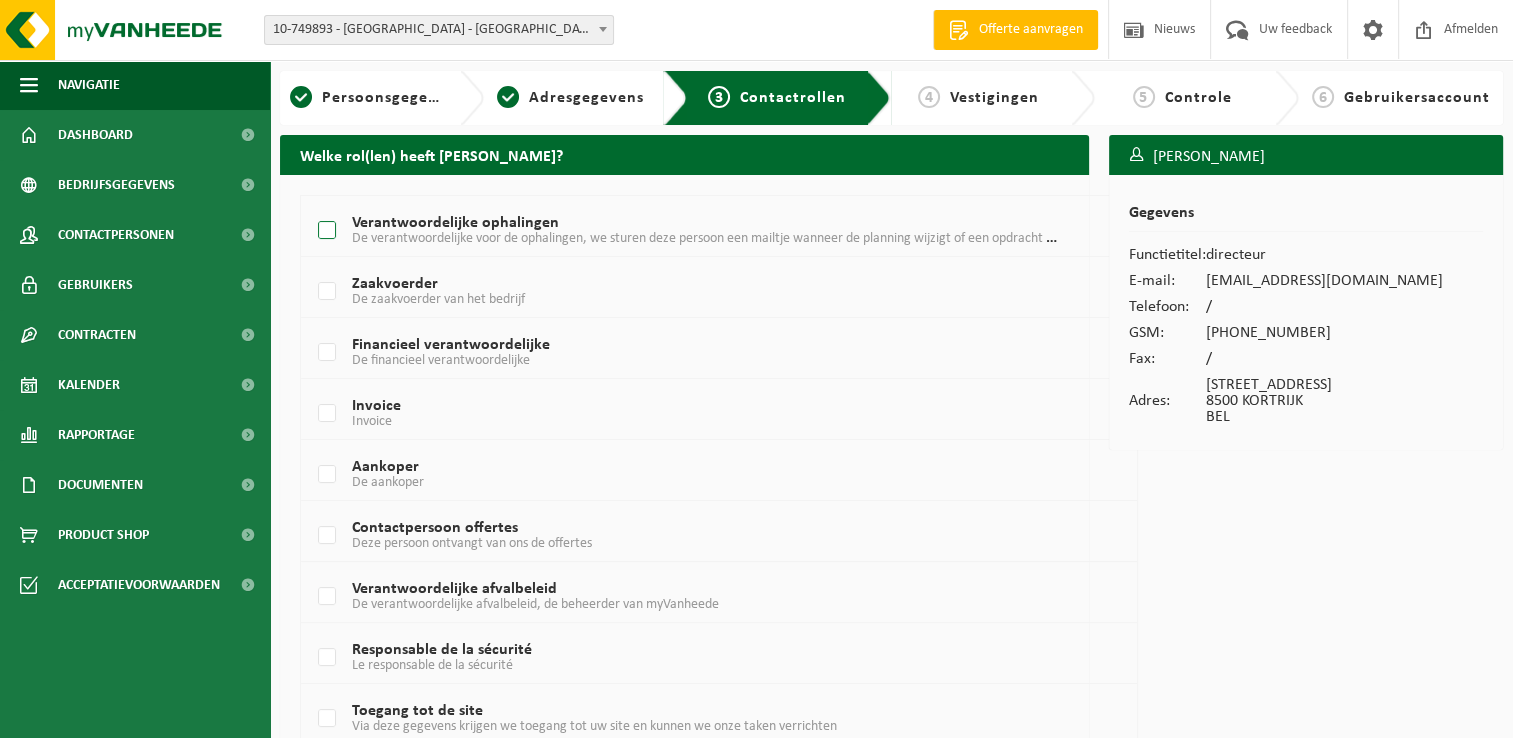 click on "Verantwoordelijke ophalingen   De verantwoordelijke voor de ophalingen, we sturen deze persoon een mailtje wanneer de planning wijzigt of een opdracht ingepland werd." at bounding box center (685, 231) 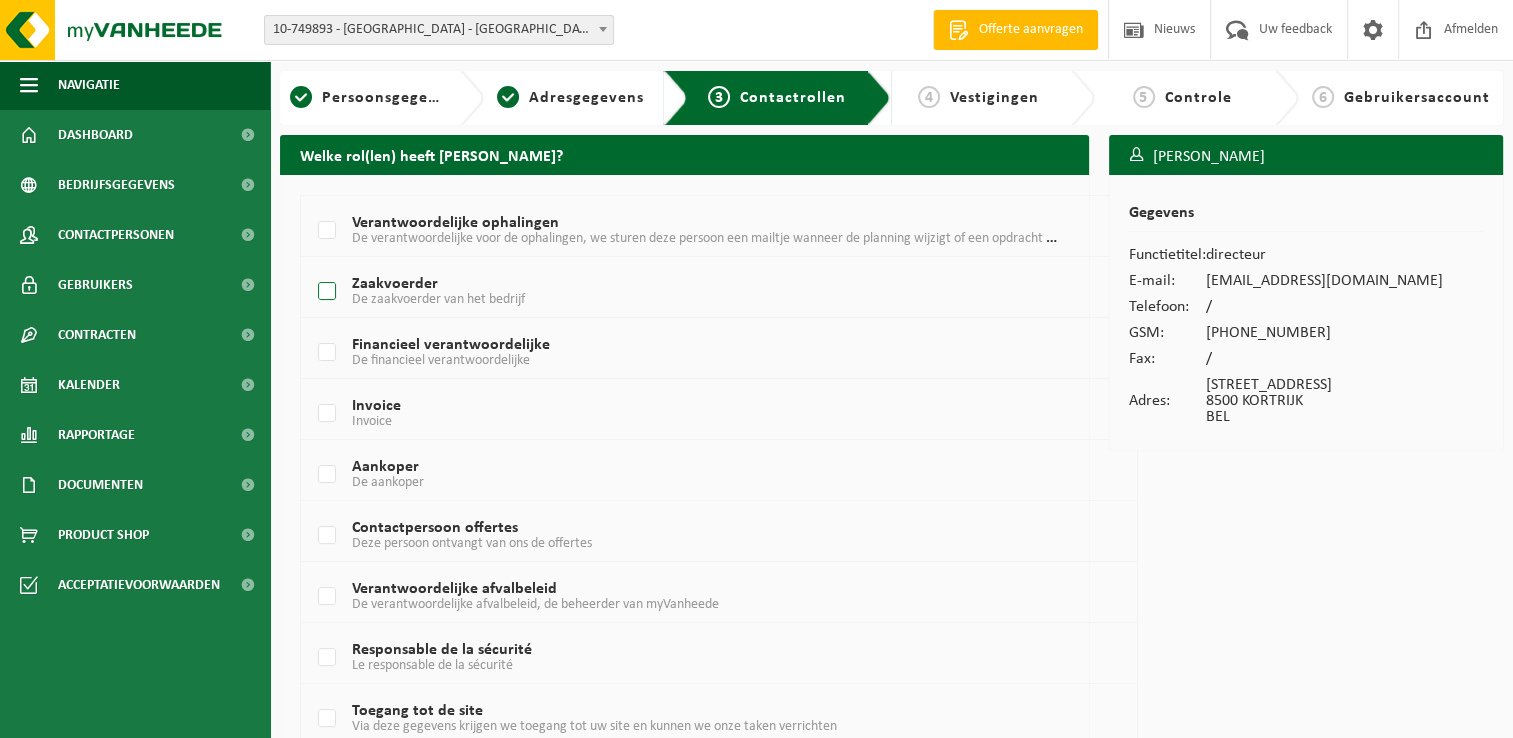 drag, startPoint x: 333, startPoint y: 238, endPoint x: 323, endPoint y: 291, distance: 53.935146 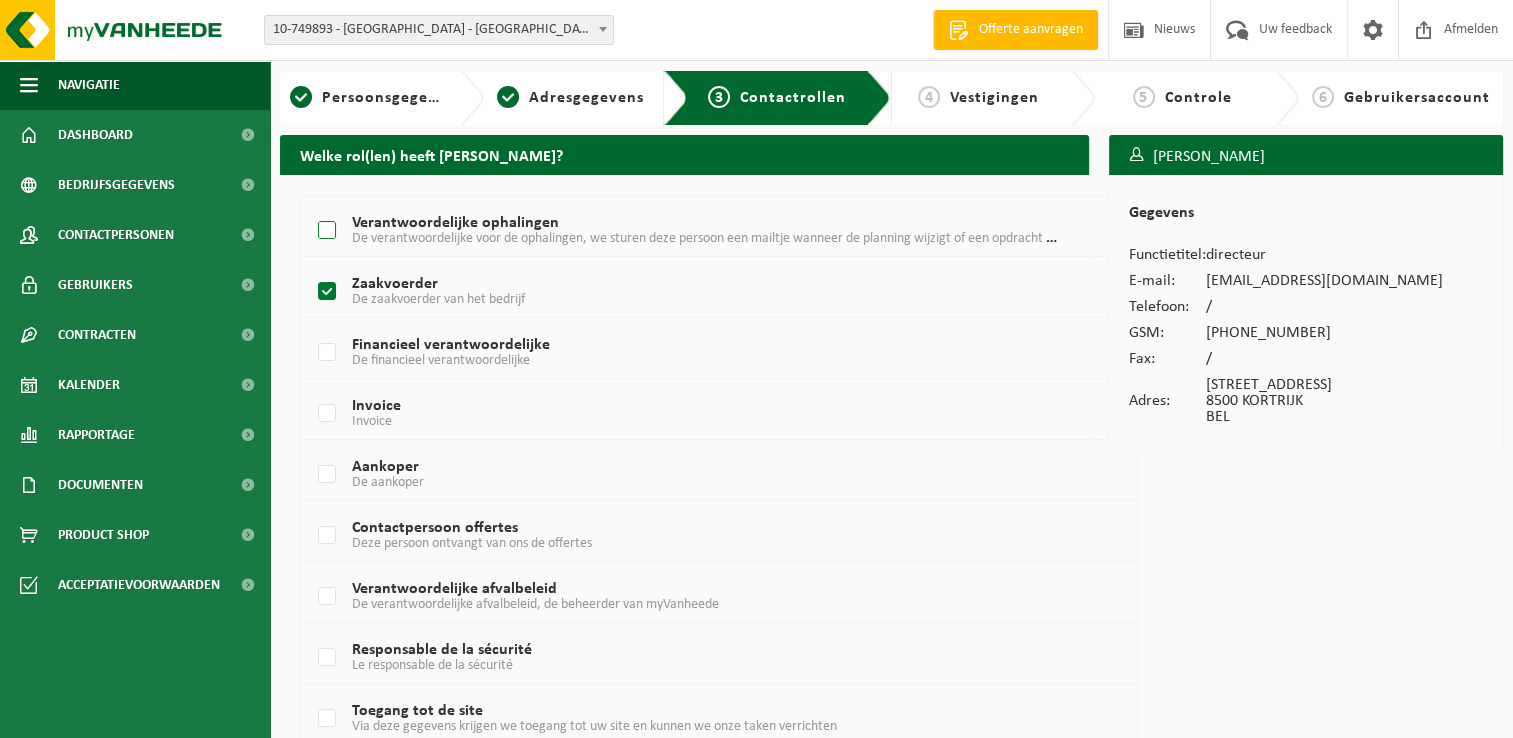 drag, startPoint x: 317, startPoint y: 228, endPoint x: 320, endPoint y: 241, distance: 13.341664 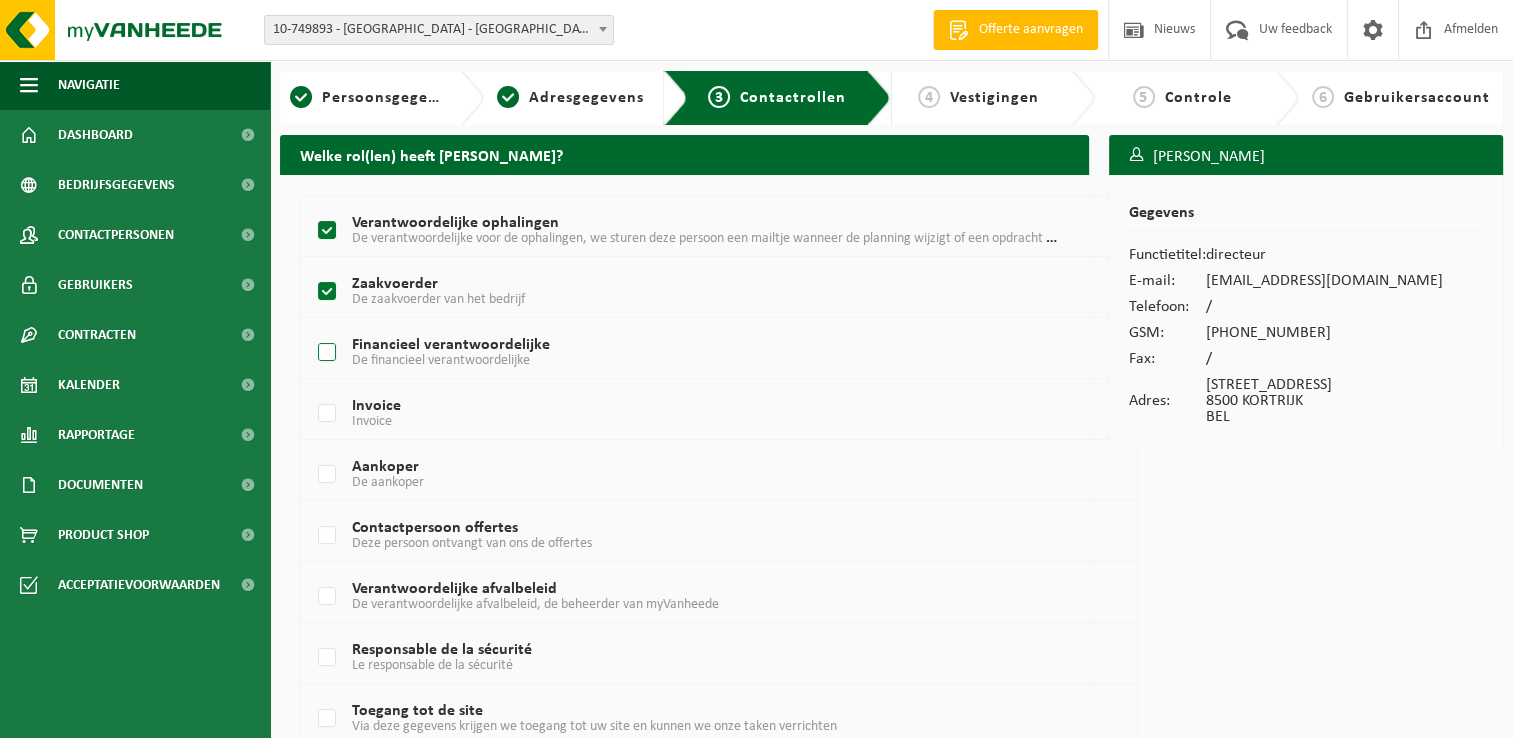 click on "Financieel verantwoordelijke   De financieel verantwoordelijke" at bounding box center [685, 353] 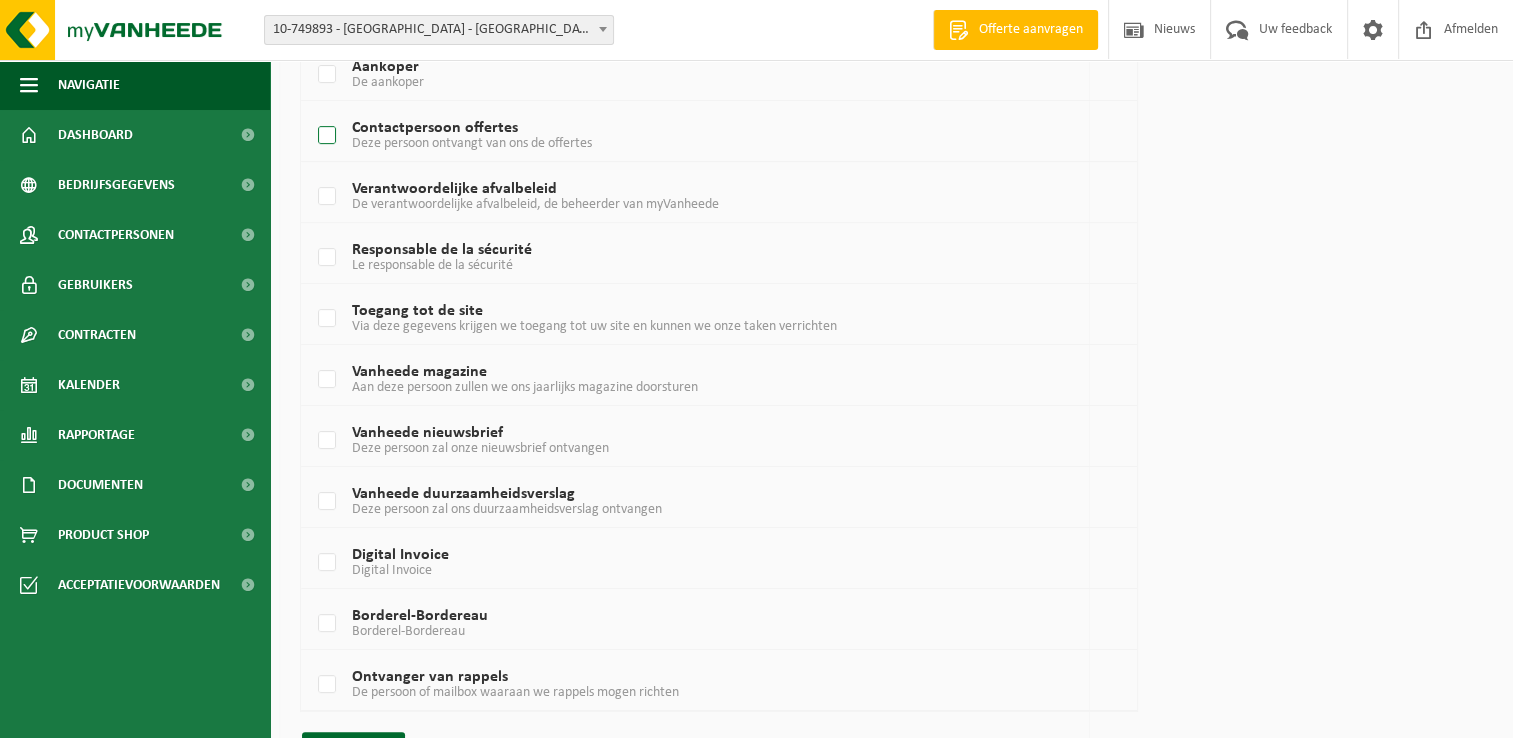 scroll, scrollTop: 451, scrollLeft: 0, axis: vertical 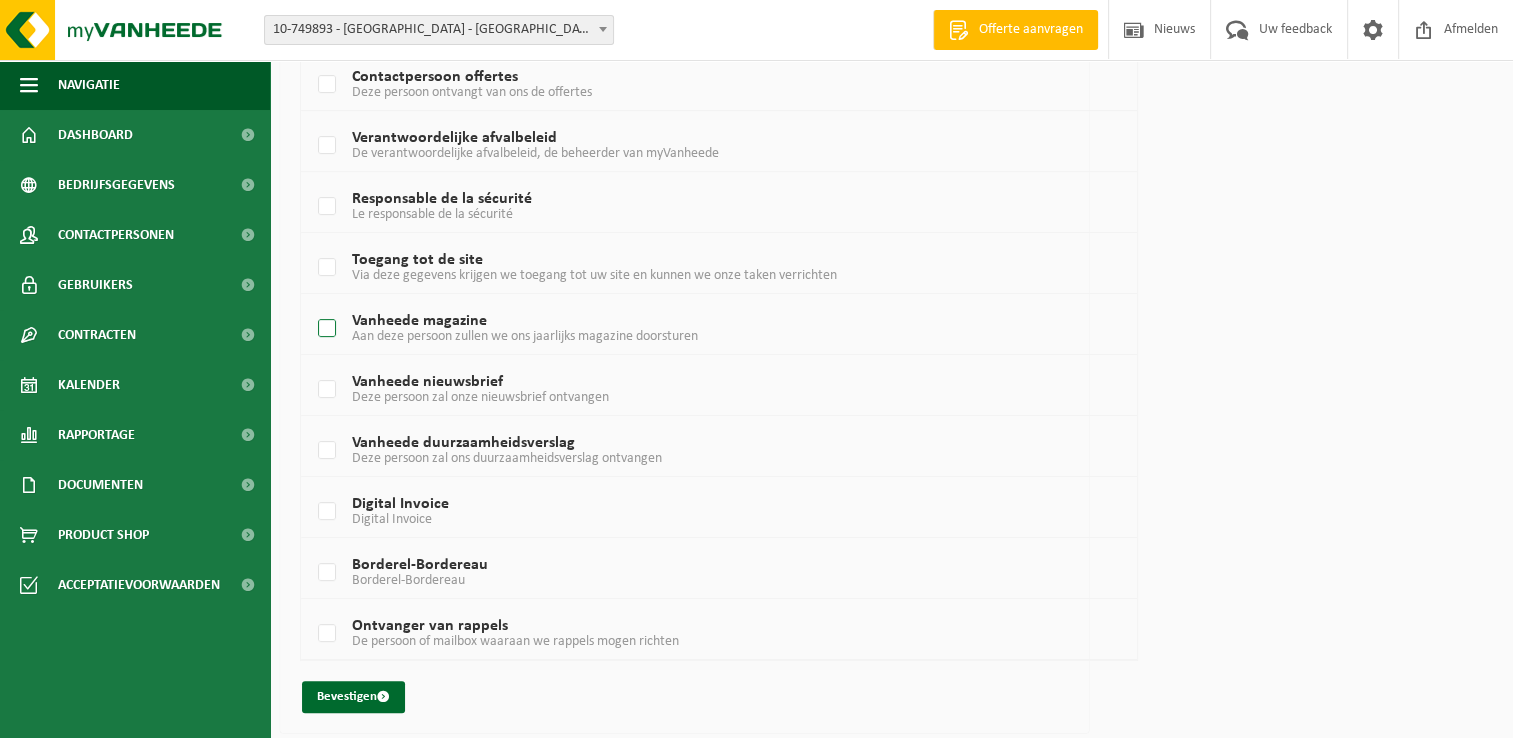 click on "Vanheede magazine   Aan deze persoon zullen we ons jaarlijks magazine doorsturen" at bounding box center [685, 329] 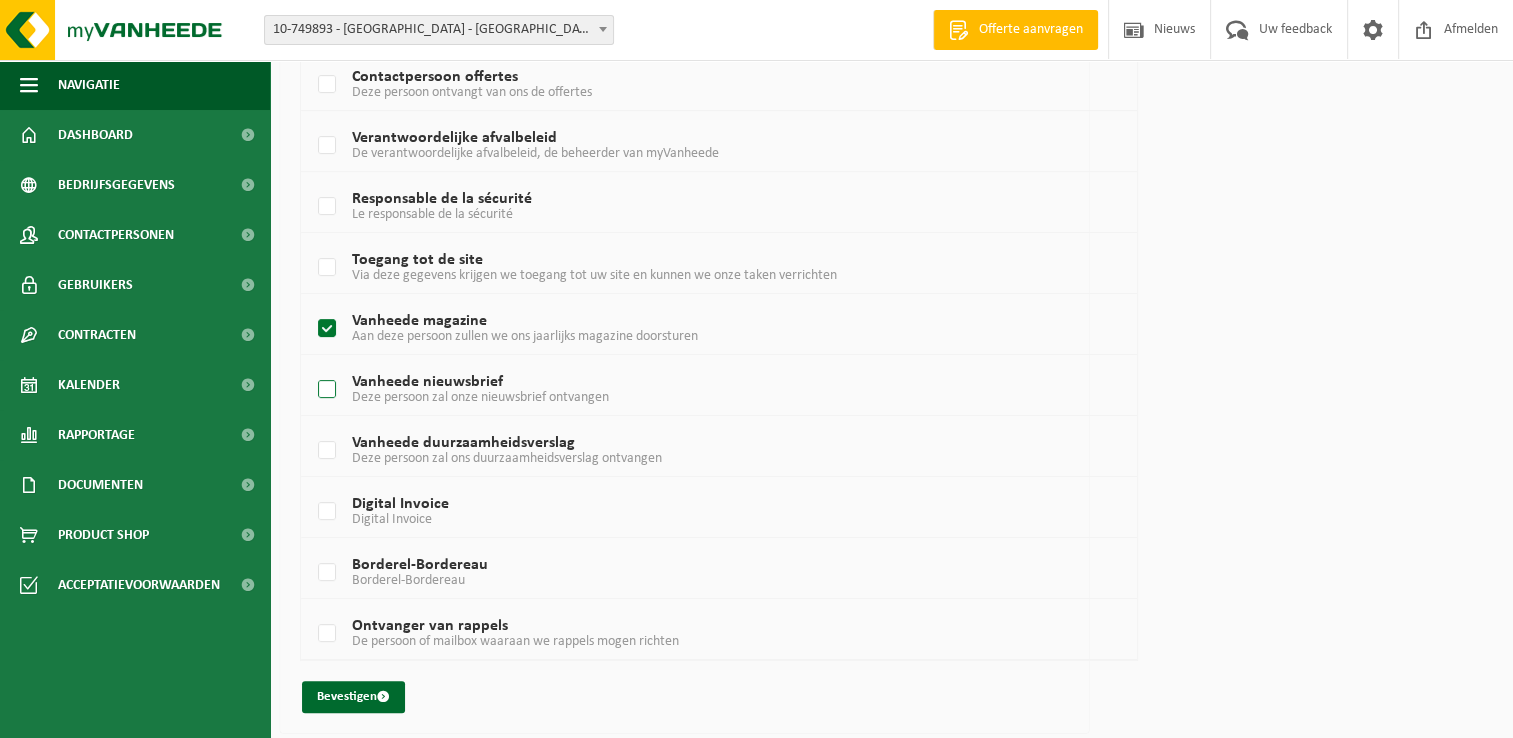 click on "Vanheede nieuwsbrief   Deze persoon zal onze nieuwsbrief ontvangen" at bounding box center (685, 390) 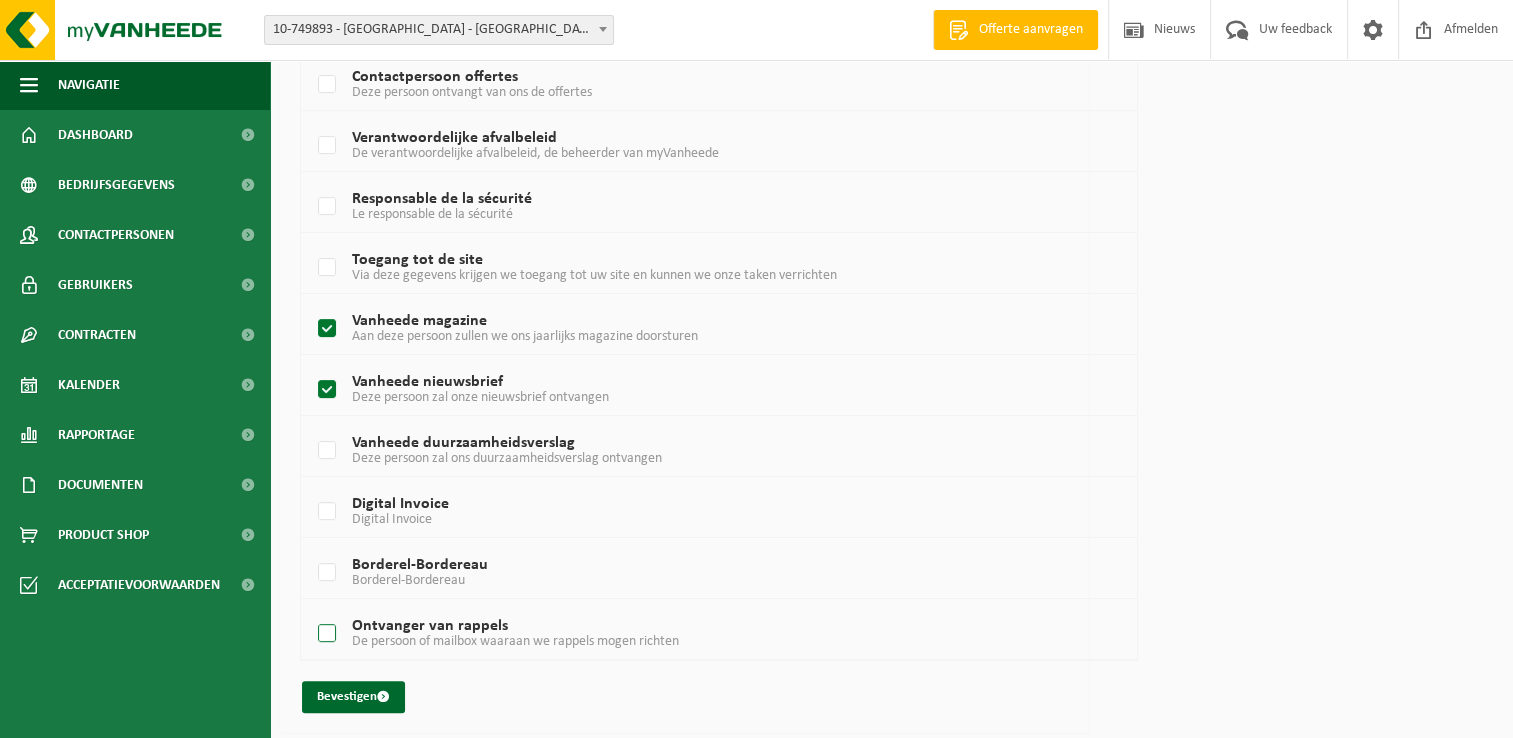 click on "Ontvanger van rappels   De persoon of mailbox waaraan we rappels mogen richten" at bounding box center (685, 634) 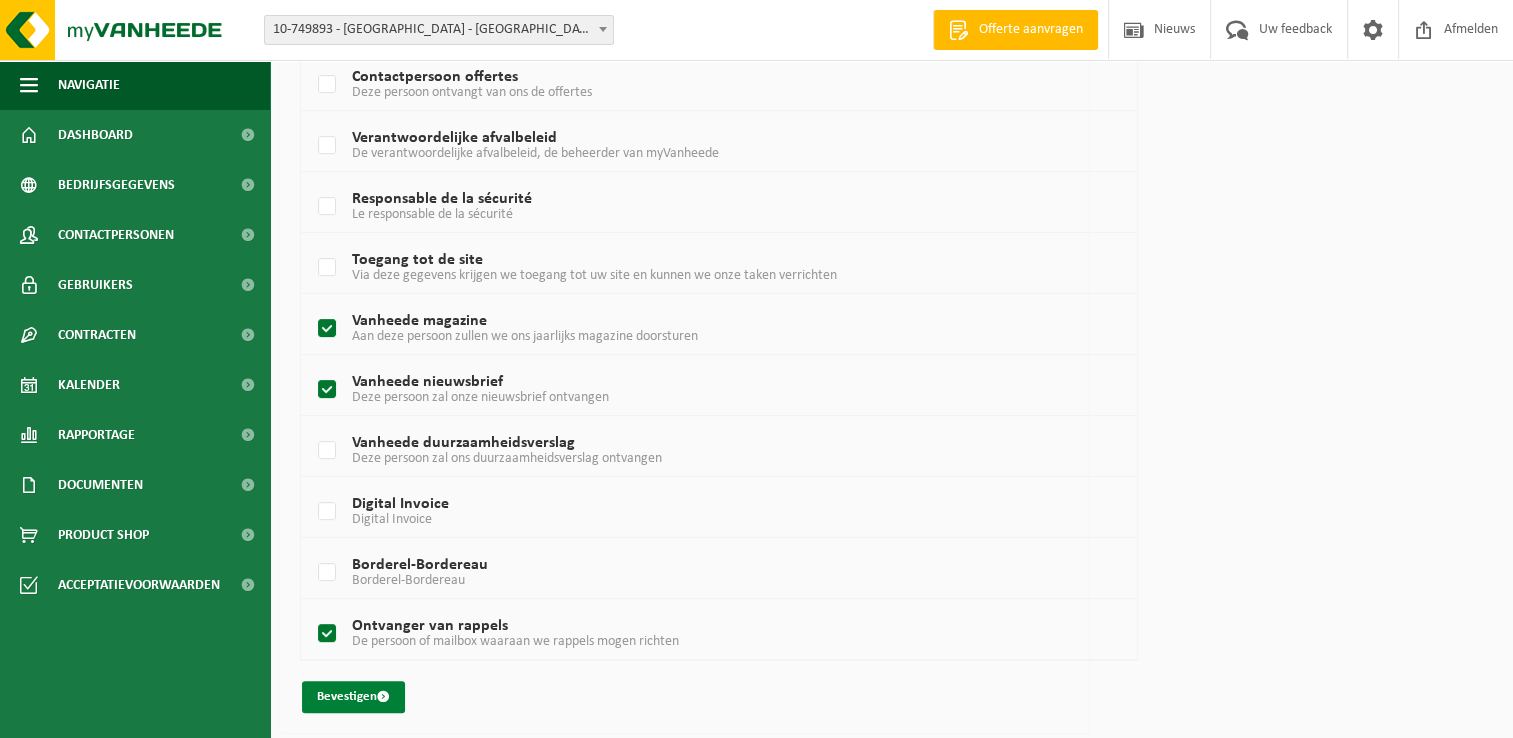 click on "Bevestigen" at bounding box center [353, 697] 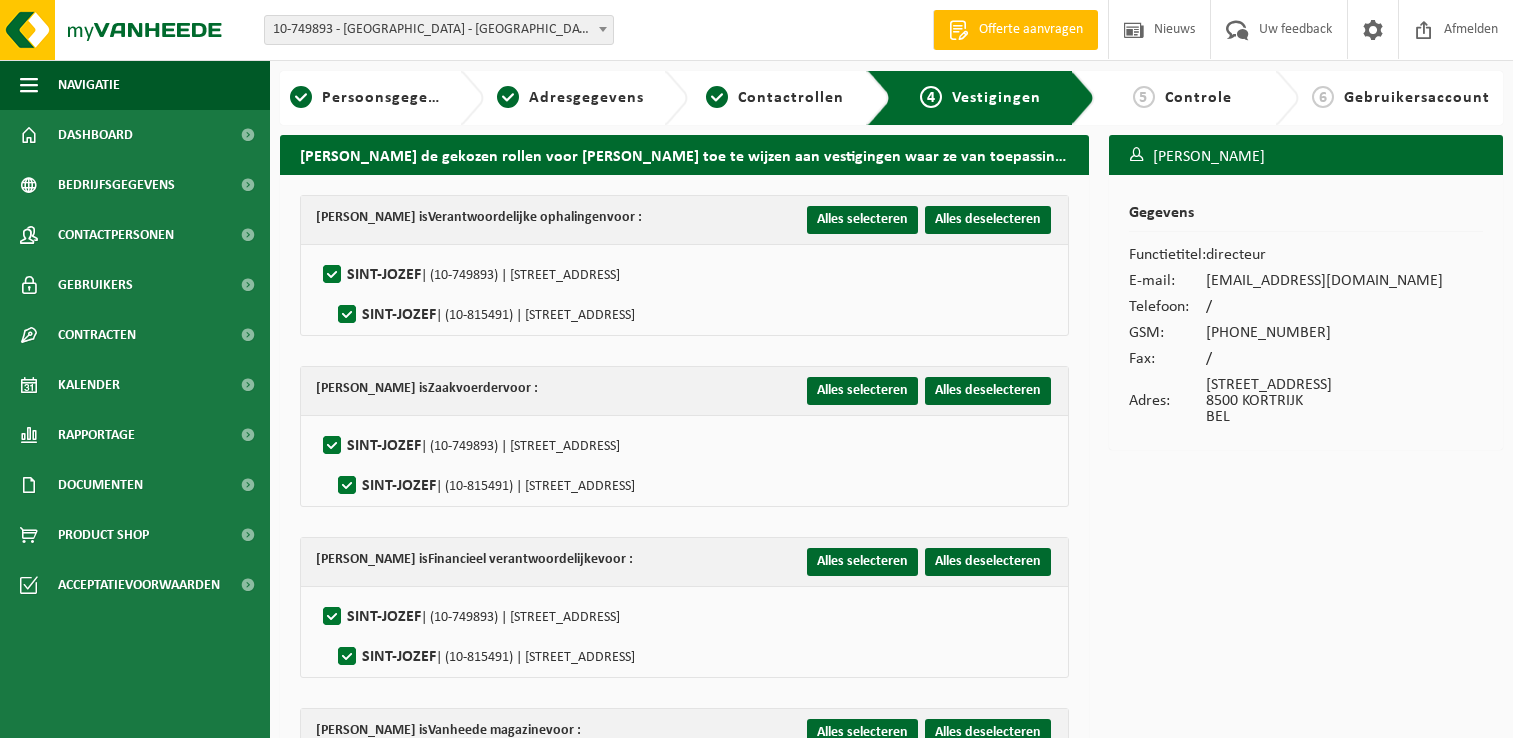 scroll, scrollTop: 0, scrollLeft: 0, axis: both 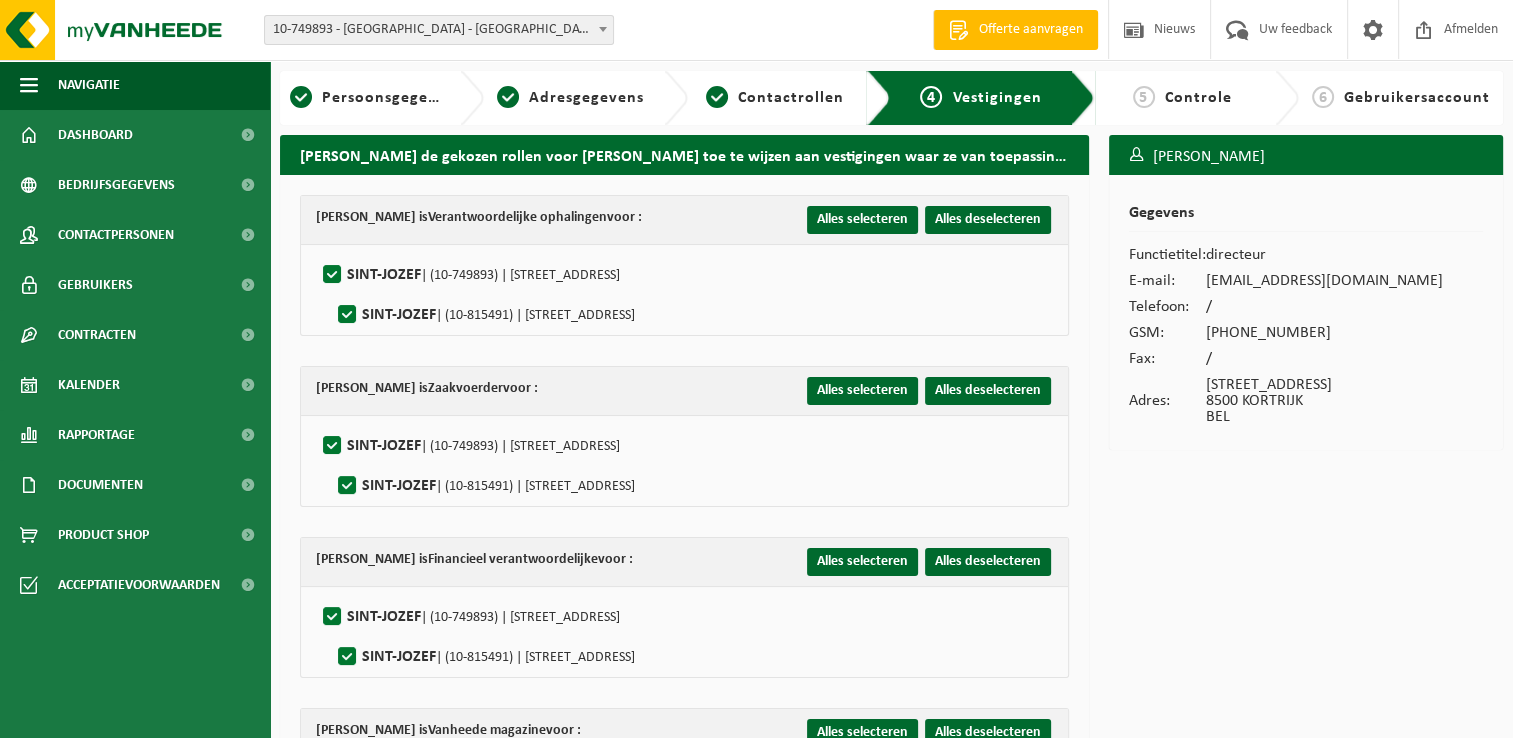 click at bounding box center [603, 29] 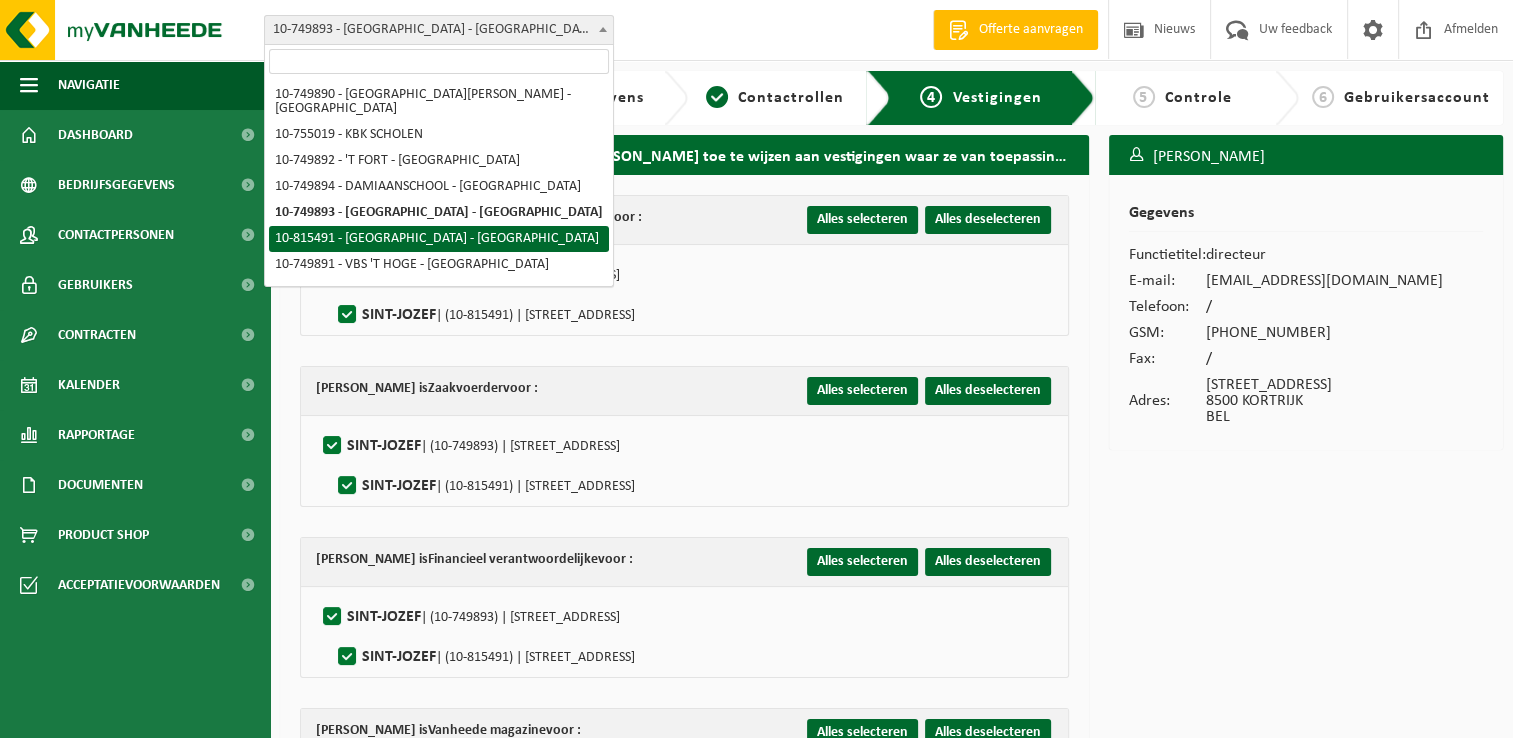 select on "38263" 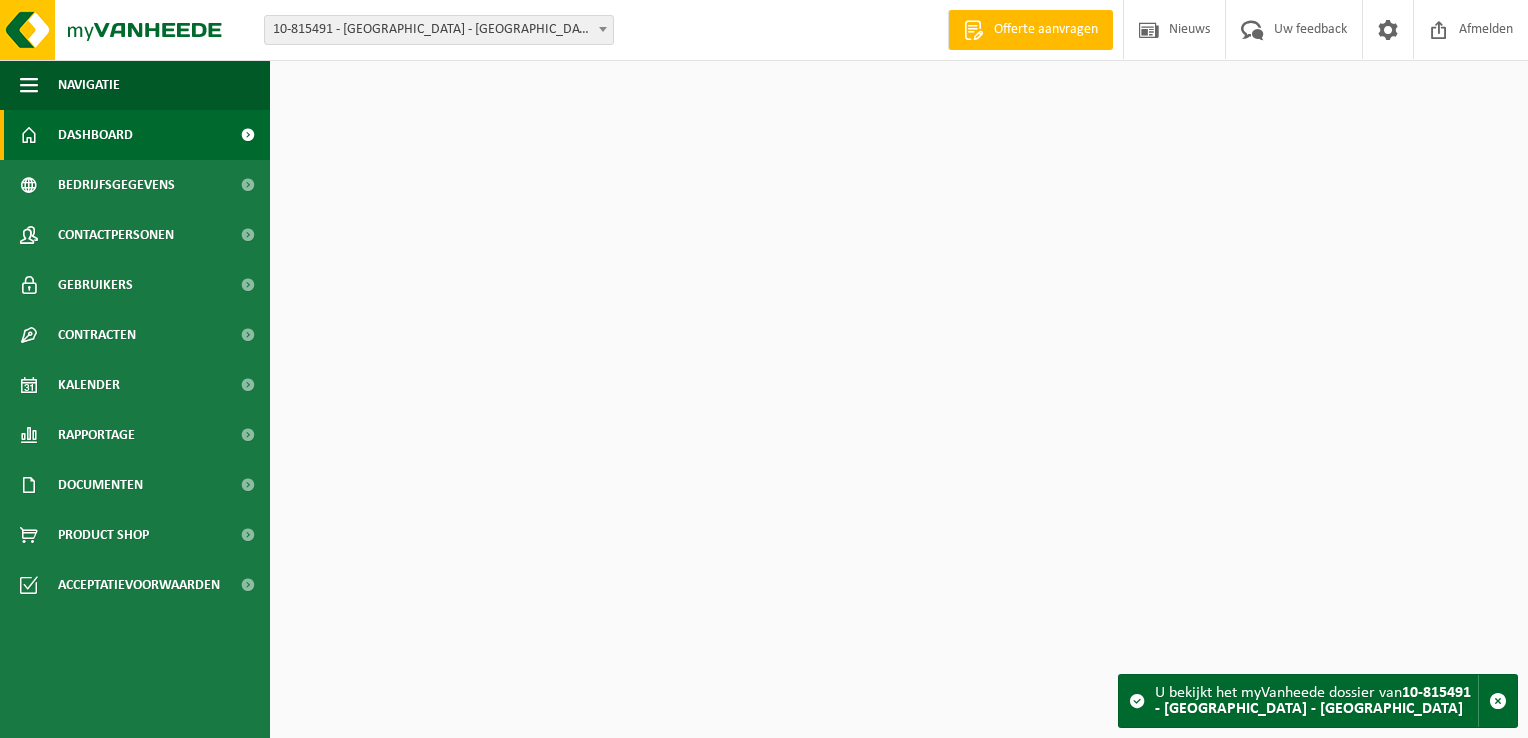 scroll, scrollTop: 0, scrollLeft: 0, axis: both 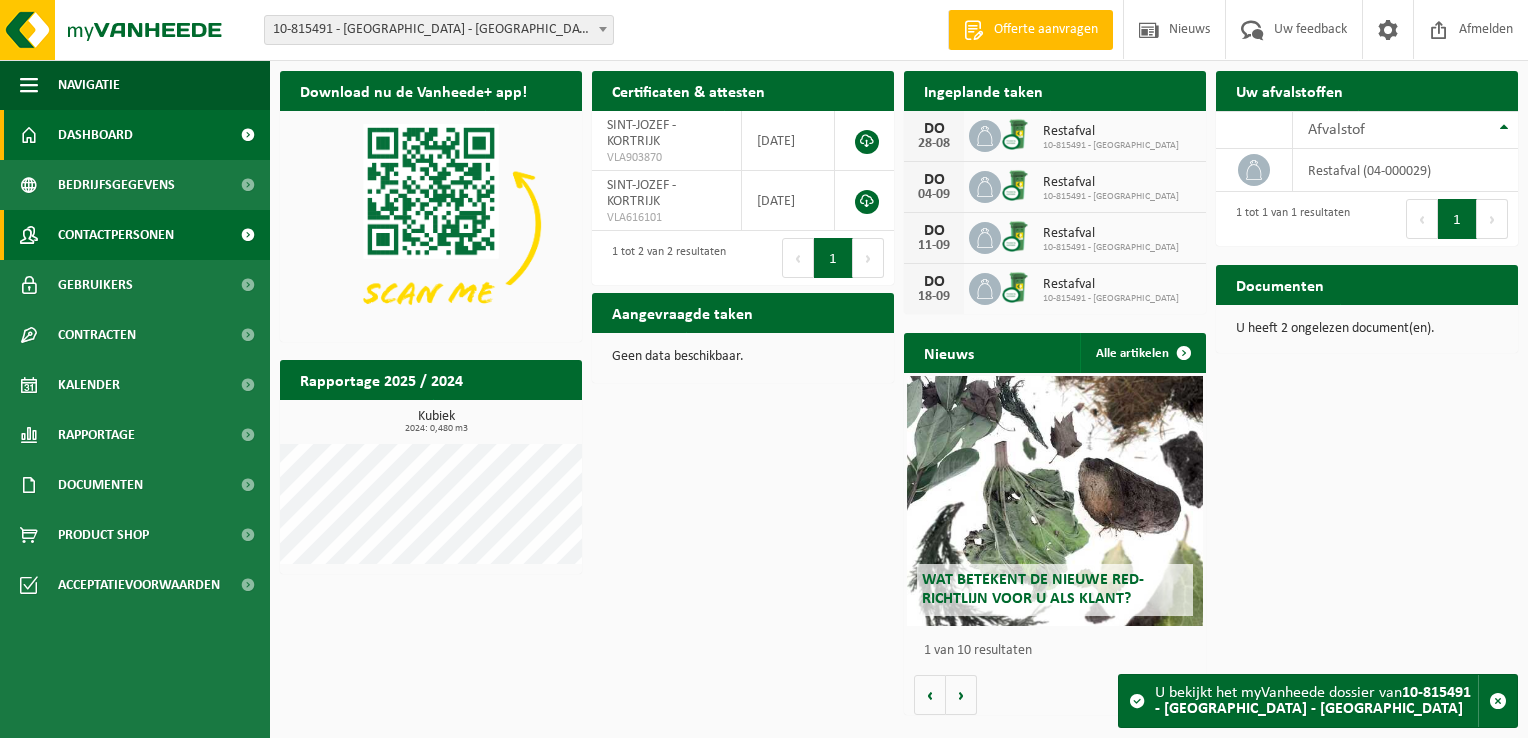 click on "Contactpersonen" at bounding box center (116, 235) 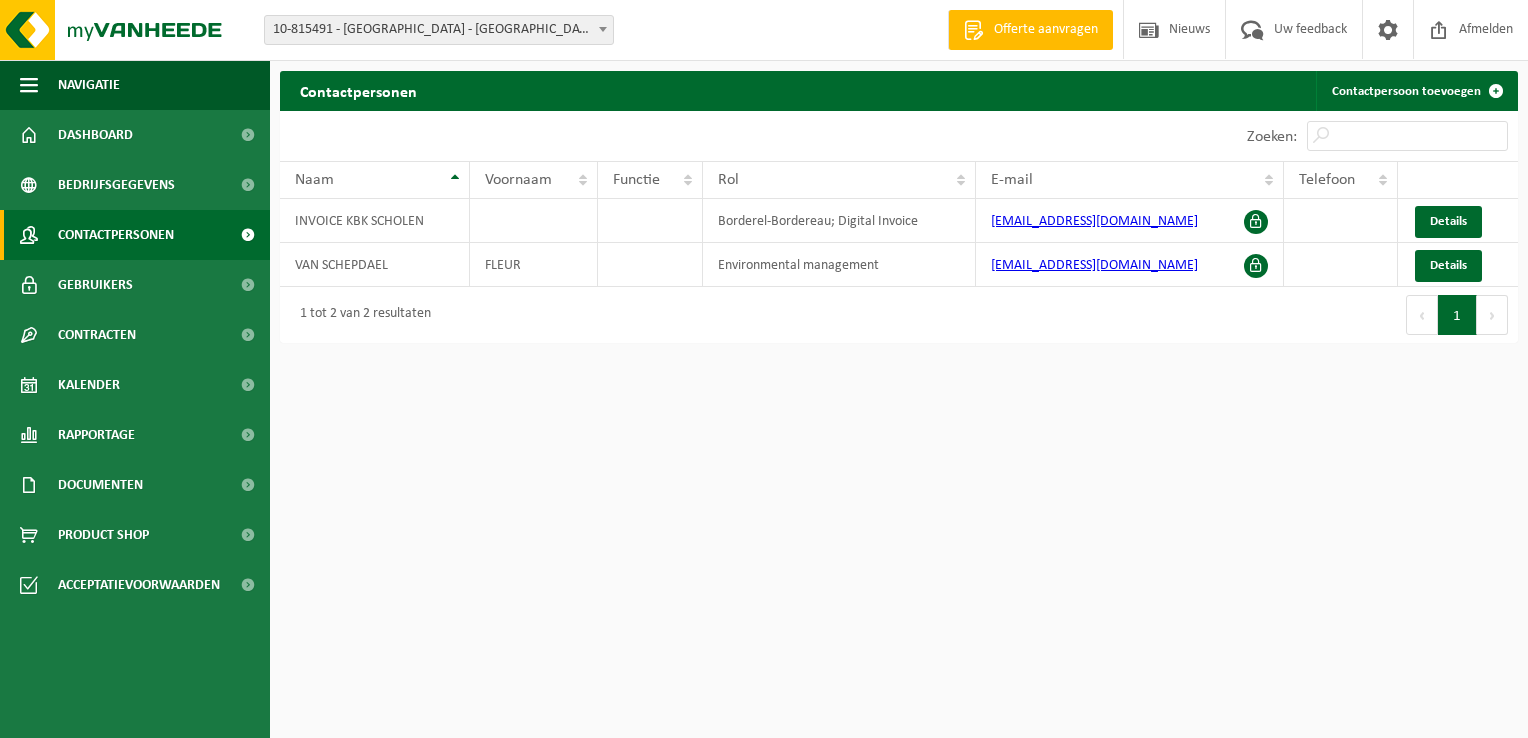 scroll, scrollTop: 0, scrollLeft: 0, axis: both 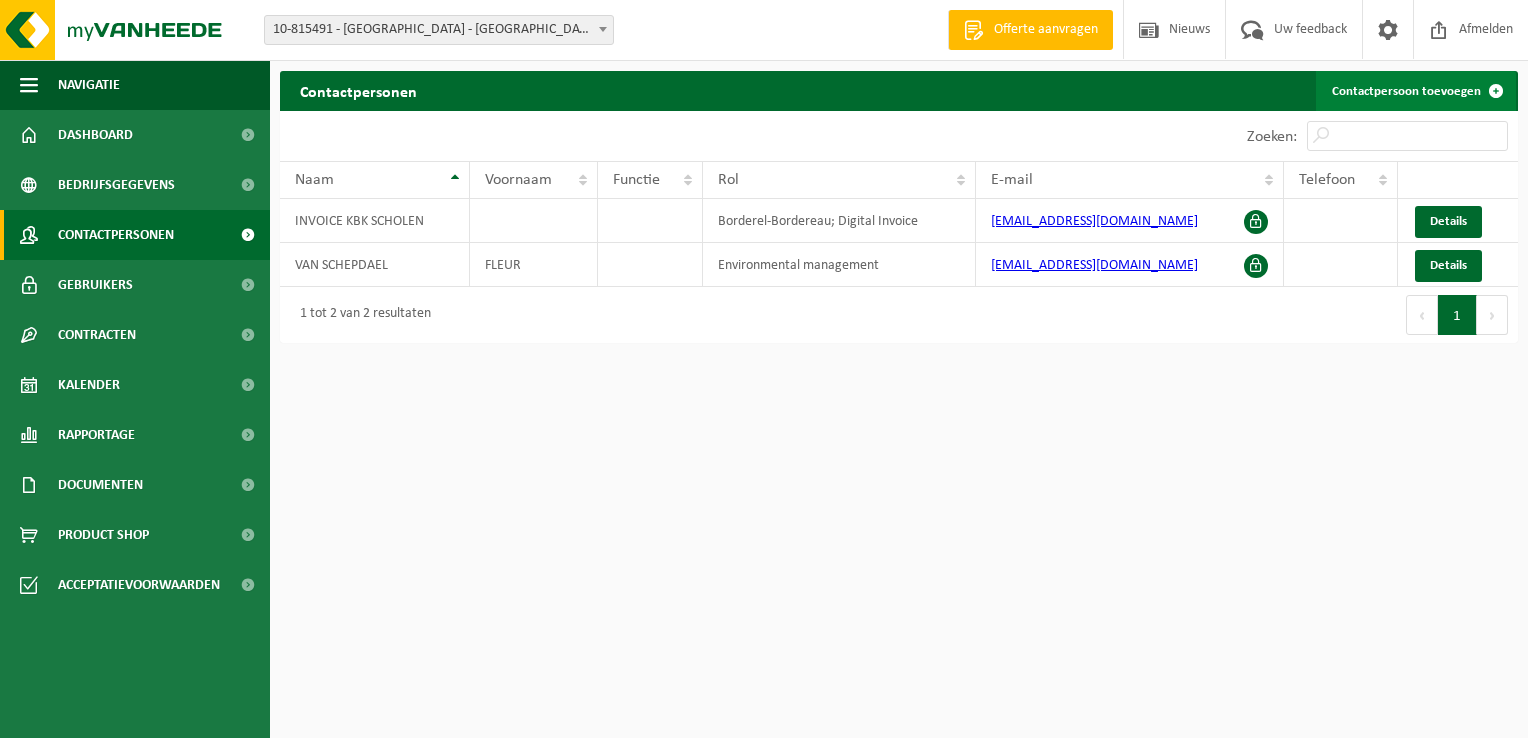 click on "Contactpersoon toevoegen" at bounding box center (1416, 91) 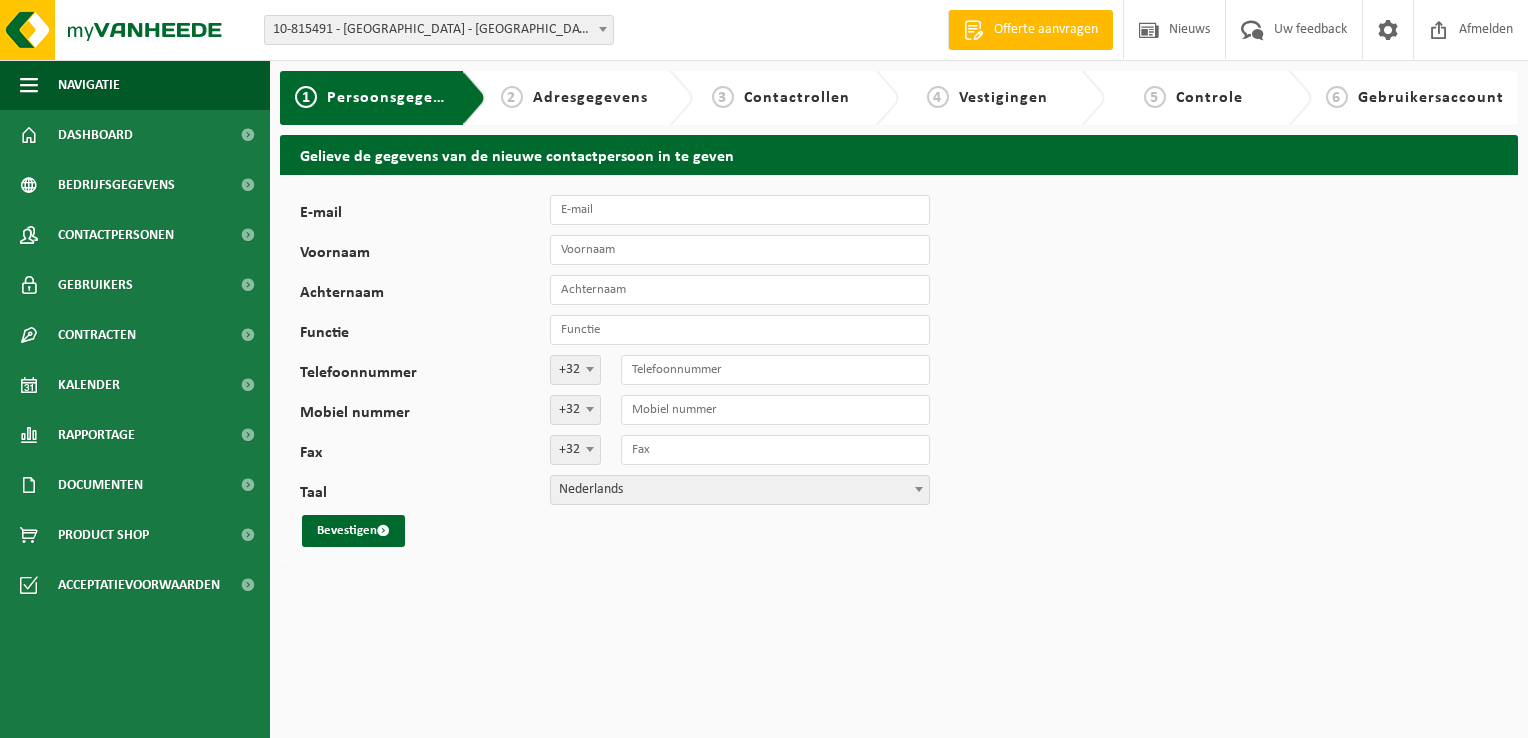 scroll, scrollTop: 0, scrollLeft: 0, axis: both 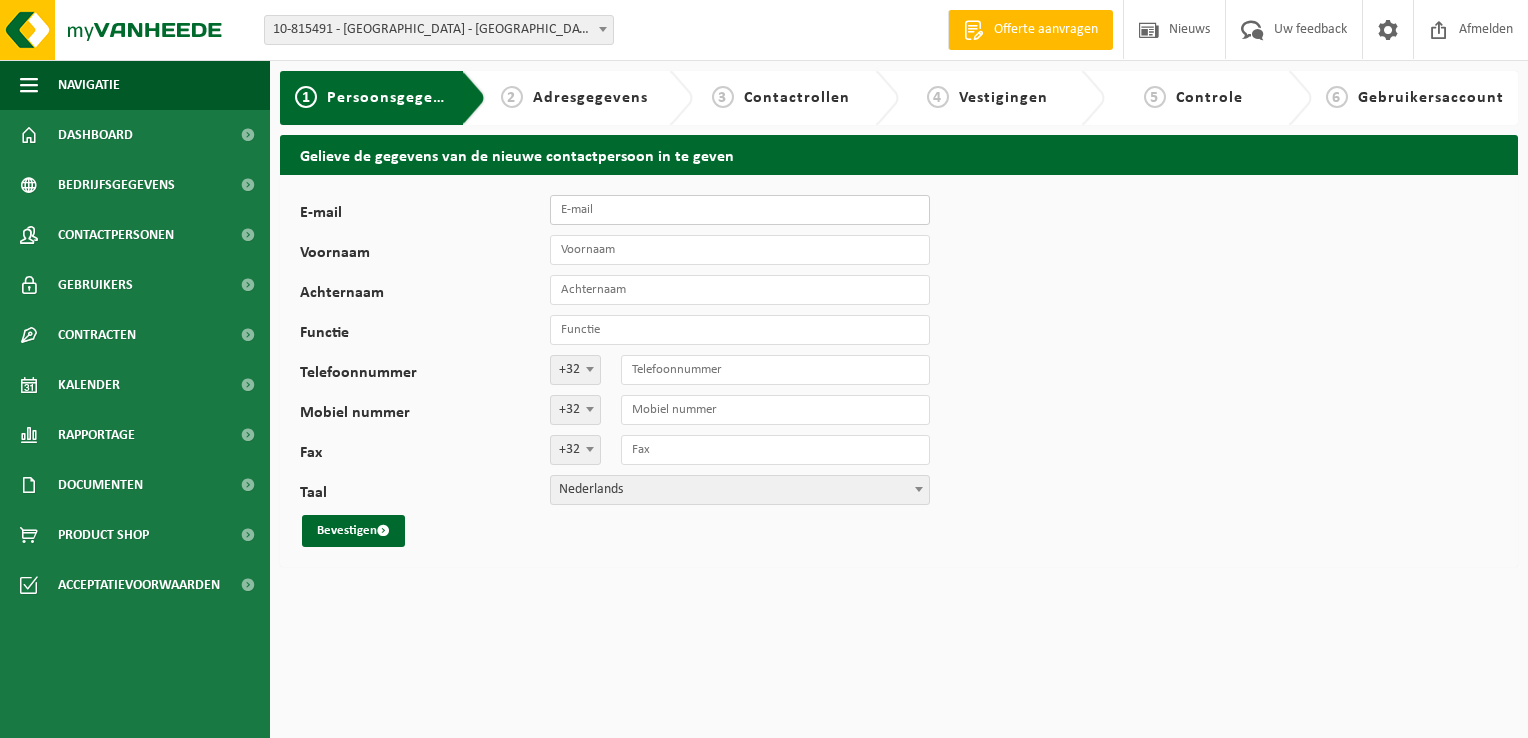 click on "E-mail" at bounding box center (740, 210) 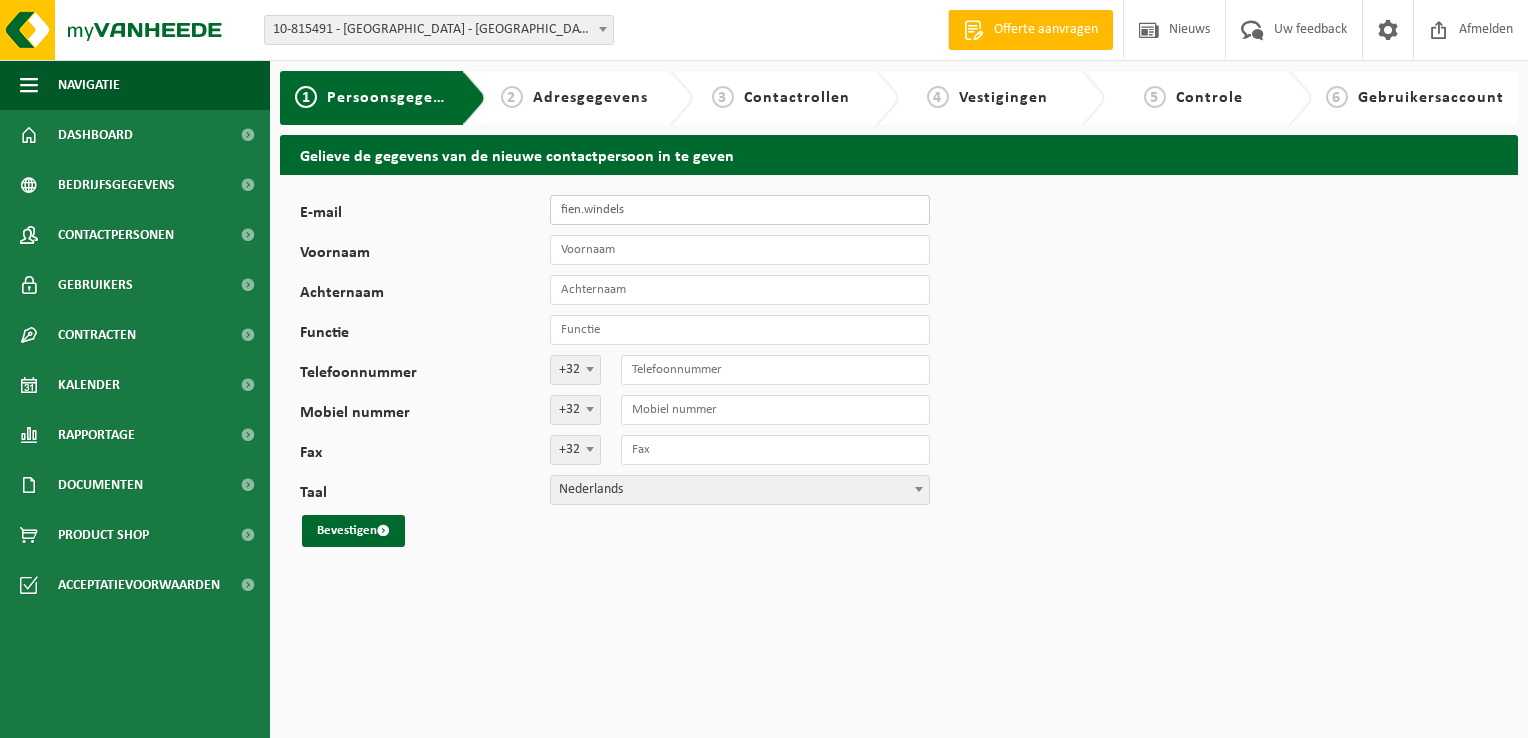 click on "Bevestigen" at bounding box center (353, 531) 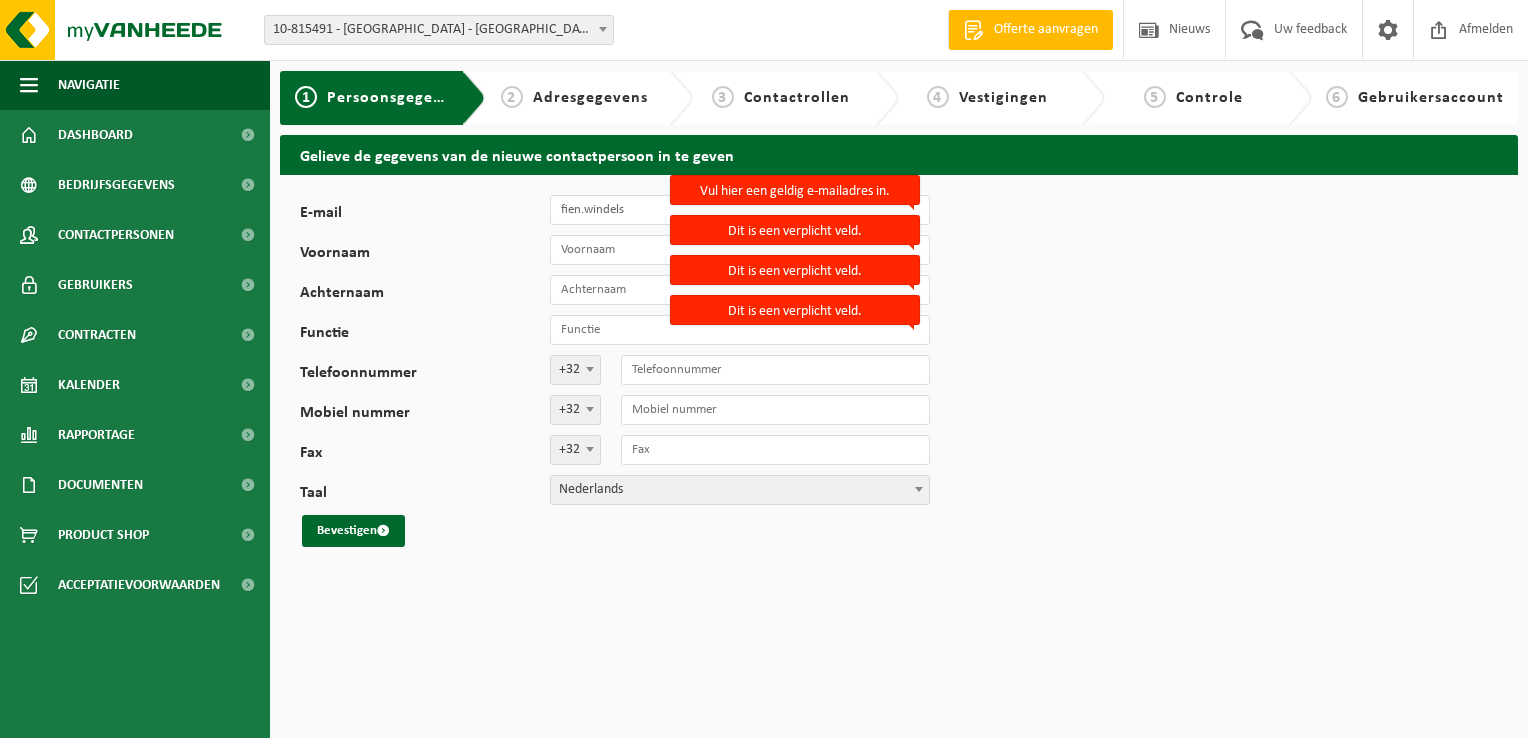 drag, startPoint x: 1145, startPoint y: 323, endPoint x: 1096, endPoint y: 319, distance: 49.162994 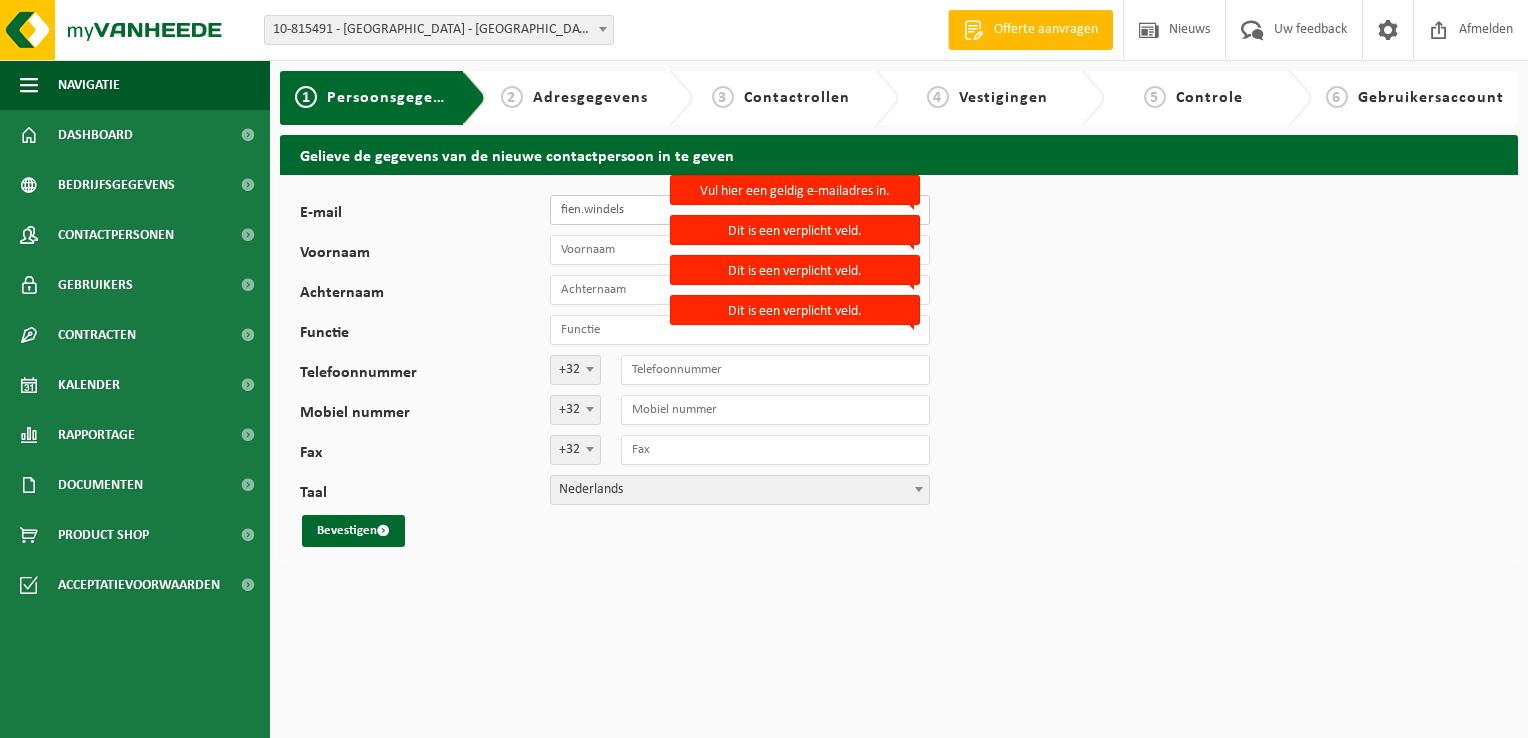 click on "fien.windels" at bounding box center (740, 210) 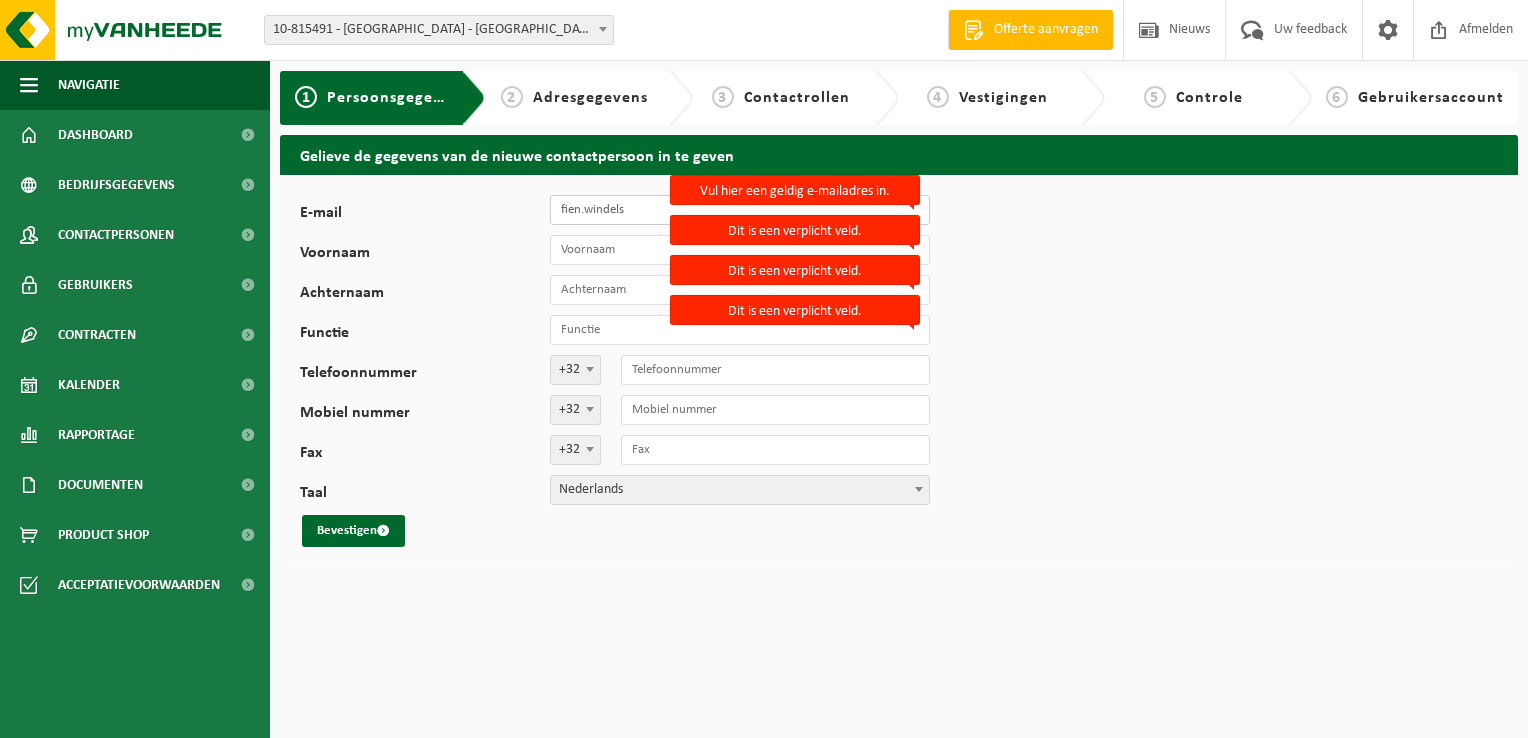 type on "Fien.windels@kbkscholen.be" 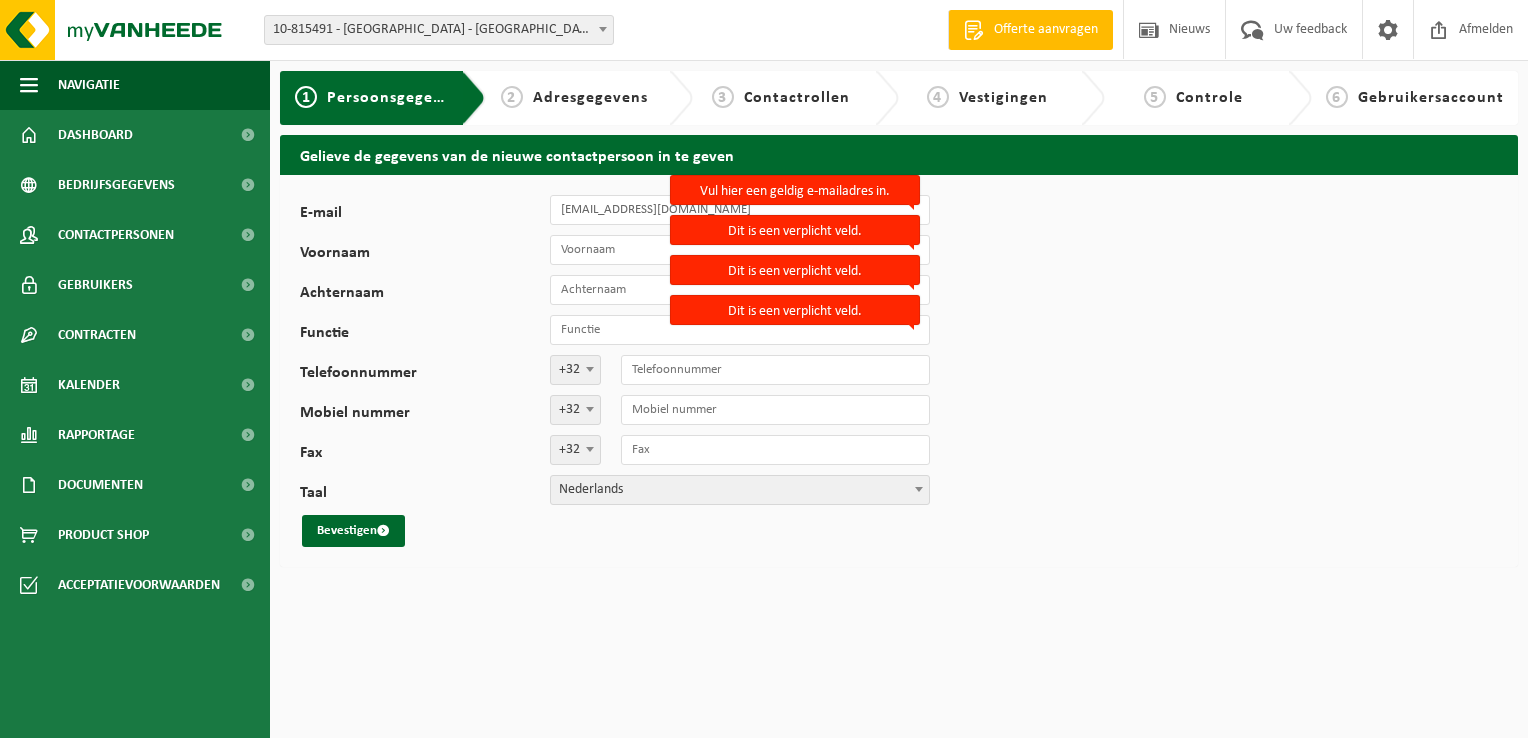 type on "Windels" 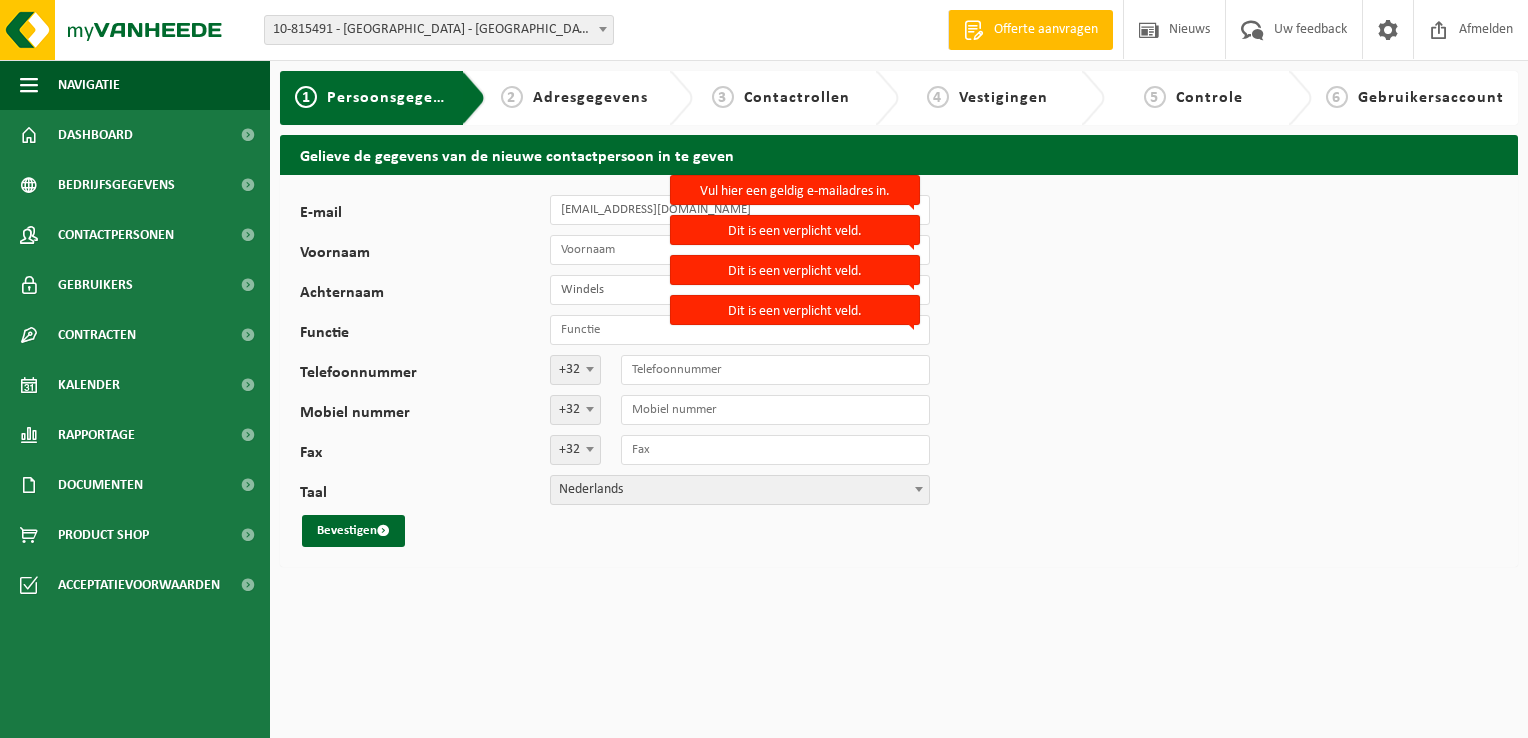 type on "498345485" 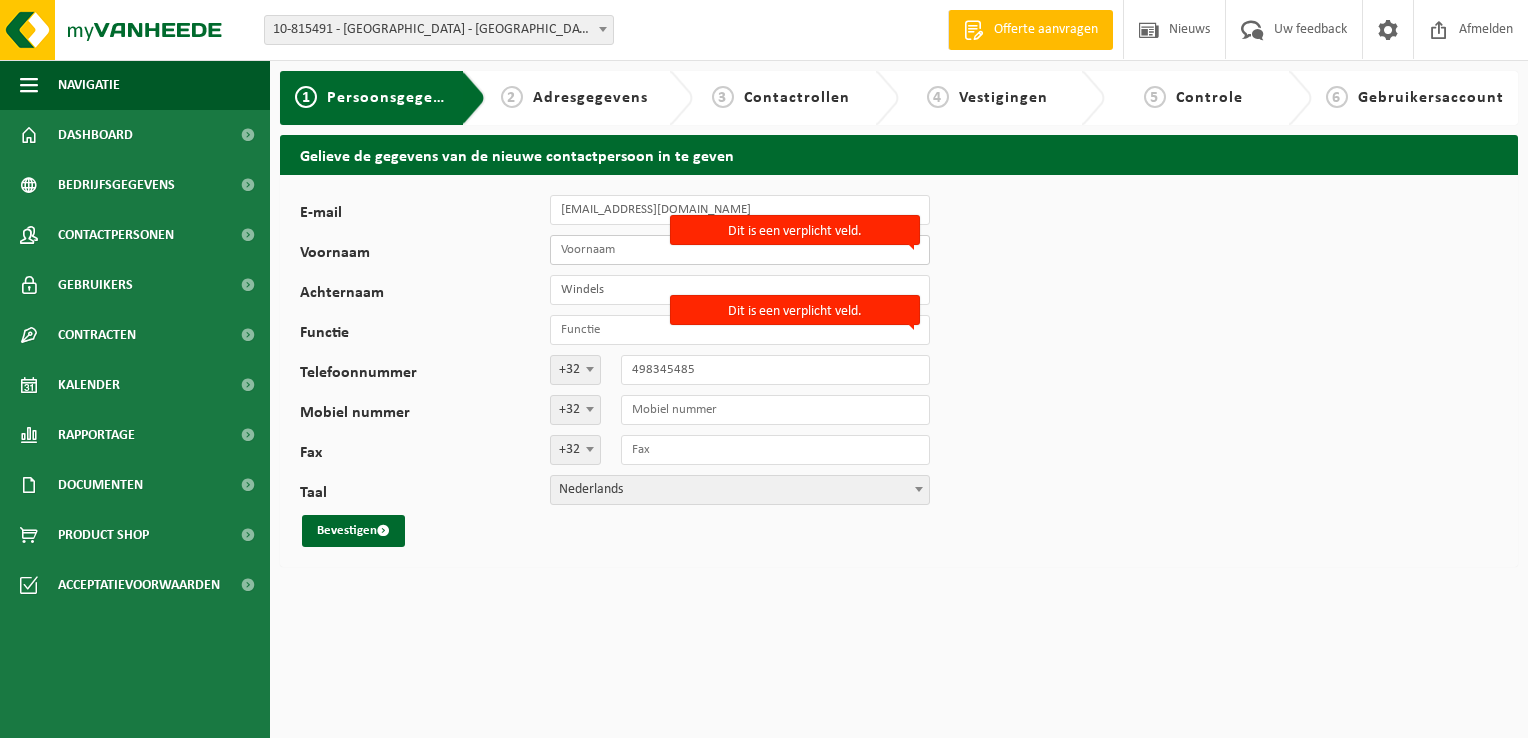 click on "Voornaam" at bounding box center [740, 250] 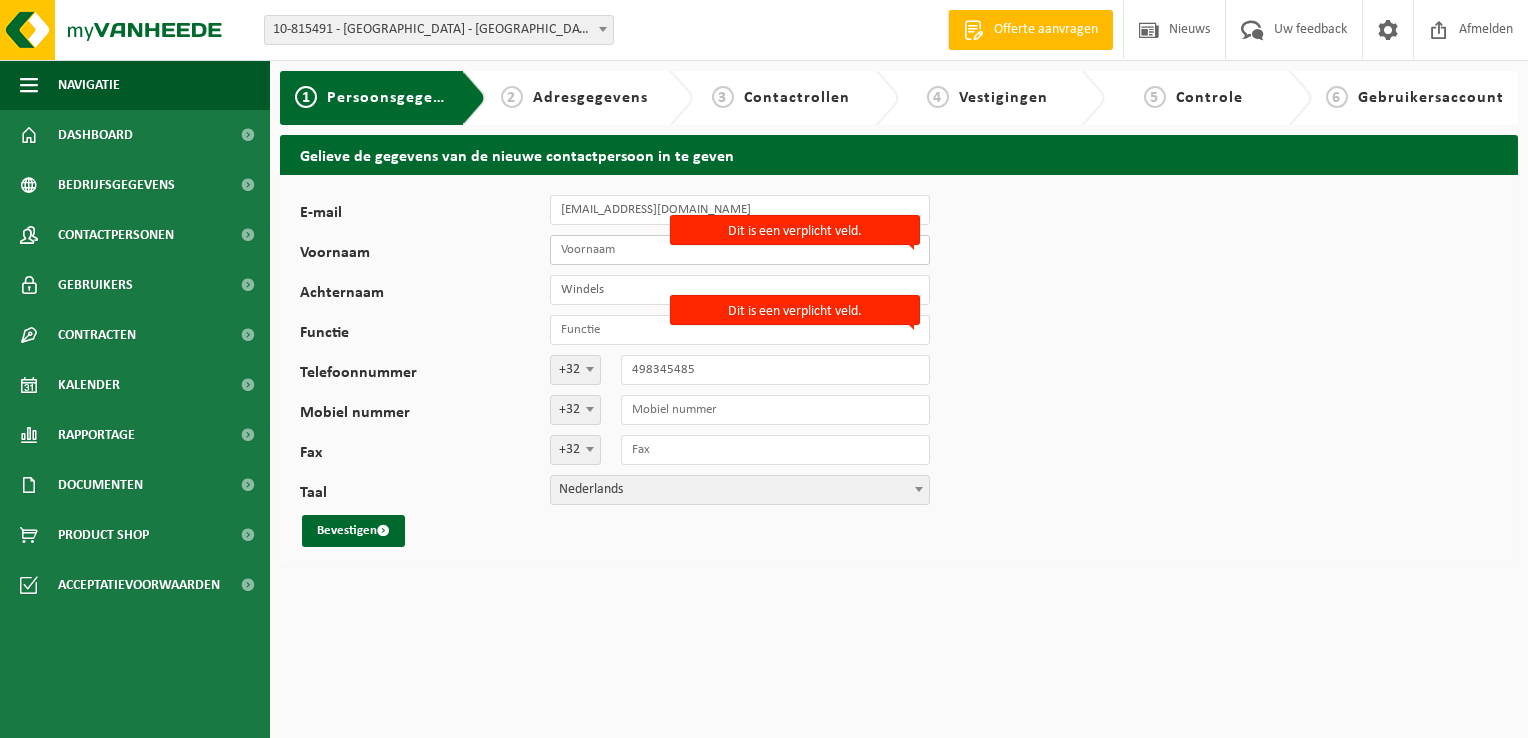 type on "Fien" 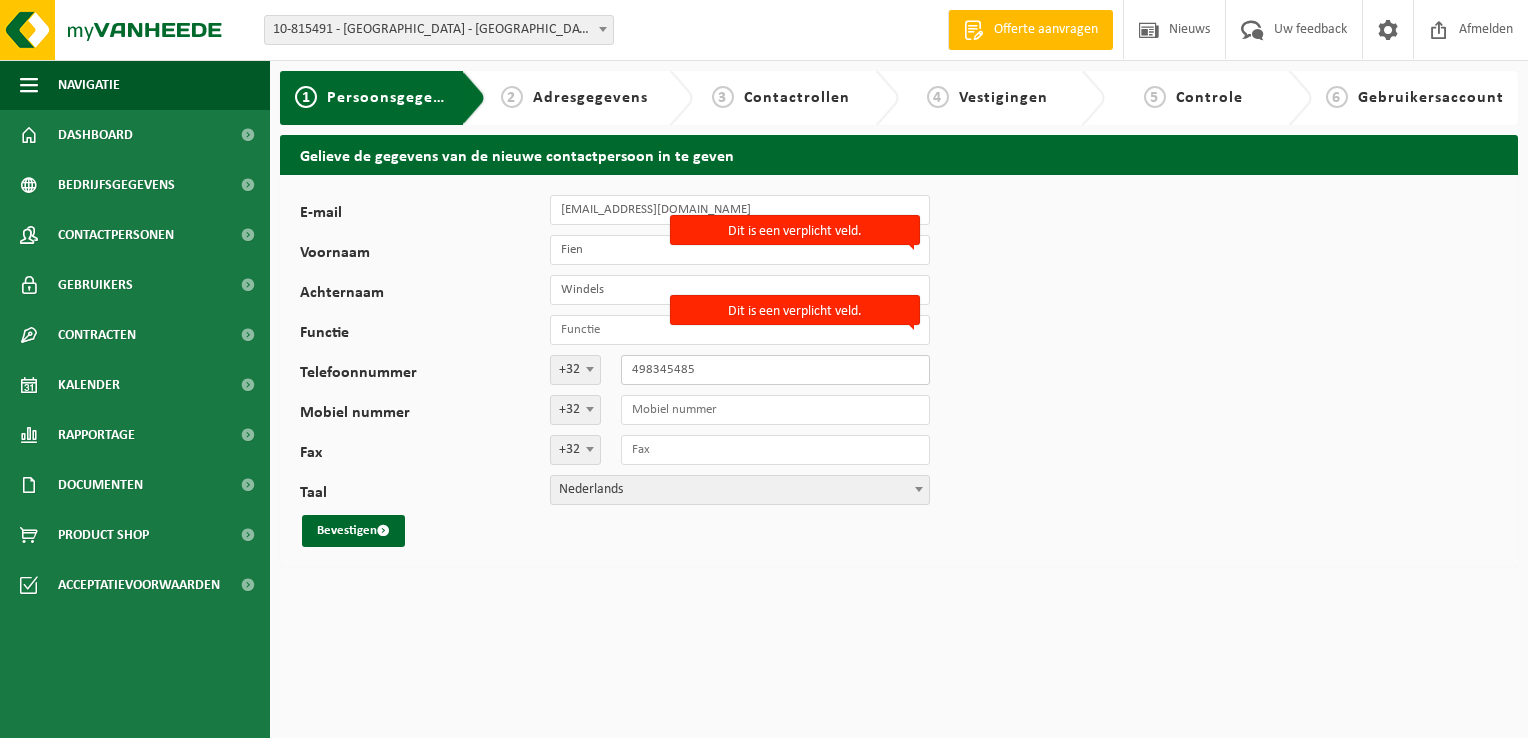 click on "498345485" at bounding box center (775, 370) 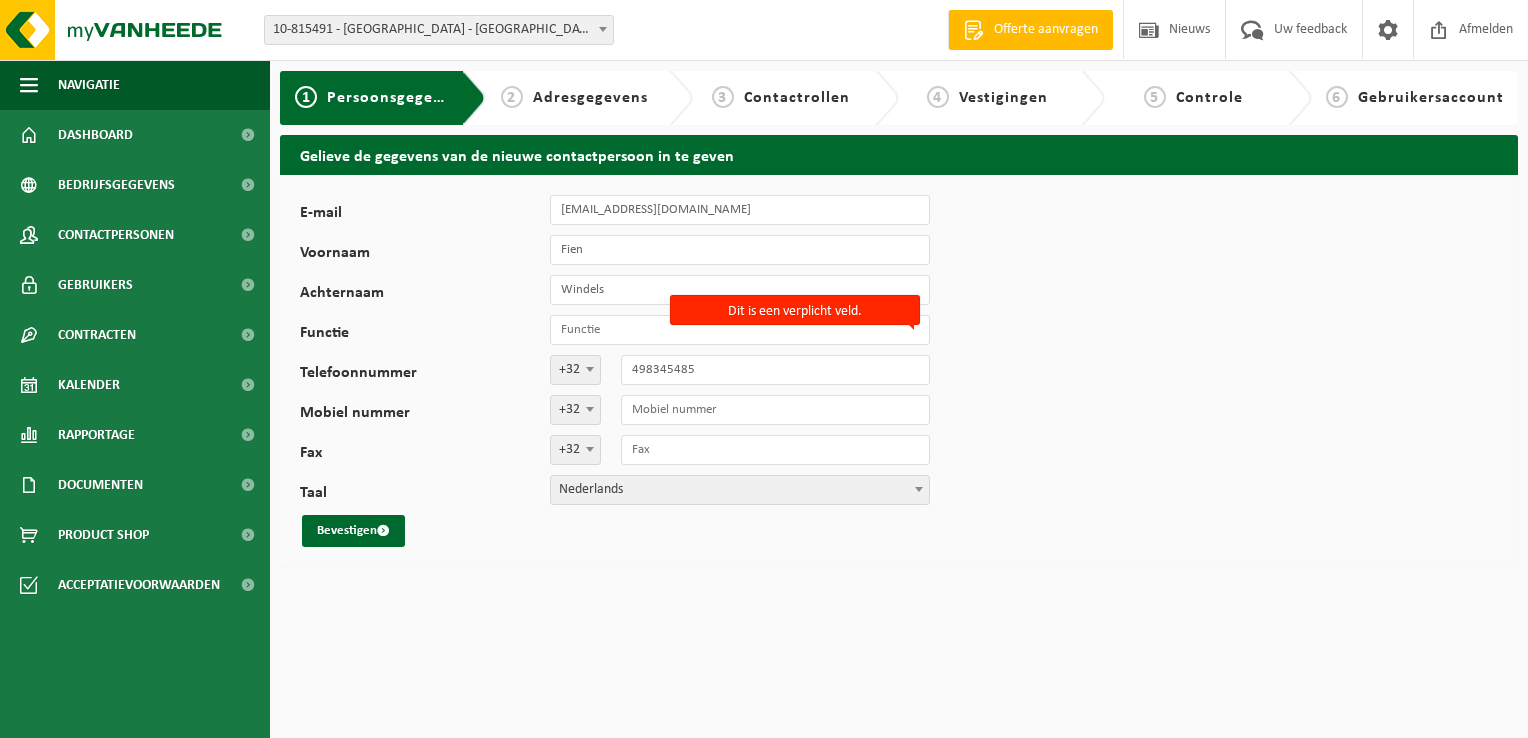 click on "E-mail   Fien.windels@kbkscholen.be       Voornaam   Fien       Achternaam   Windels       Functie   Dit is een verplicht veld.       Telefoonnummer     +32 ';  +49 ';  +33 ';  +44 ';  +352 ';  +31 ';  +32   498345485       Mobiel nummer     +32 ';  +49 ';  +33 ';  +44 ';  +352 ';  +31 ';  +32         Fax     +32 ';  +49 ';  +33 ';  +44 ';  +352 ';  +31 ';  +32         Taal     Nederlands   Français   English   Nederlands        Bevestigen" at bounding box center [899, 371] 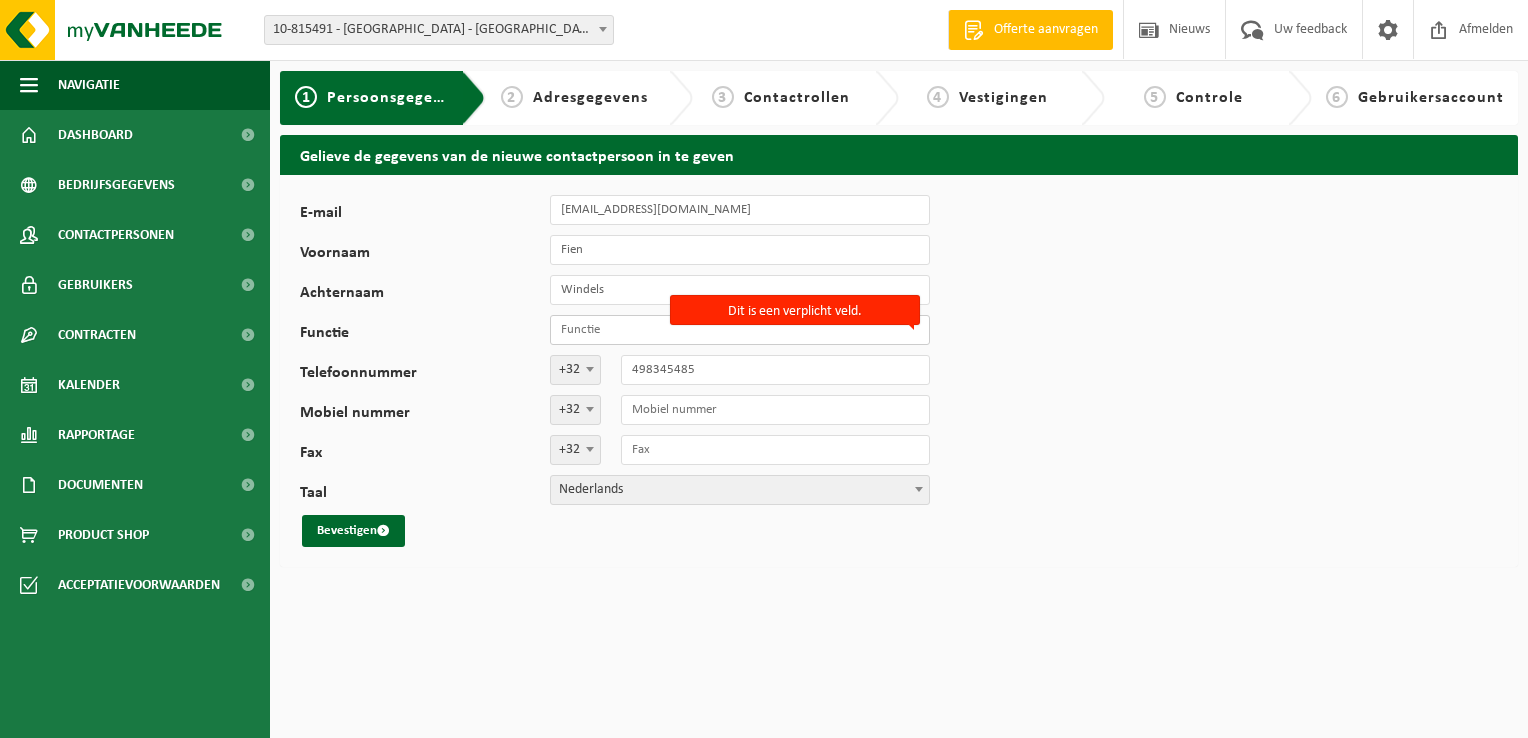 click on "Functie" at bounding box center [740, 330] 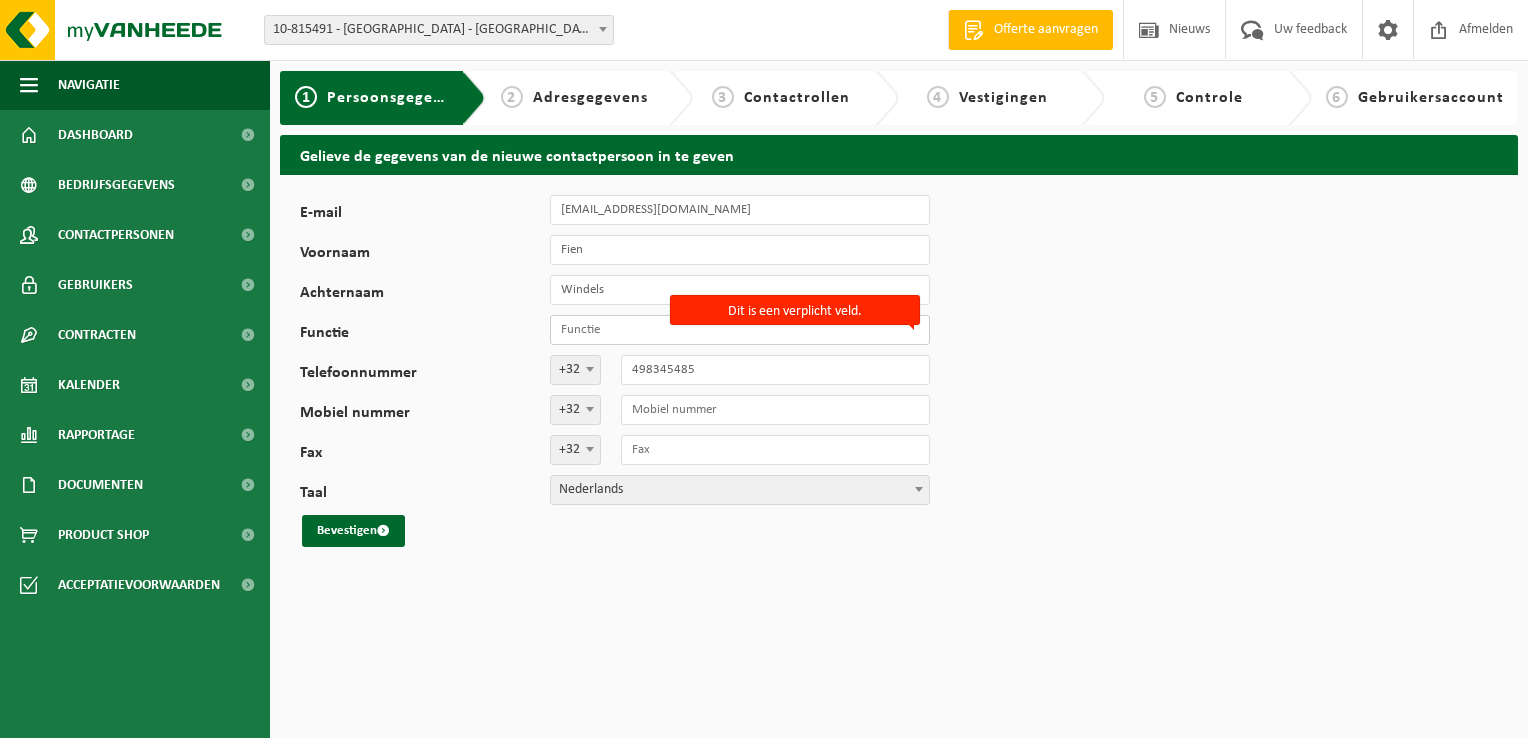 type on "directeur" 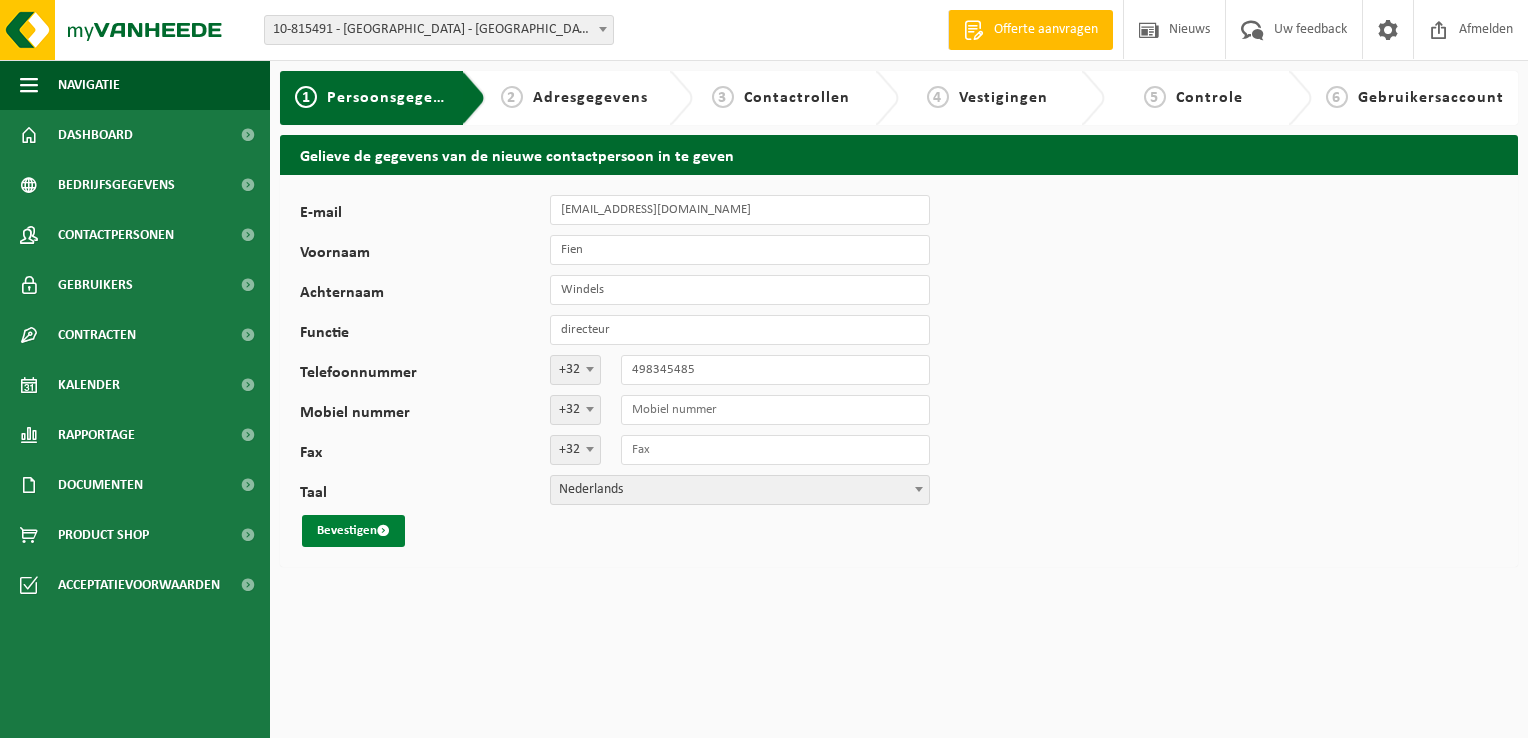 click on "Bevestigen" at bounding box center [353, 531] 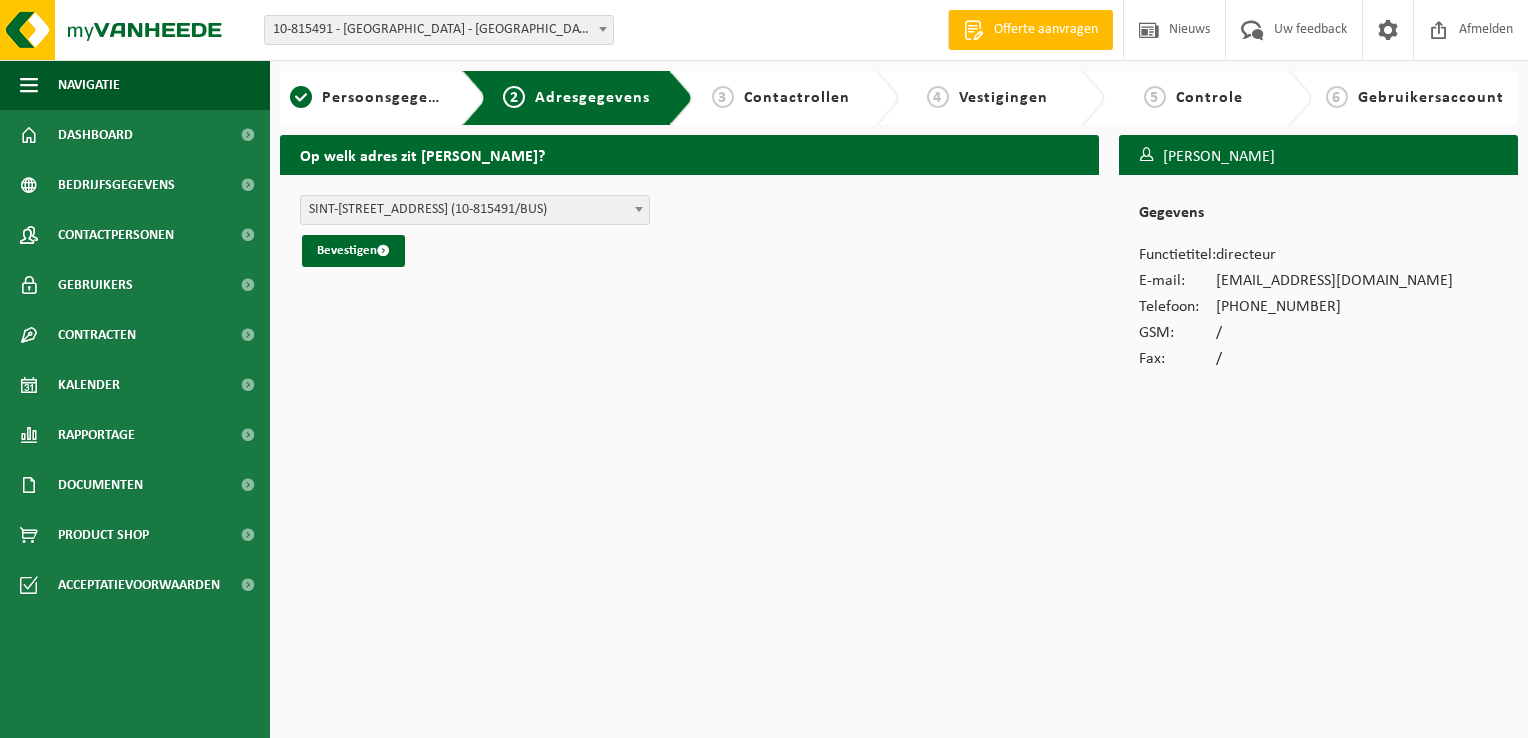 scroll, scrollTop: 0, scrollLeft: 0, axis: both 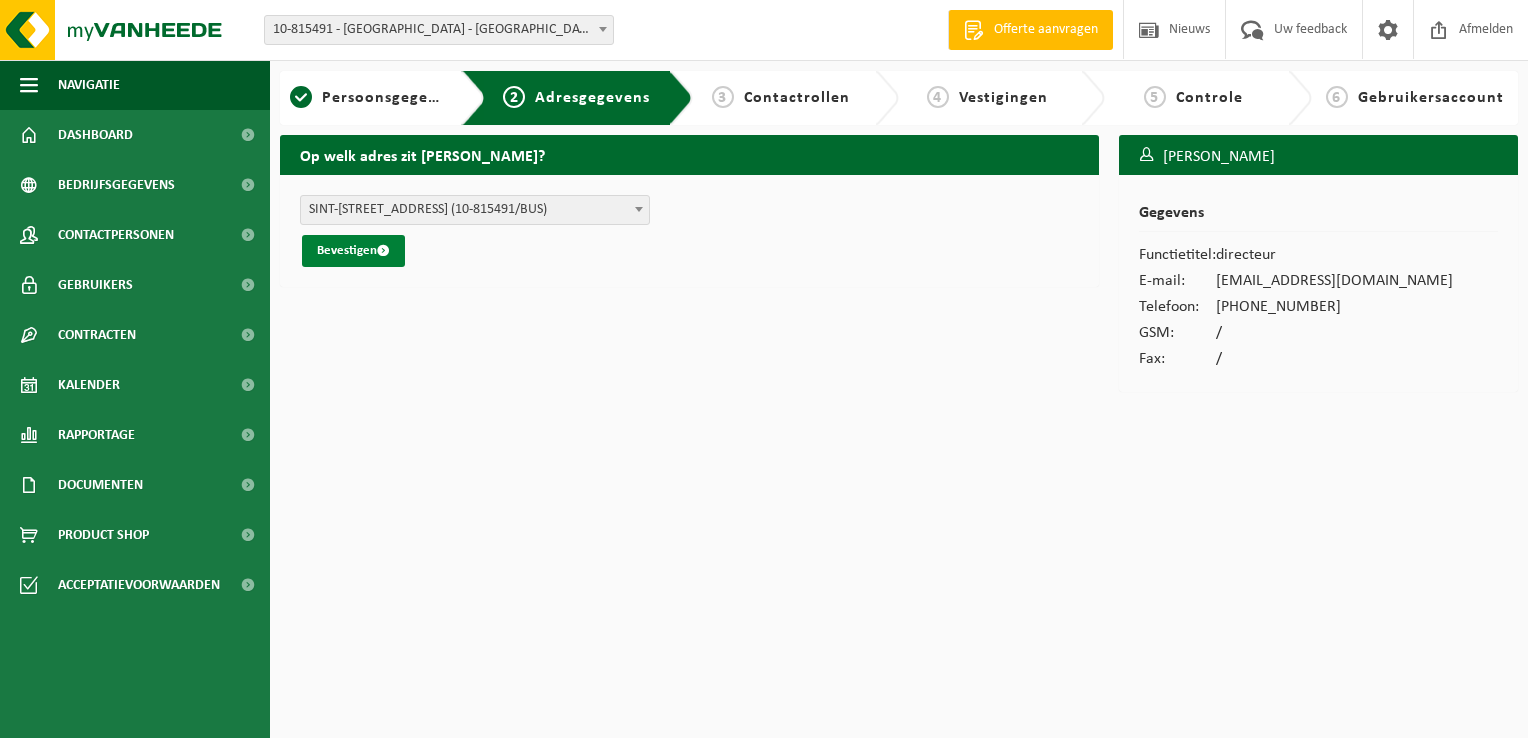click on "Bevestigen" at bounding box center (353, 251) 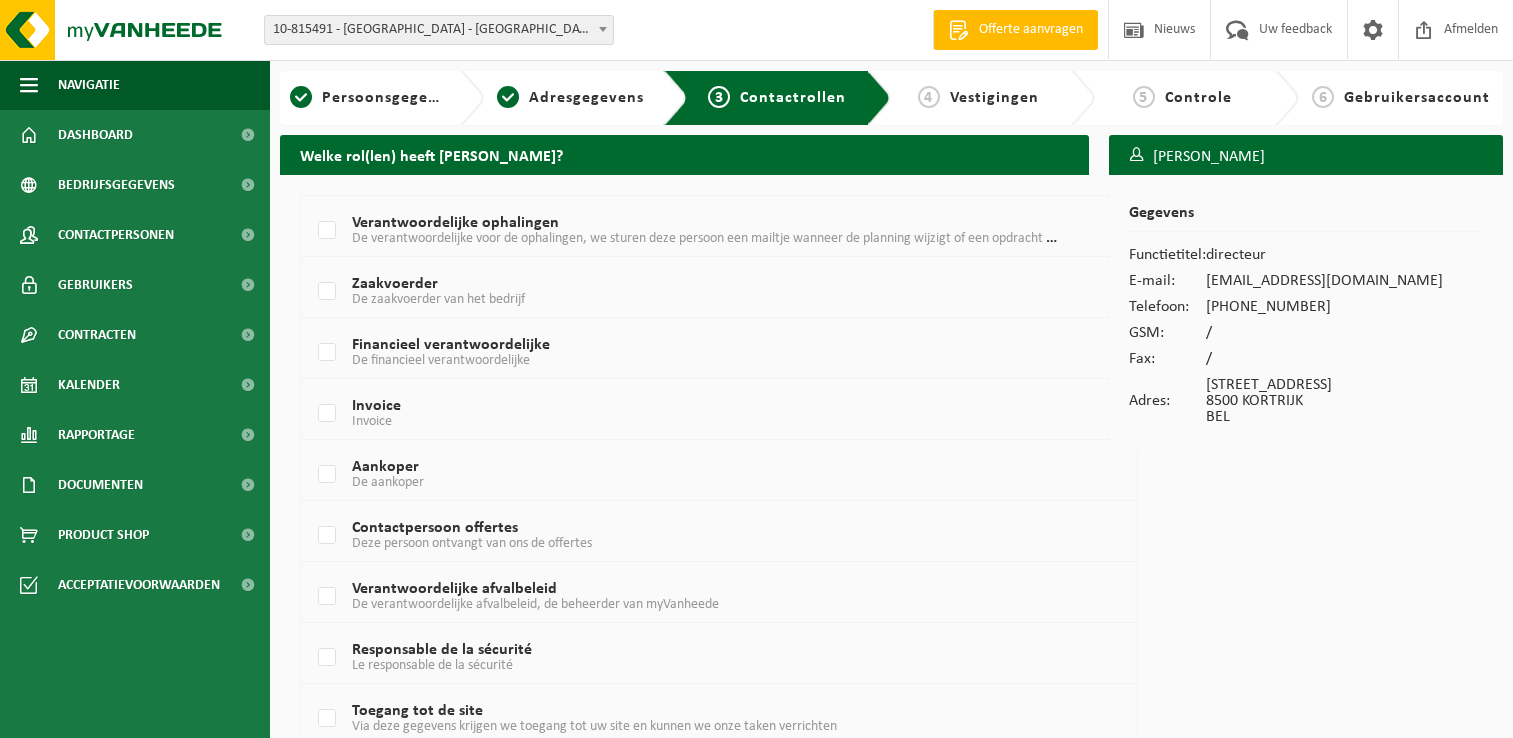 scroll, scrollTop: 0, scrollLeft: 0, axis: both 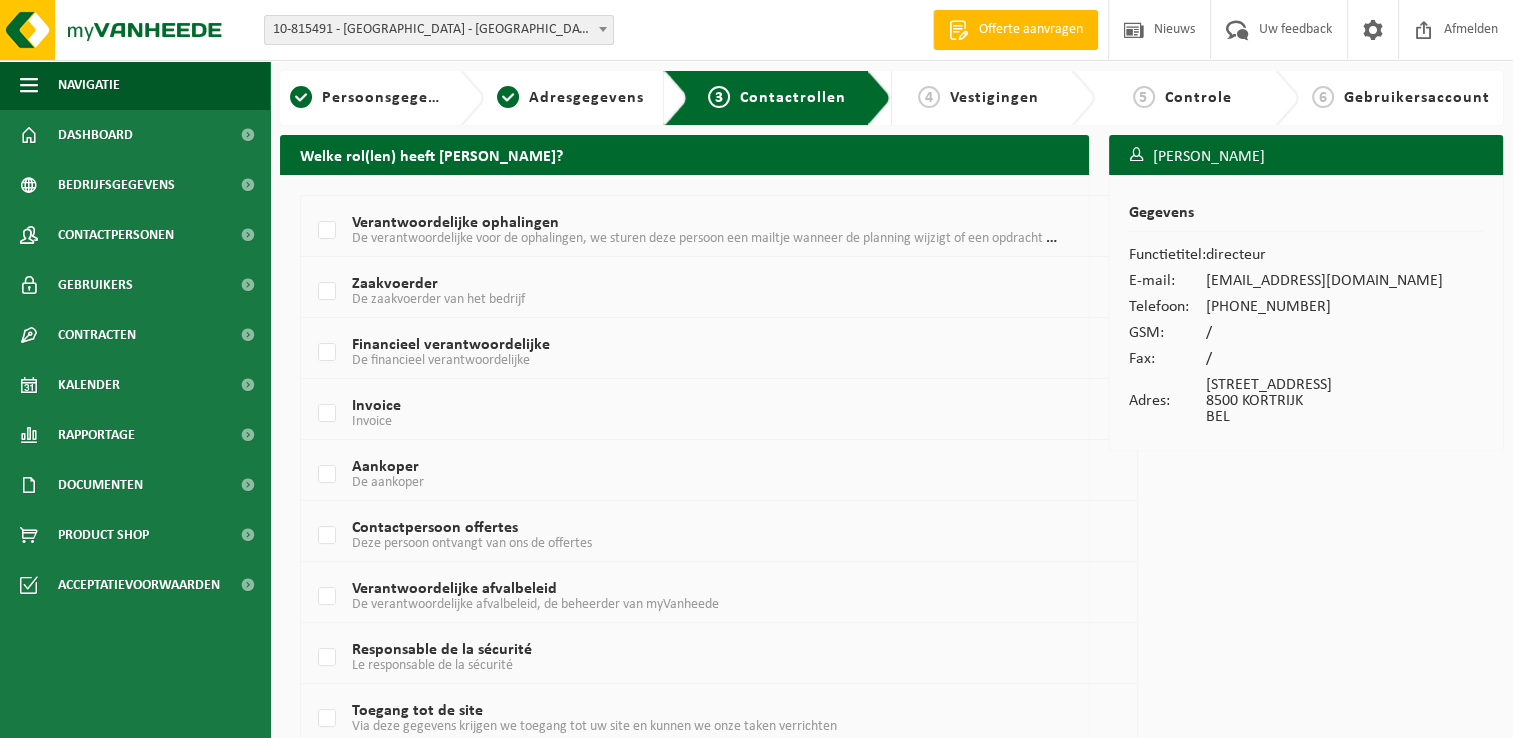 drag, startPoint x: 326, startPoint y: 236, endPoint x: 328, endPoint y: 267, distance: 31.06445 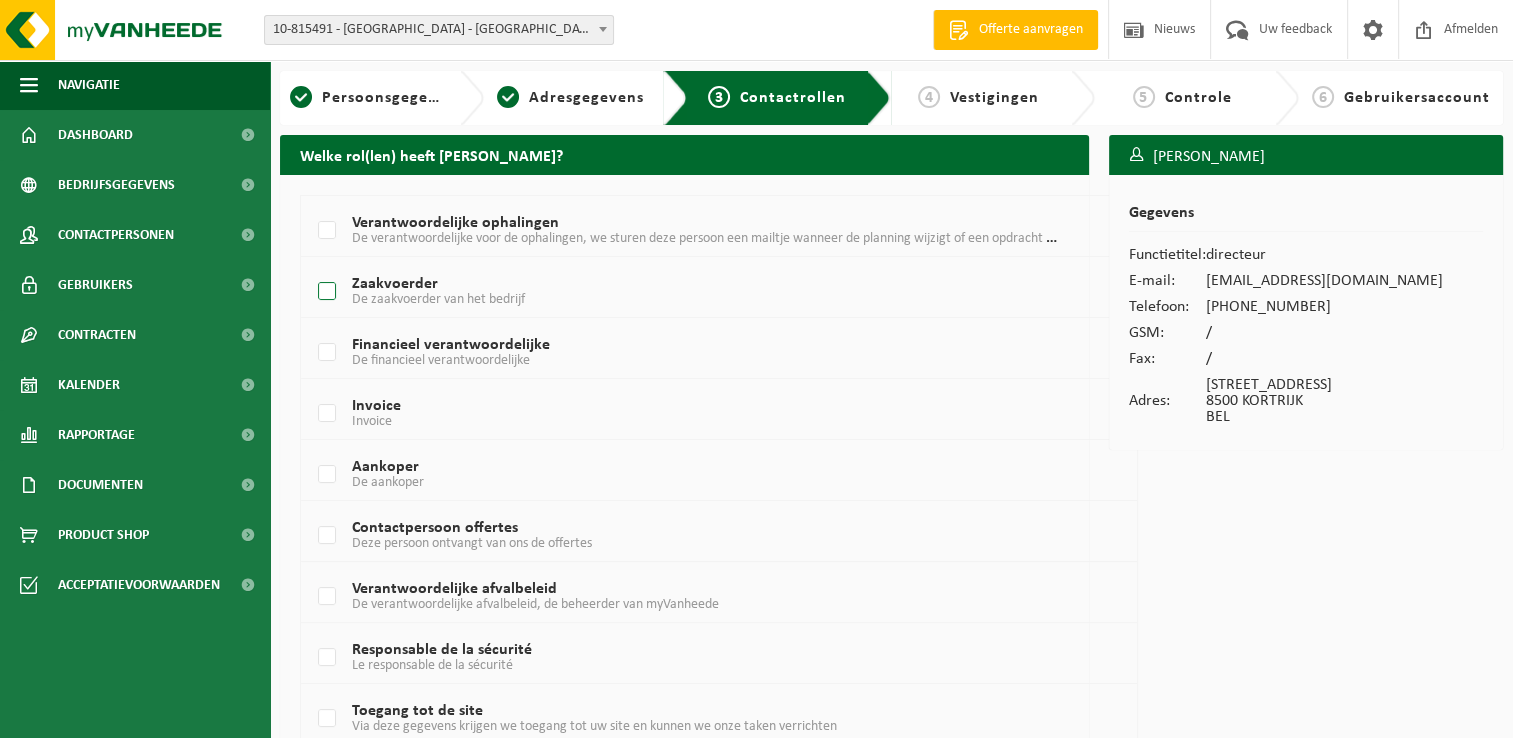 drag, startPoint x: 328, startPoint y: 267, endPoint x: 327, endPoint y: 300, distance: 33.01515 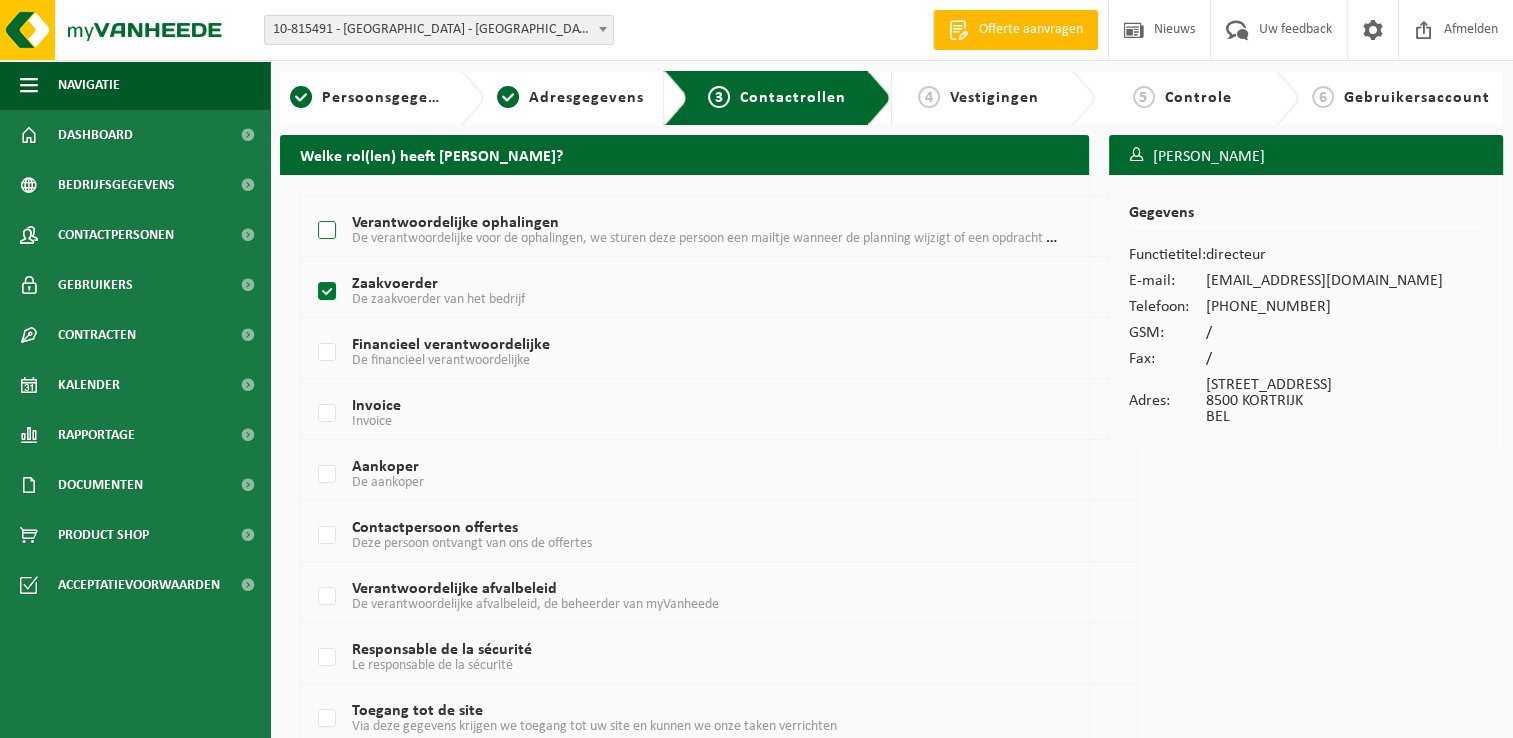 click on "Verantwoordelijke ophalingen   De verantwoordelijke voor de ophalingen, we sturen deze persoon een mailtje wanneer de planning wijzigt of een opdracht ingepland werd." at bounding box center [685, 231] 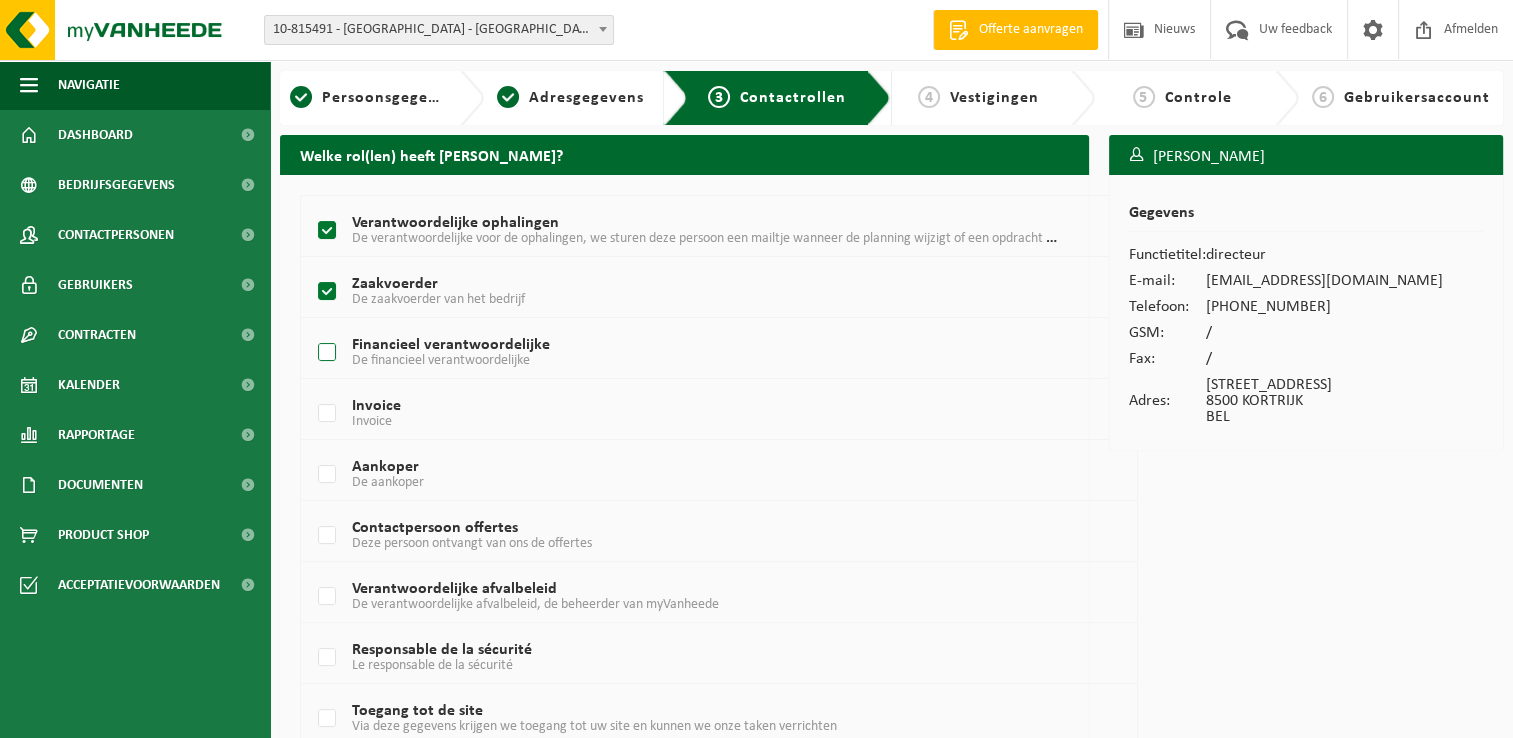 drag, startPoint x: 331, startPoint y: 347, endPoint x: 328, endPoint y: 367, distance: 20.22375 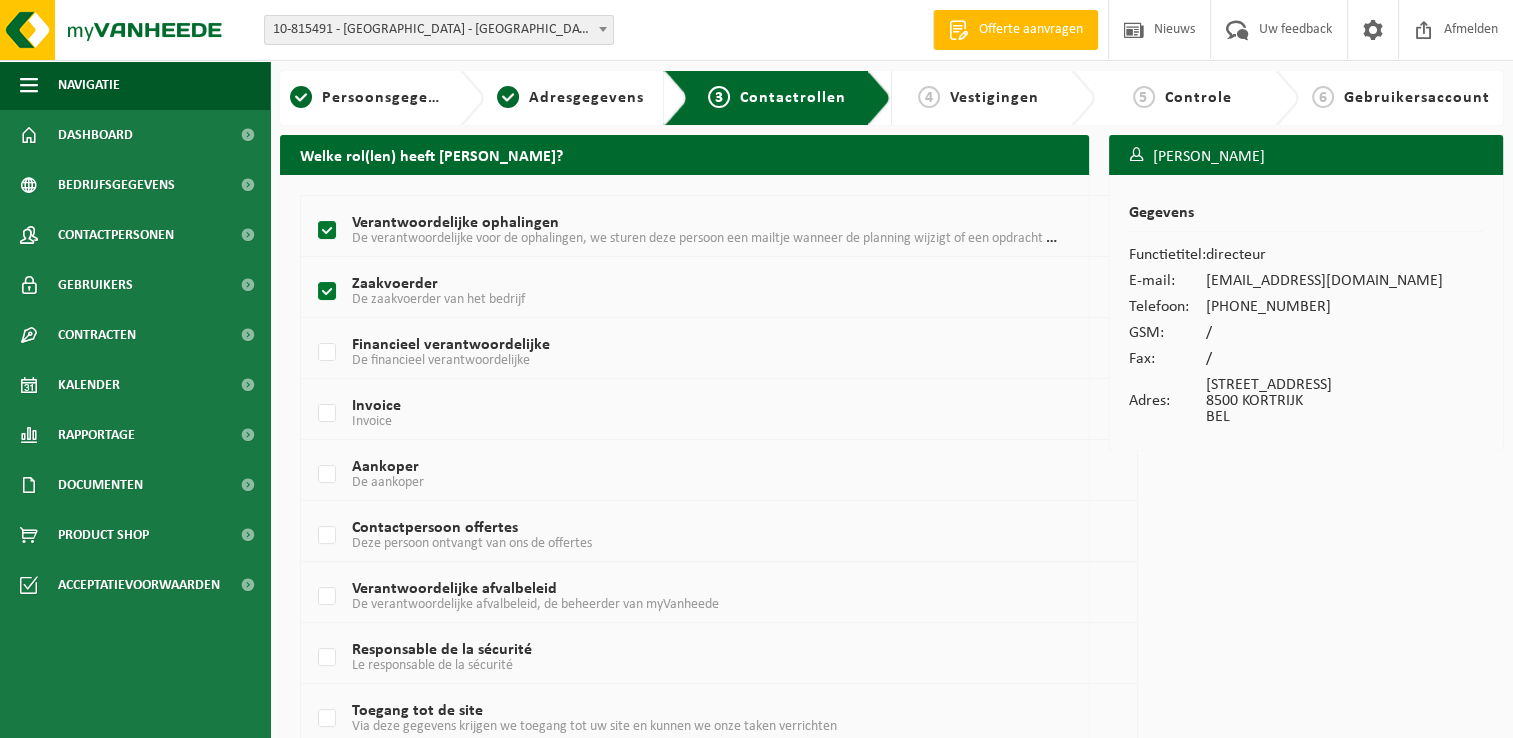 click on "Financieel verantwoordelijke   De financieel verantwoordelijke" at bounding box center [310, 327] 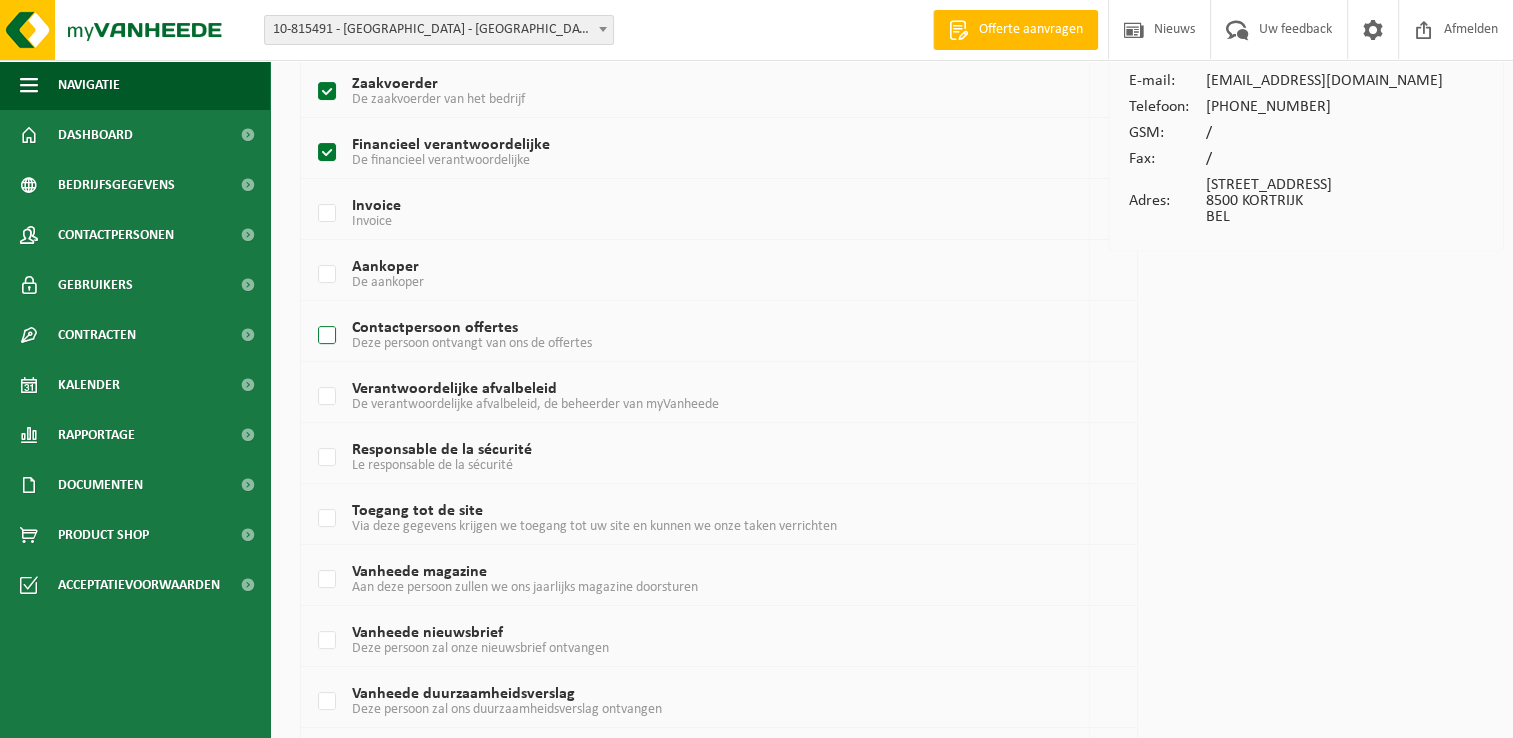 scroll, scrollTop: 400, scrollLeft: 0, axis: vertical 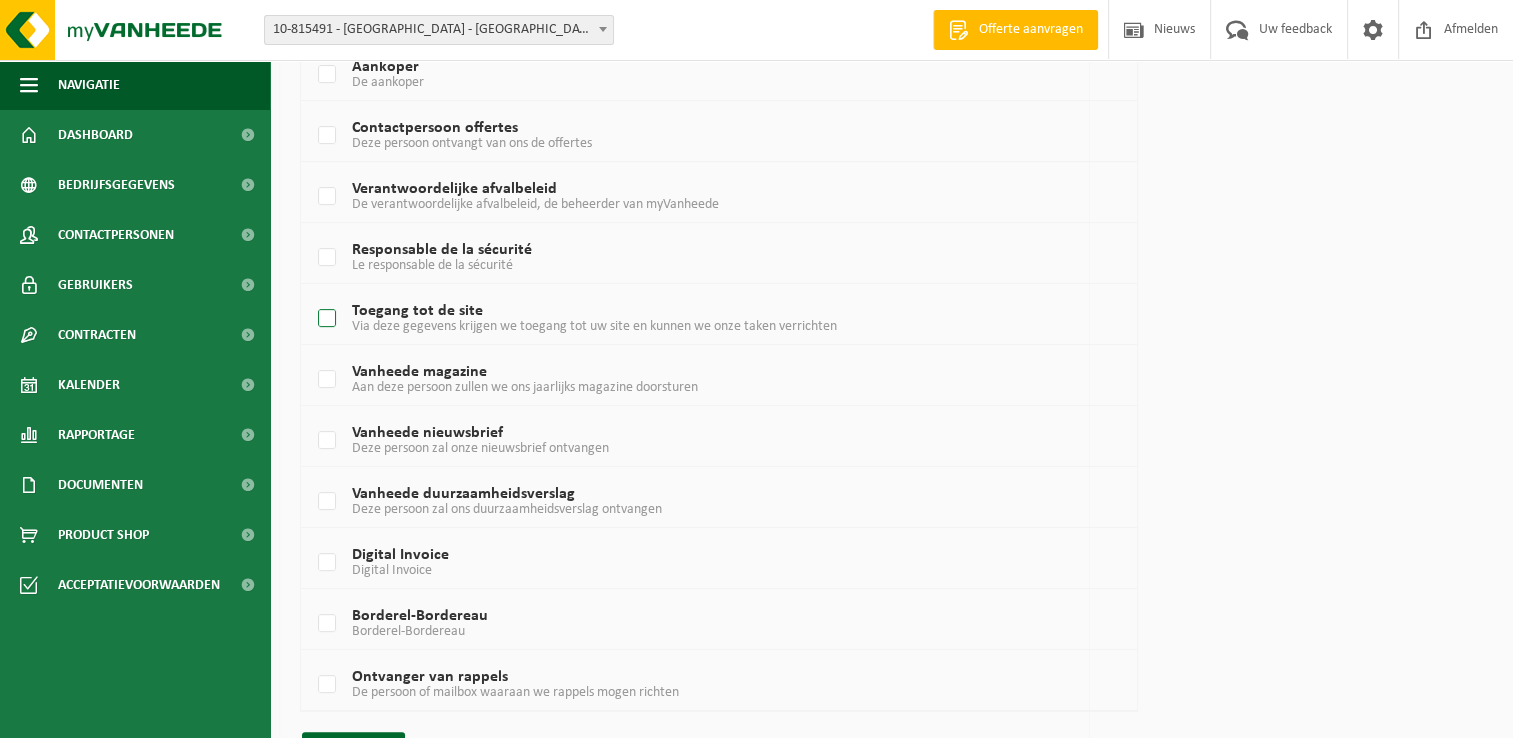 click on "Toegang tot de site   Via deze gegevens krijgen we toegang tot uw site en kunnen we onze taken verrichten" at bounding box center (685, 319) 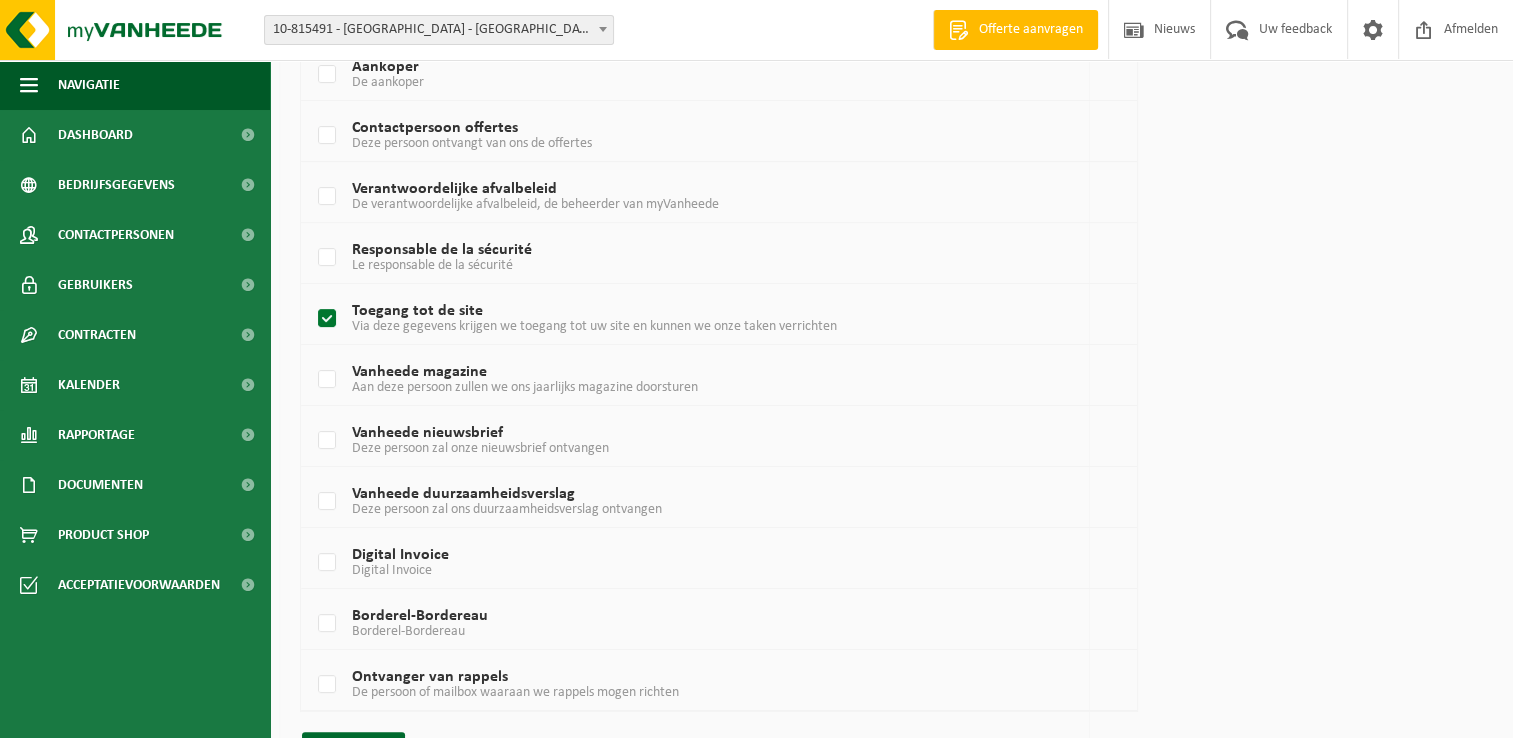 scroll, scrollTop: 451, scrollLeft: 0, axis: vertical 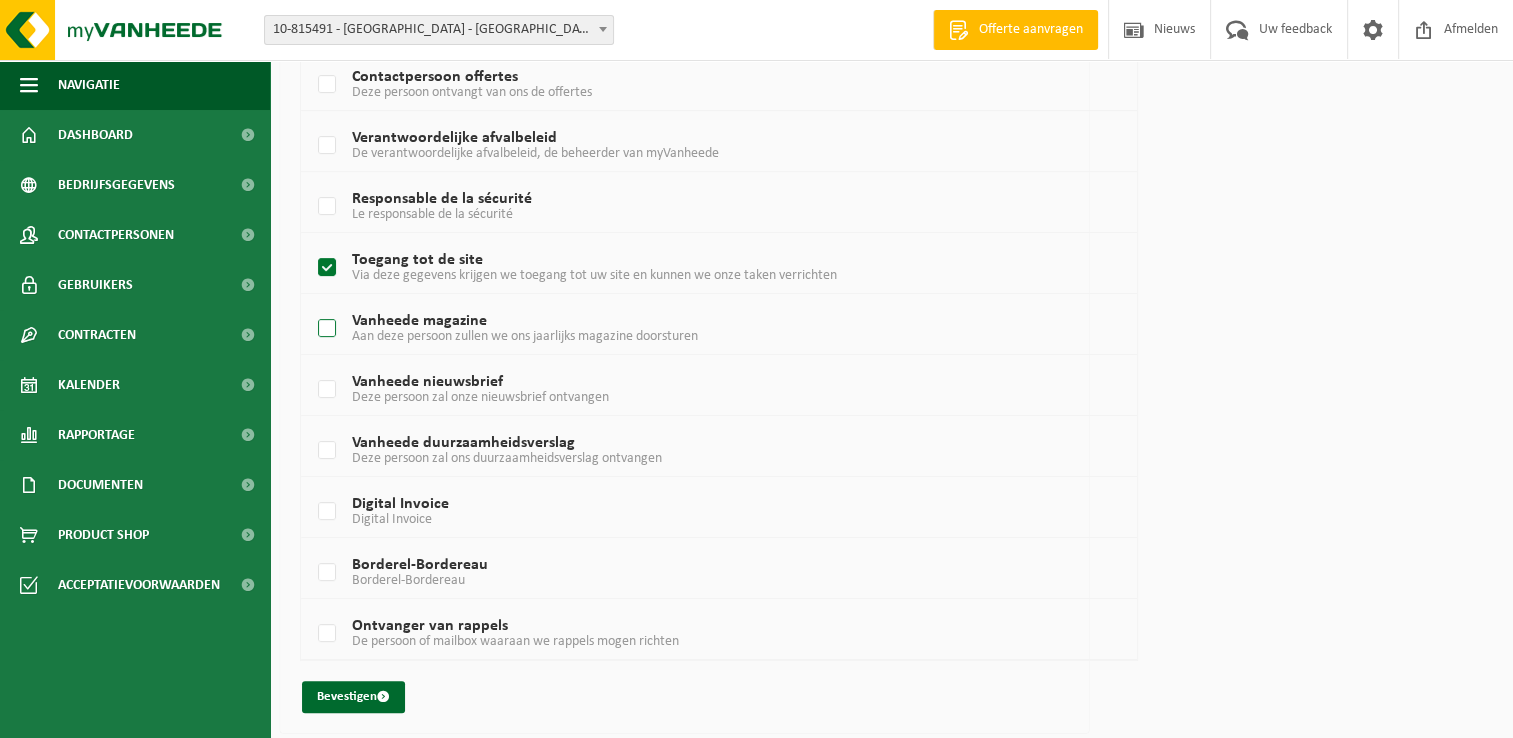click on "Vanheede magazine   Aan deze persoon zullen we ons jaarlijks magazine doorsturen" at bounding box center (685, 329) 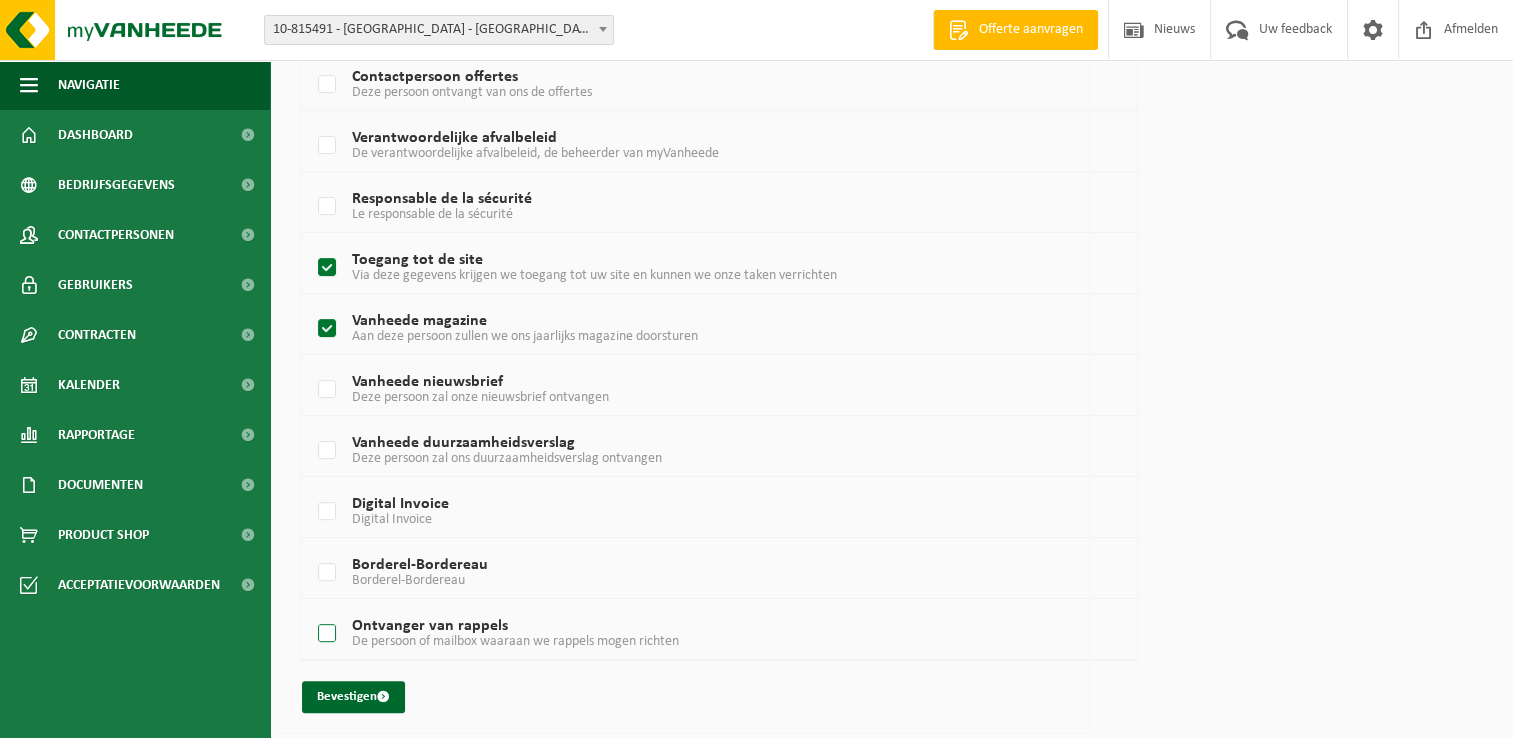 click on "Ontvanger van rappels   De persoon of mailbox waaraan we rappels mogen richten" at bounding box center [685, 634] 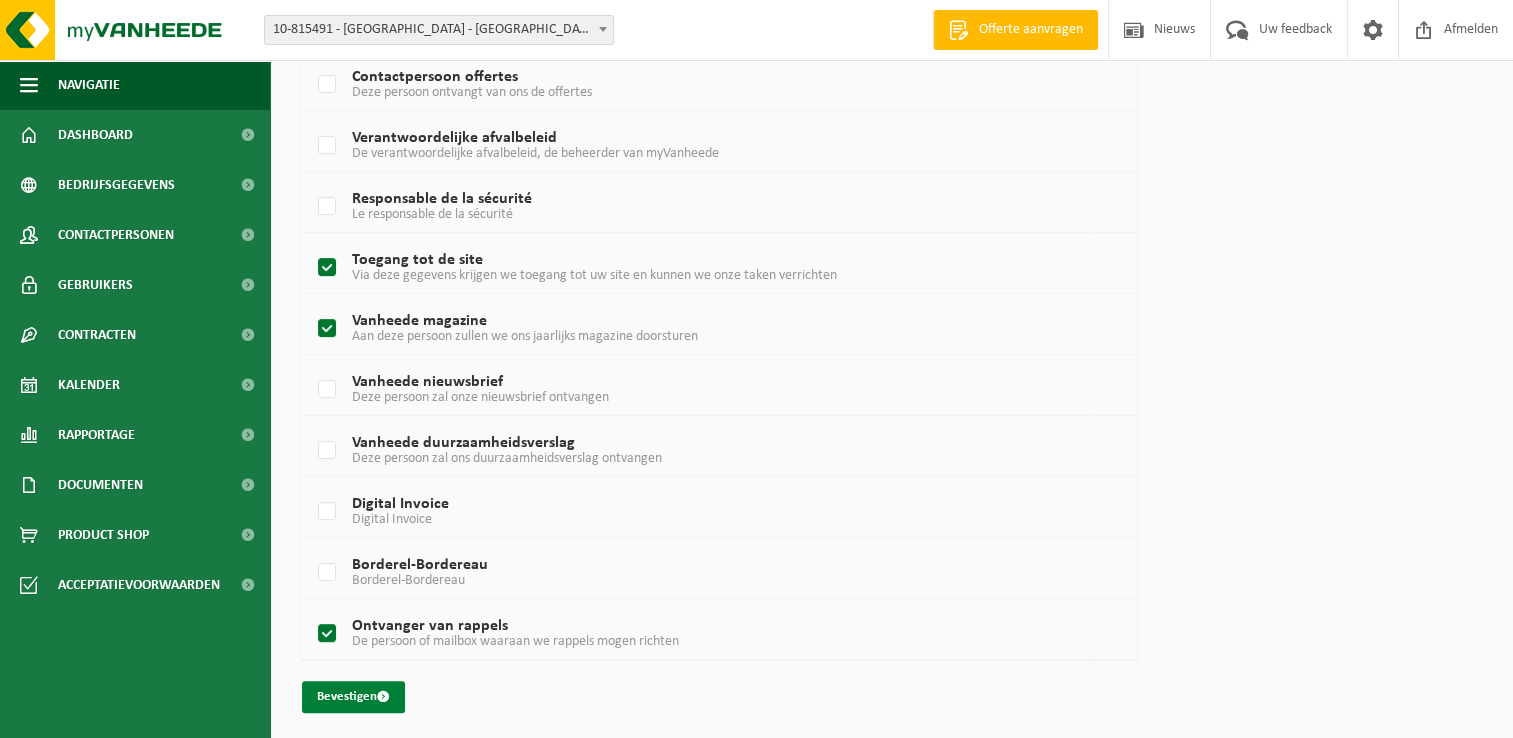 click on "Bevestigen" at bounding box center [353, 697] 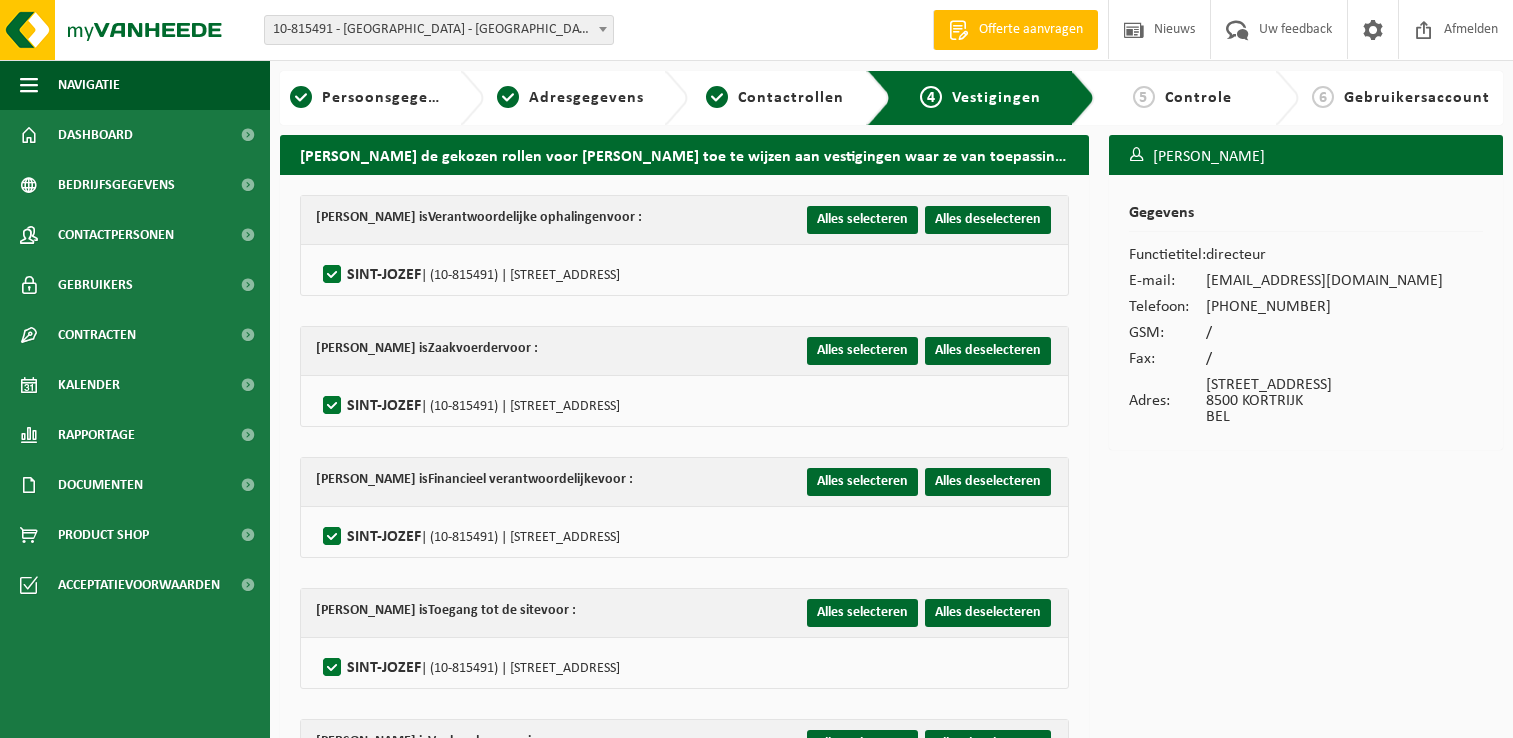 scroll, scrollTop: 0, scrollLeft: 0, axis: both 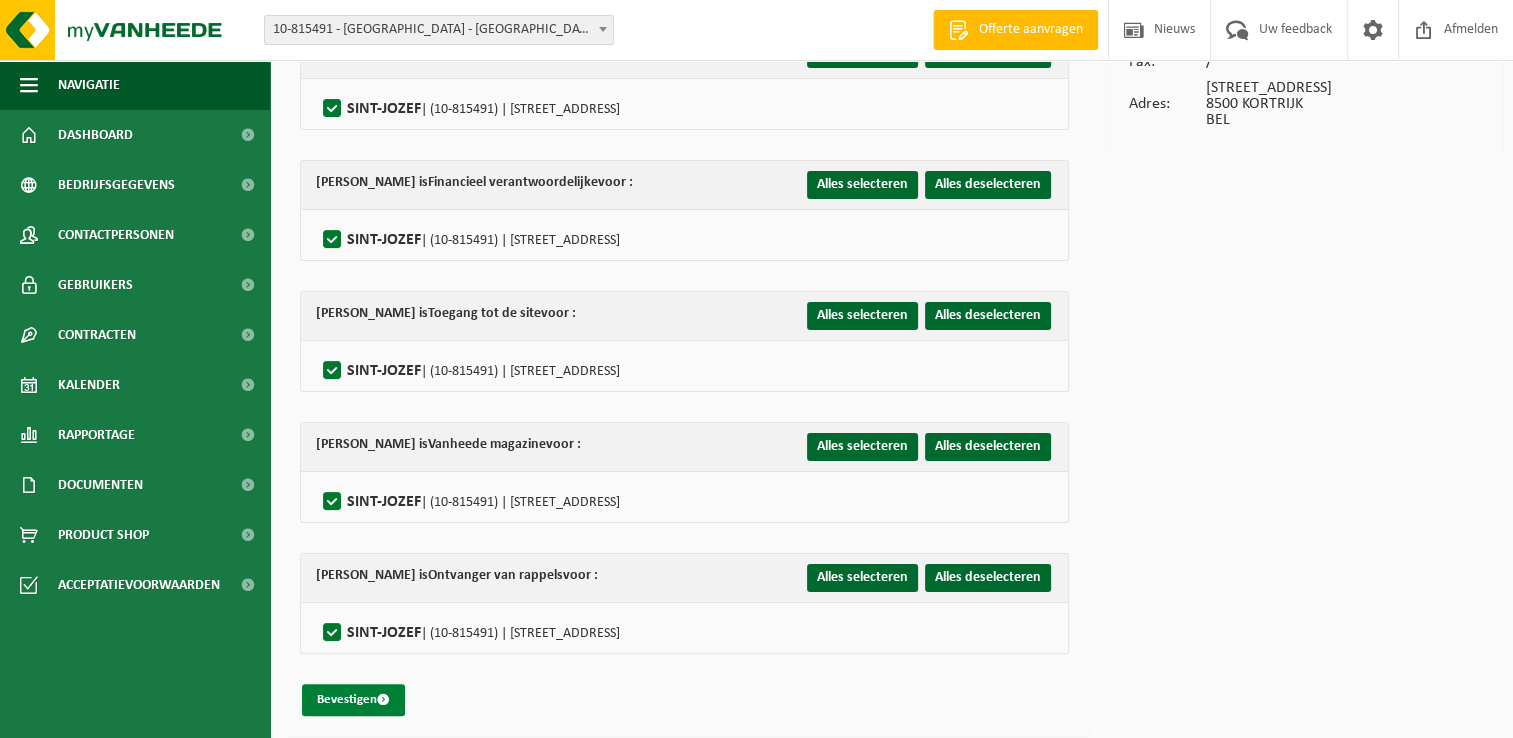 click on "Bevestigen" at bounding box center (353, 700) 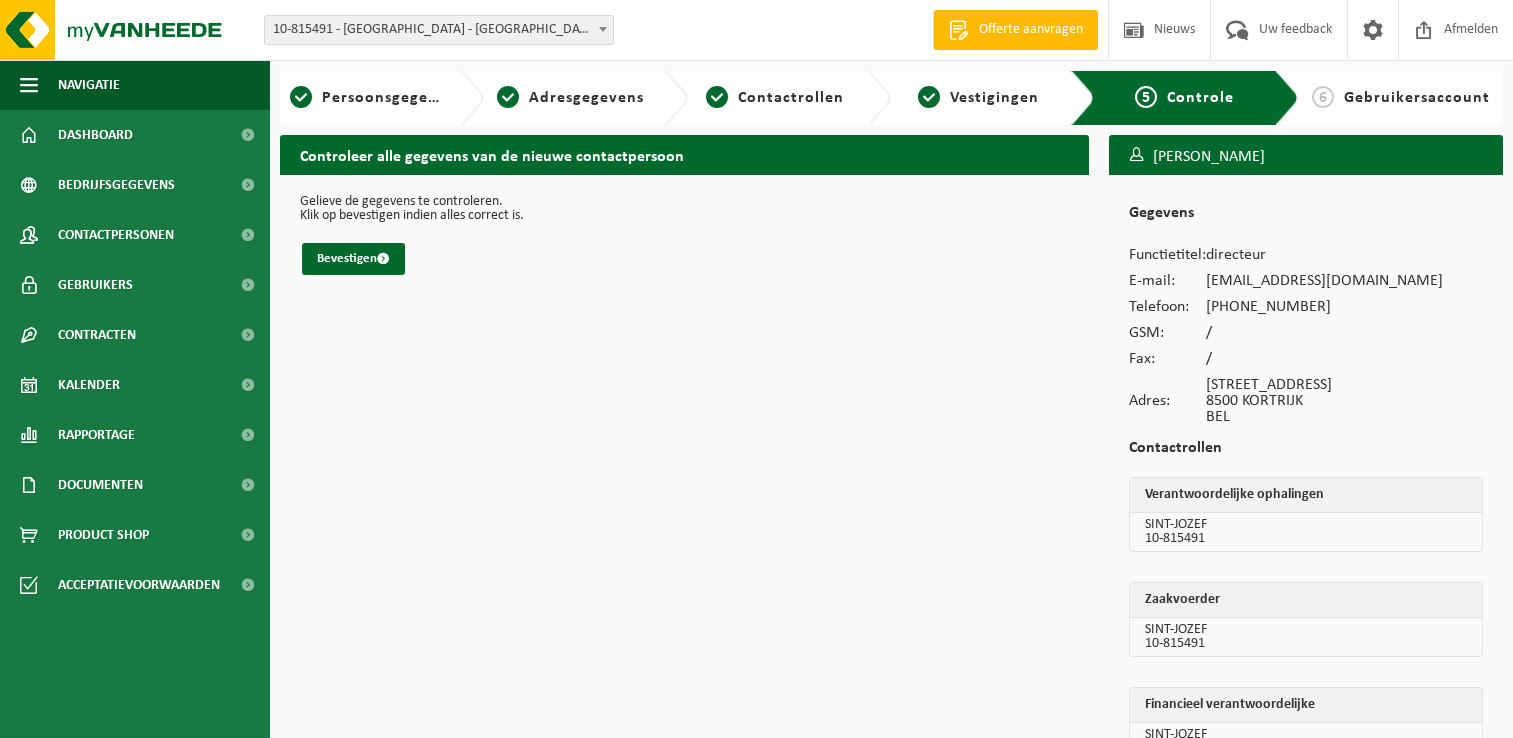 scroll, scrollTop: 0, scrollLeft: 0, axis: both 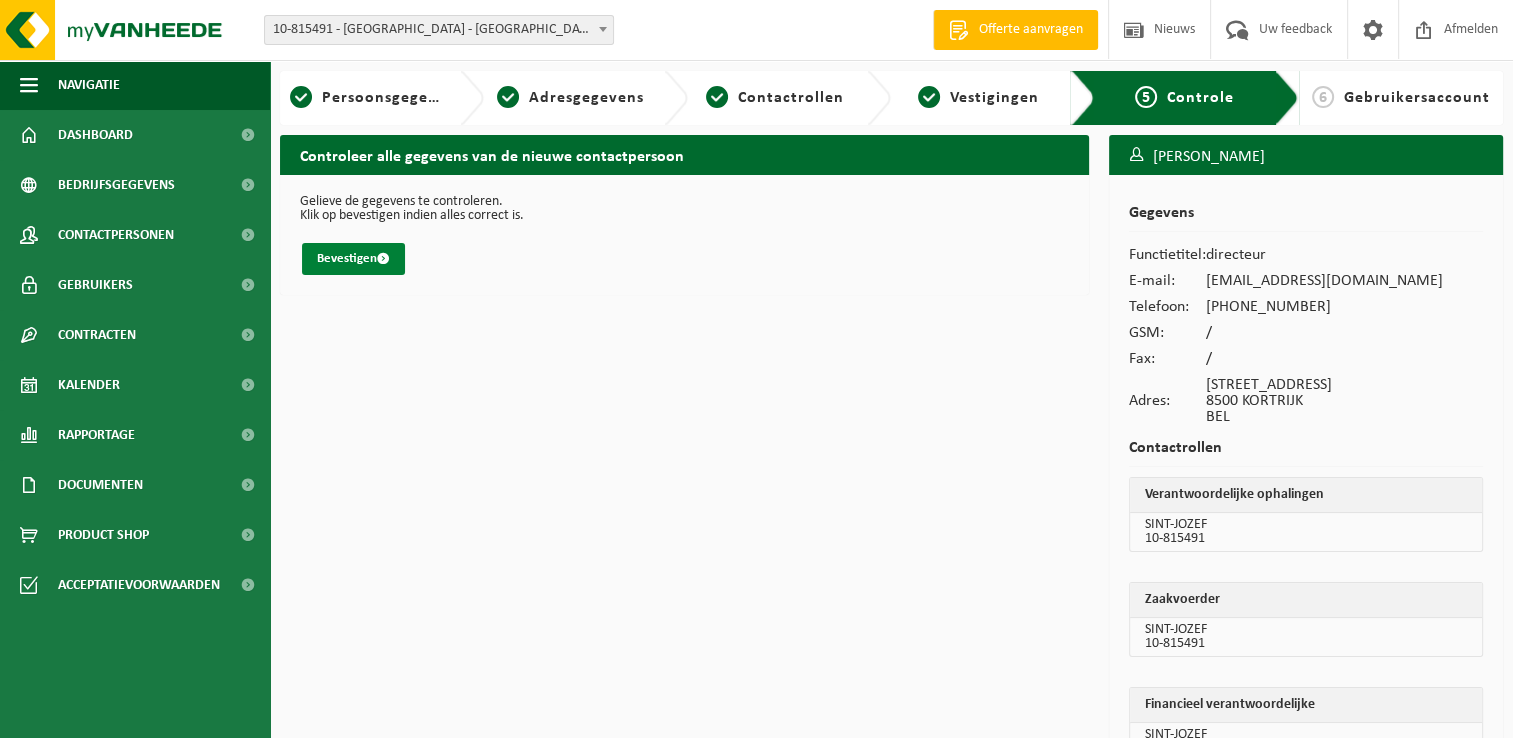 click on "Bevestigen" at bounding box center (353, 259) 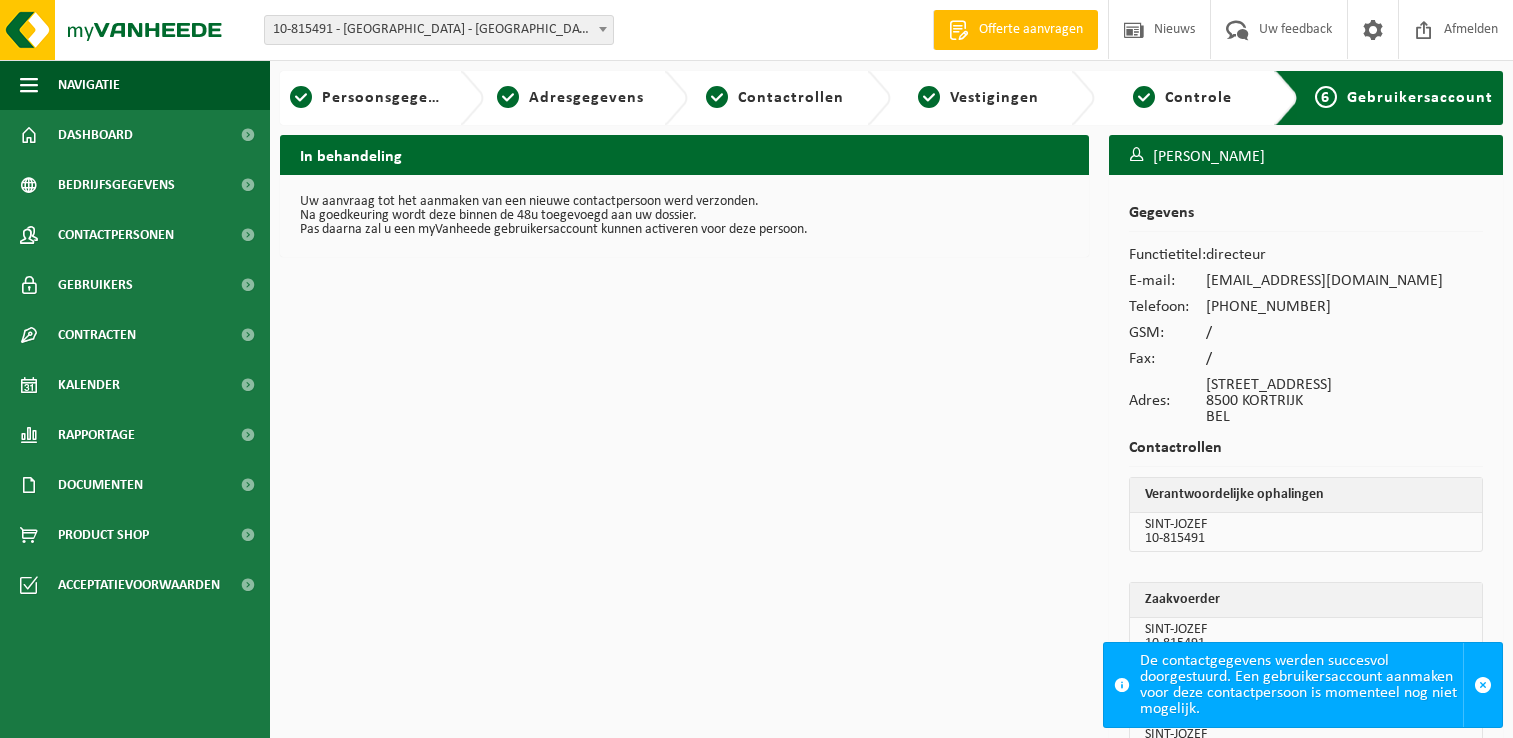 scroll, scrollTop: 0, scrollLeft: 0, axis: both 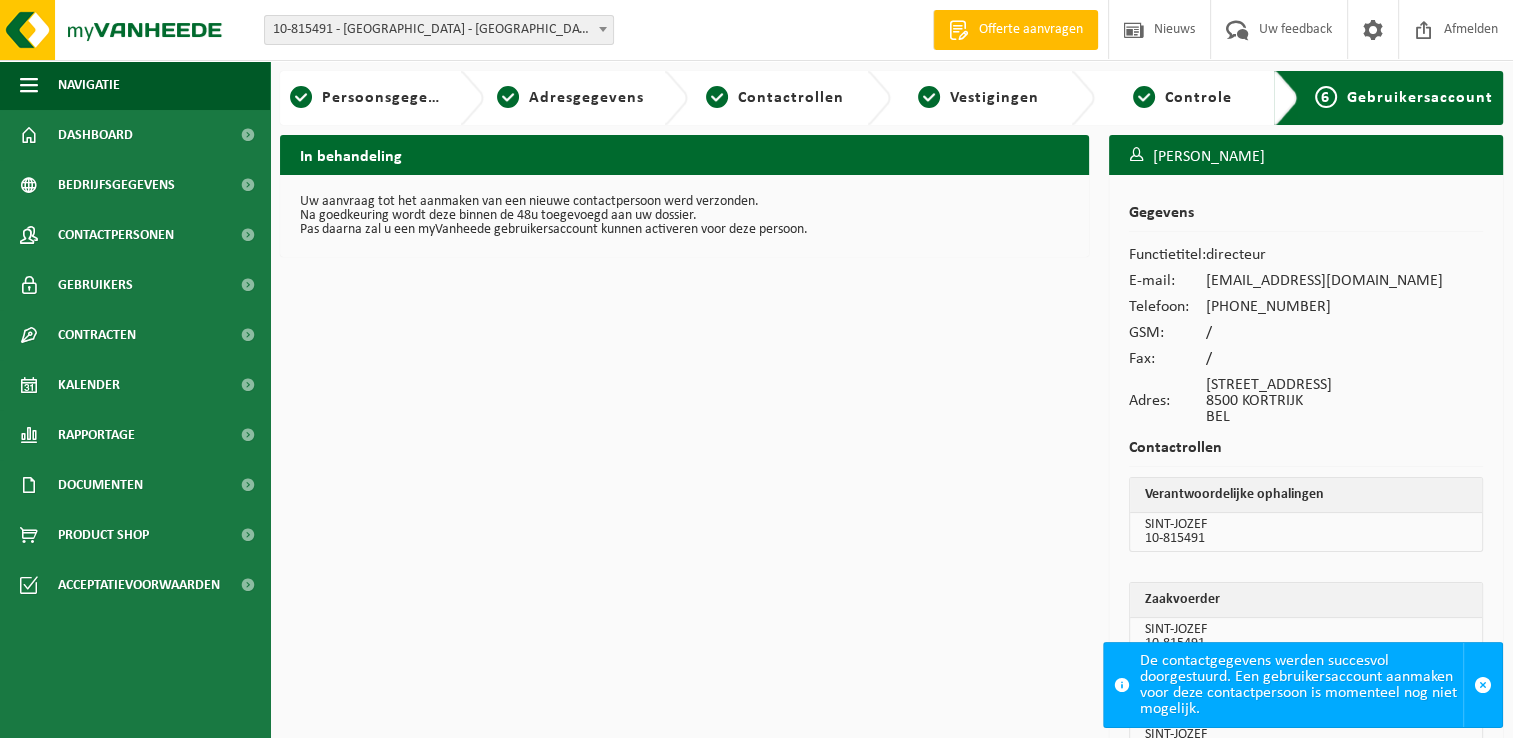 click at bounding box center (603, 29) 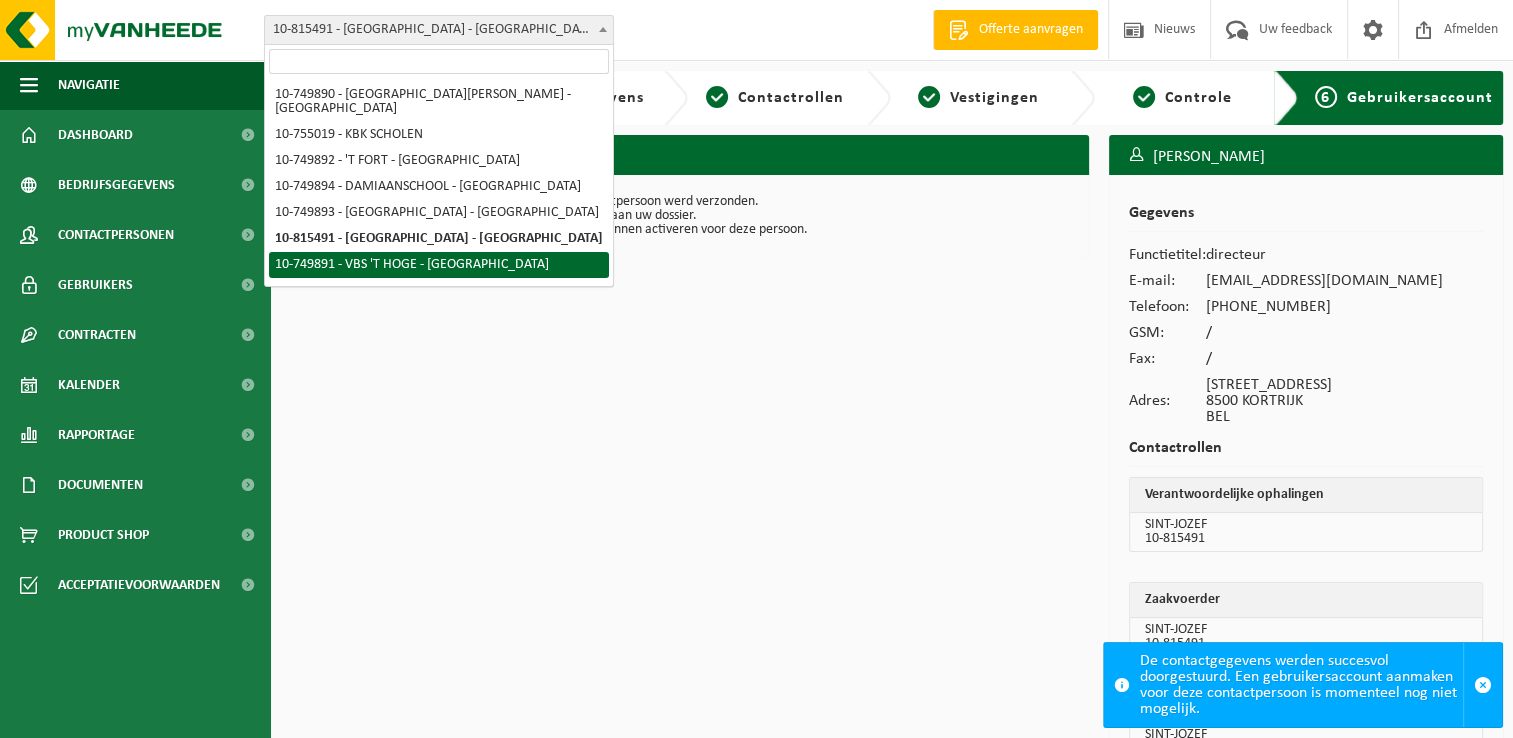 select on "7404" 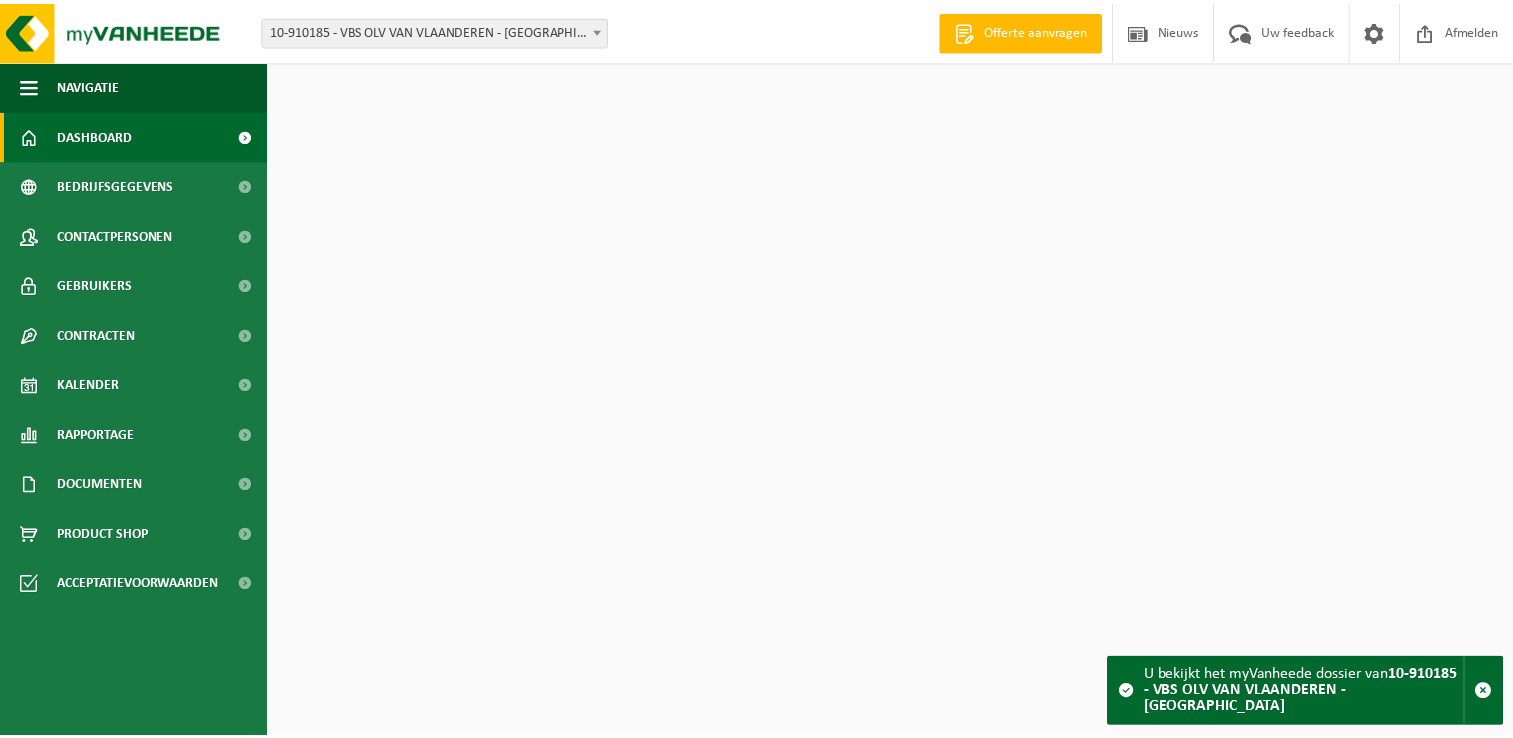 scroll, scrollTop: 0, scrollLeft: 0, axis: both 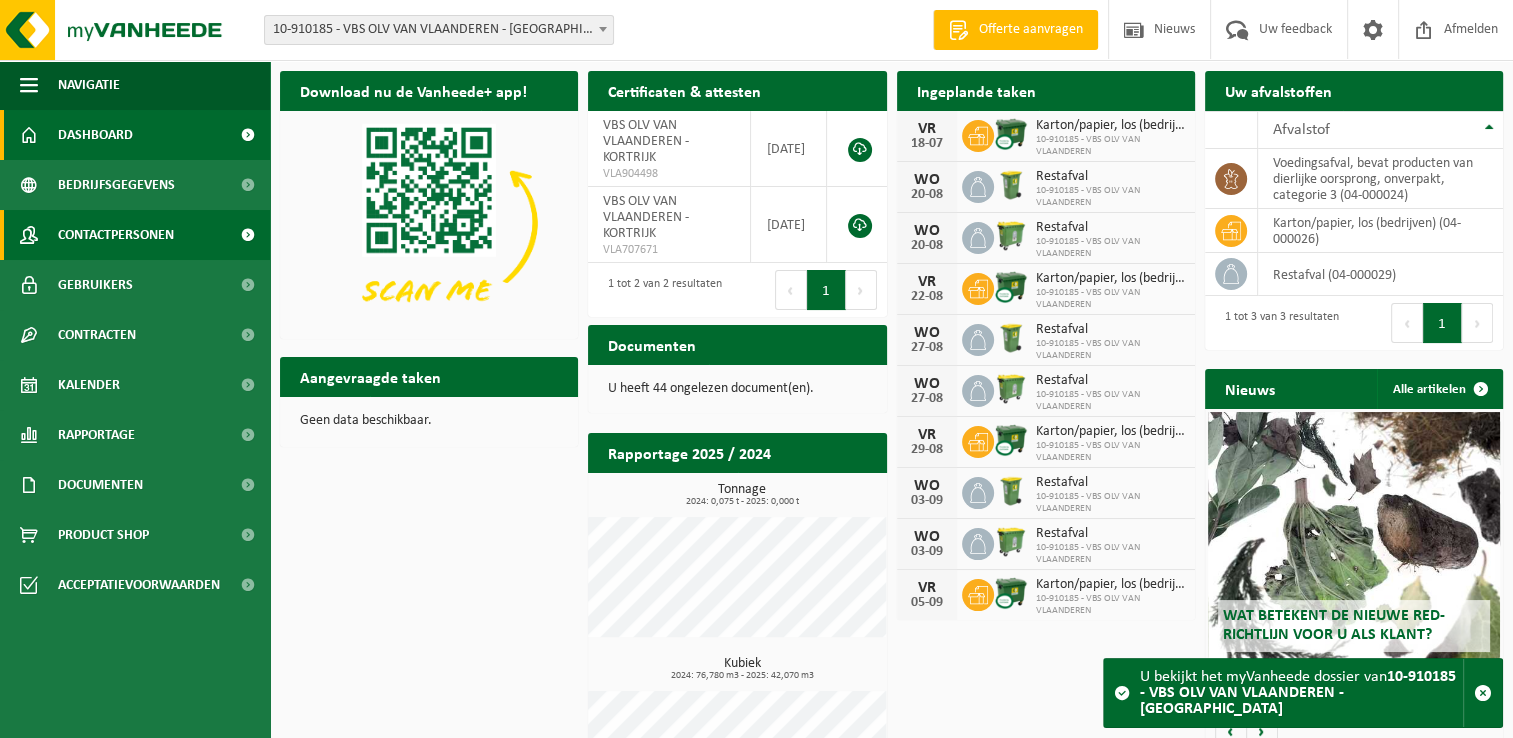 click on "Contactpersonen" at bounding box center (116, 235) 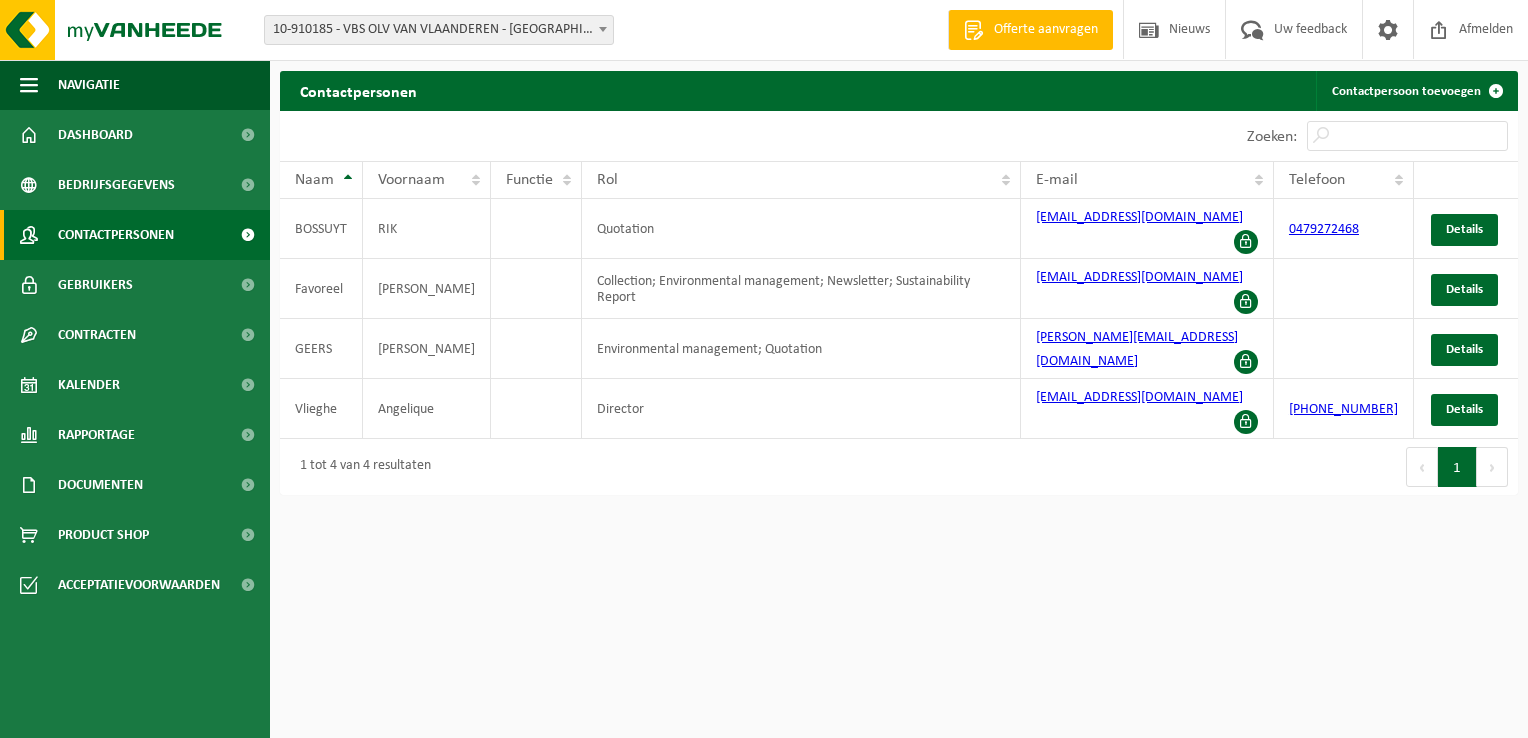 scroll, scrollTop: 0, scrollLeft: 0, axis: both 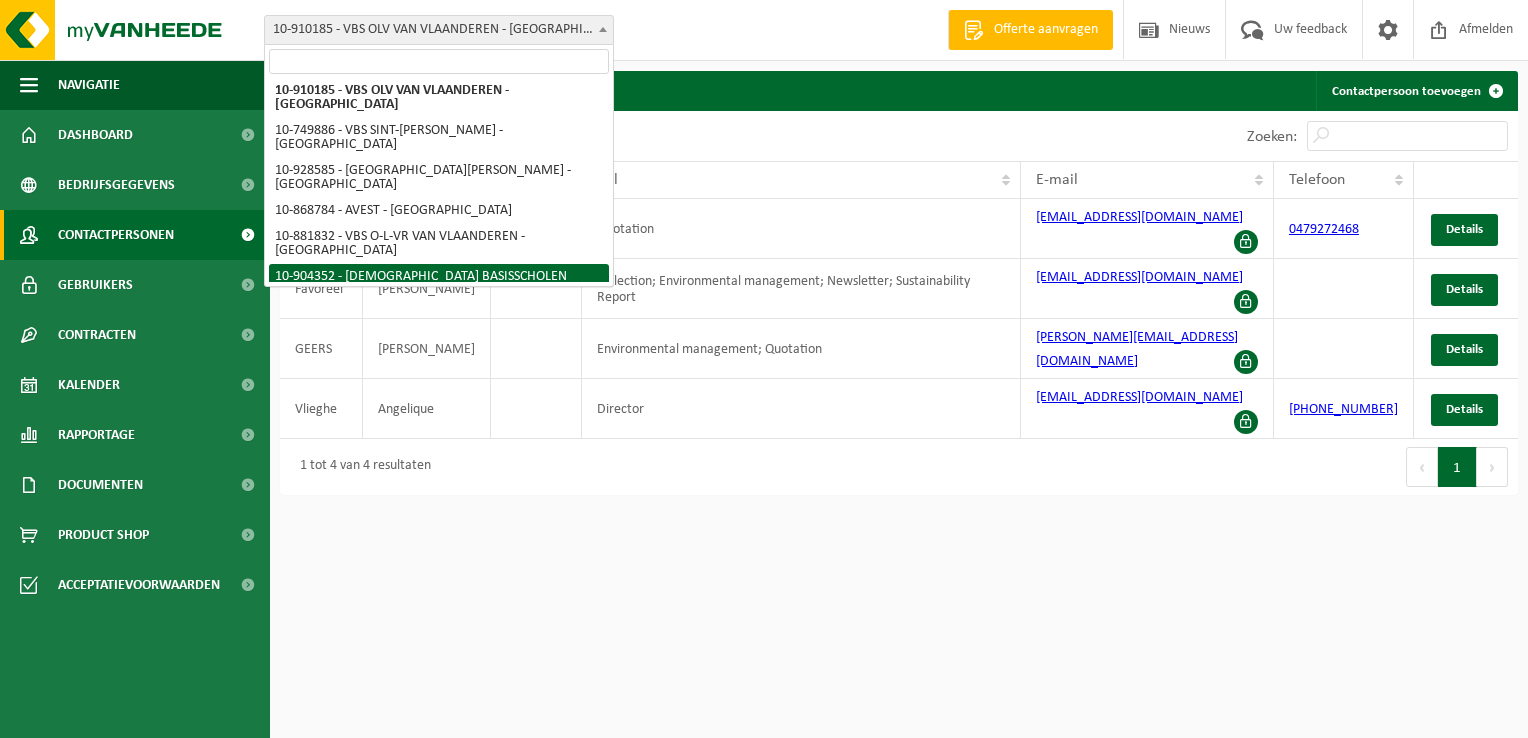 select on "121635" 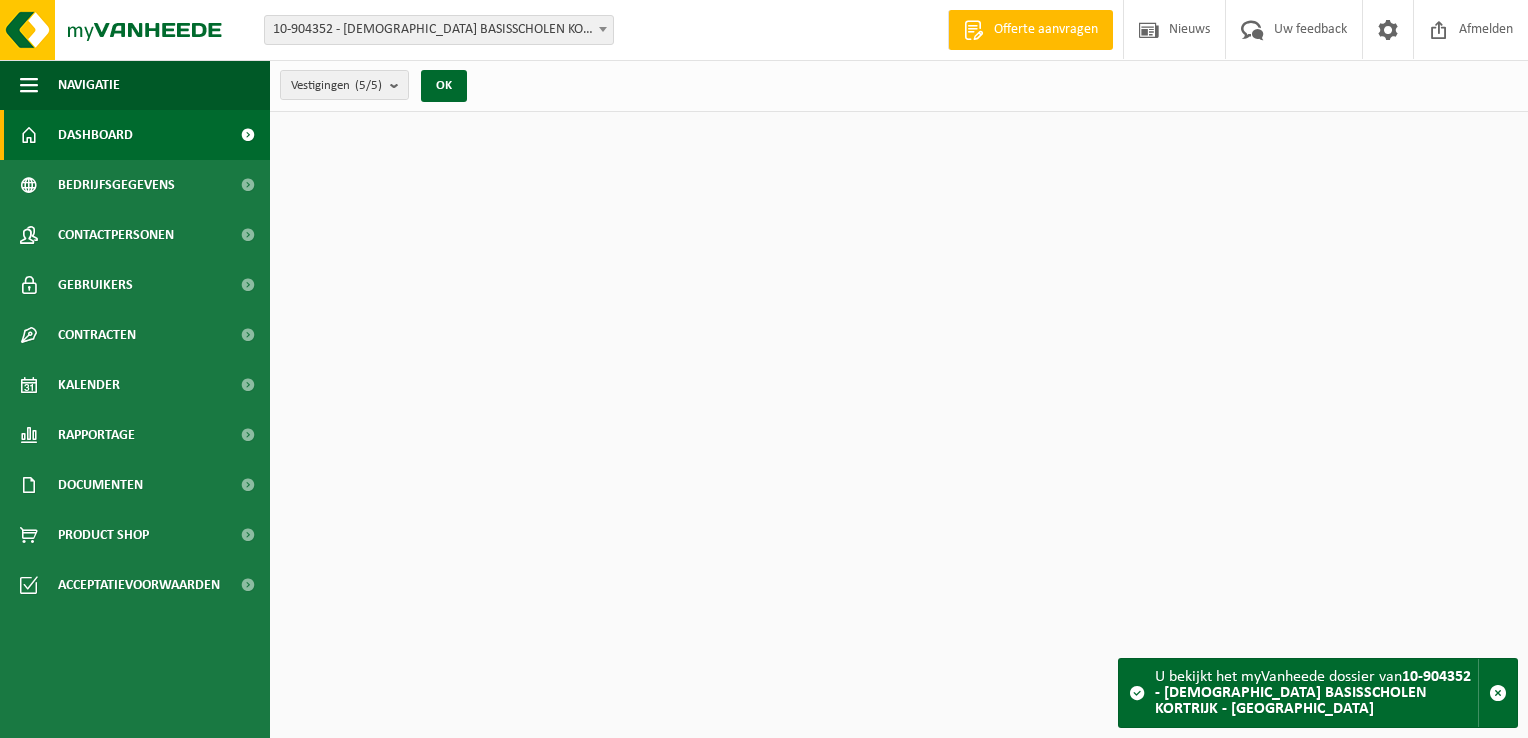 scroll, scrollTop: 0, scrollLeft: 0, axis: both 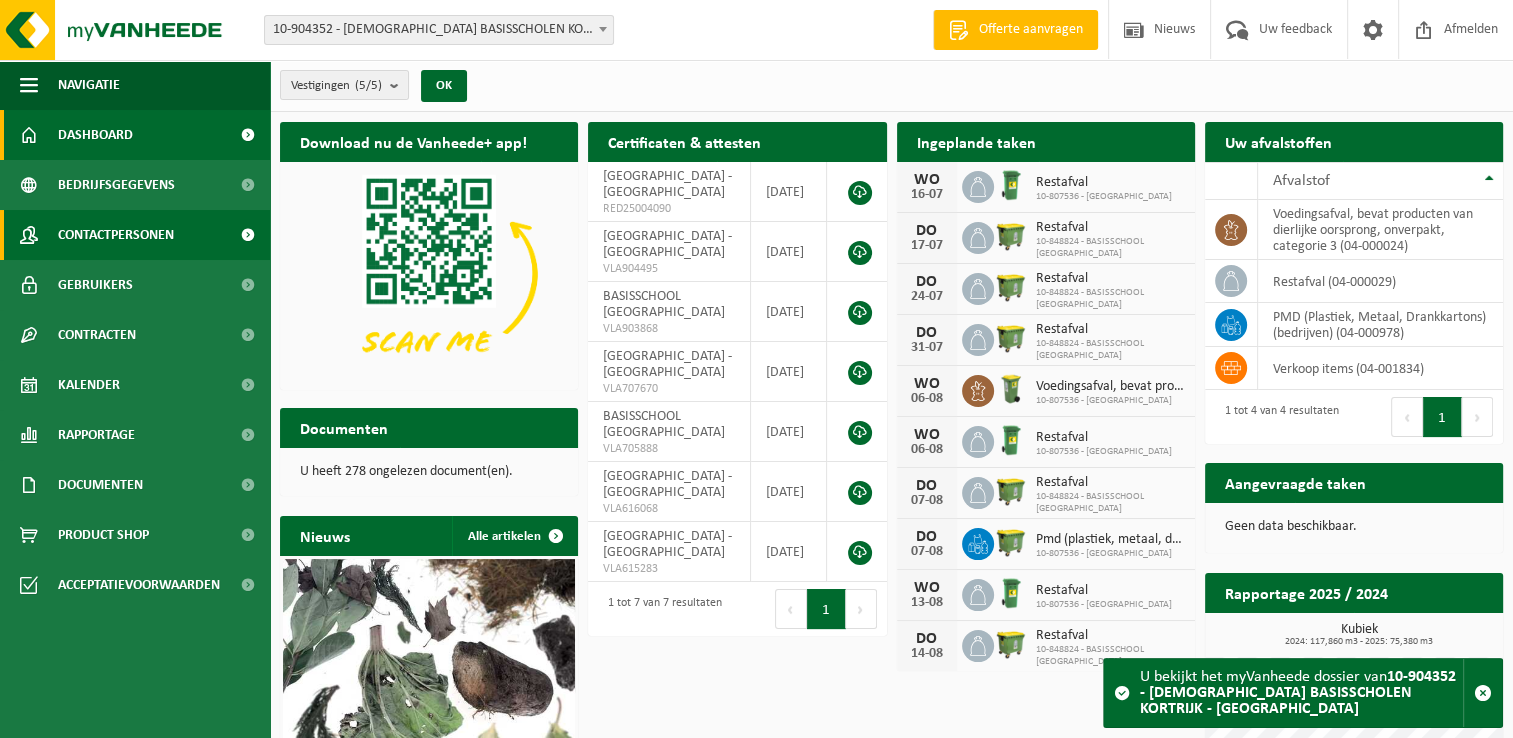 click on "Contactpersonen" at bounding box center [116, 235] 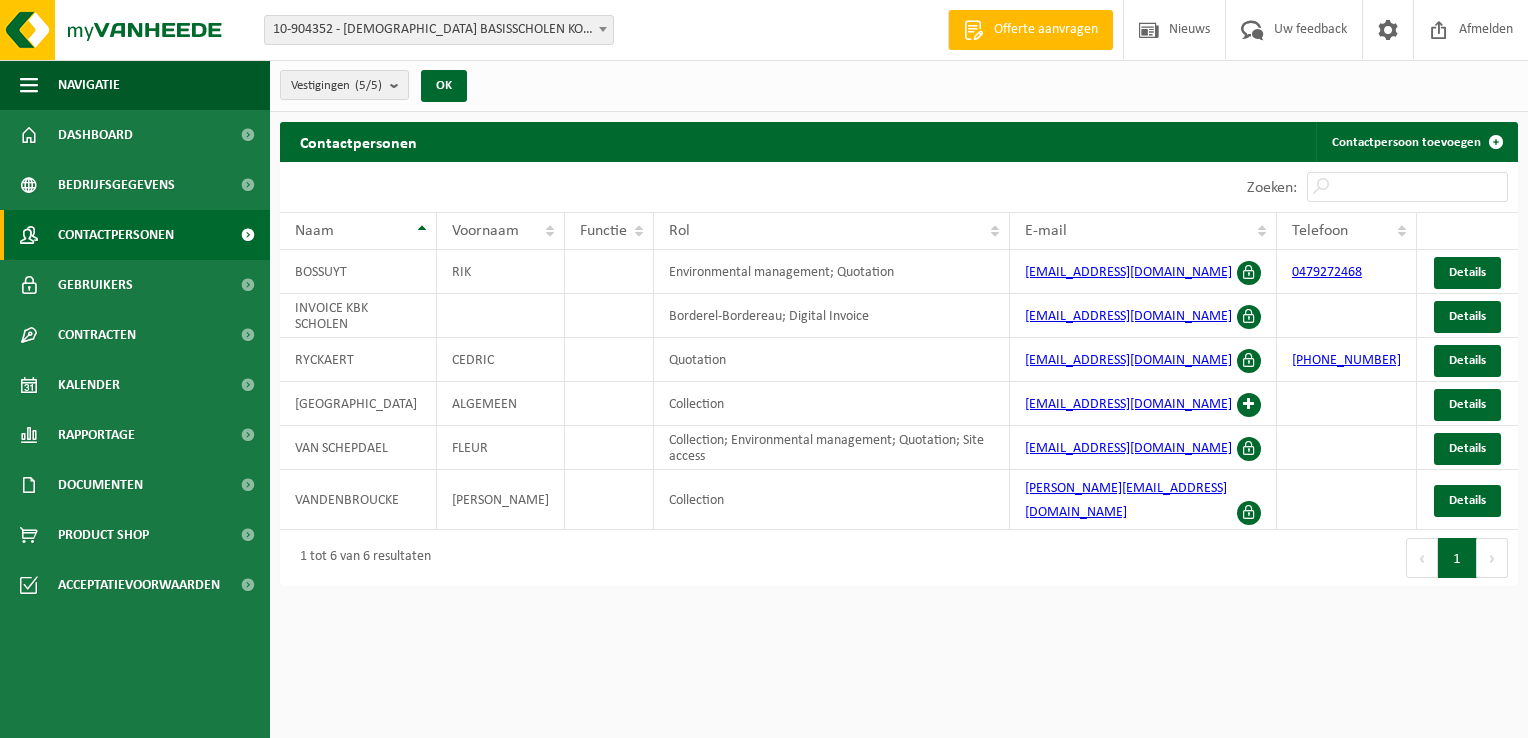scroll, scrollTop: 0, scrollLeft: 0, axis: both 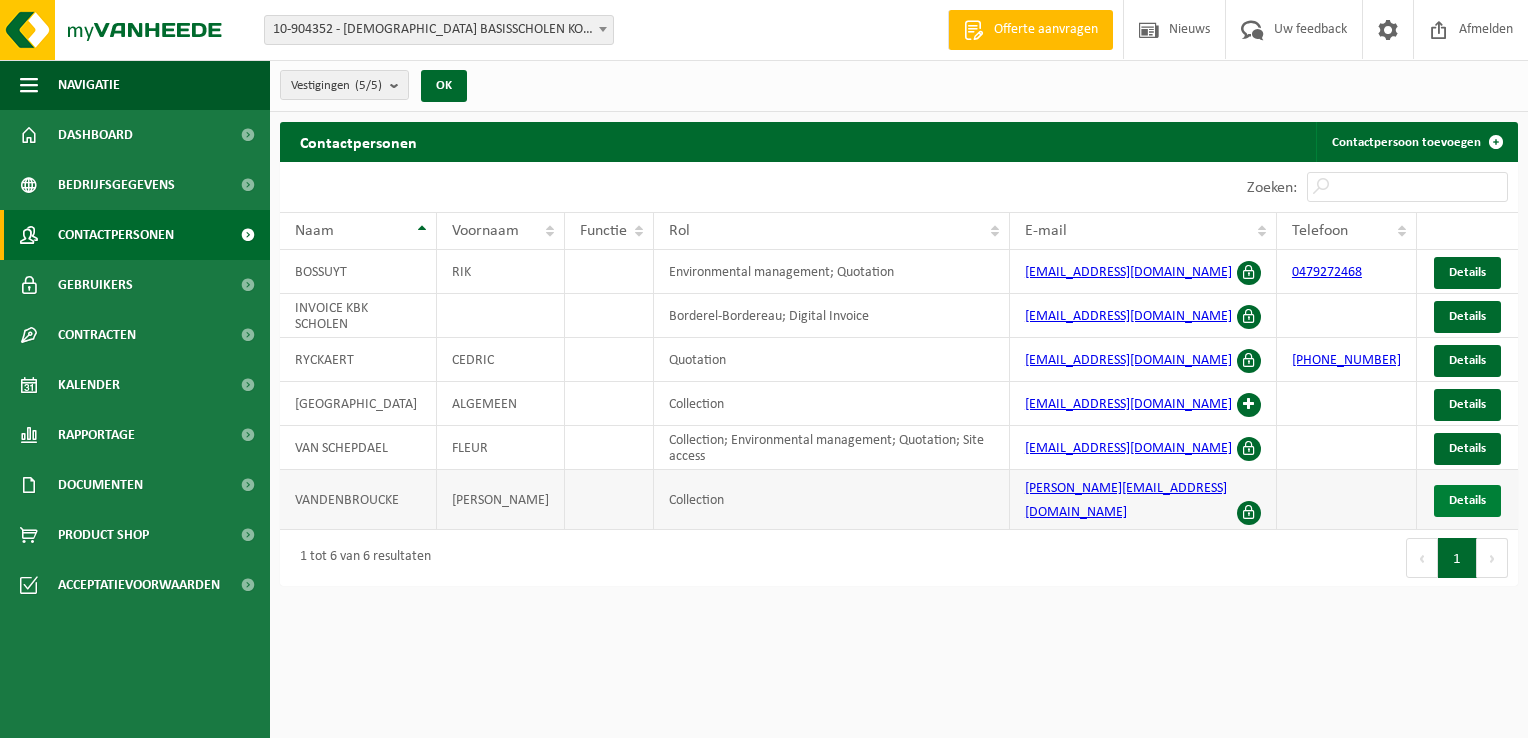 click on "Details" at bounding box center [1467, 500] 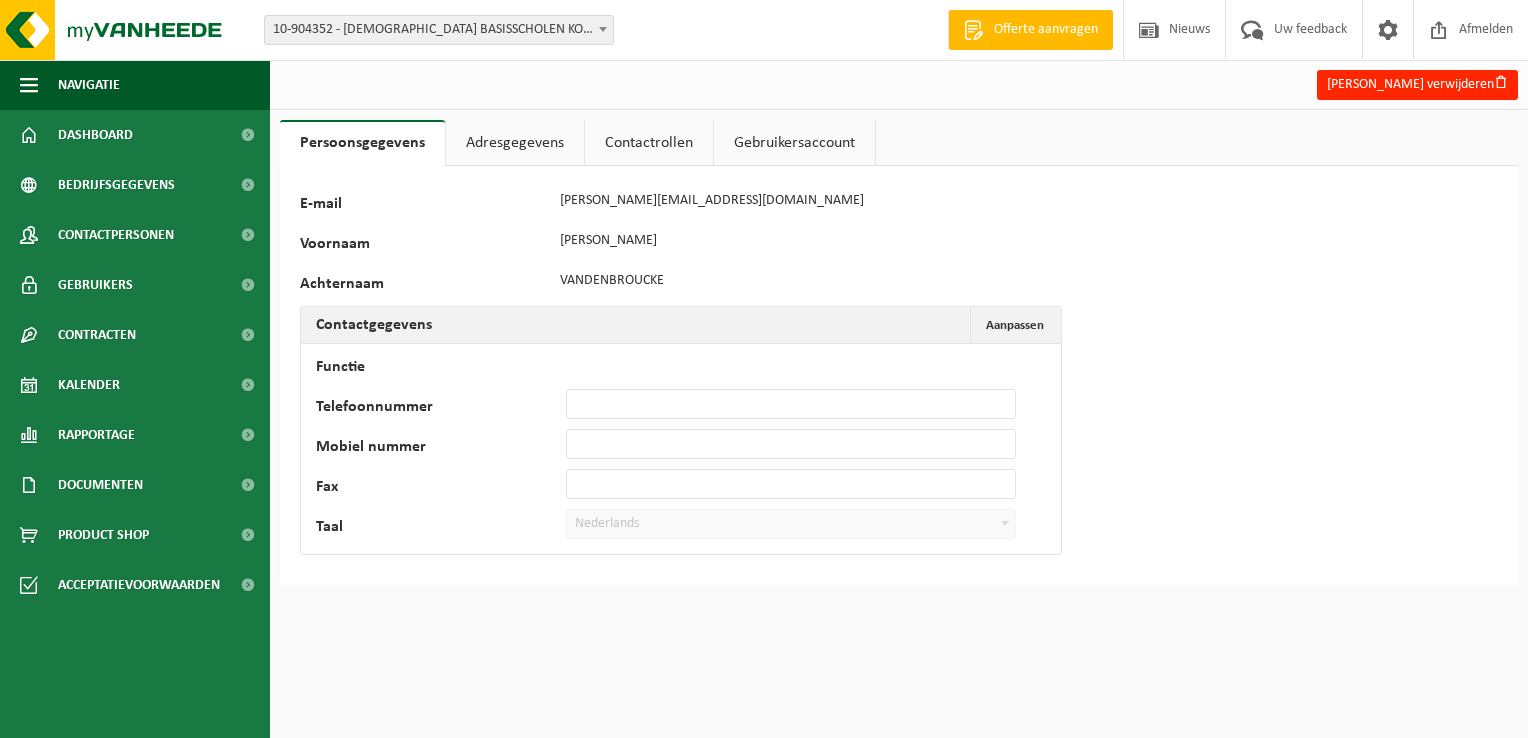 scroll, scrollTop: 0, scrollLeft: 0, axis: both 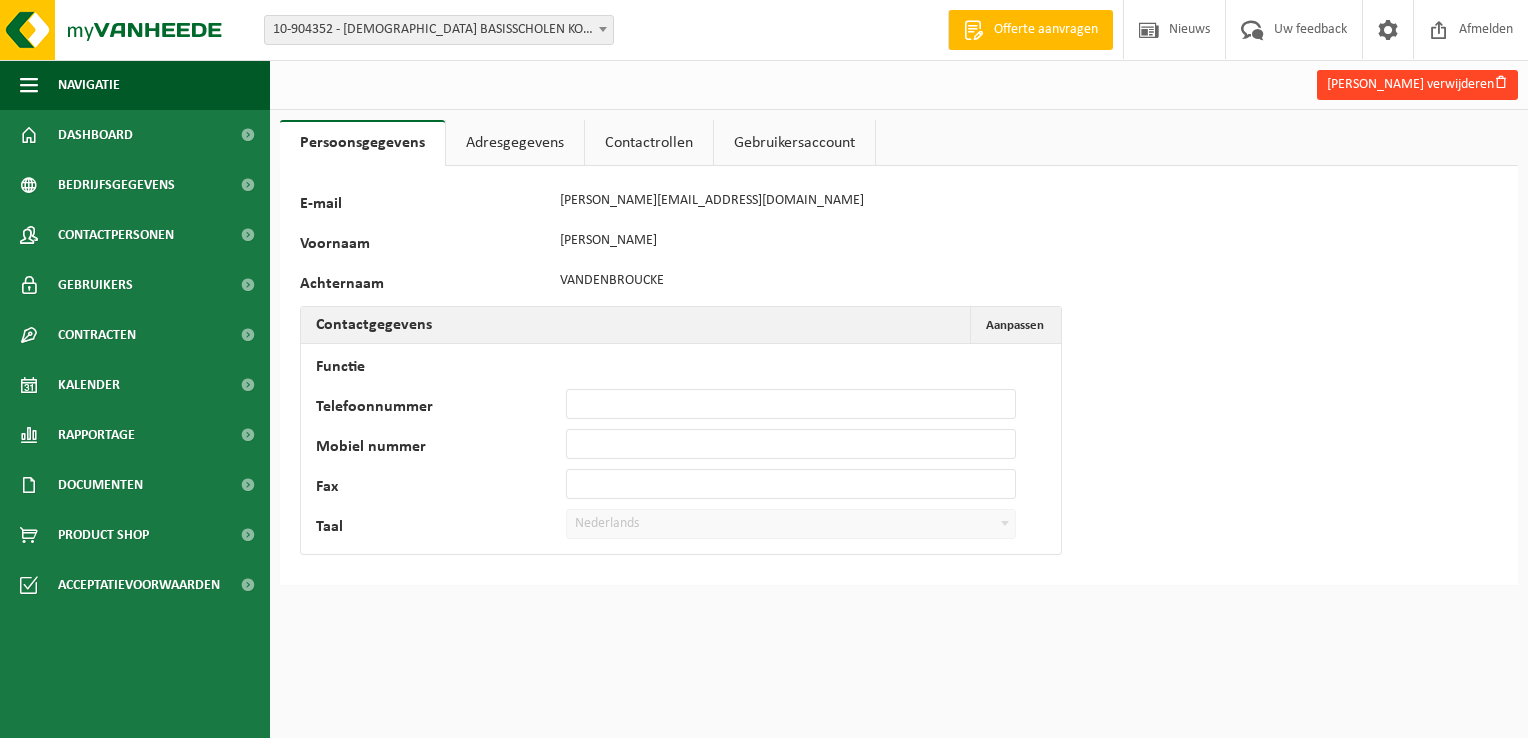 click on "[PERSON_NAME] verwijderen" at bounding box center (1417, 85) 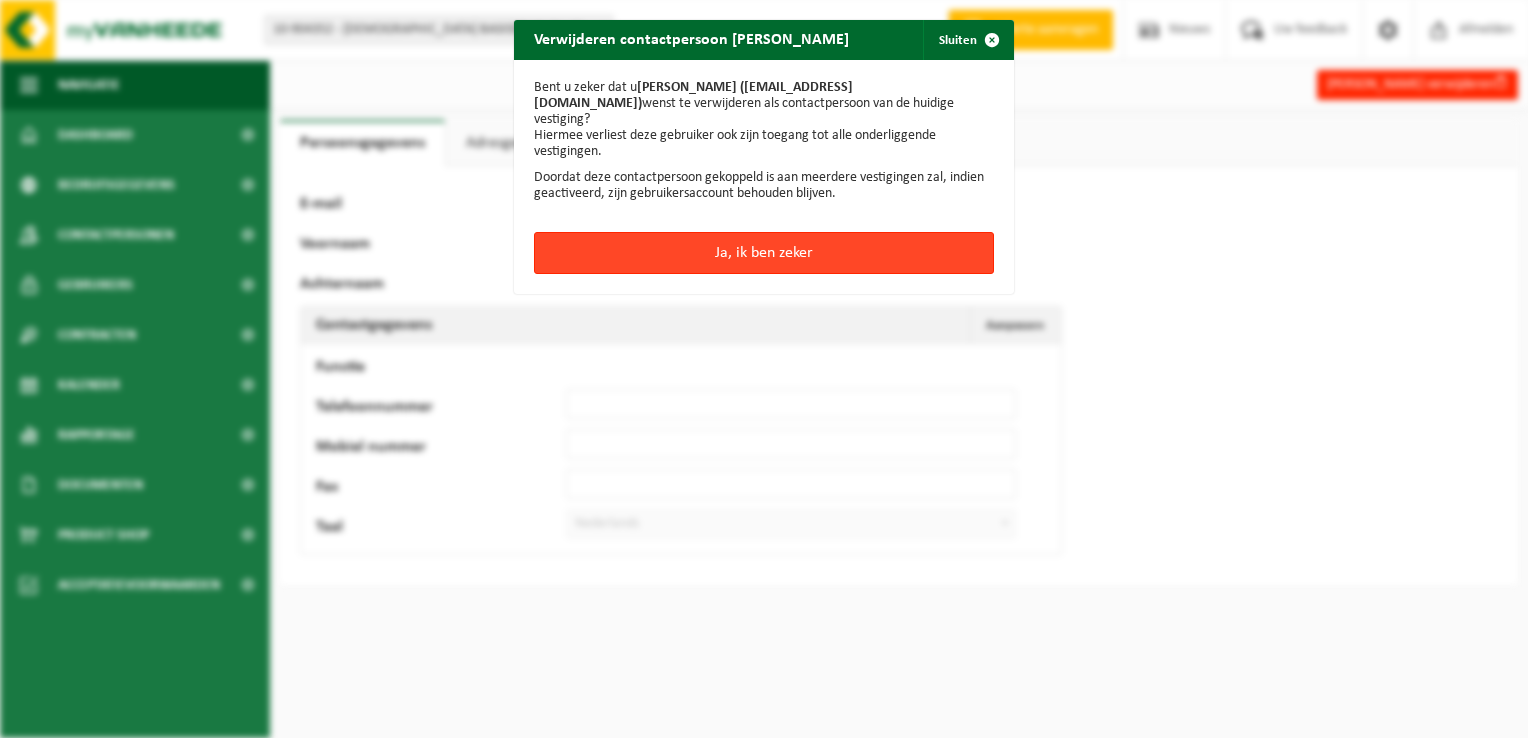 click on "Ja, ik ben zeker" at bounding box center [764, 253] 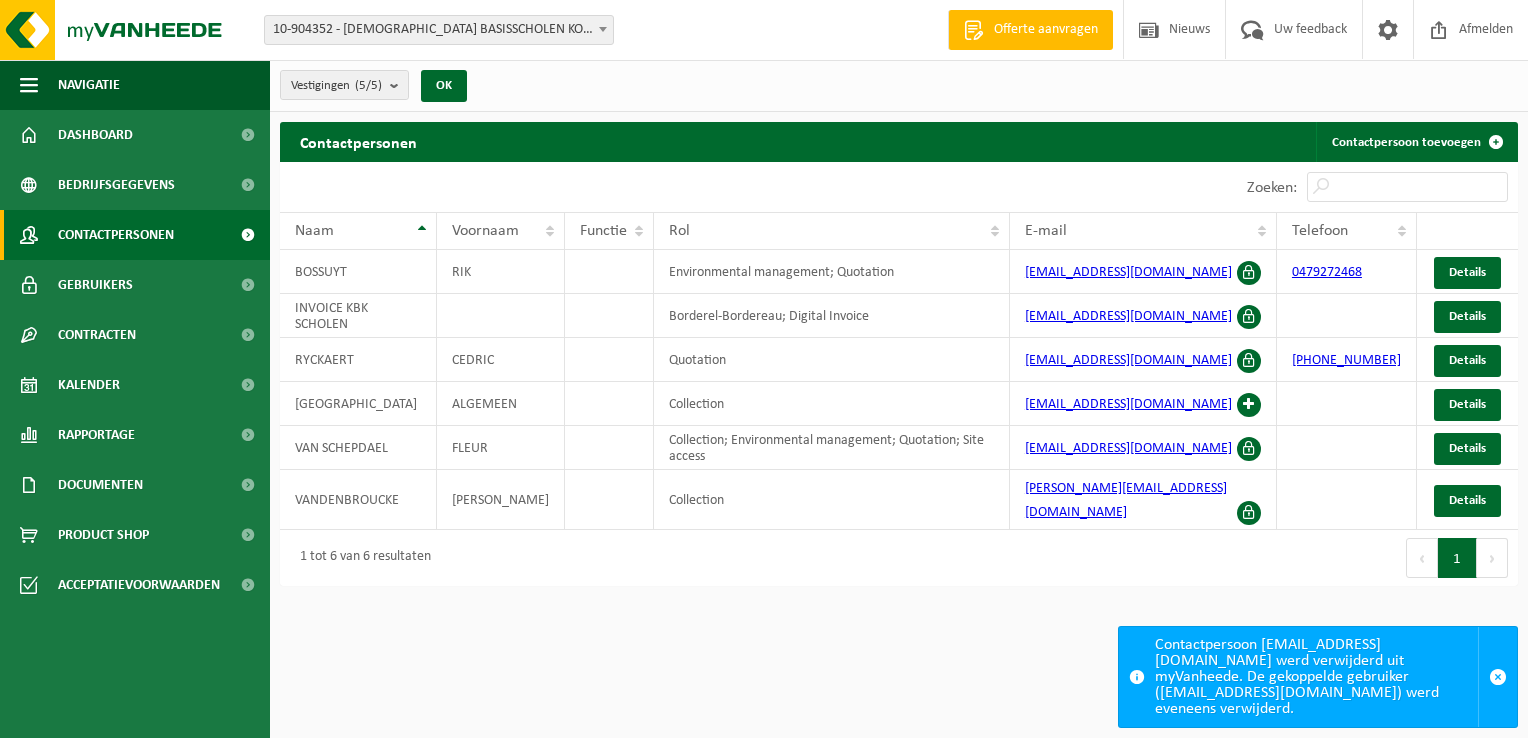 scroll, scrollTop: 0, scrollLeft: 0, axis: both 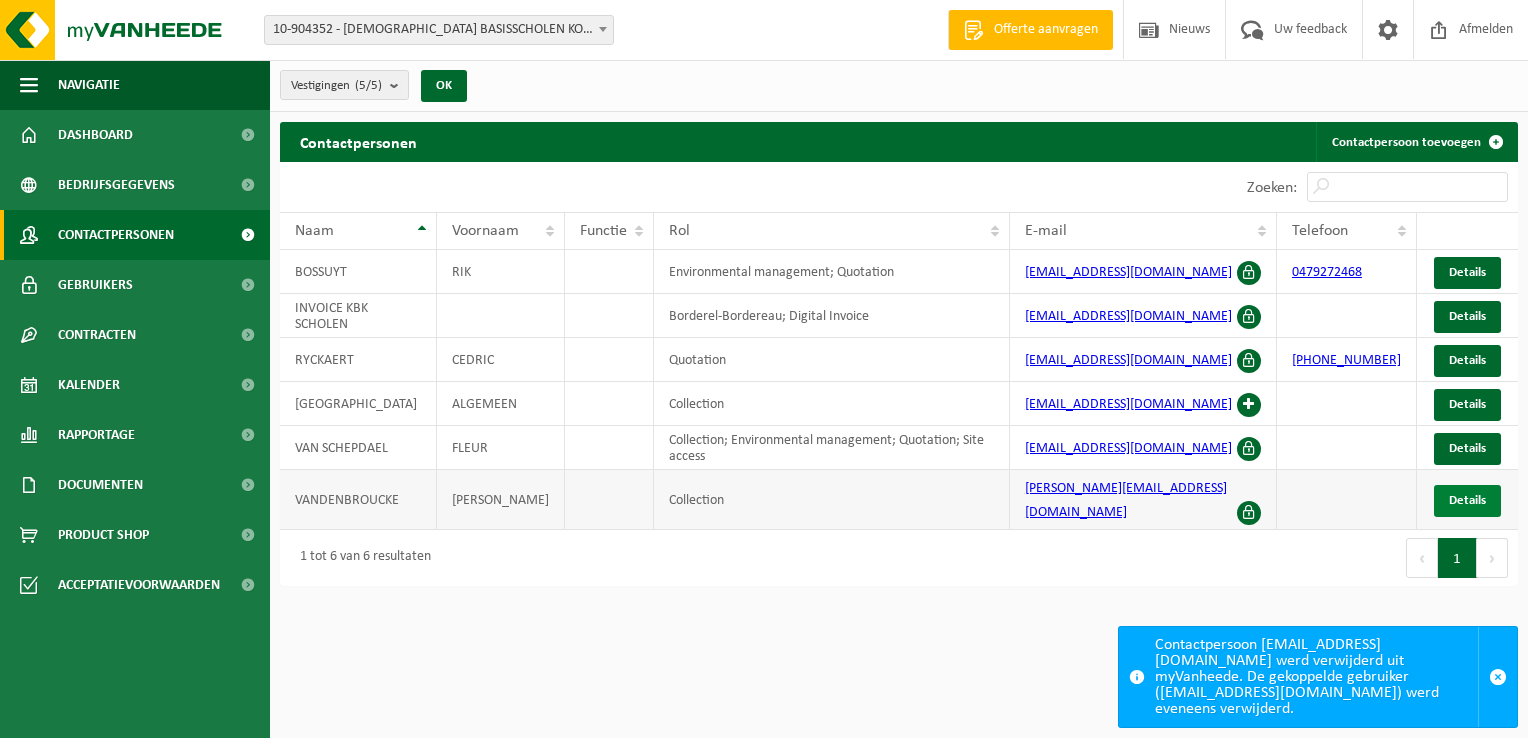 click on "Details" at bounding box center (1467, 500) 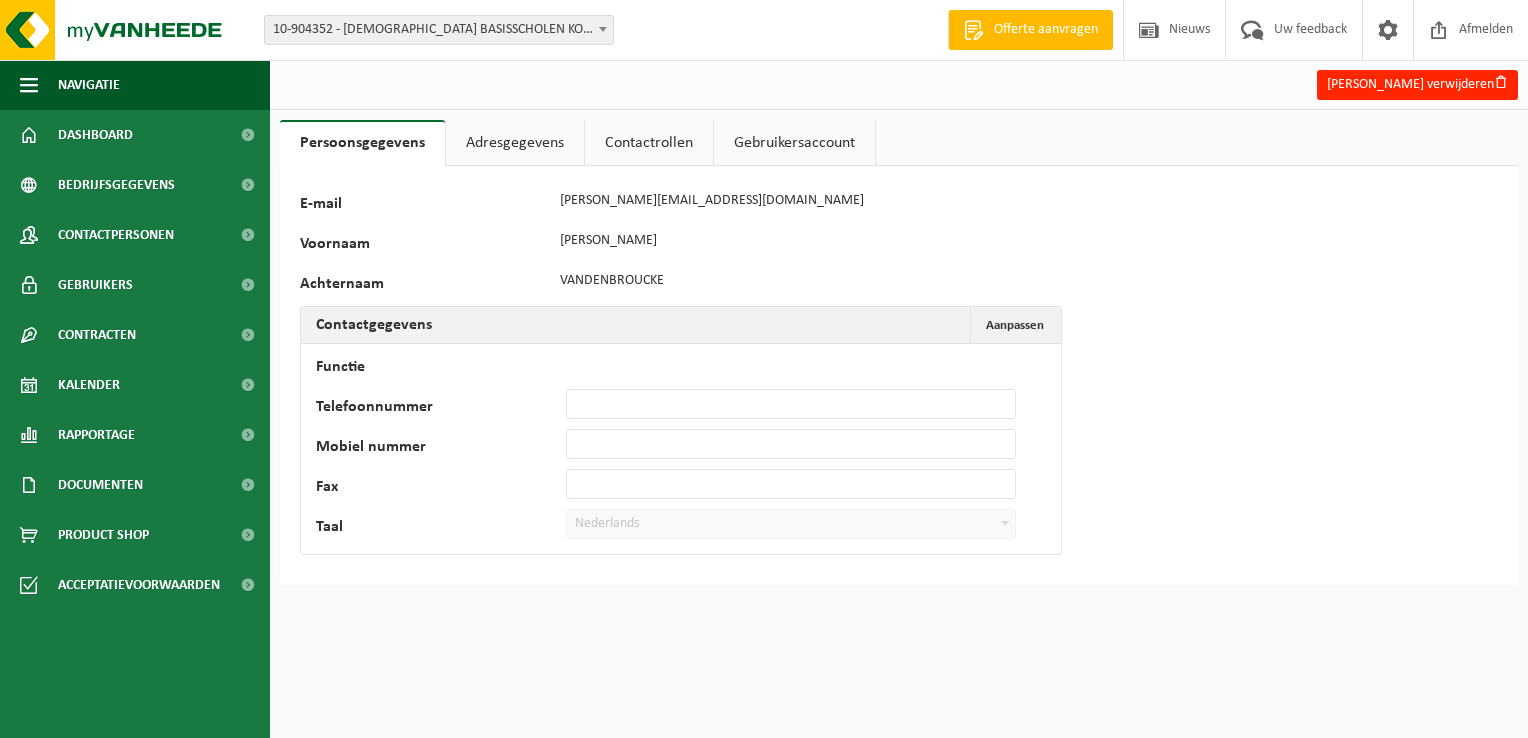 scroll, scrollTop: 0, scrollLeft: 0, axis: both 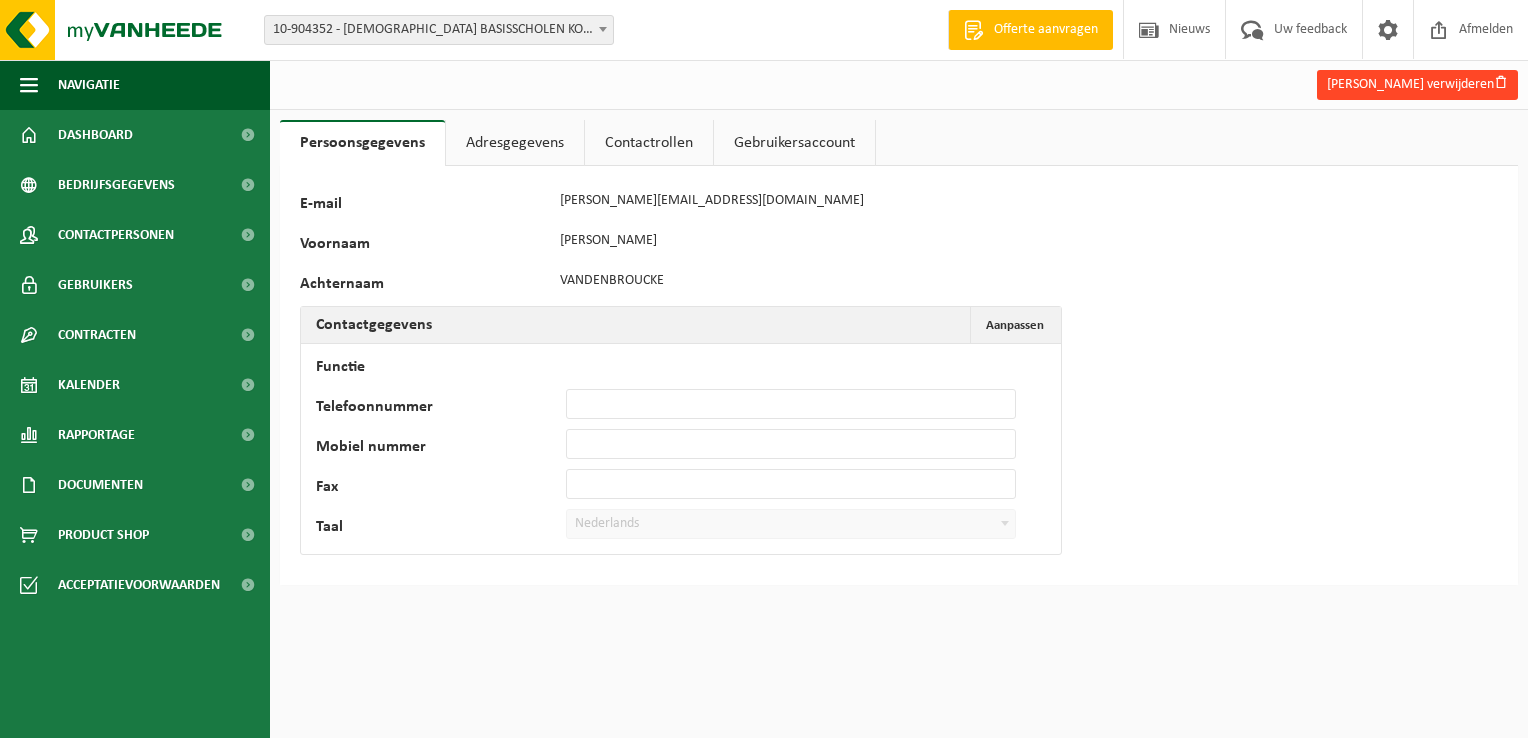 click on "[PERSON_NAME] verwijderen" at bounding box center [1417, 85] 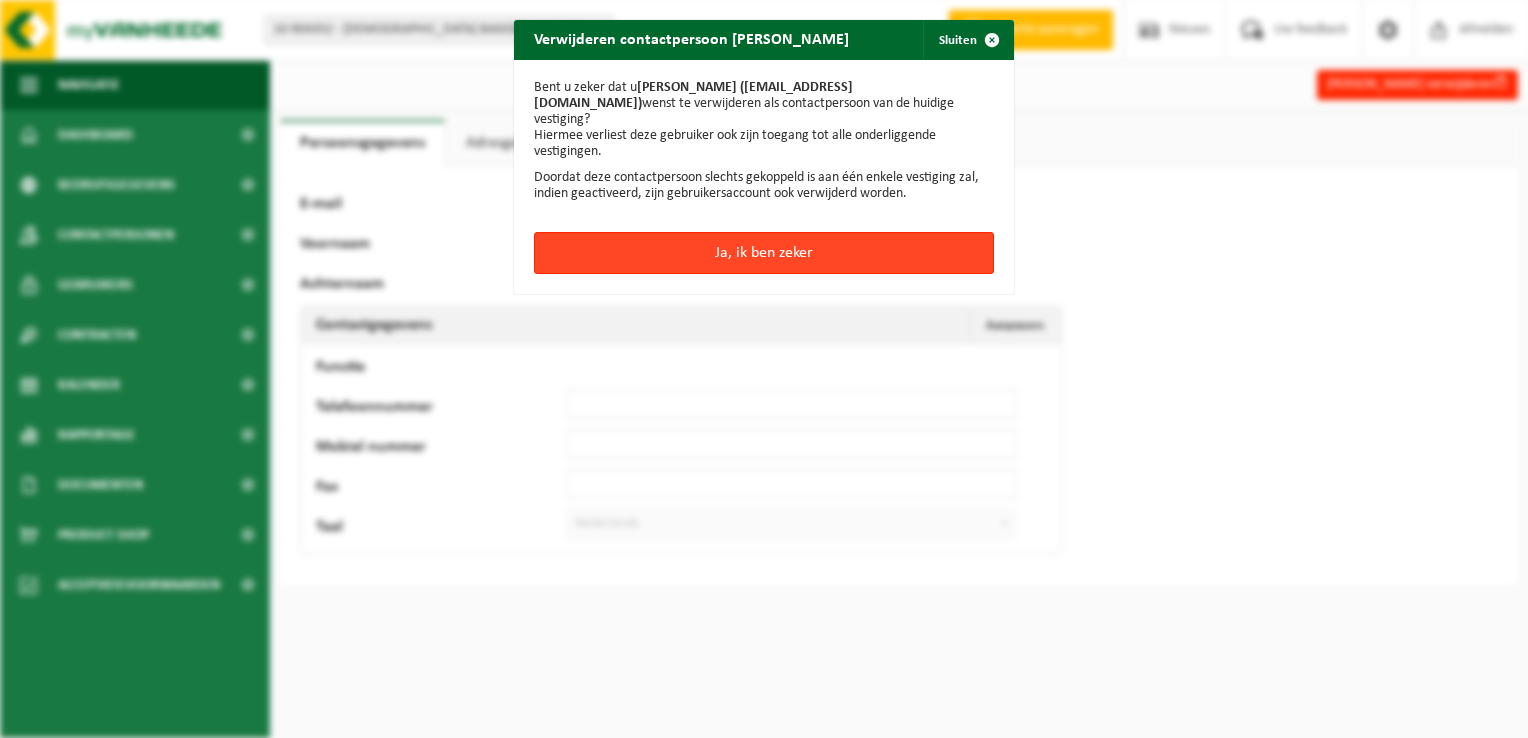 click on "Ja, ik ben zeker" at bounding box center [764, 253] 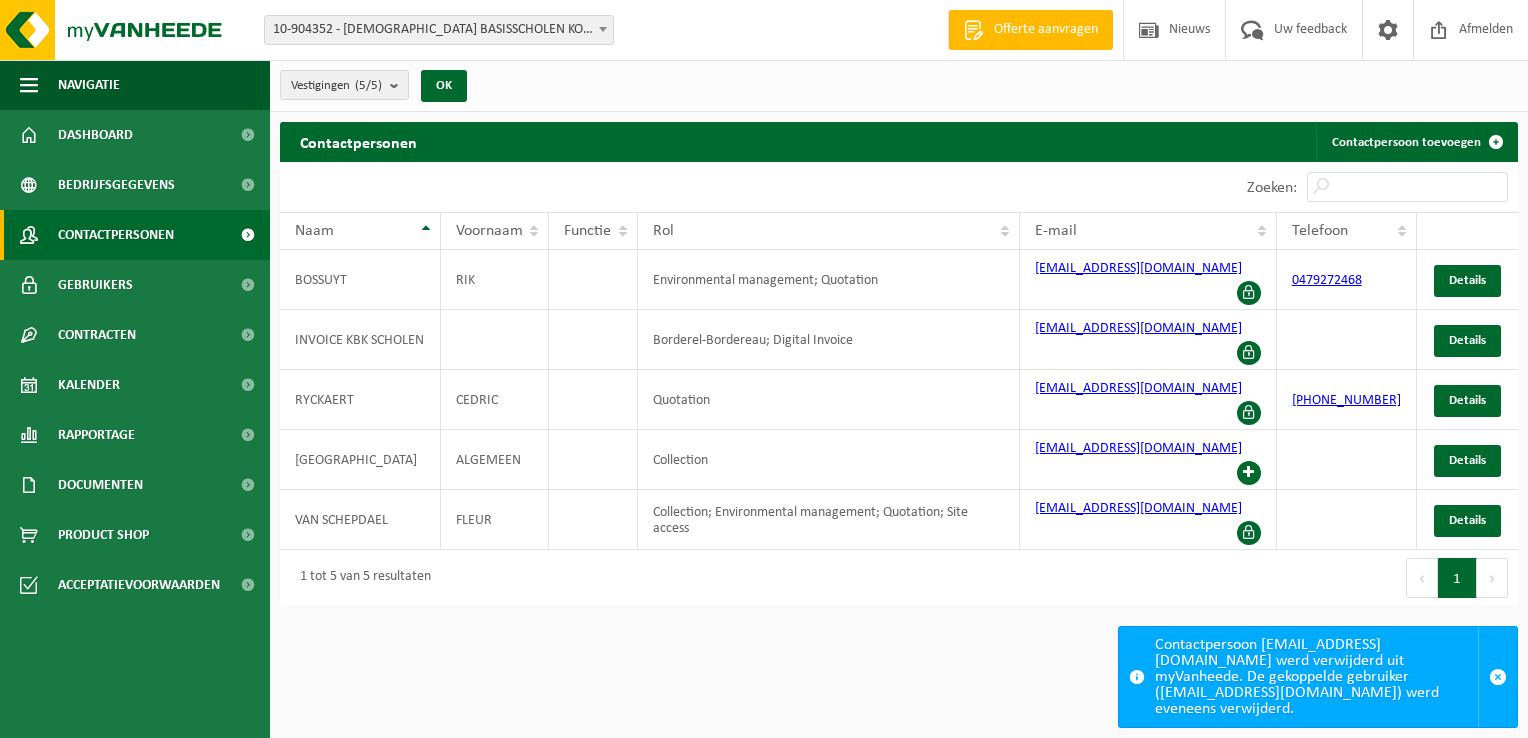 scroll, scrollTop: 0, scrollLeft: 0, axis: both 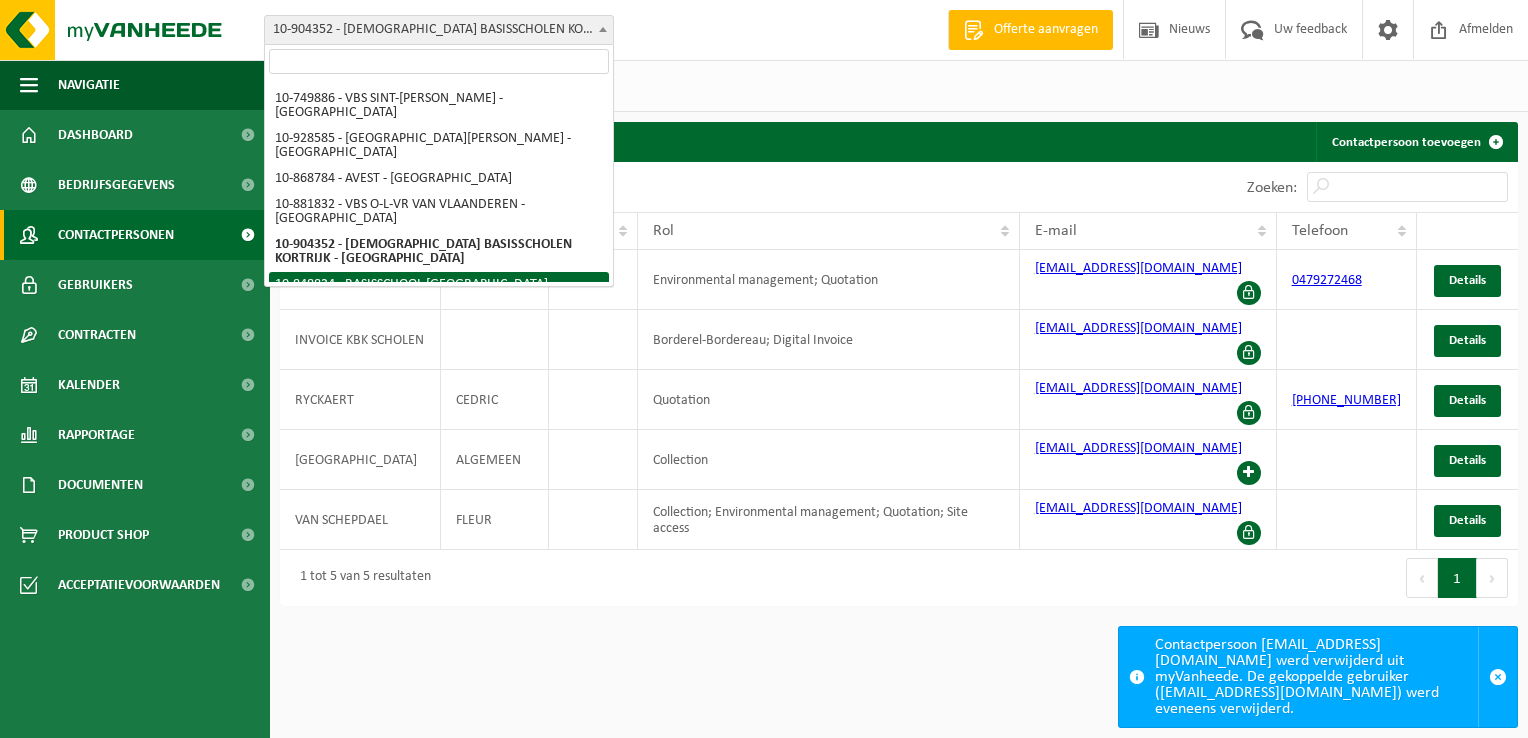 select on "115065" 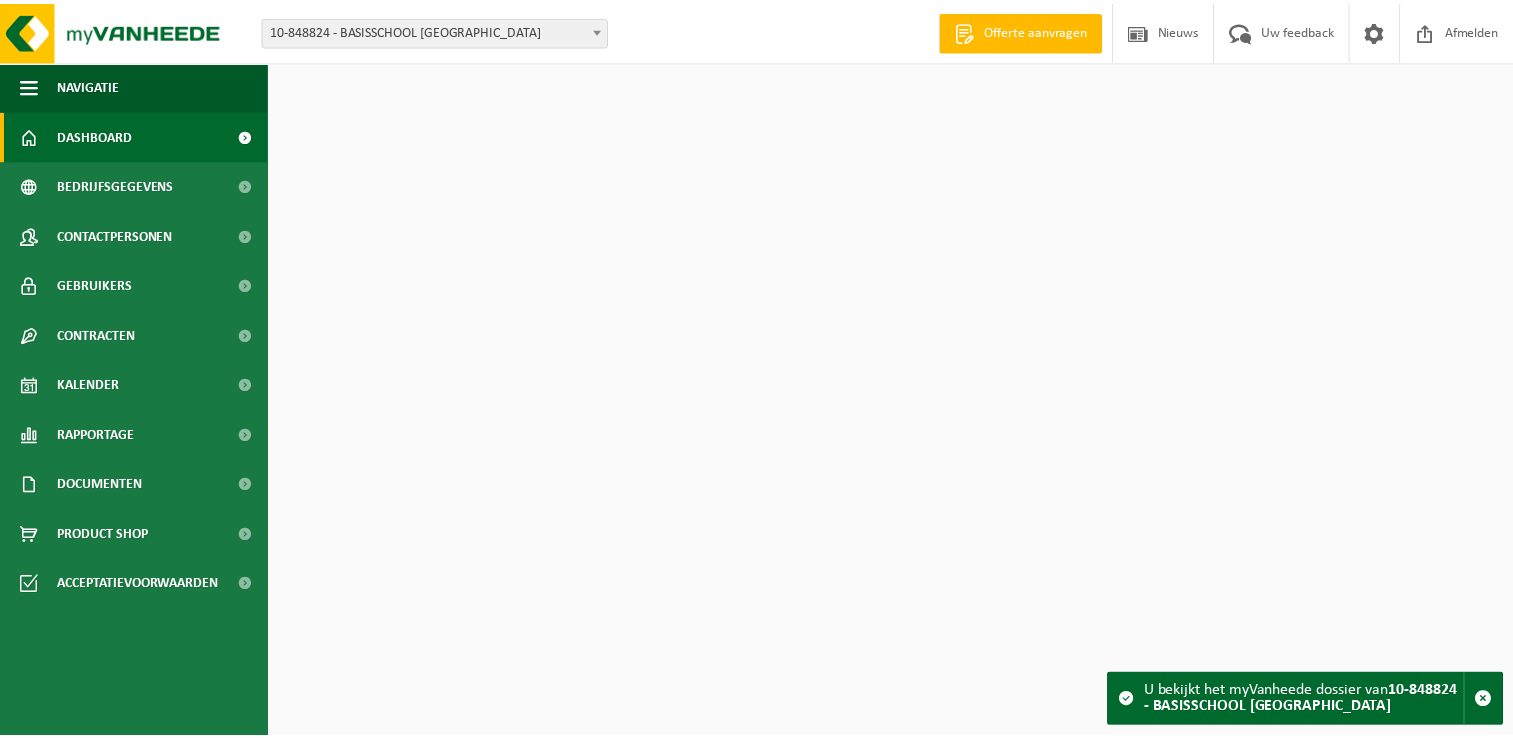 scroll, scrollTop: 0, scrollLeft: 0, axis: both 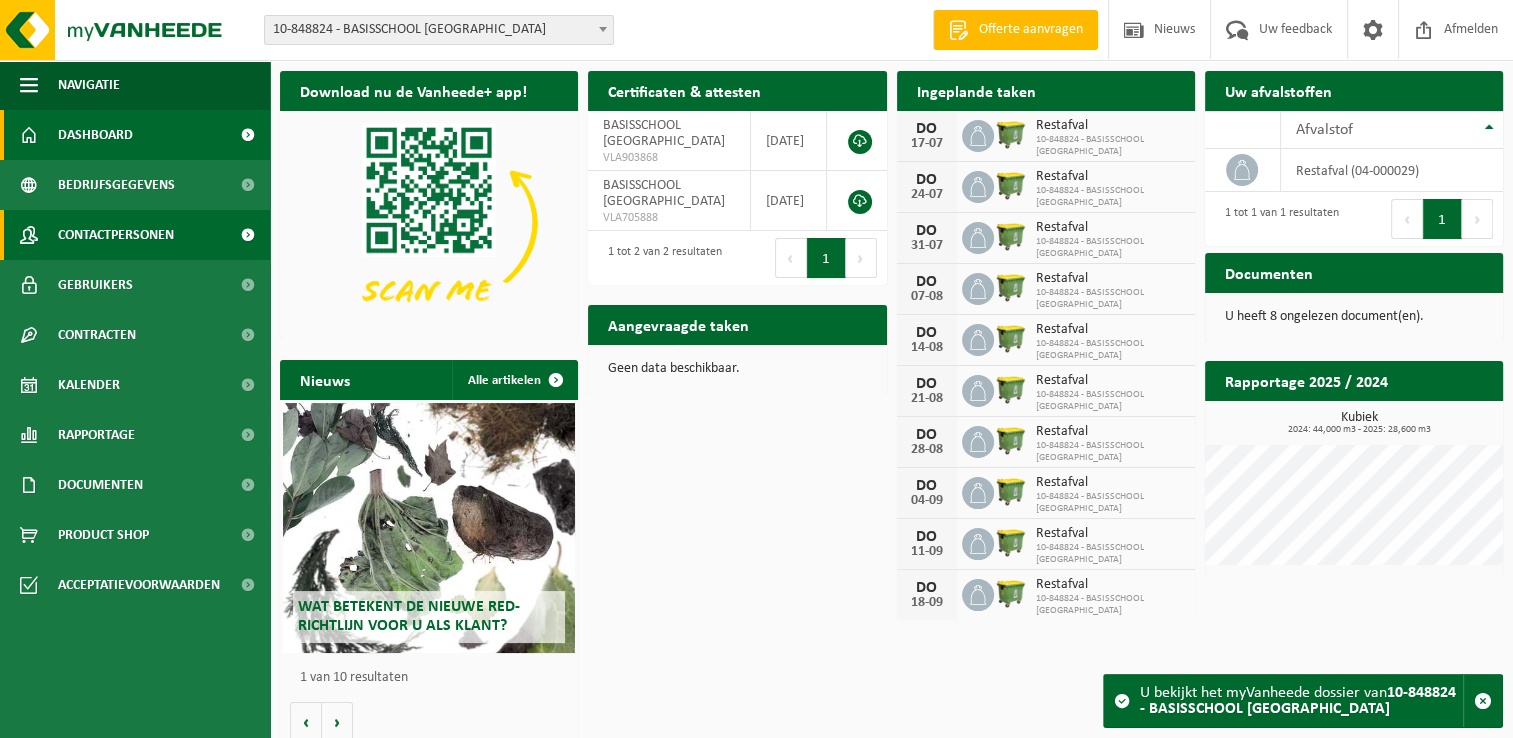 click on "Contactpersonen" at bounding box center (116, 235) 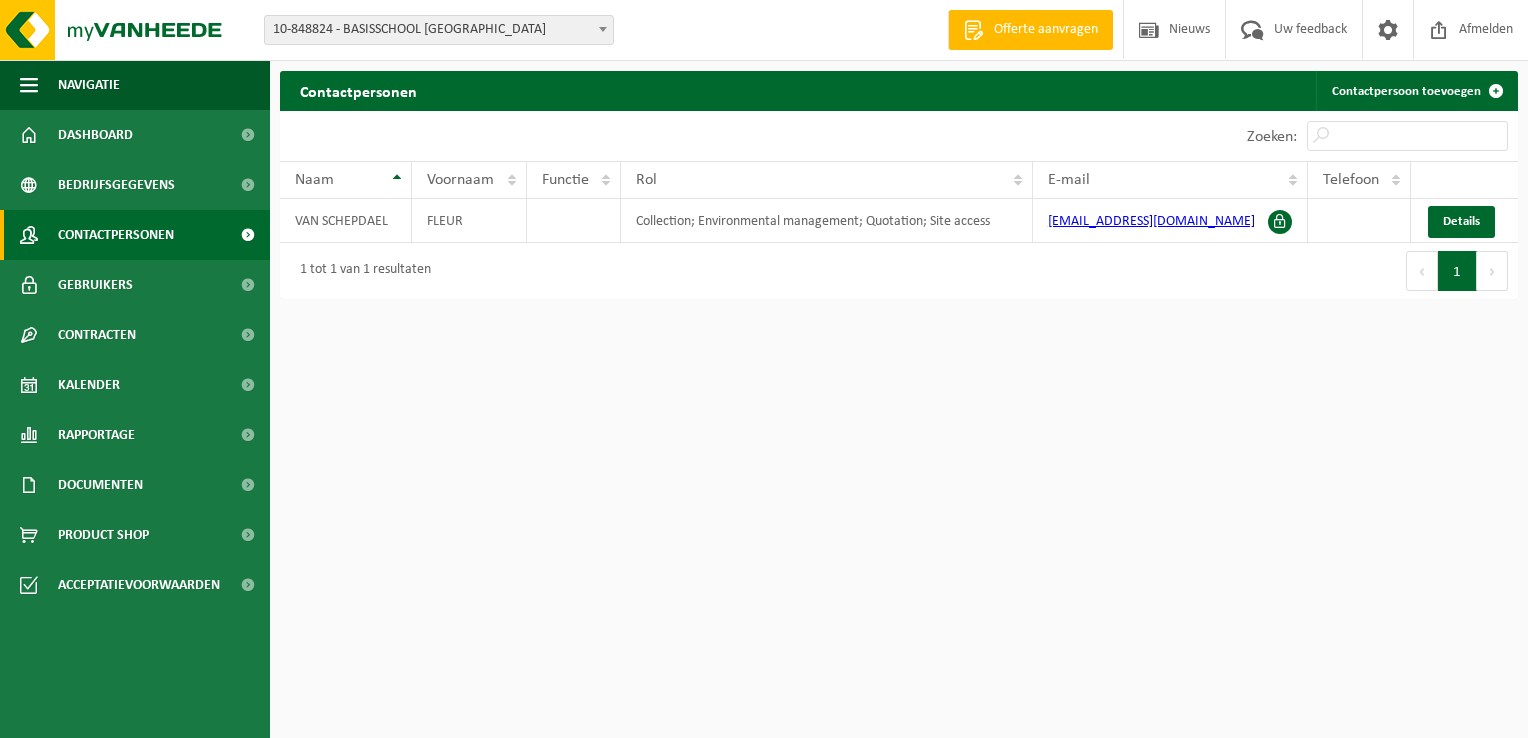 scroll, scrollTop: 0, scrollLeft: 0, axis: both 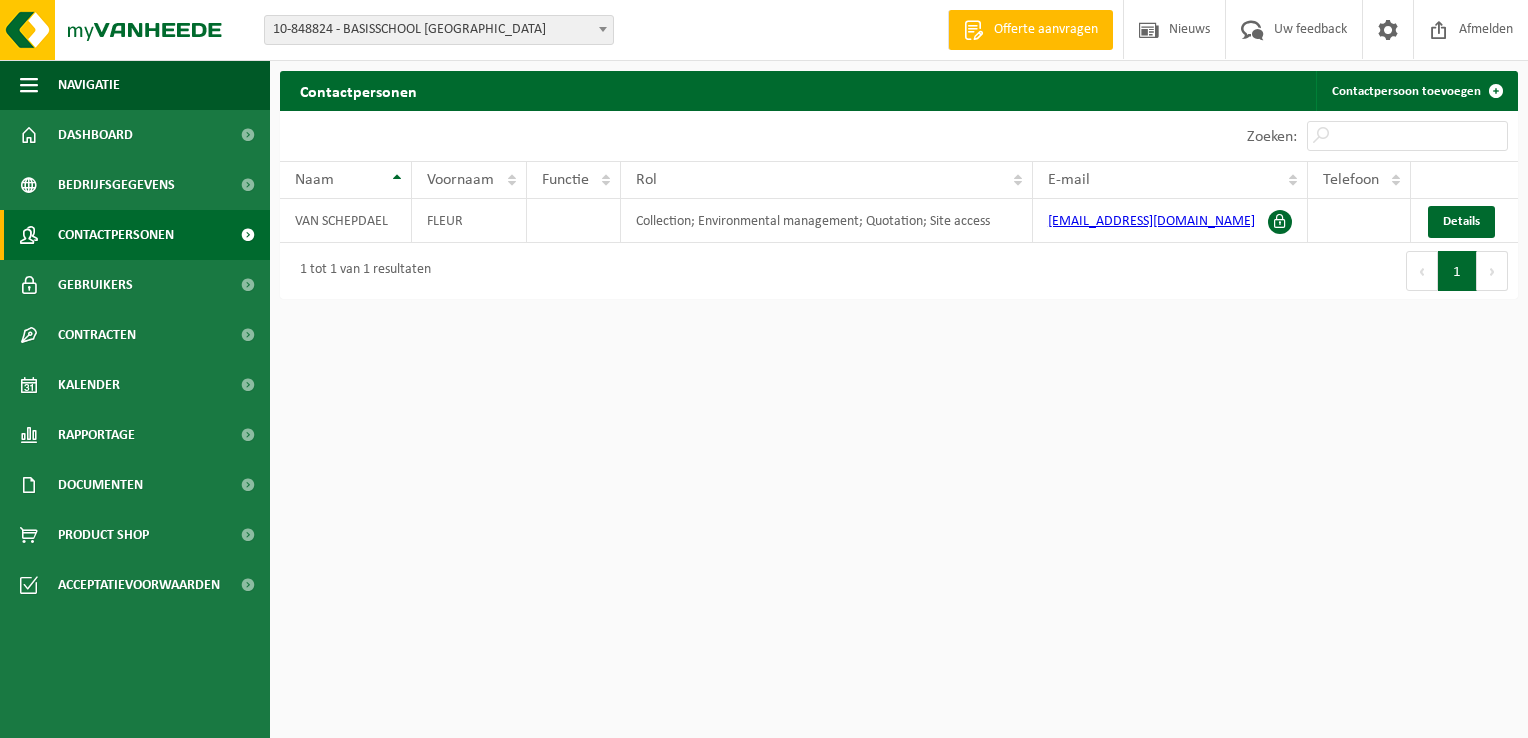 drag, startPoint x: 1388, startPoint y: 86, endPoint x: 1262, endPoint y: 288, distance: 238.07562 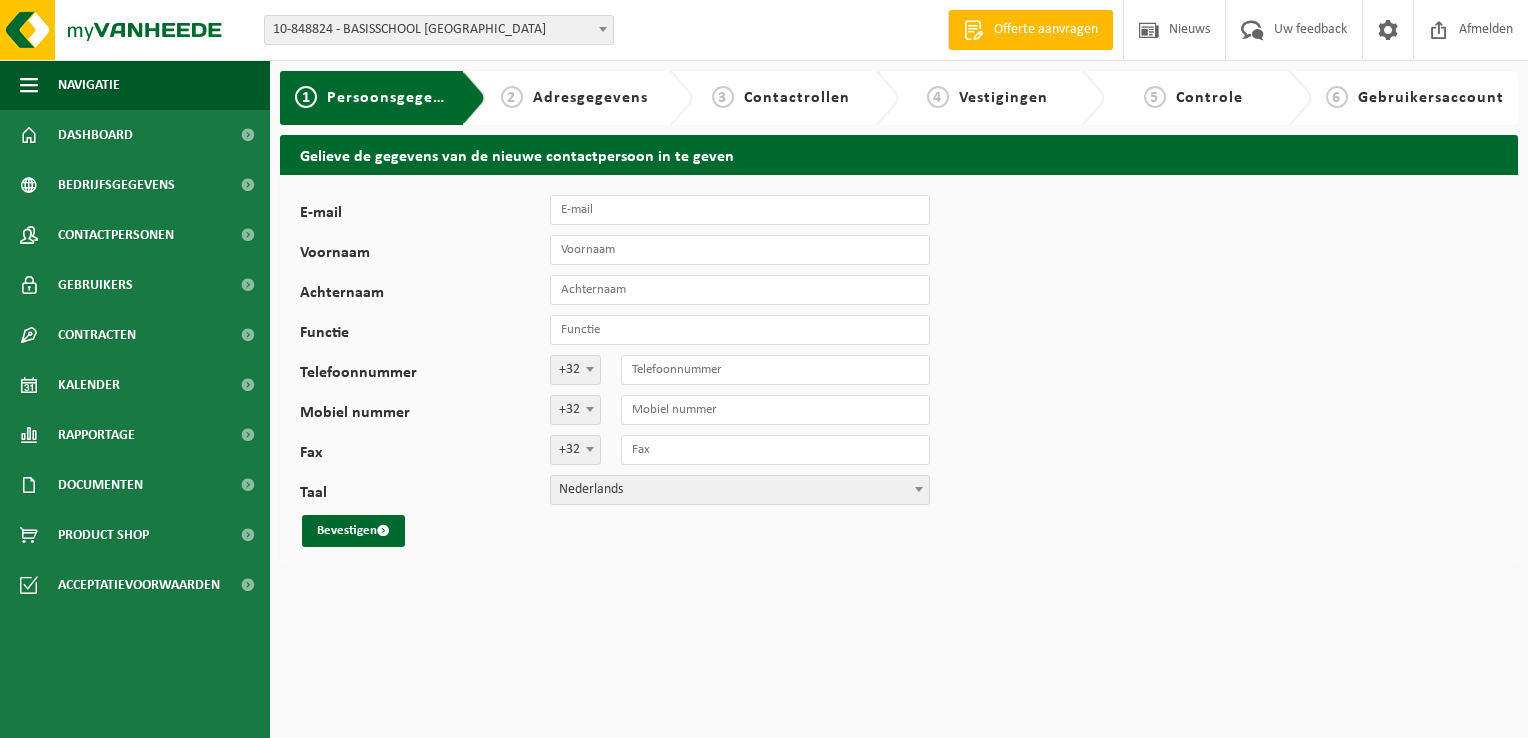 scroll, scrollTop: 0, scrollLeft: 0, axis: both 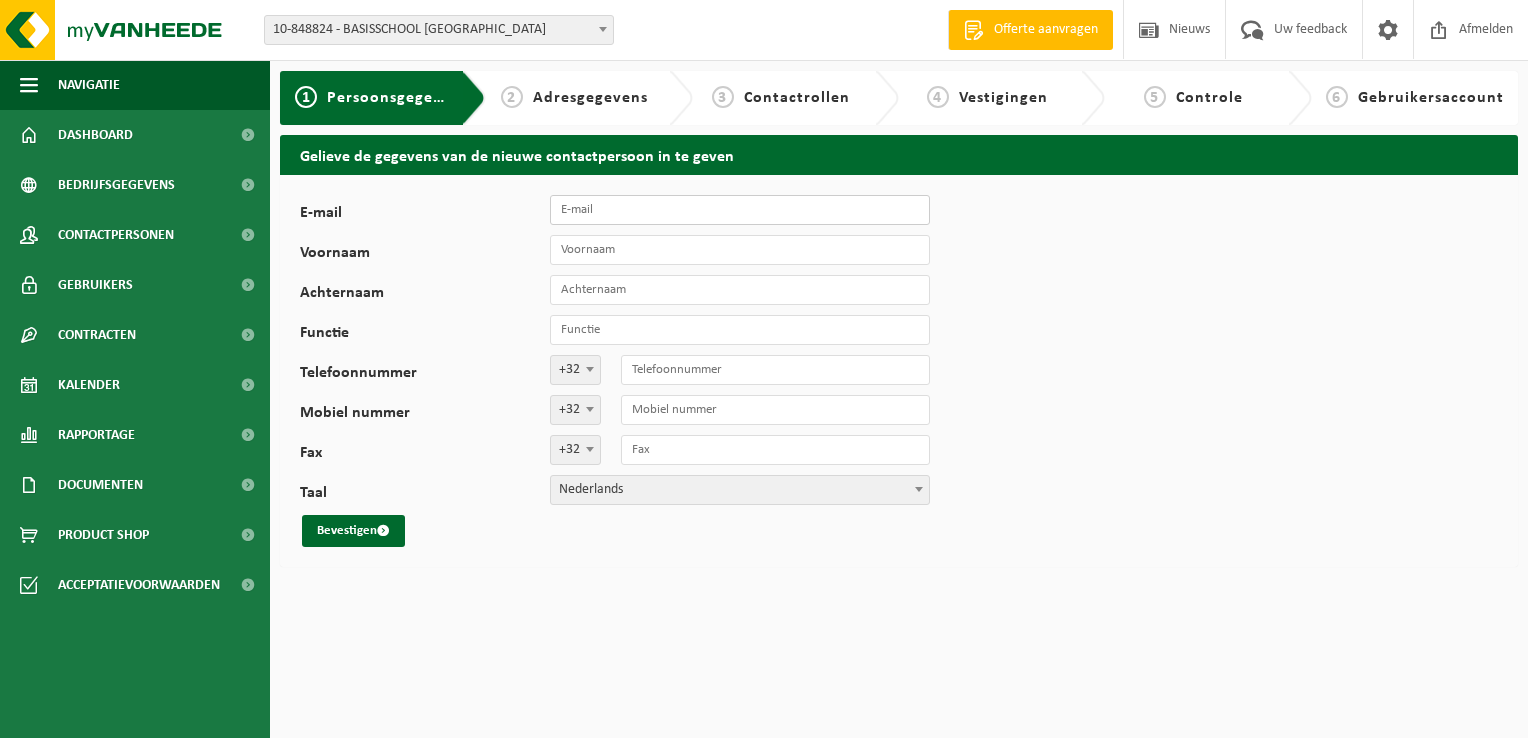 click on "E-mail" at bounding box center (740, 210) 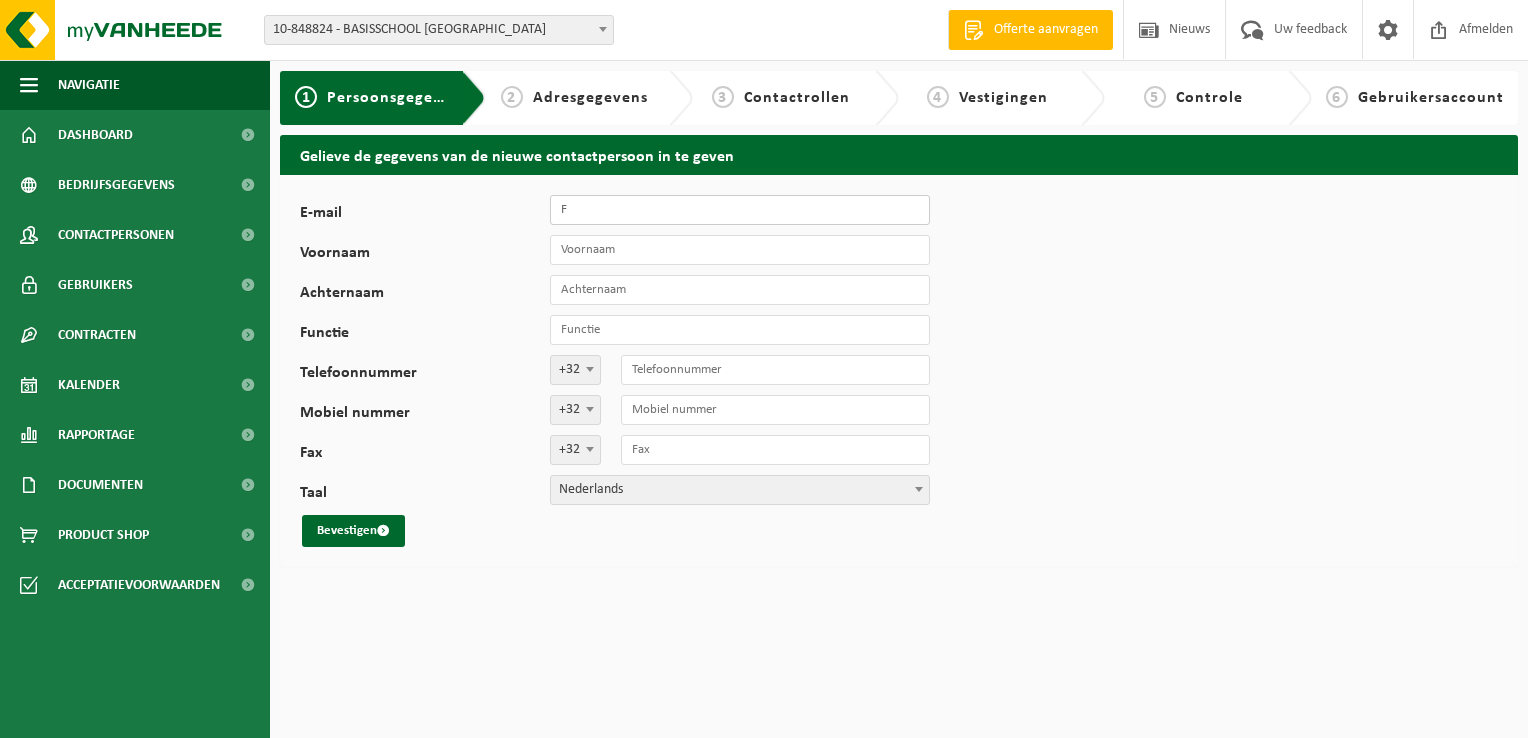 type on "Fien.windels@kbkscholen.be" 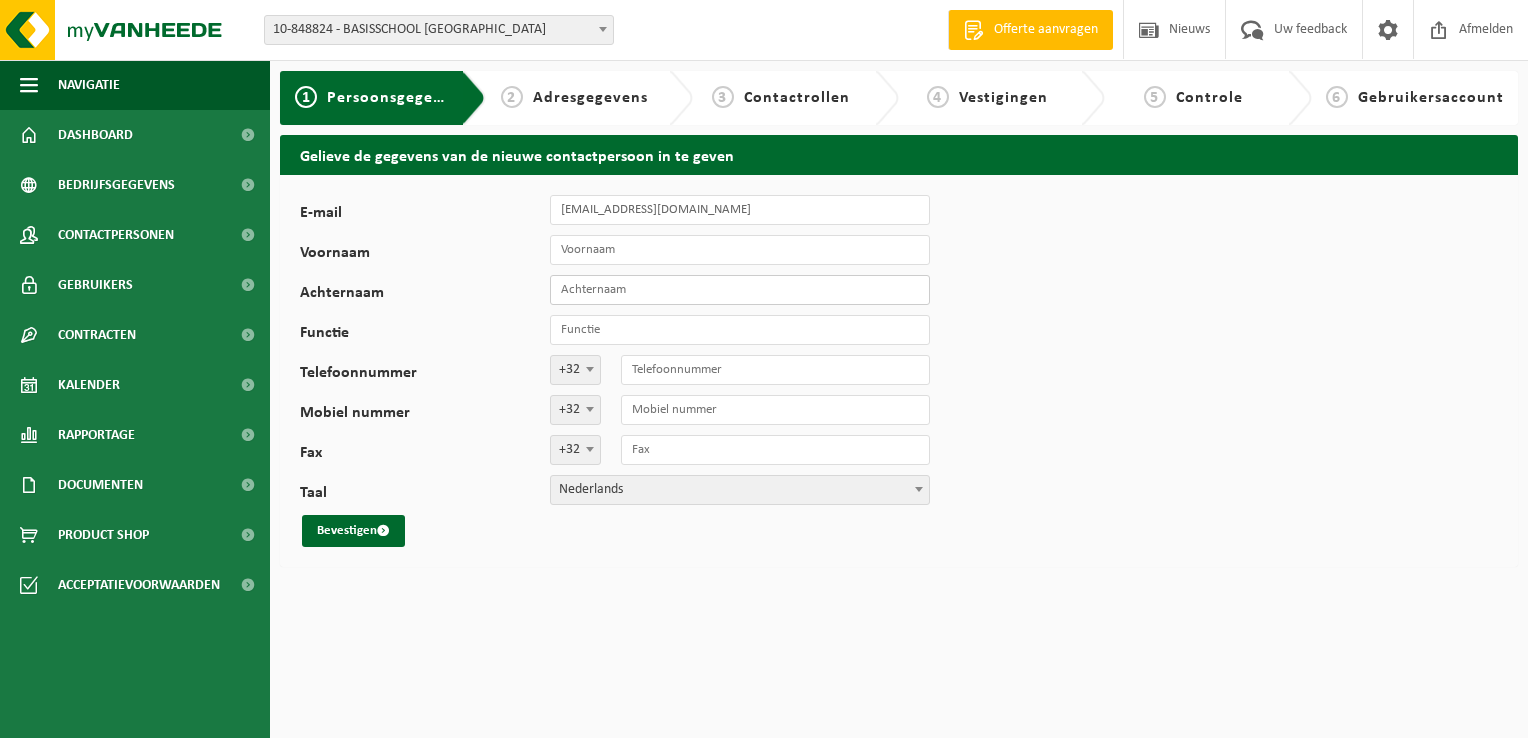 type on "Windels" 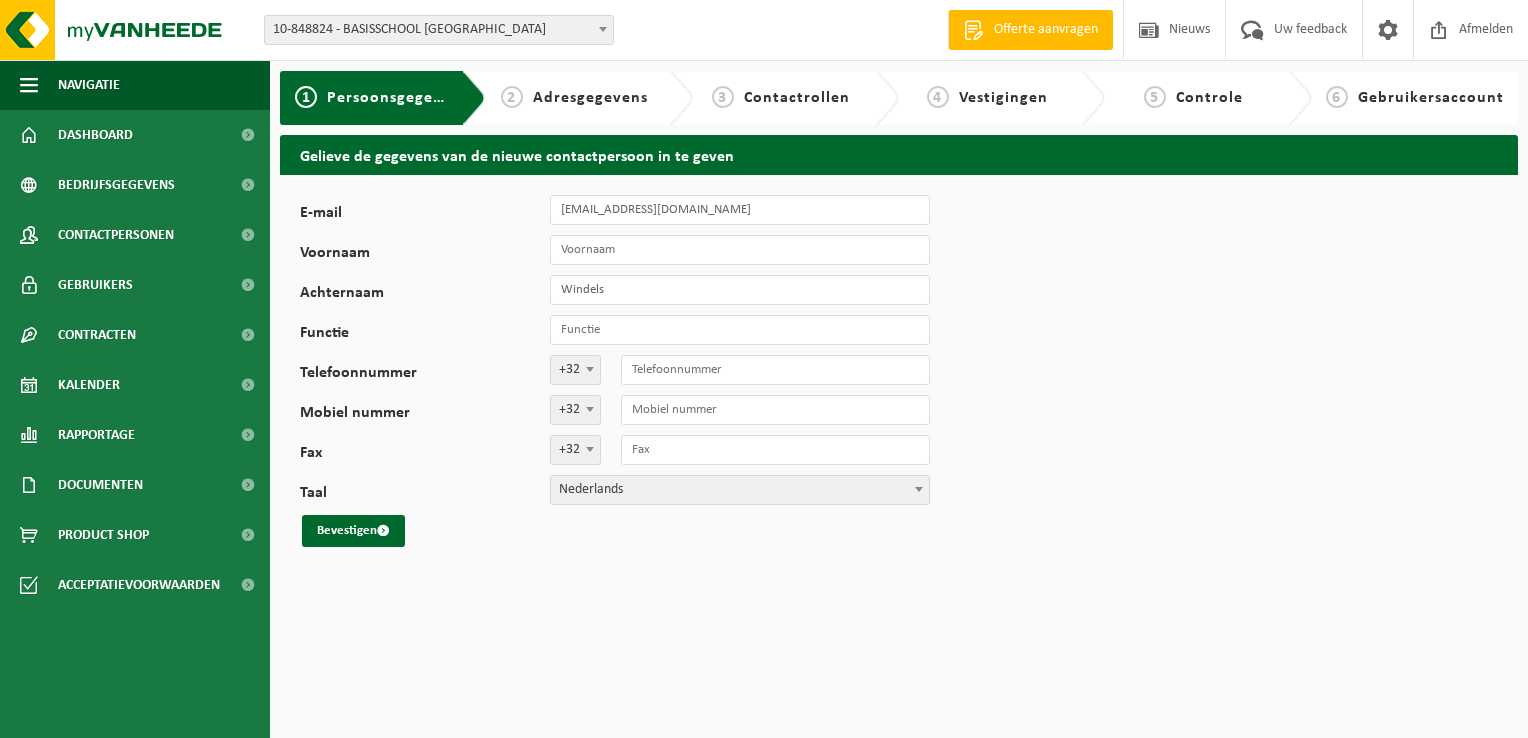 type on "498345485" 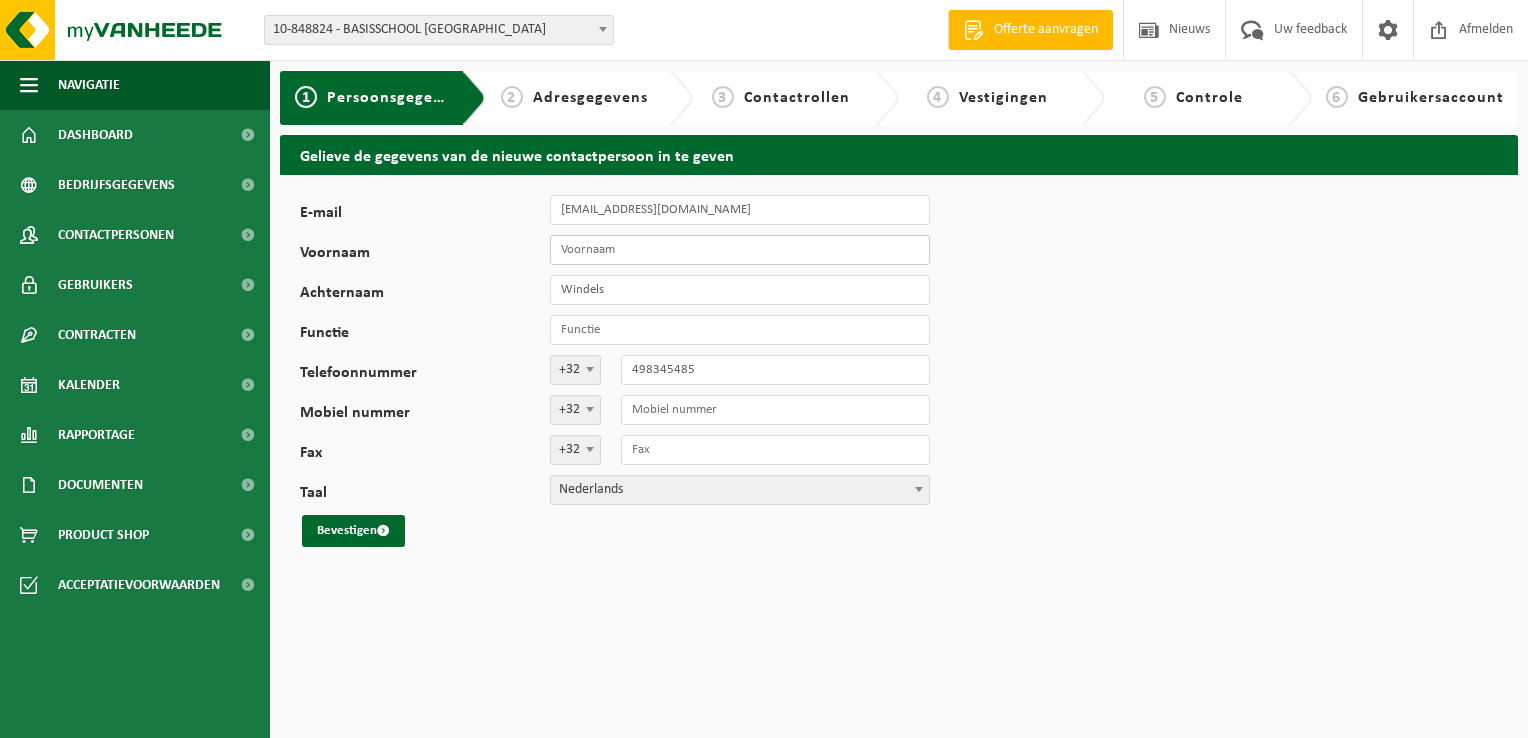 click on "Voornaam" at bounding box center (740, 250) 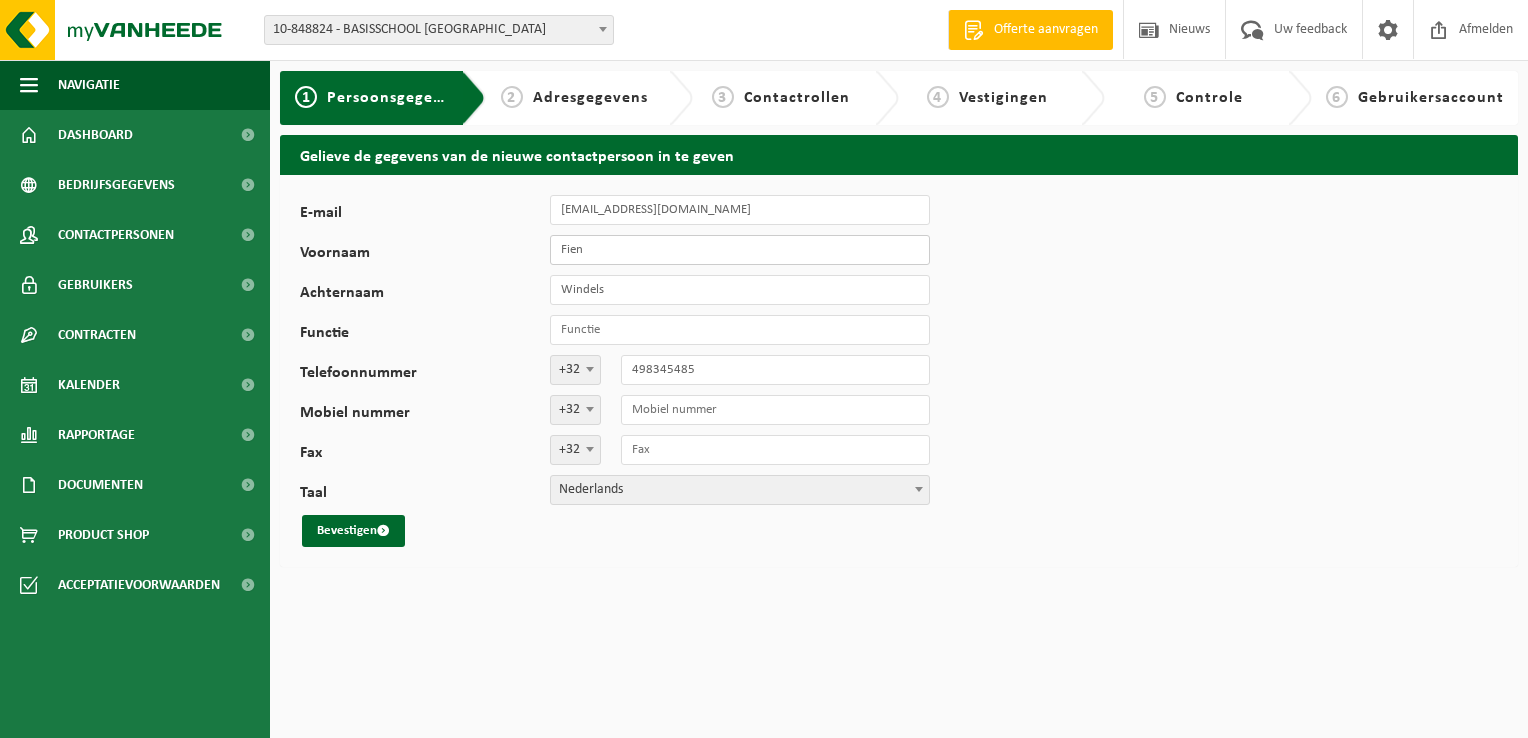 type on "Fien" 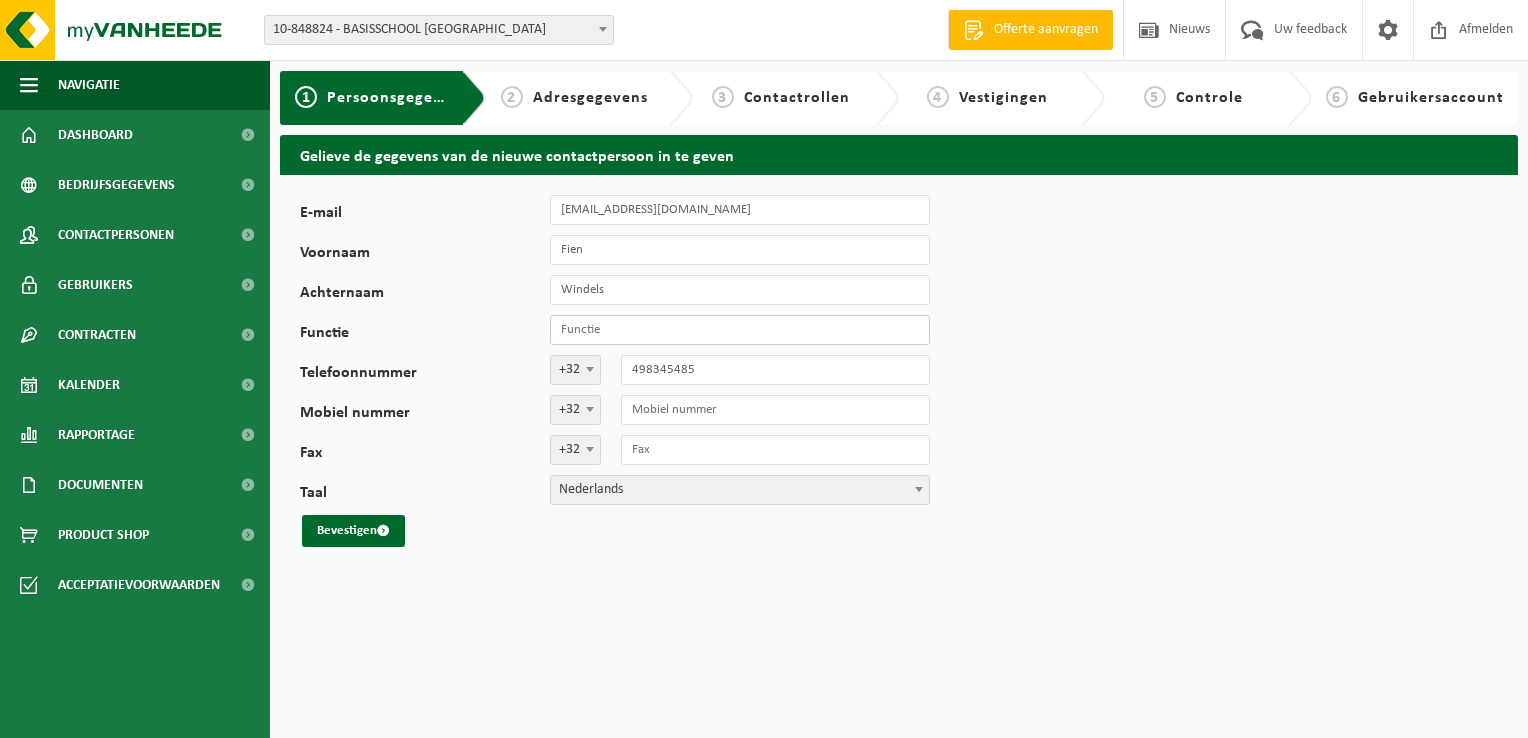click on "Functie" at bounding box center [740, 330] 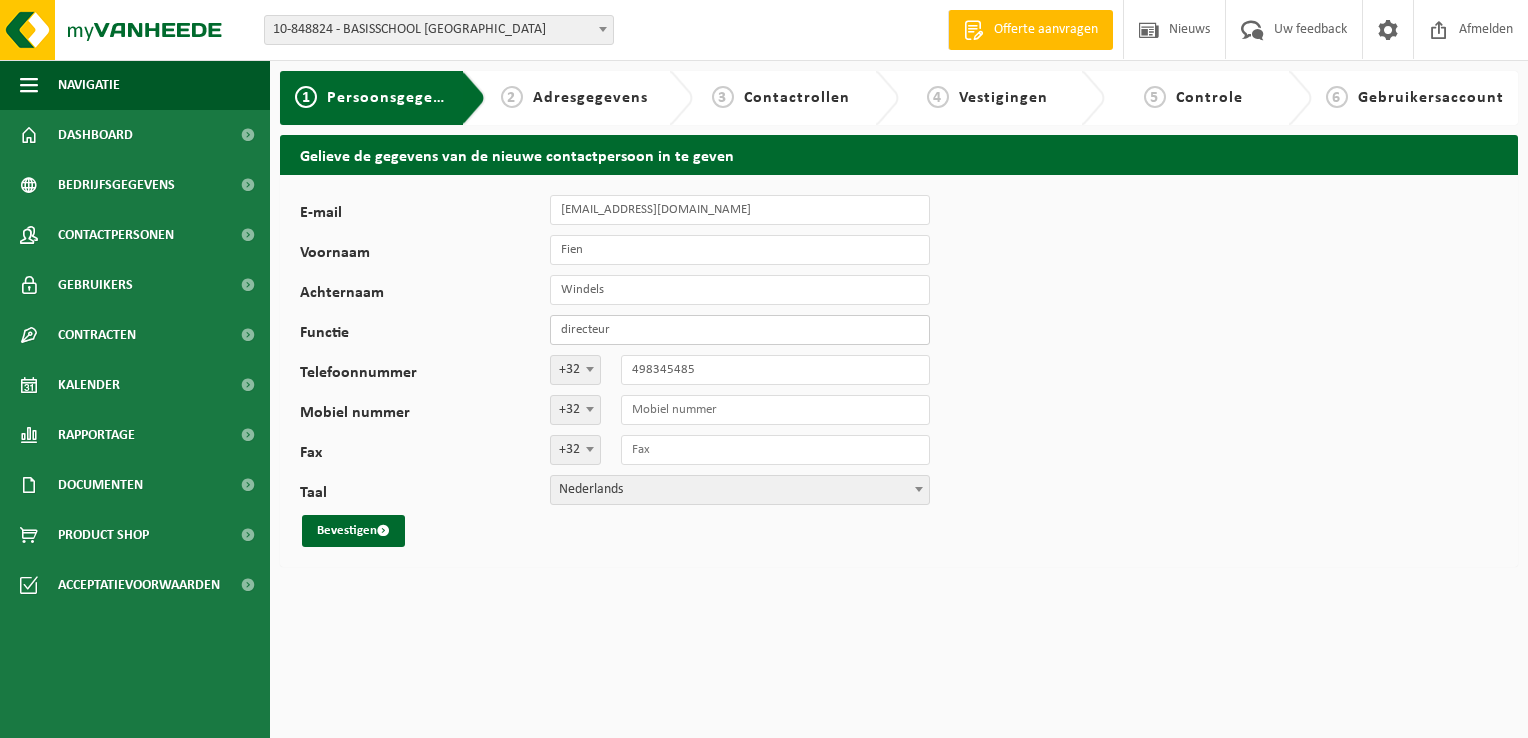 type on "directeur" 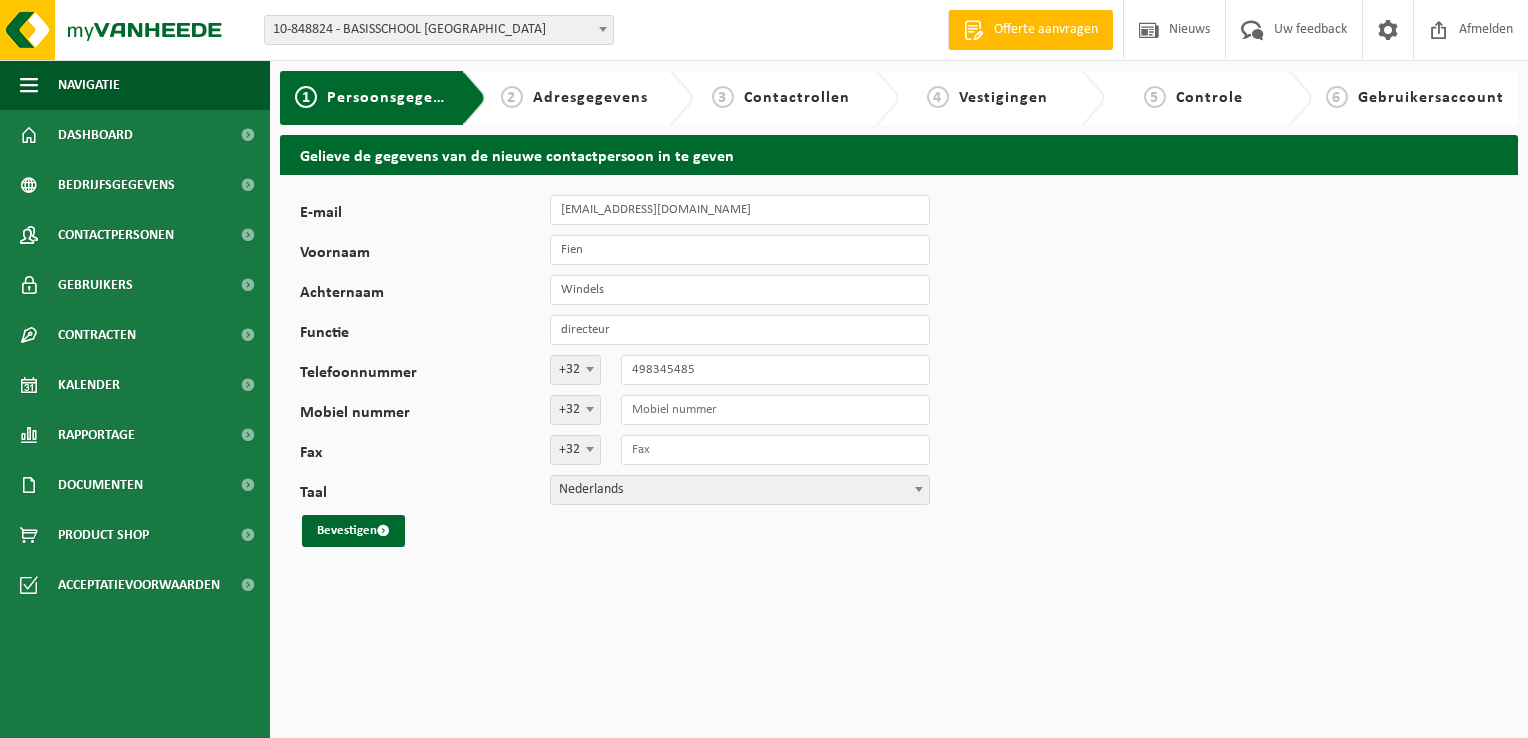 click on "Vestiging:       10-749890 - SINT-THERESIA - KORTRIJK 10-755019 - KBK SCHOLEN 10-749892 - 'T FORT - KORTRIJK 10-749894 - DAMIAANSCHOOL - KORTRIJK 10-749893 - SINT-JOZEF - KORTRIJK 10-815491 - SINT-JOZEF - KORTRIJK 10-749891 - VBS 'T HOGE - KORTRIJK 10-910185 - VBS OLV VAN VLAANDEREN - KORTRIJK 10-749886 - VBS SINT-THERESIA - KORTRIJK 10-928585 - VBS SINT-THERESIA - KORTRIJK 10-868784 - AVEST - KORTRIJK 10-881832 - VBS O-L-VR VAN VLAANDEREN - KORTRIJK 10-904352 - KATHOLIEKE BASISSCHOLEN KORTRIJK - KORTRIJK 10-848824 - BASISSCHOOL SINT-JOZEF - KORTRIJK 10-749884 - SINT-PAULUSSCHOOL - KORTRIJK 10-749887 - SINT-PAULUSSCHOOL - KORTRIJK 10-807536 - SINT-PAULUSSCHOOL - KORTRIJK   10-848824 - BASISSCHOOL SINT-JOZEF - KORTRIJK          Welkom  RIK BOSSUYT         Offerte aanvragen         Nieuws         Uw feedback               Afmelden                     Navigatie                 Offerte aanvragen         Nieuws         Uw feedback               Afmelden                 Dashboard" at bounding box center (764, 369) 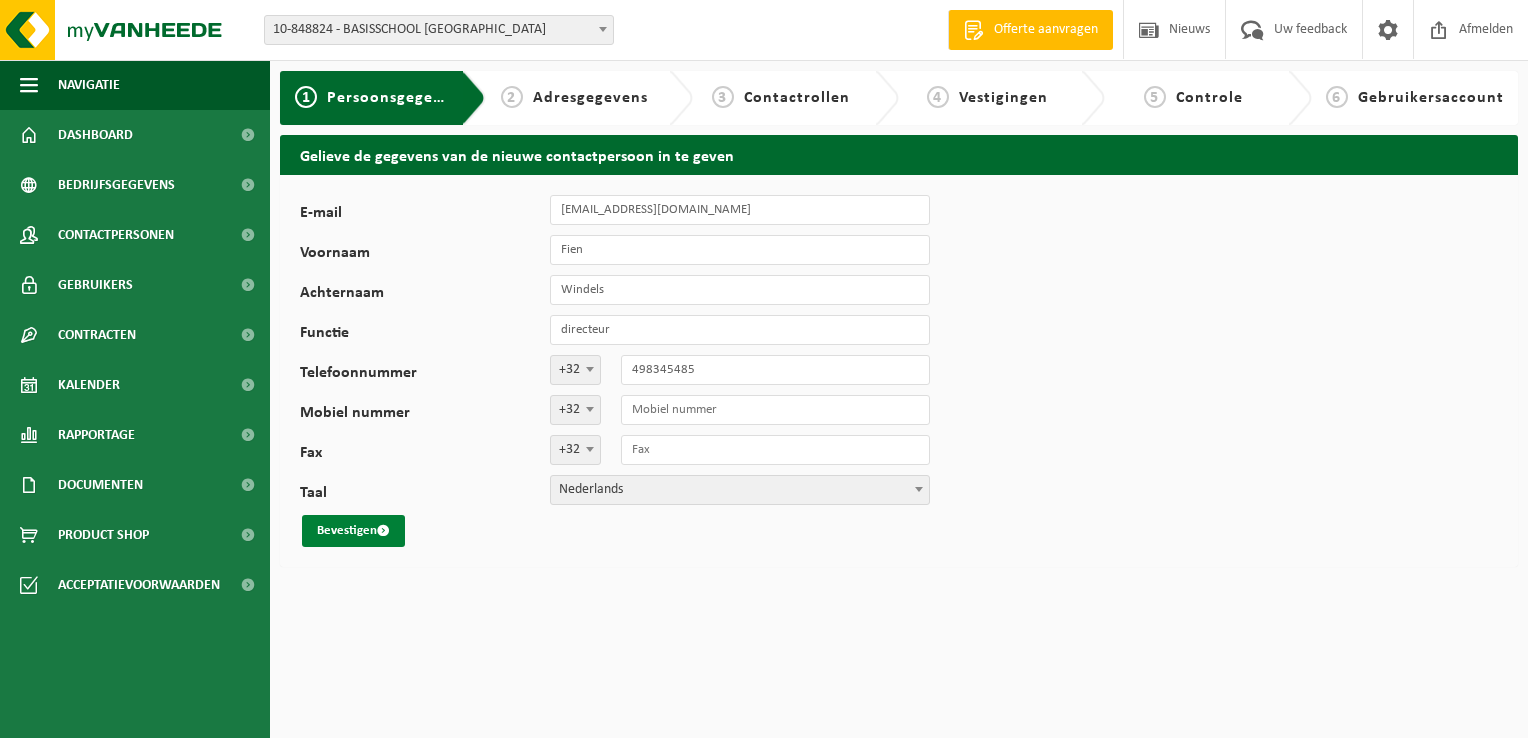 click on "Bevestigen" at bounding box center [353, 531] 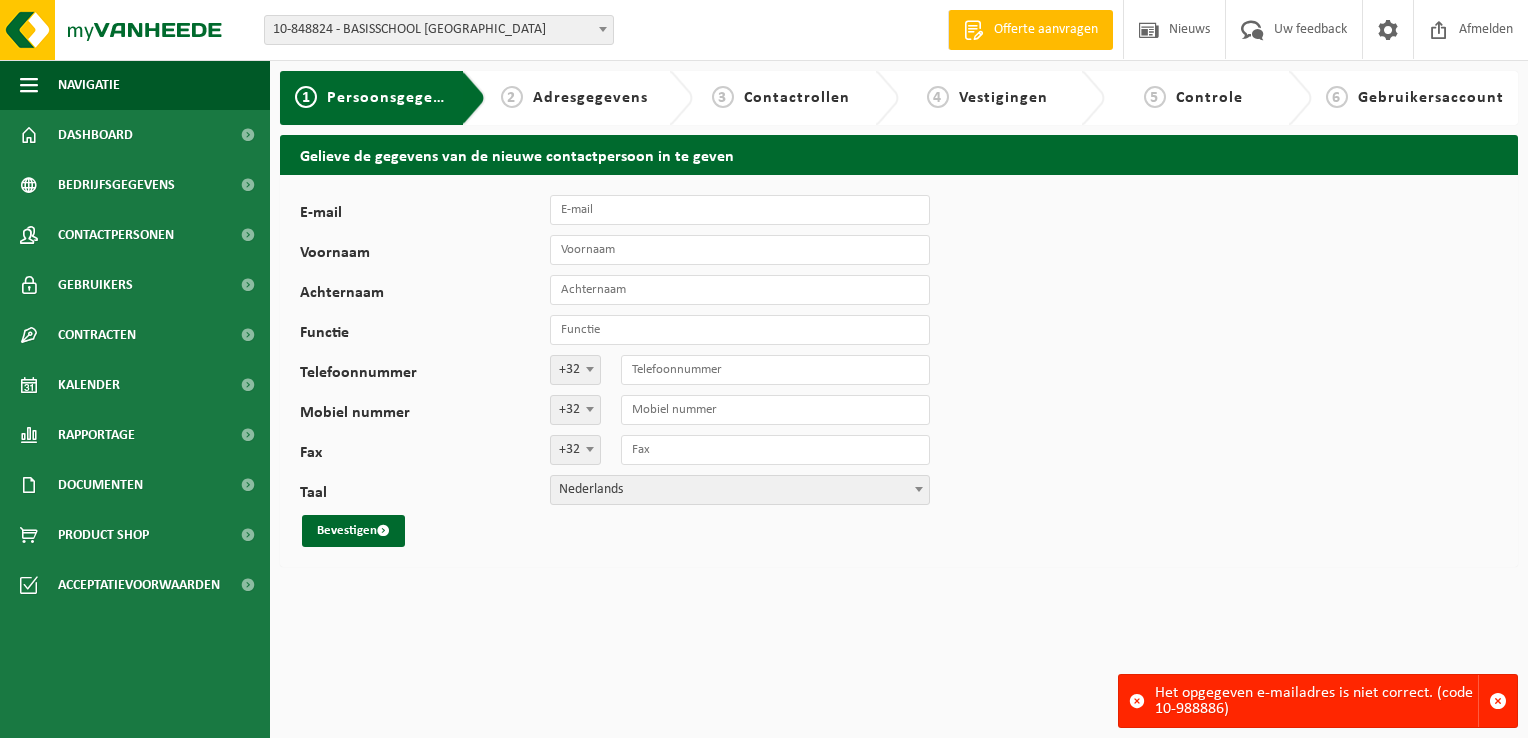 scroll, scrollTop: 0, scrollLeft: 0, axis: both 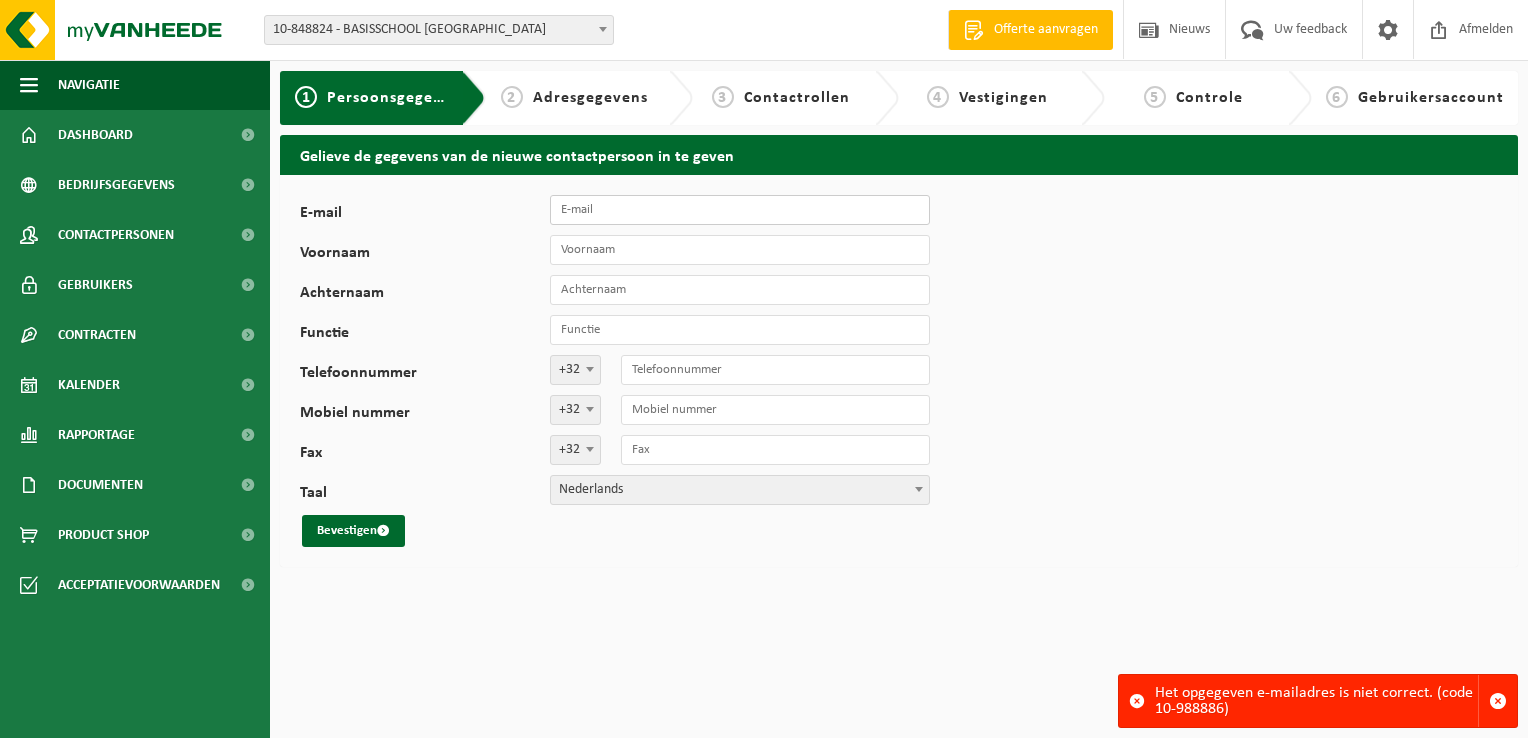 click on "E-mail" at bounding box center (740, 210) 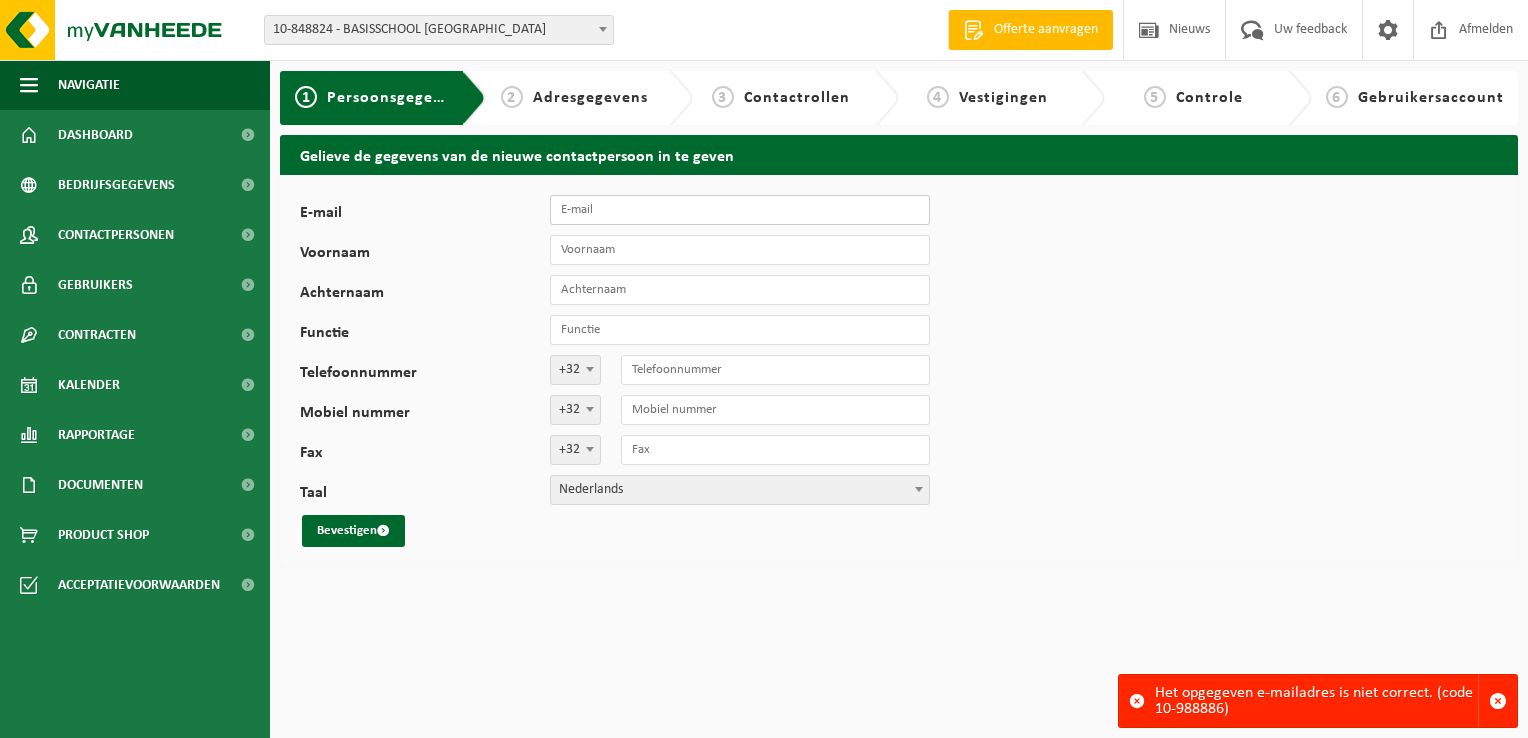 type on "Fien.windels@kbkscholen.be" 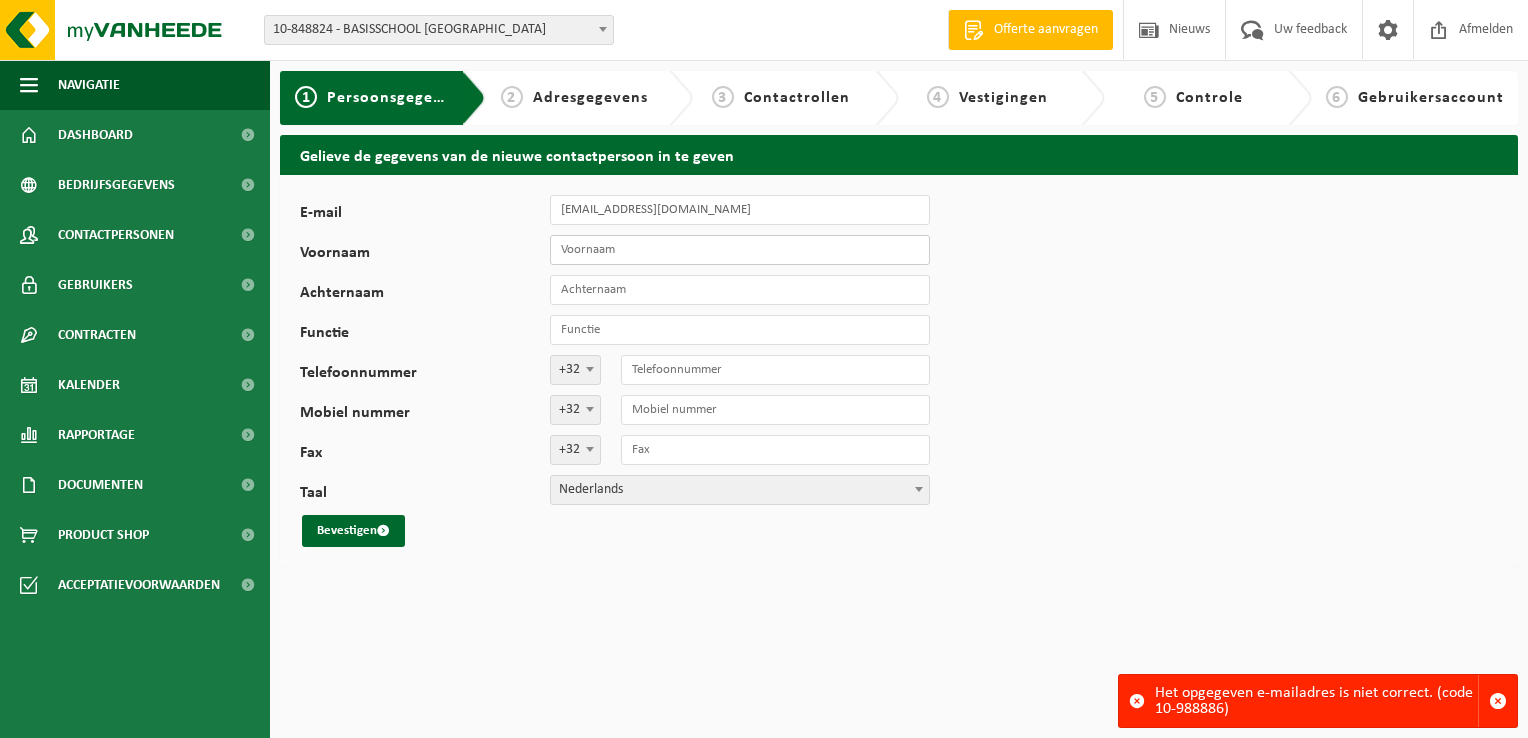 type on "Fien" 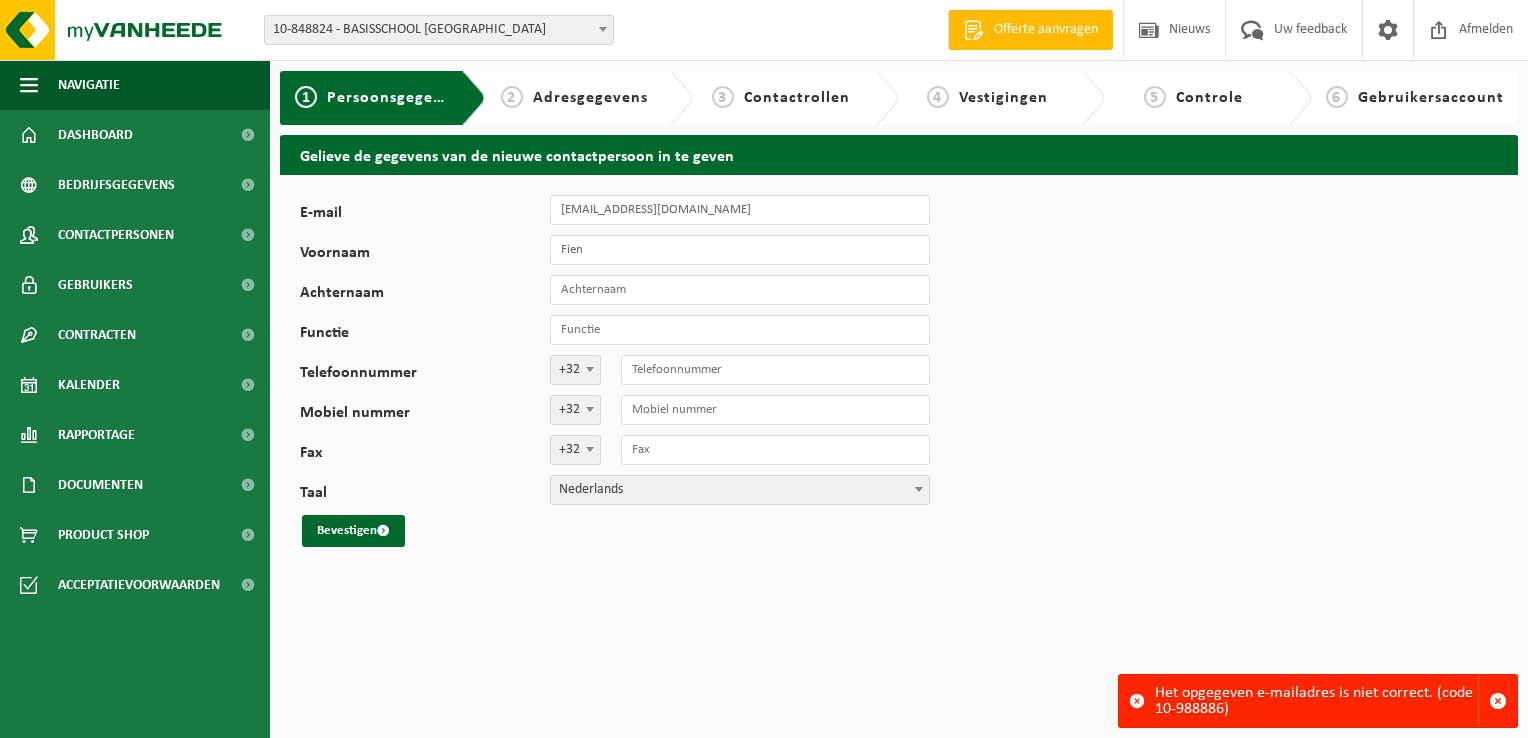 type on "Windels" 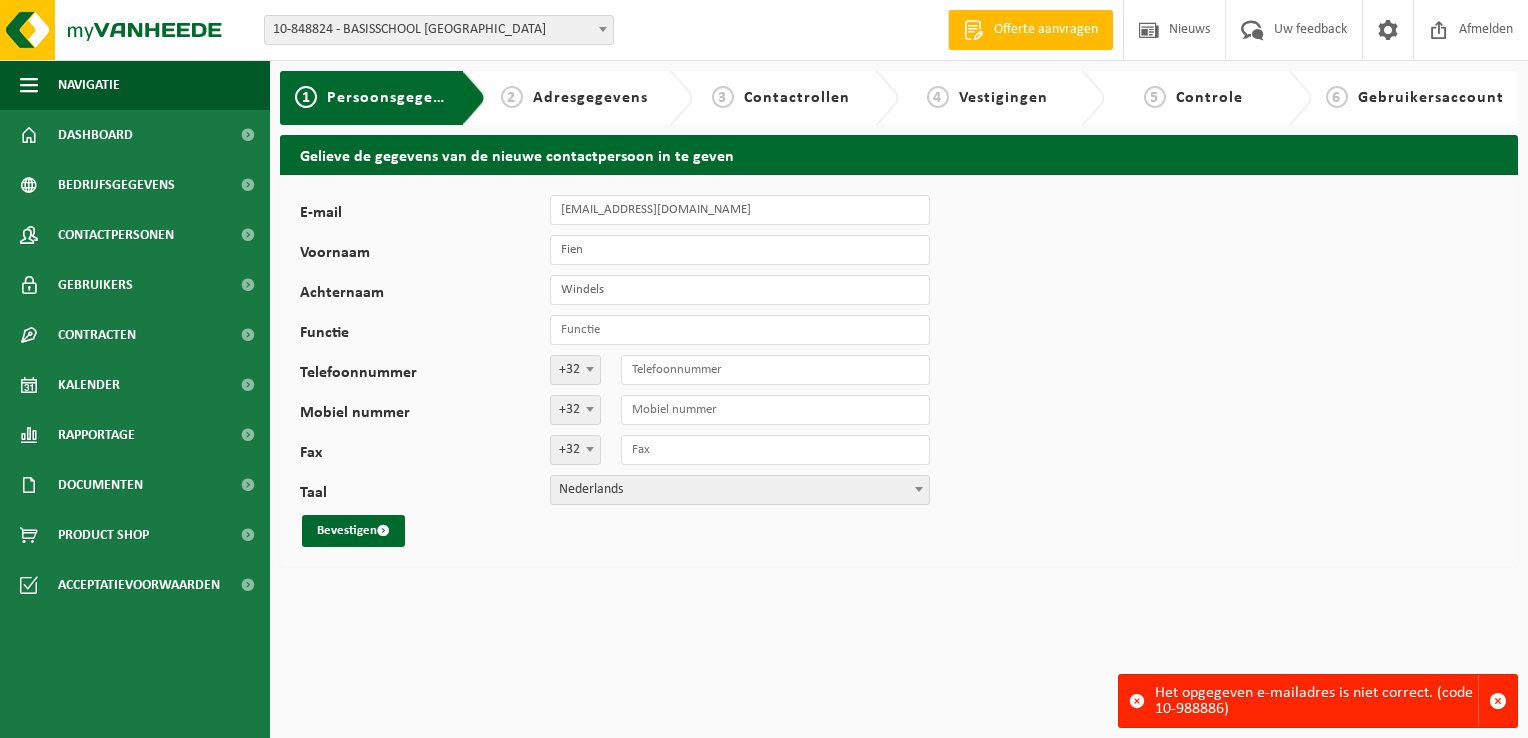 type on "directeur" 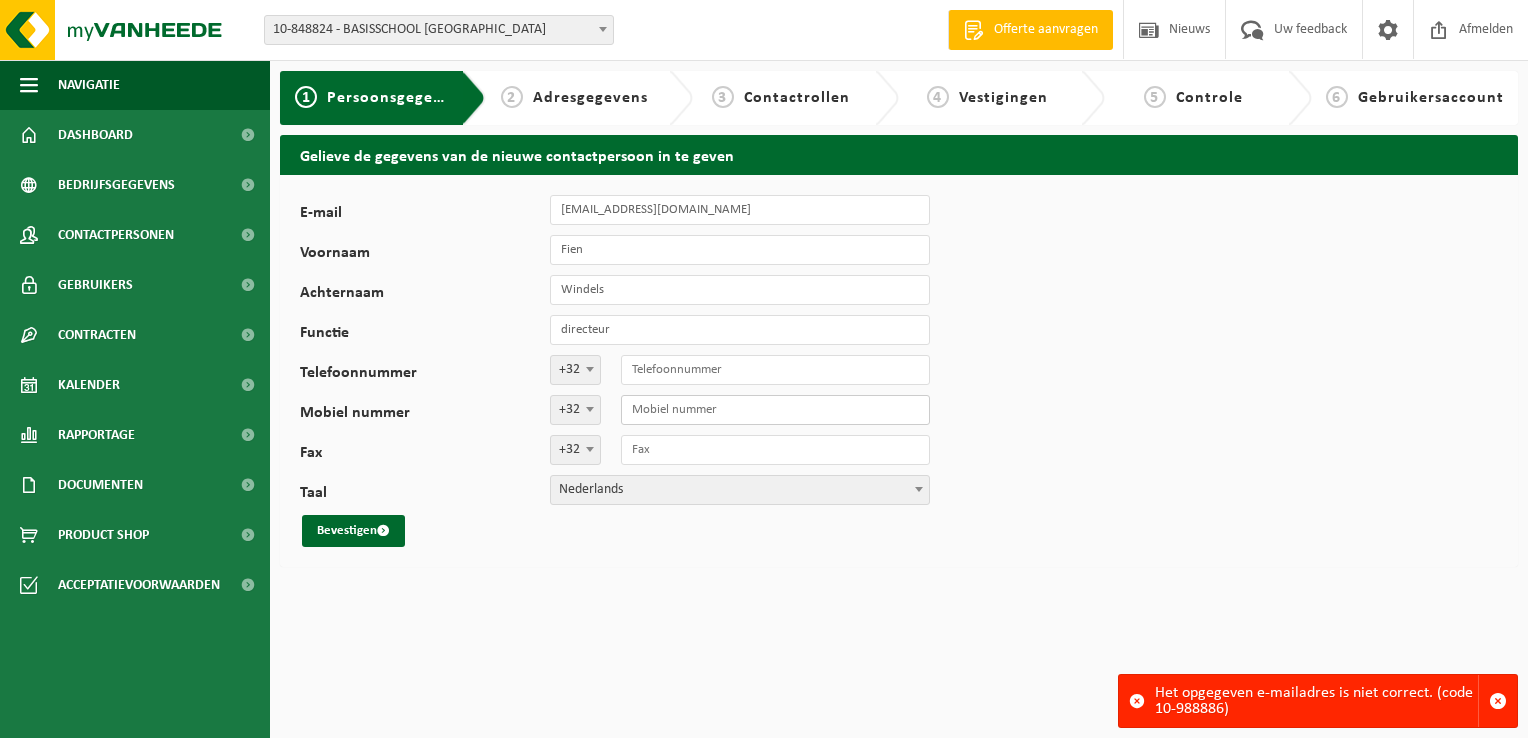 click on "Mobiel nummer" at bounding box center (775, 410) 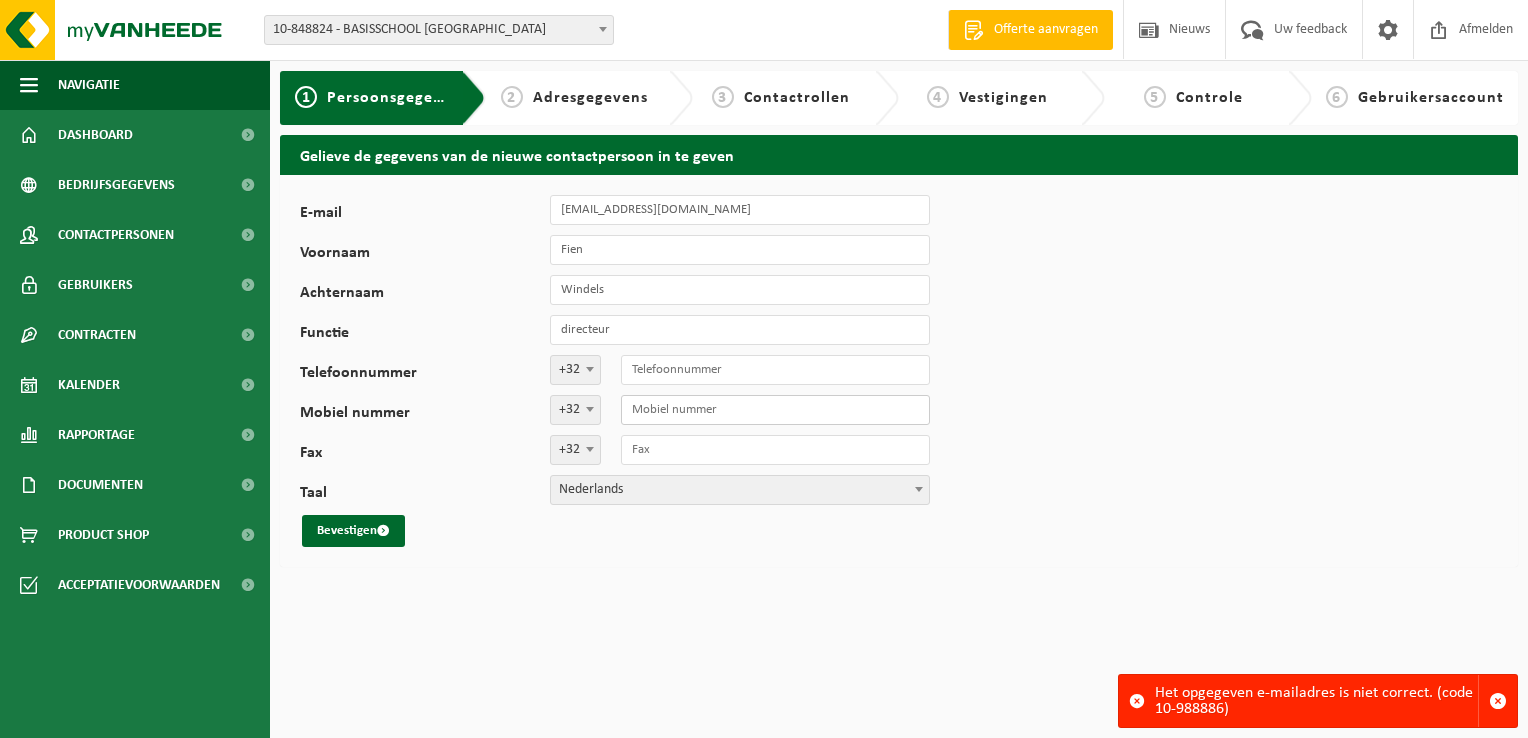 type on "498345485" 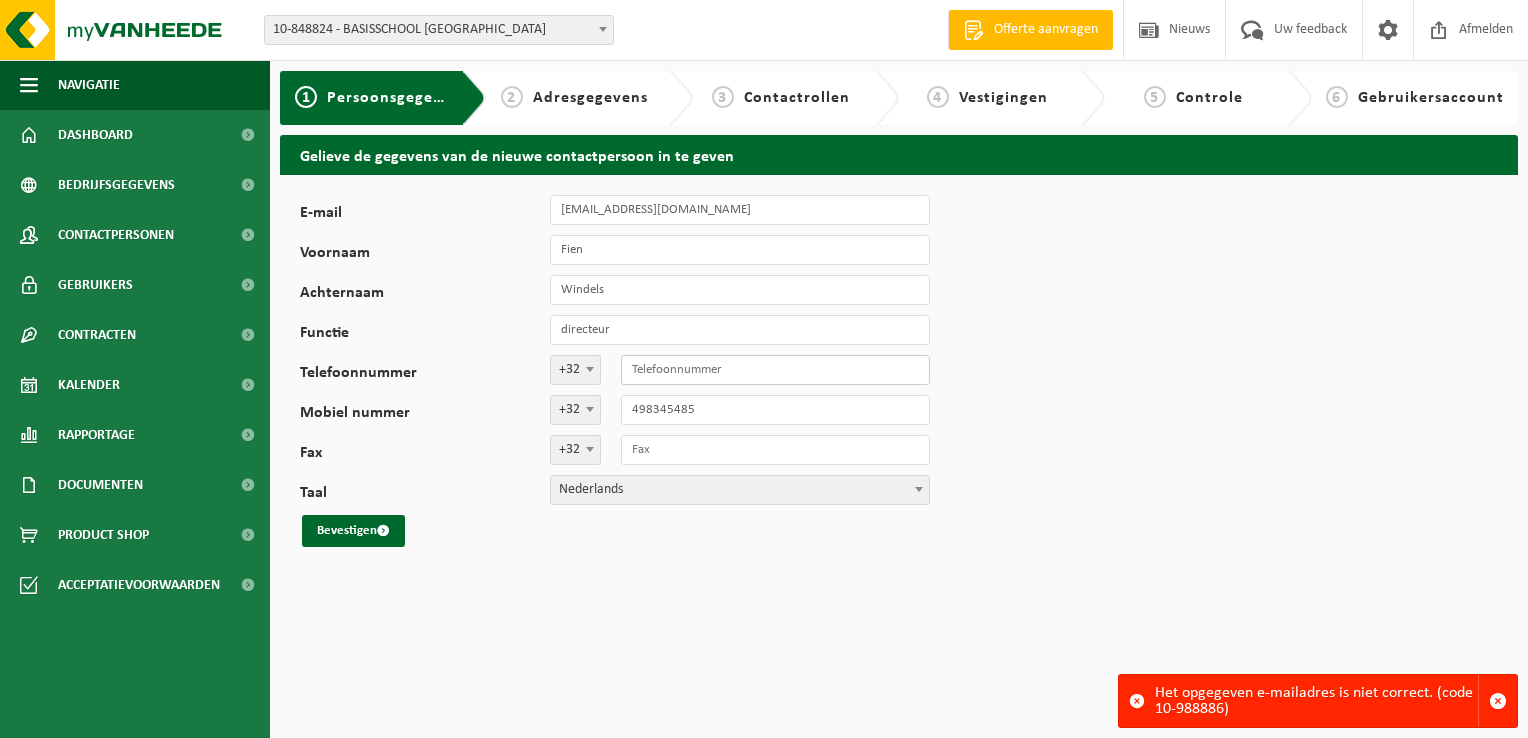 type on "498345485" 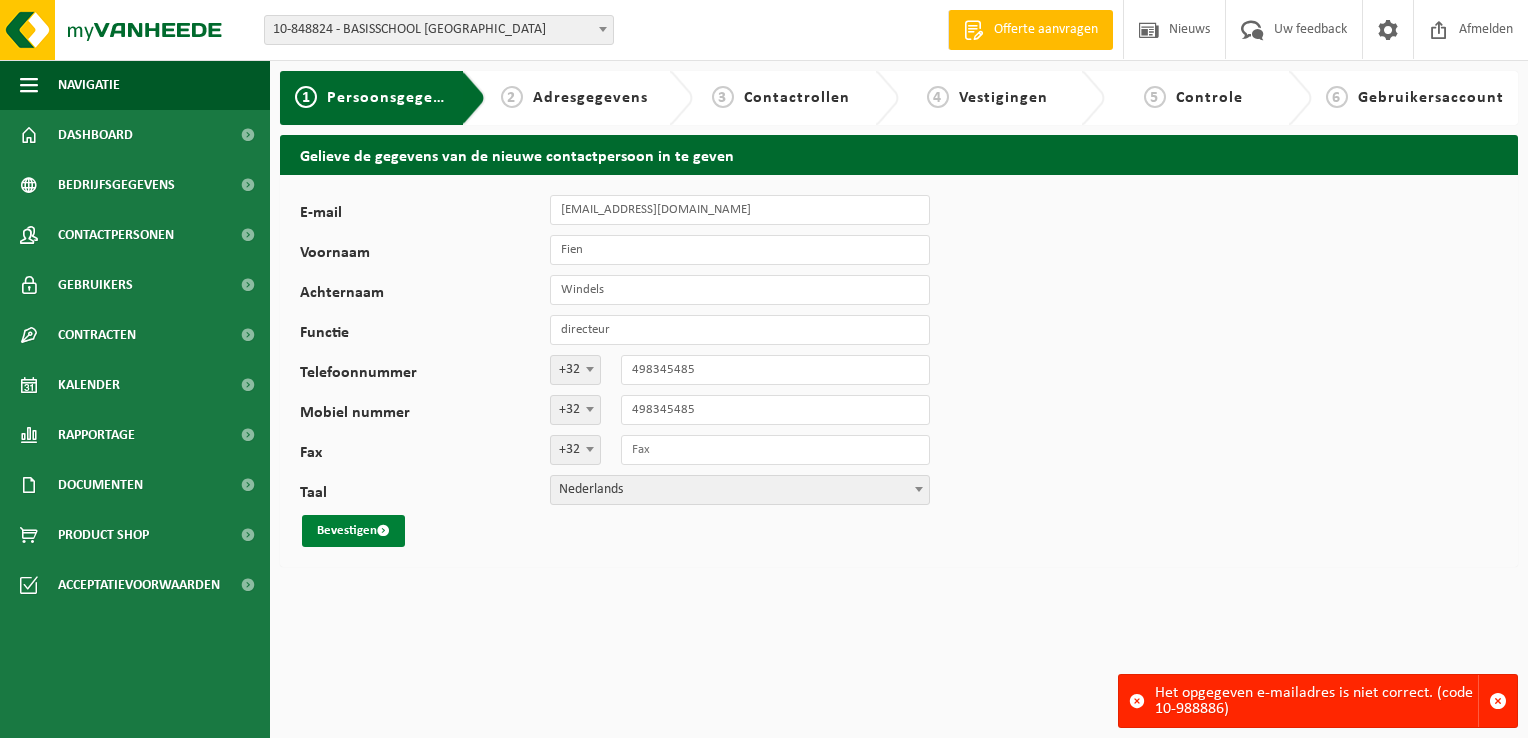 click on "Bevestigen" at bounding box center [353, 531] 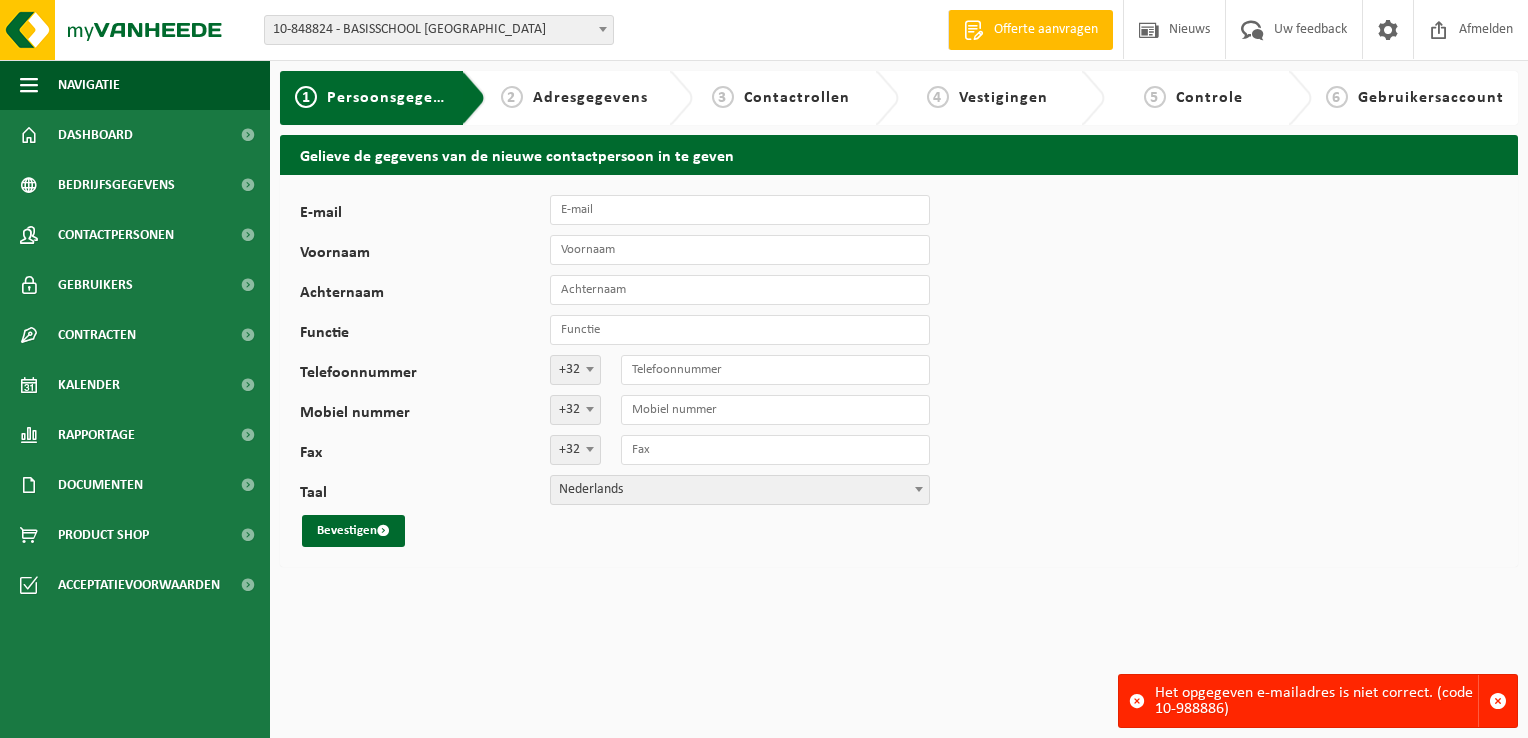 scroll, scrollTop: 0, scrollLeft: 0, axis: both 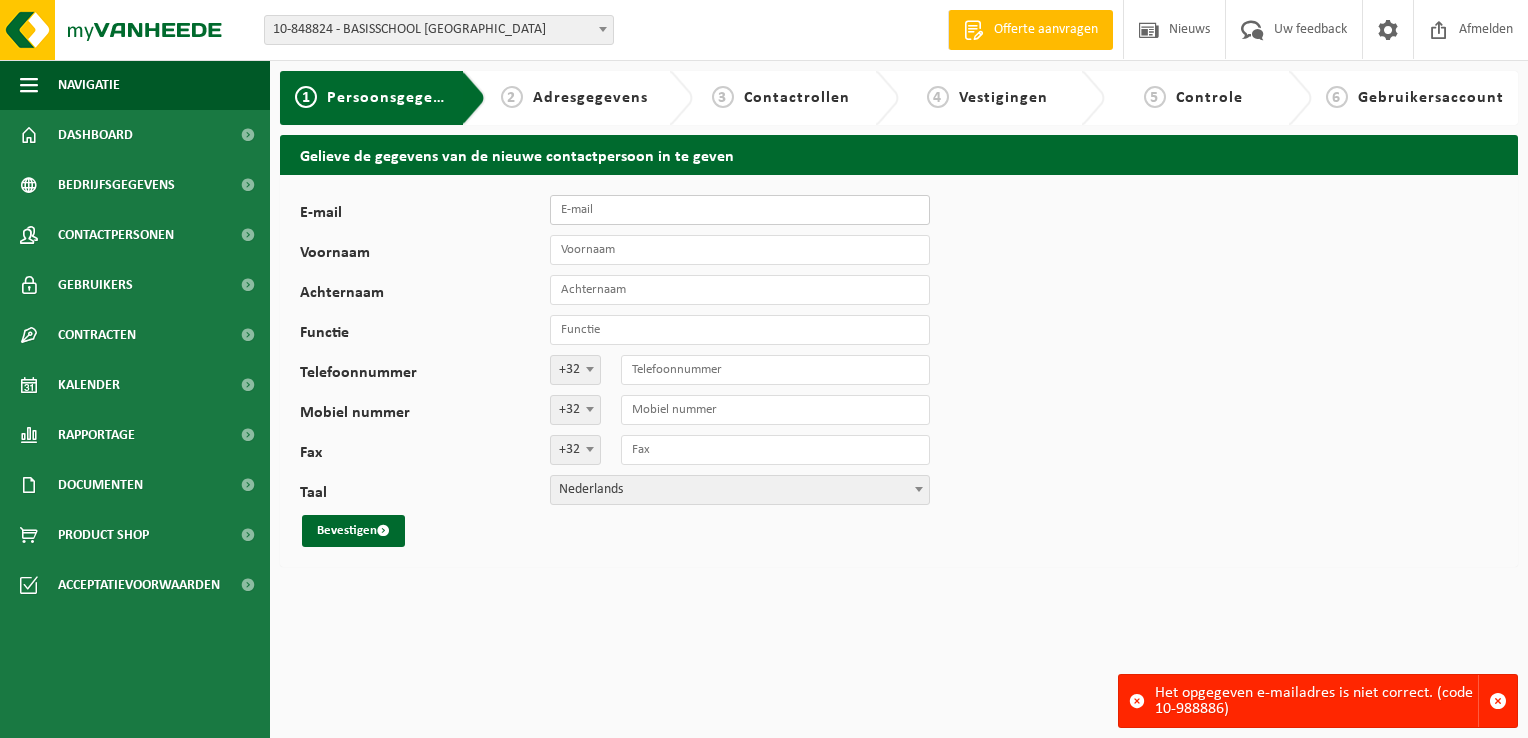 click on "E-mail" at bounding box center (740, 210) 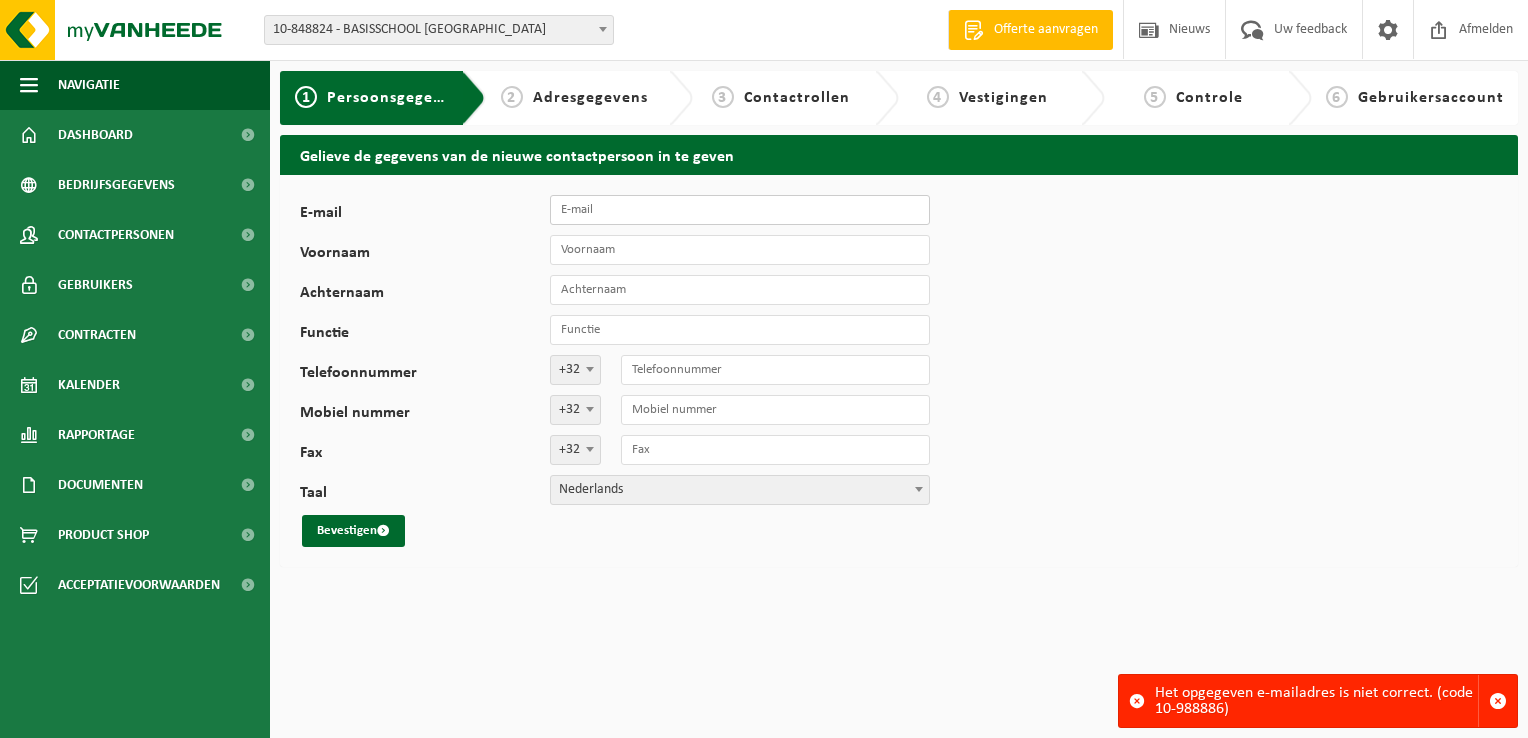 type on "F" 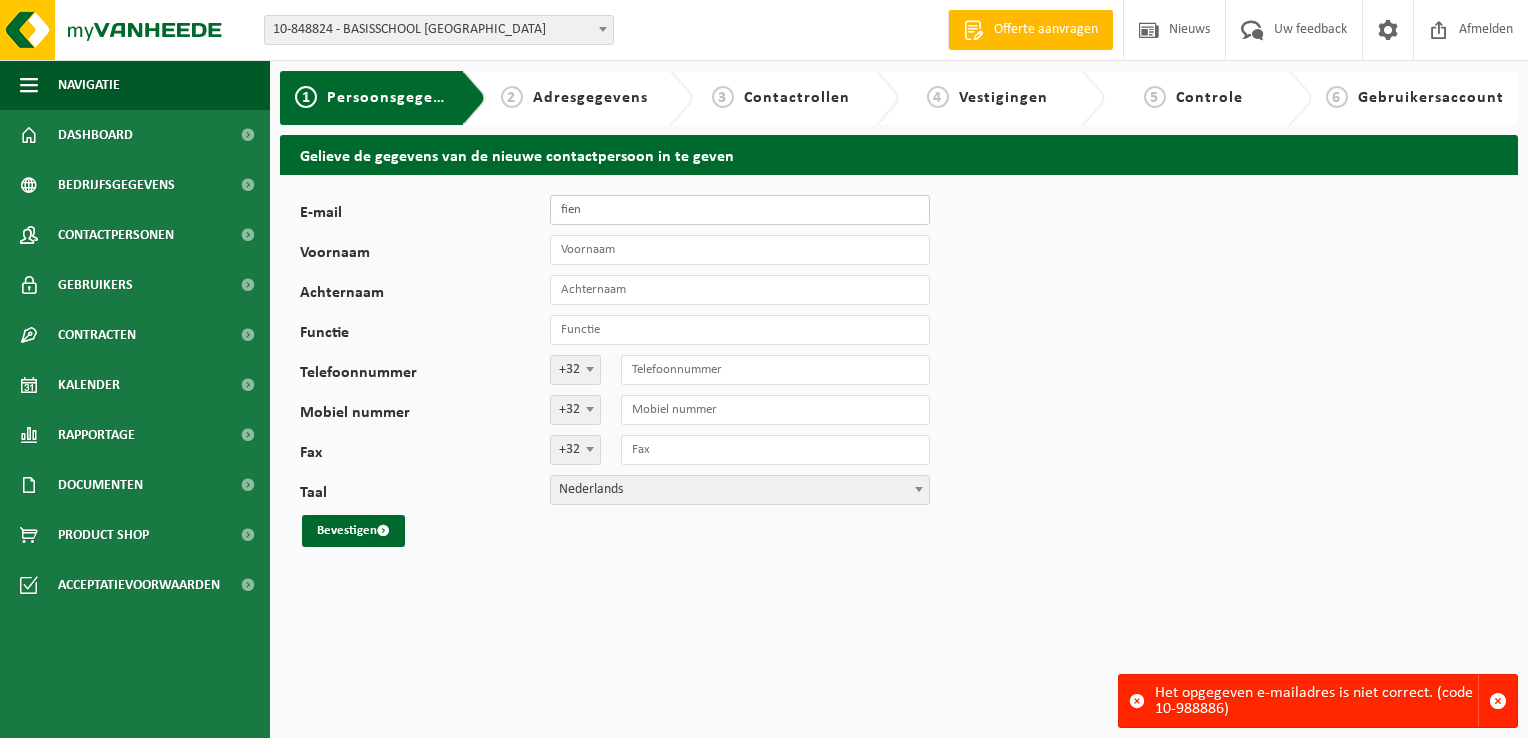 click on "Bevestigen" at bounding box center [353, 531] 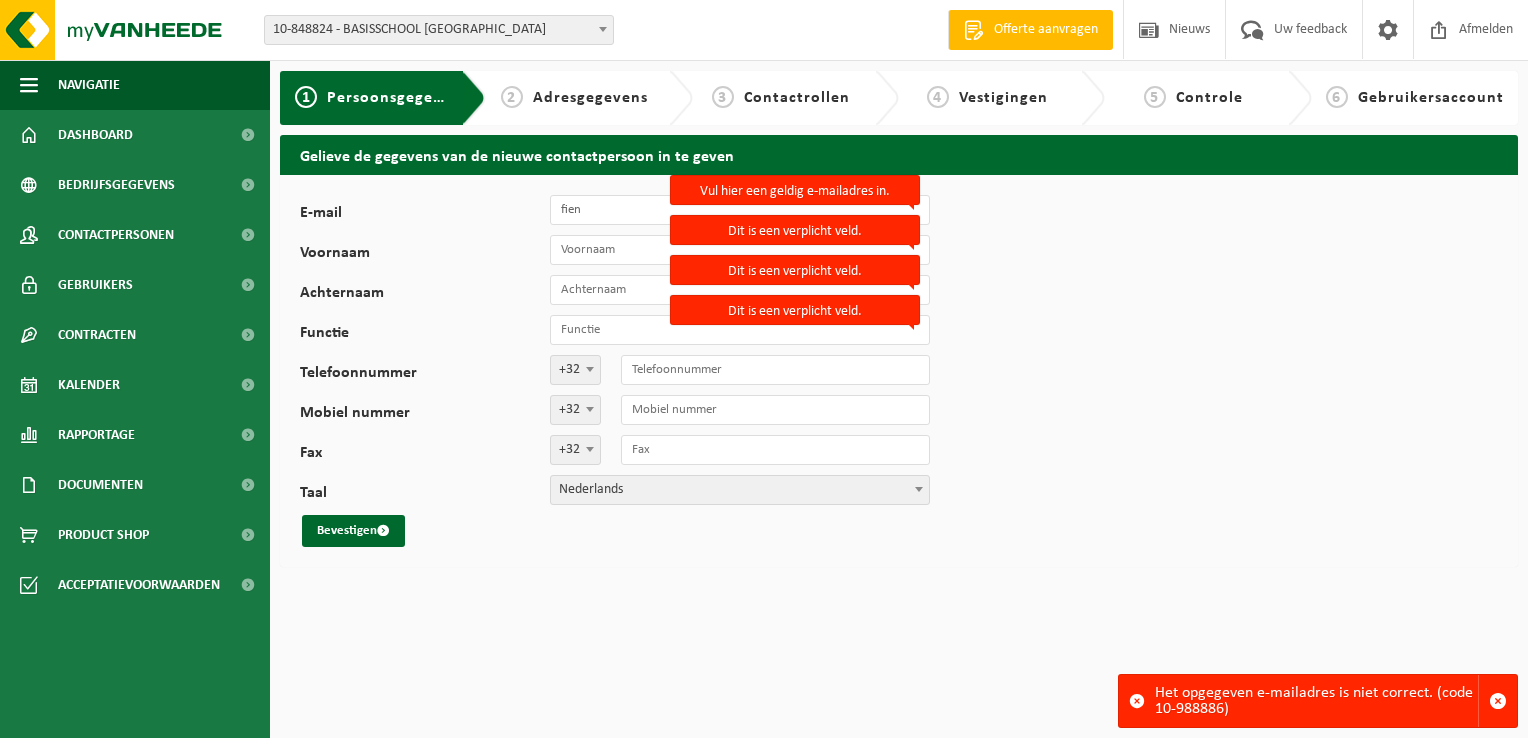 click on "E-mail   fien Vul hier een geldig e-mailadres in.       Voornaam   Dit is een verplicht veld.       Achternaam   Dit is een verplicht veld.       Functie   Dit is een verplicht veld.       Telefoonnummer     +32 ';  +49 ';  +33 ';  +44 ';  +352 ';  +31 ';  +32         Mobiel nummer     +32 ';  +49 ';  +33 ';  +44 ';  +352 ';  +31 ';  +32         Fax     +32 ';  +49 ';  +33 ';  +44 ';  +352 ';  +31 ';  +32         Taal     Nederlands   Français   English   Nederlands        Bevestigen" at bounding box center [899, 371] 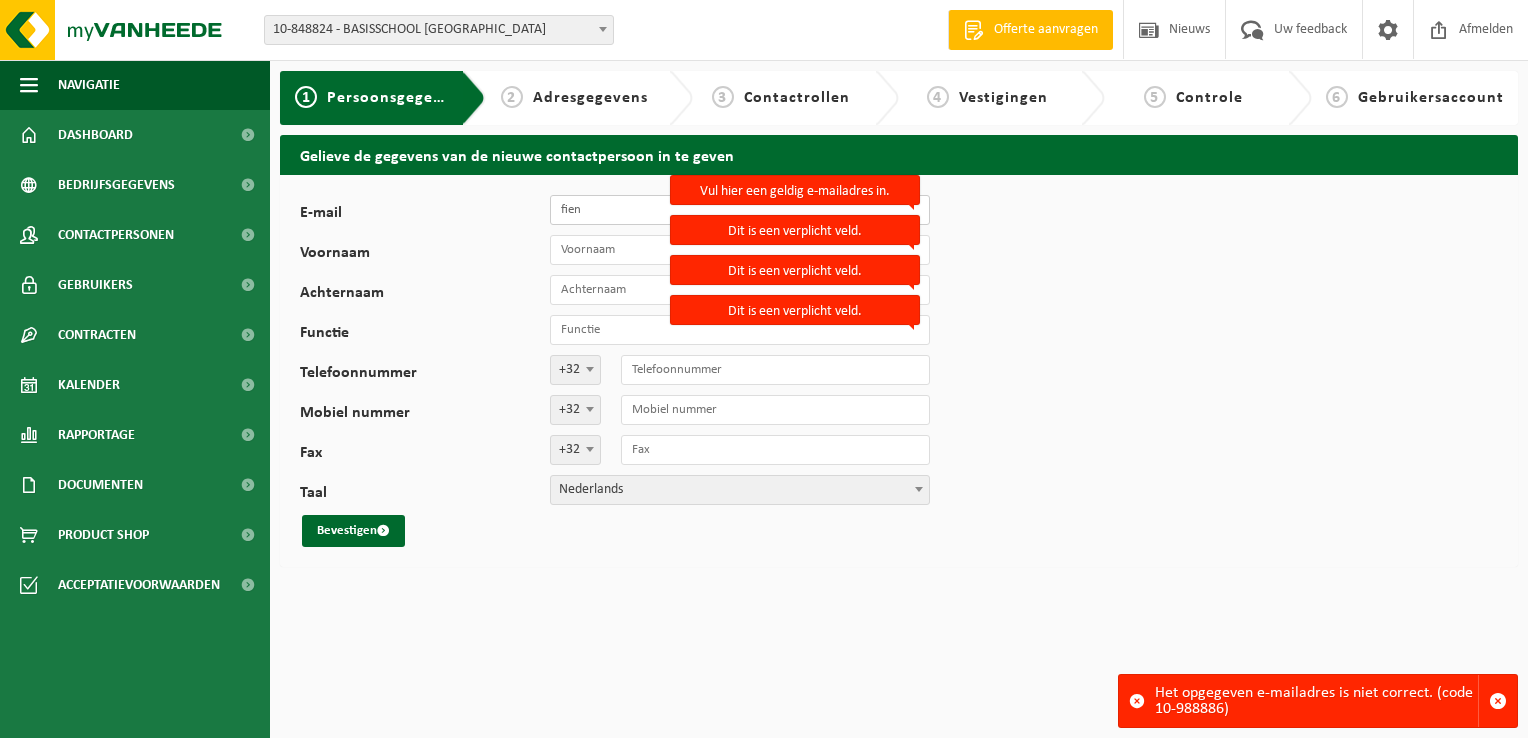 click on "fien" at bounding box center (740, 210) 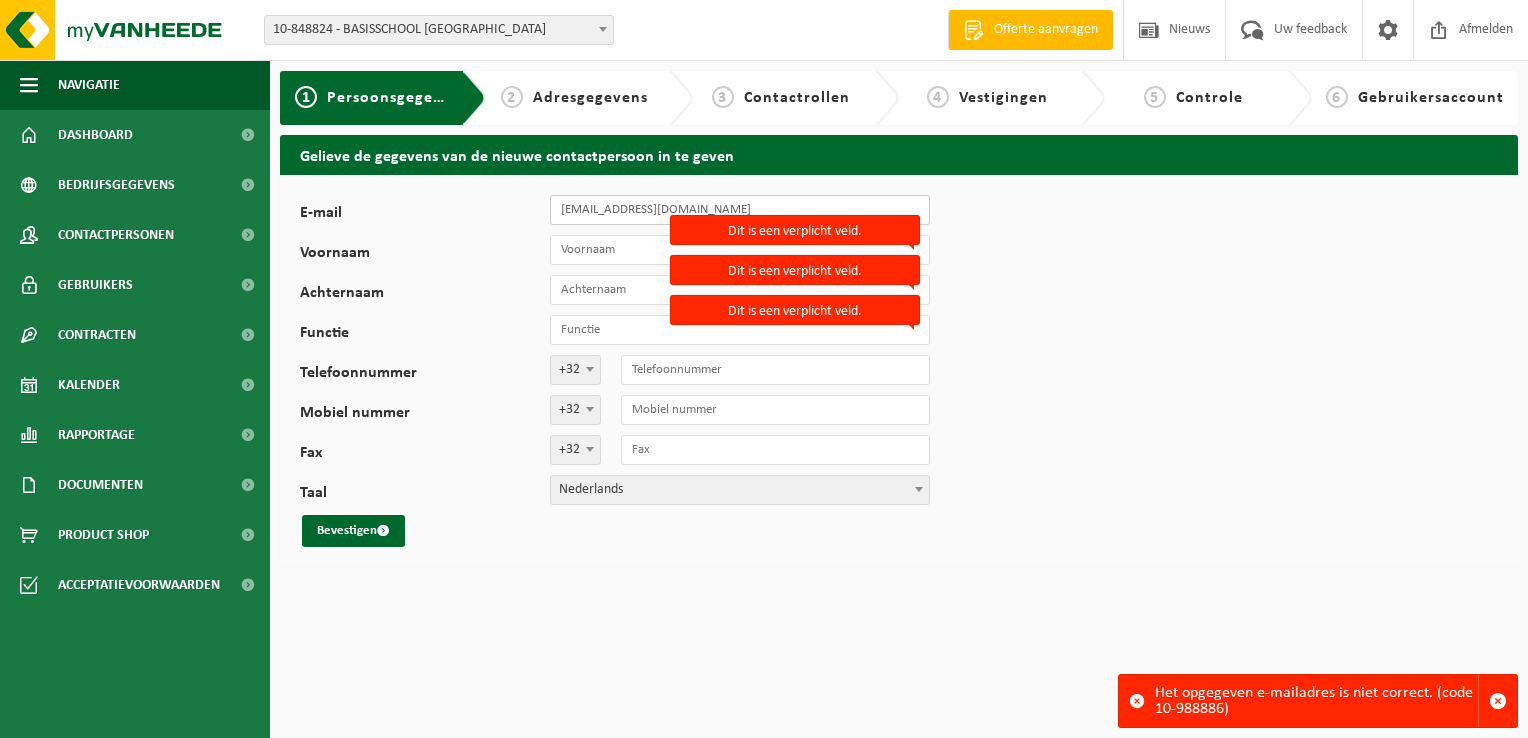 type on "[EMAIL_ADDRESS][DOMAIN_NAME]" 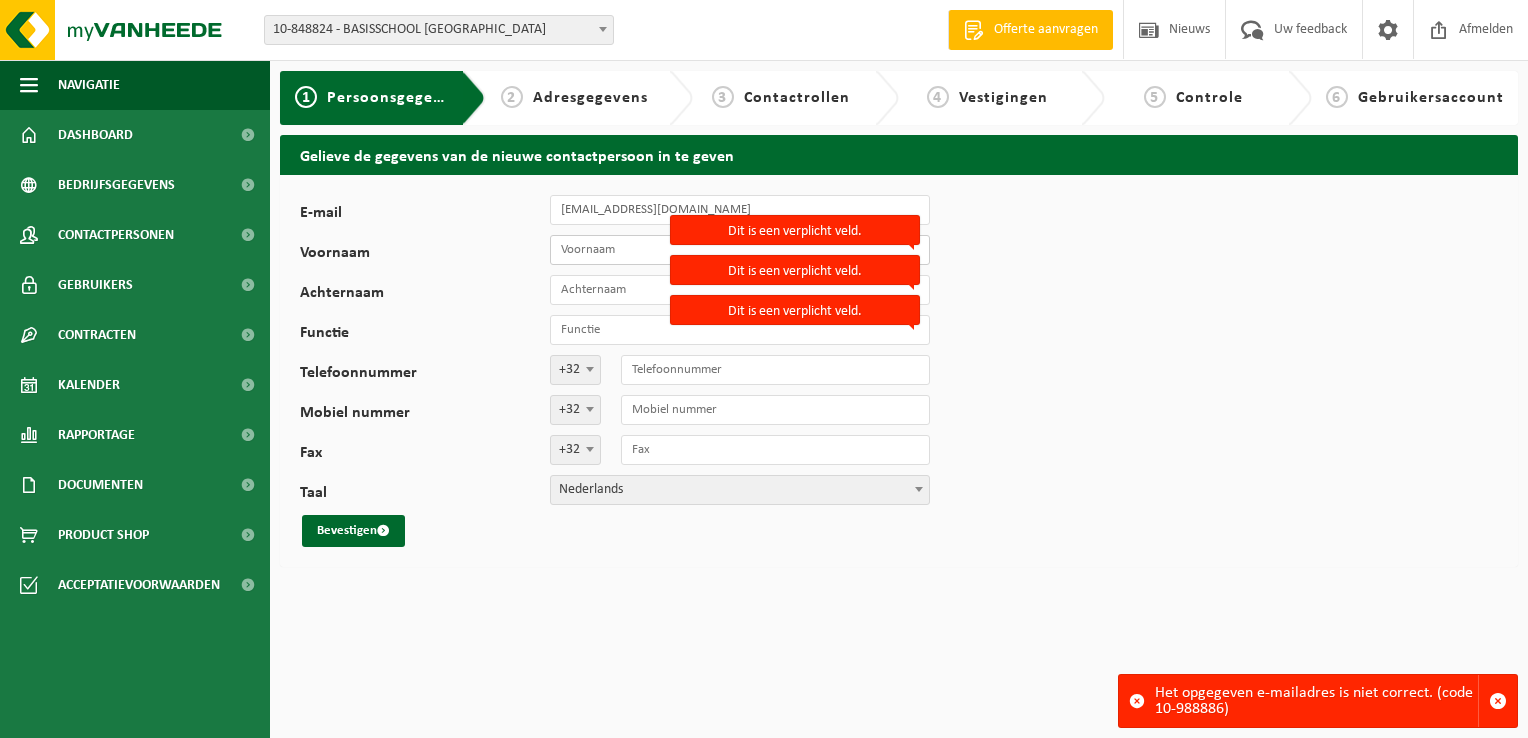 click on "Voornaam" at bounding box center [740, 250] 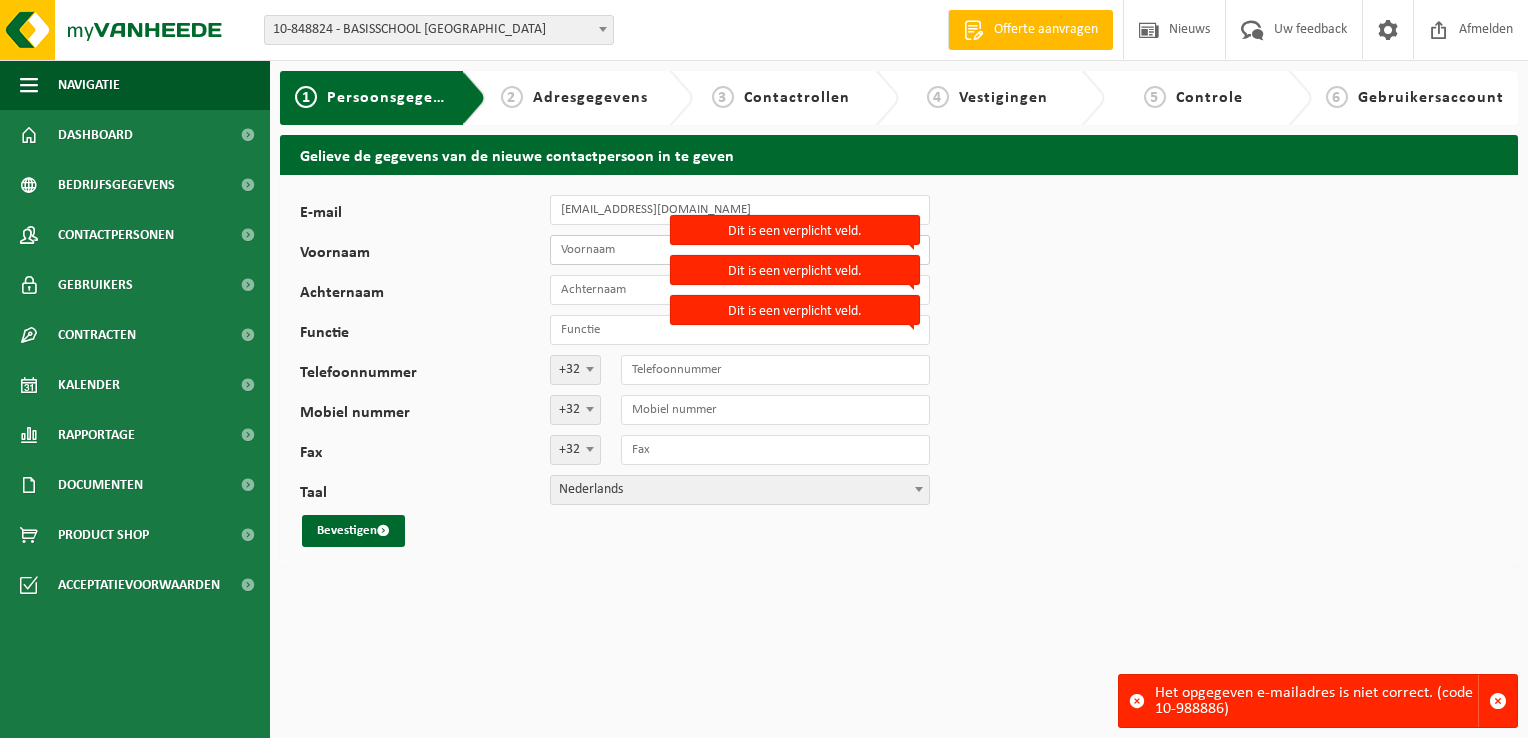 type on "Fien" 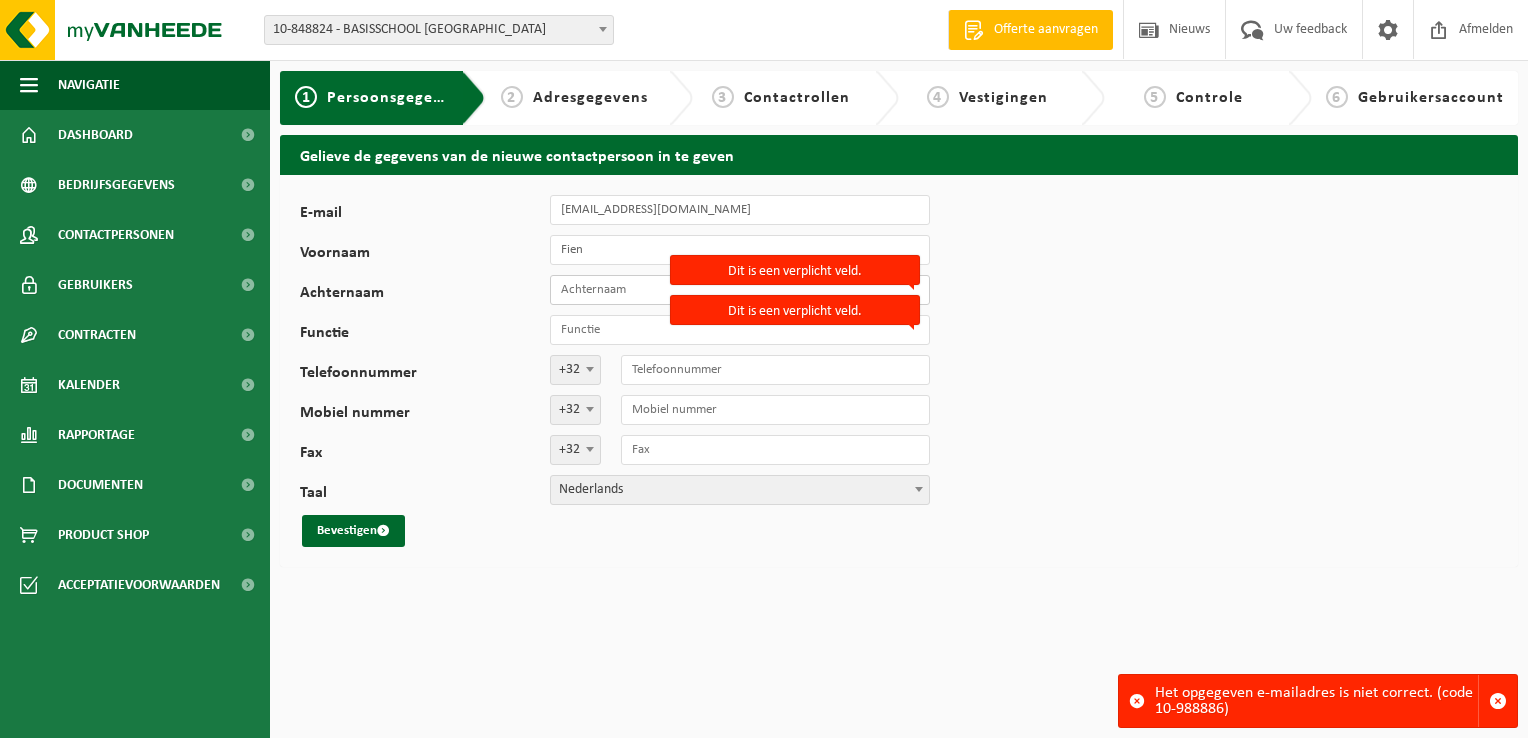 click on "Achternaam" at bounding box center (740, 290) 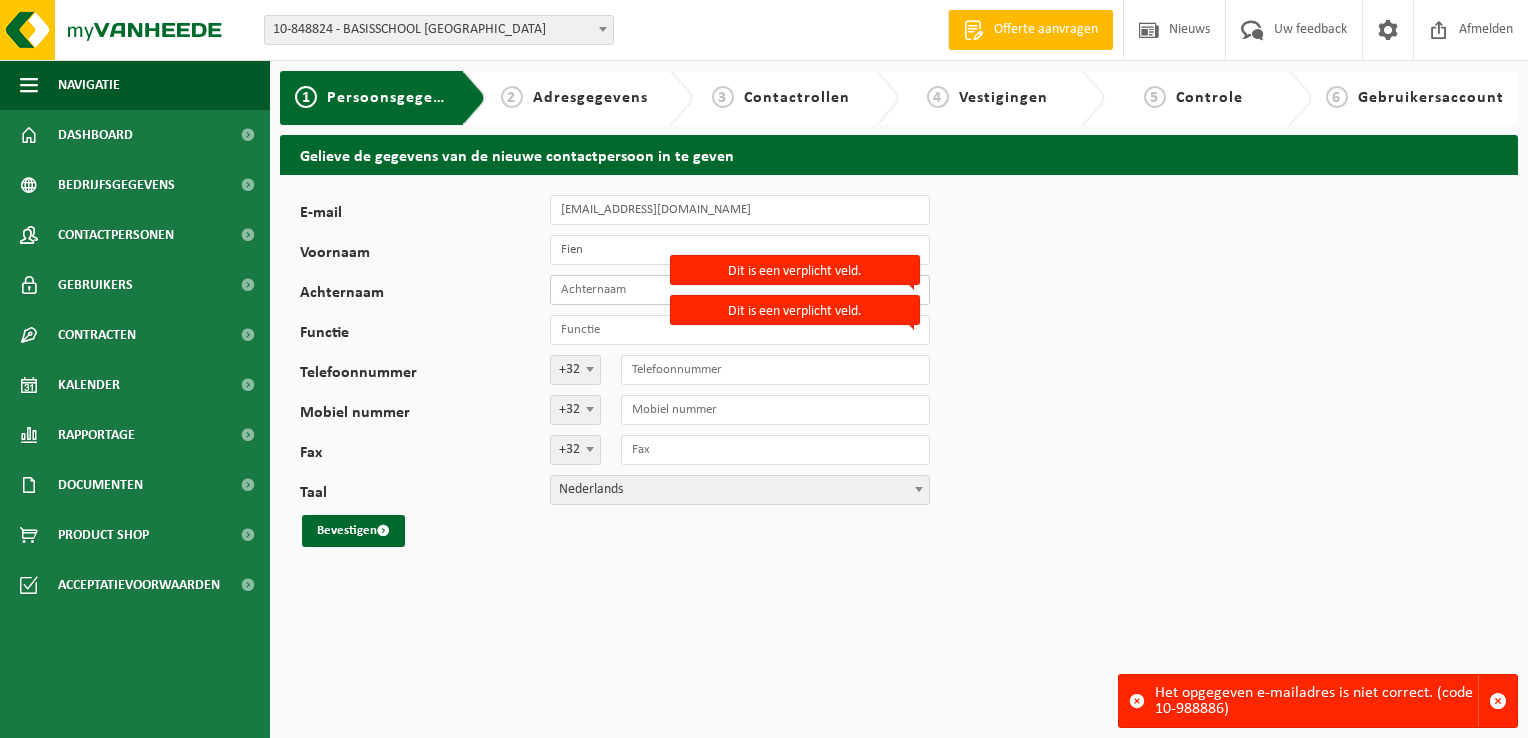 type on "Windels" 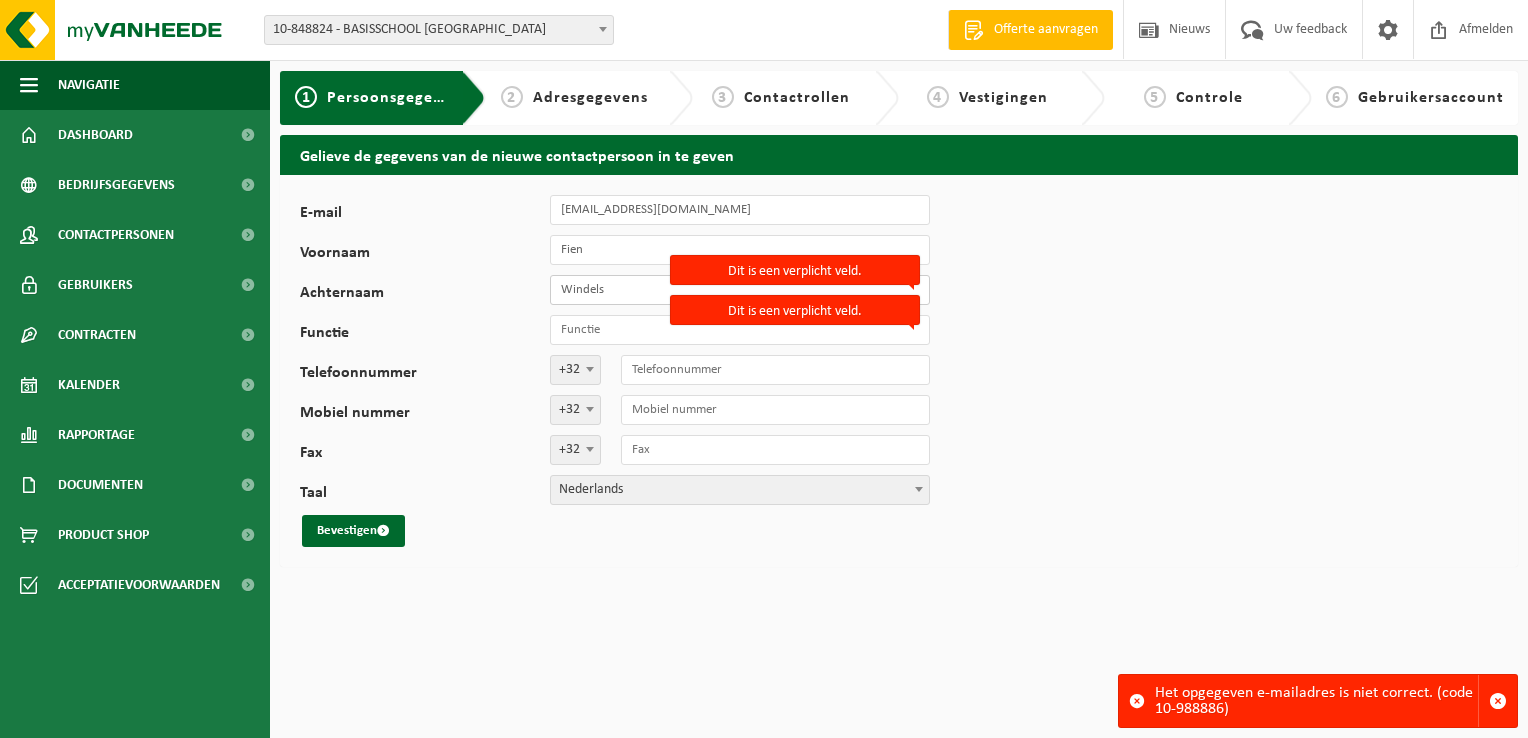type on "498345485" 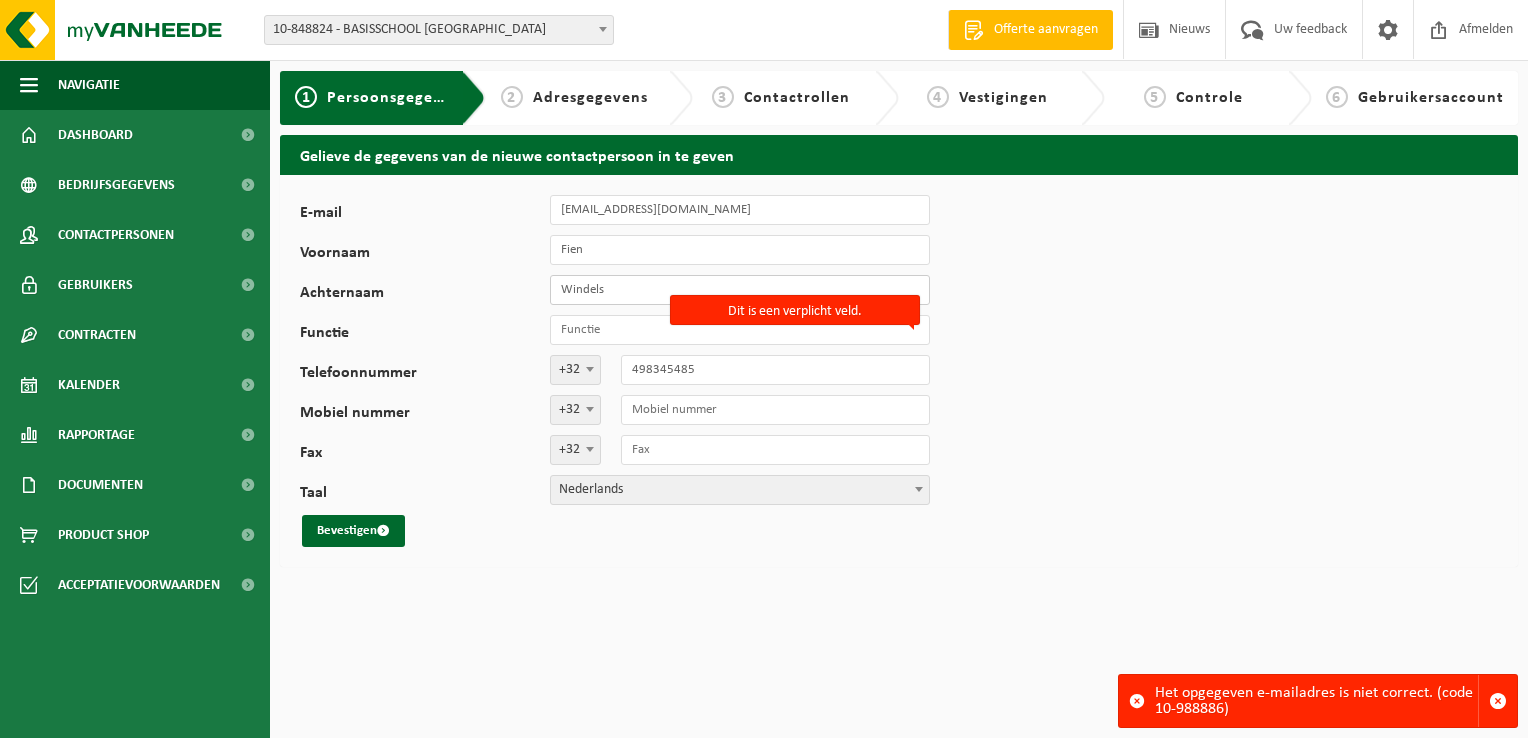 type on "Rik Bossuyt" 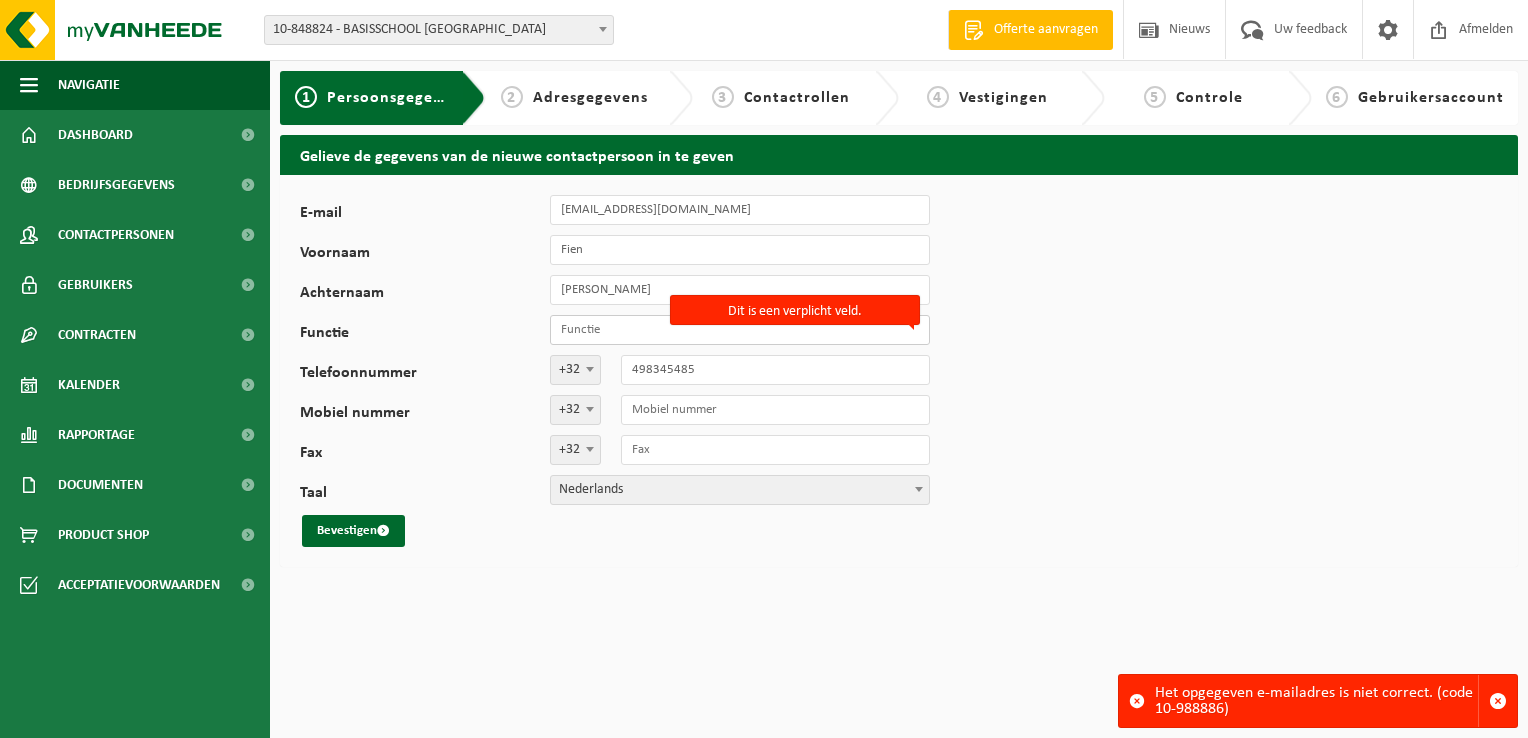 click on "Functie" at bounding box center [740, 330] 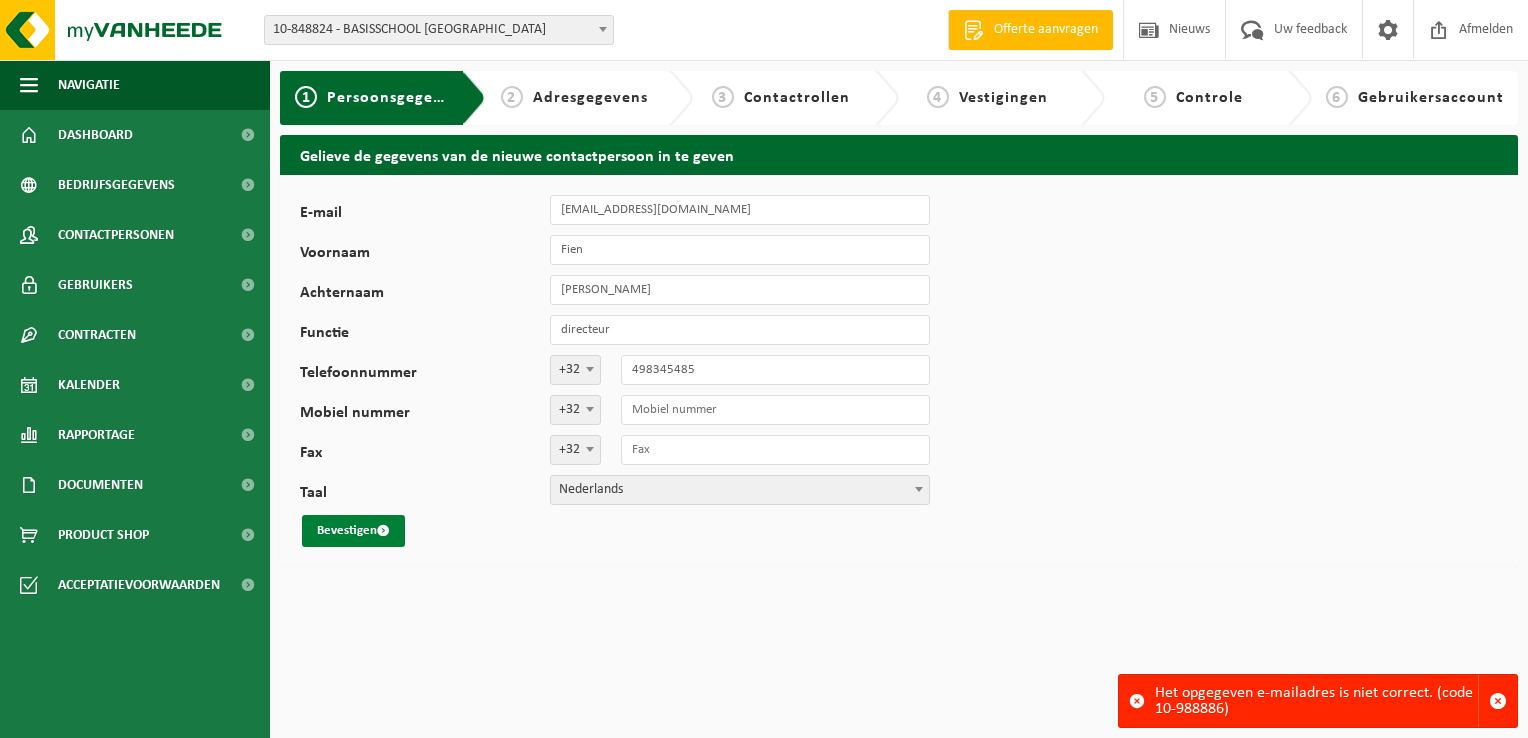 click on "Bevestigen" at bounding box center [353, 531] 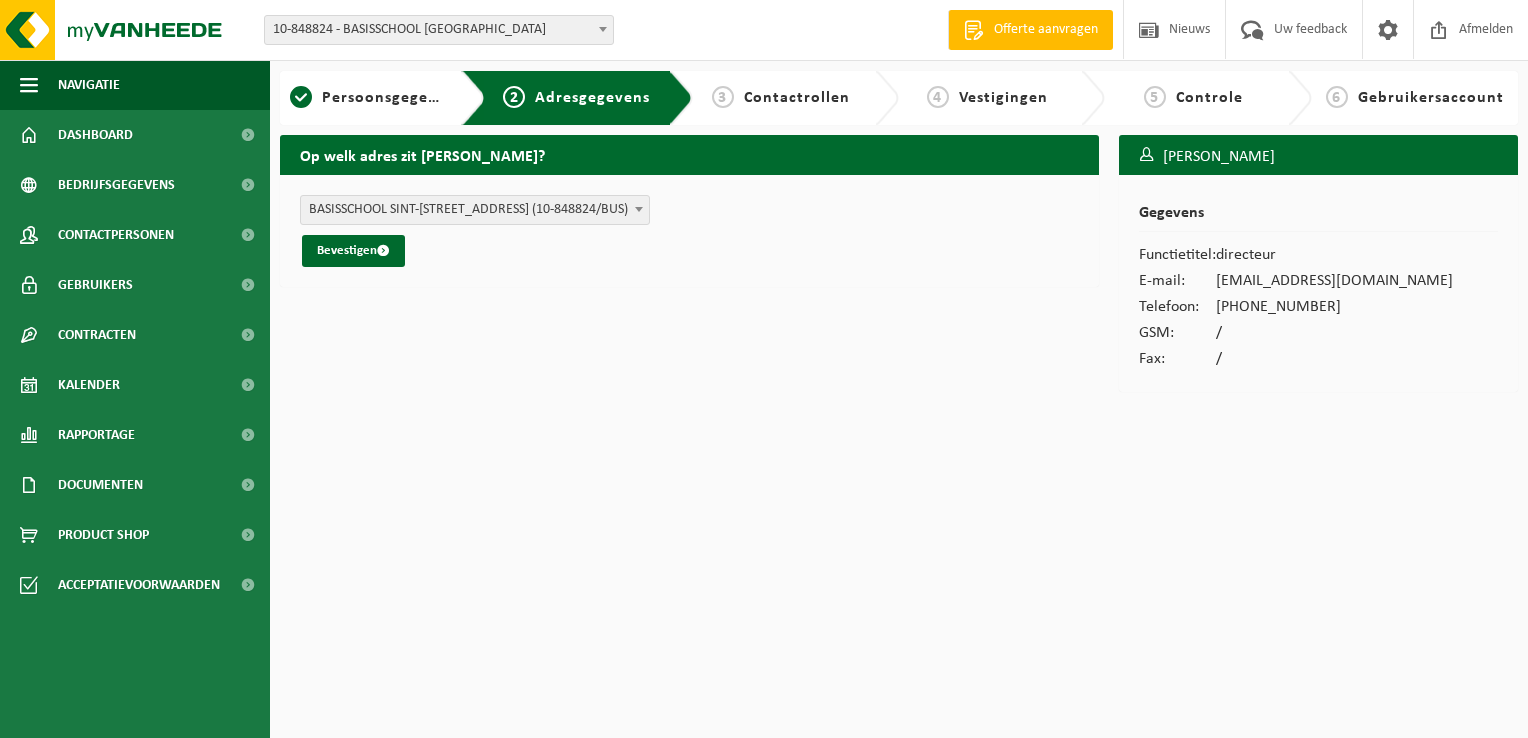 scroll, scrollTop: 0, scrollLeft: 0, axis: both 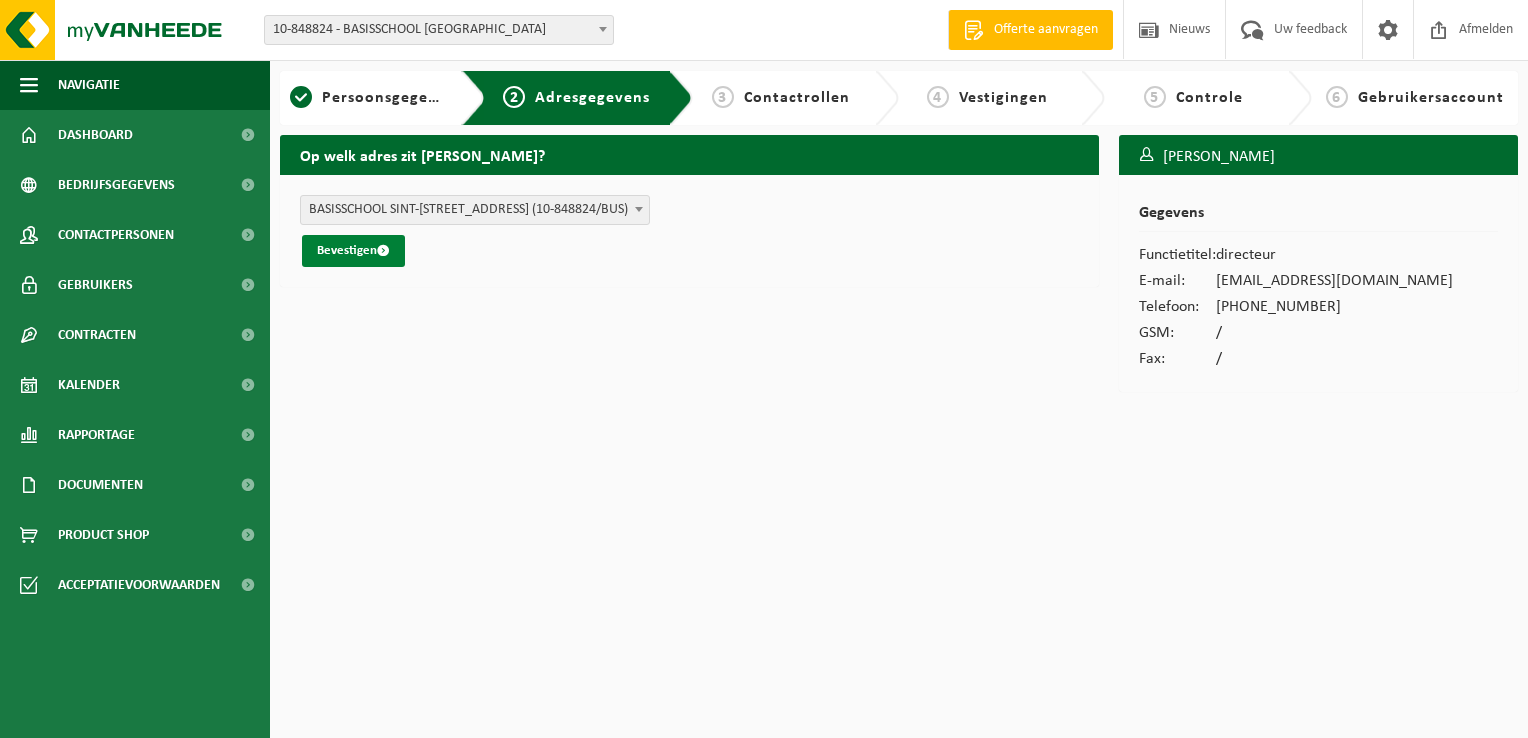 click on "Bevestigen" at bounding box center [353, 251] 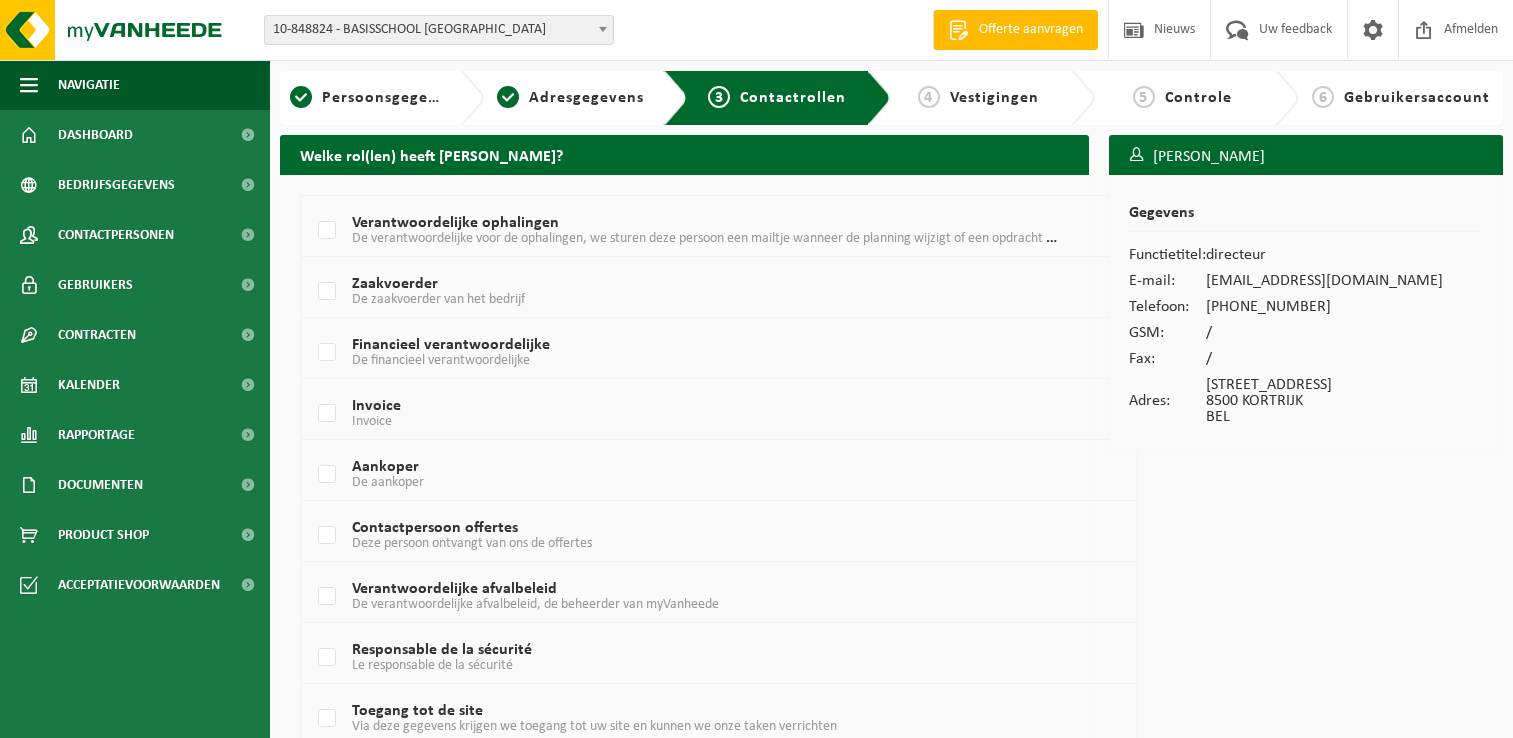 scroll, scrollTop: 0, scrollLeft: 0, axis: both 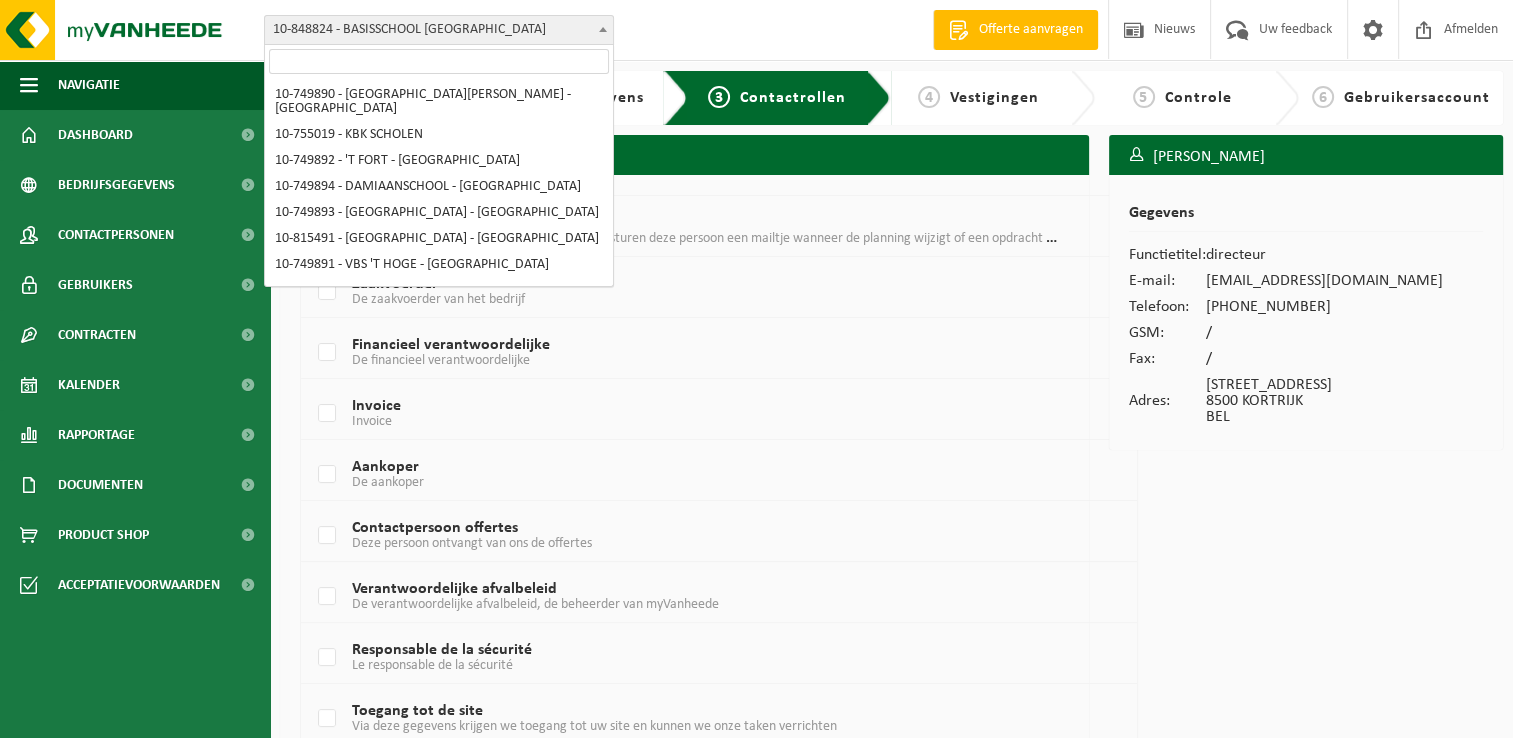 click at bounding box center [603, 29] 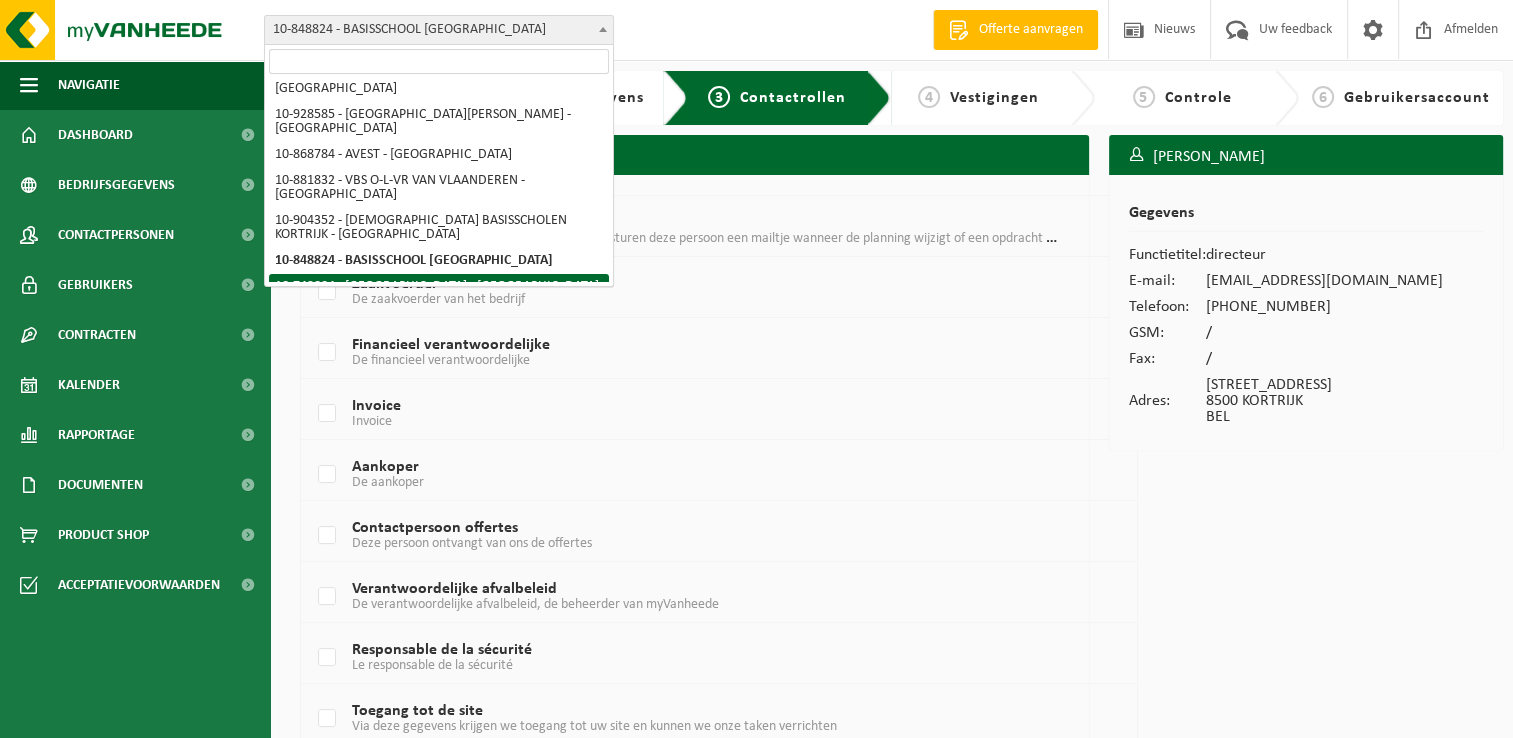 select on "7400" 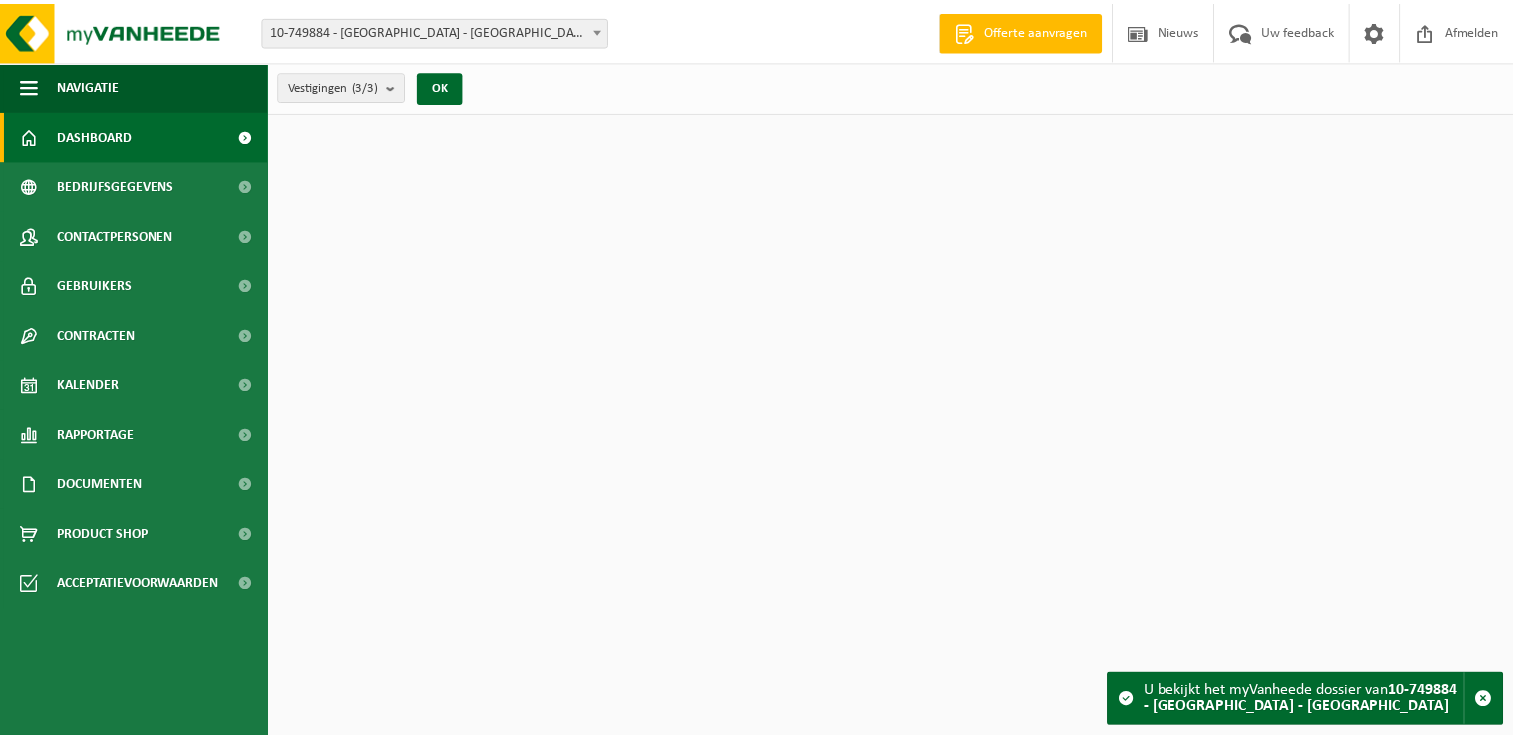 scroll, scrollTop: 0, scrollLeft: 0, axis: both 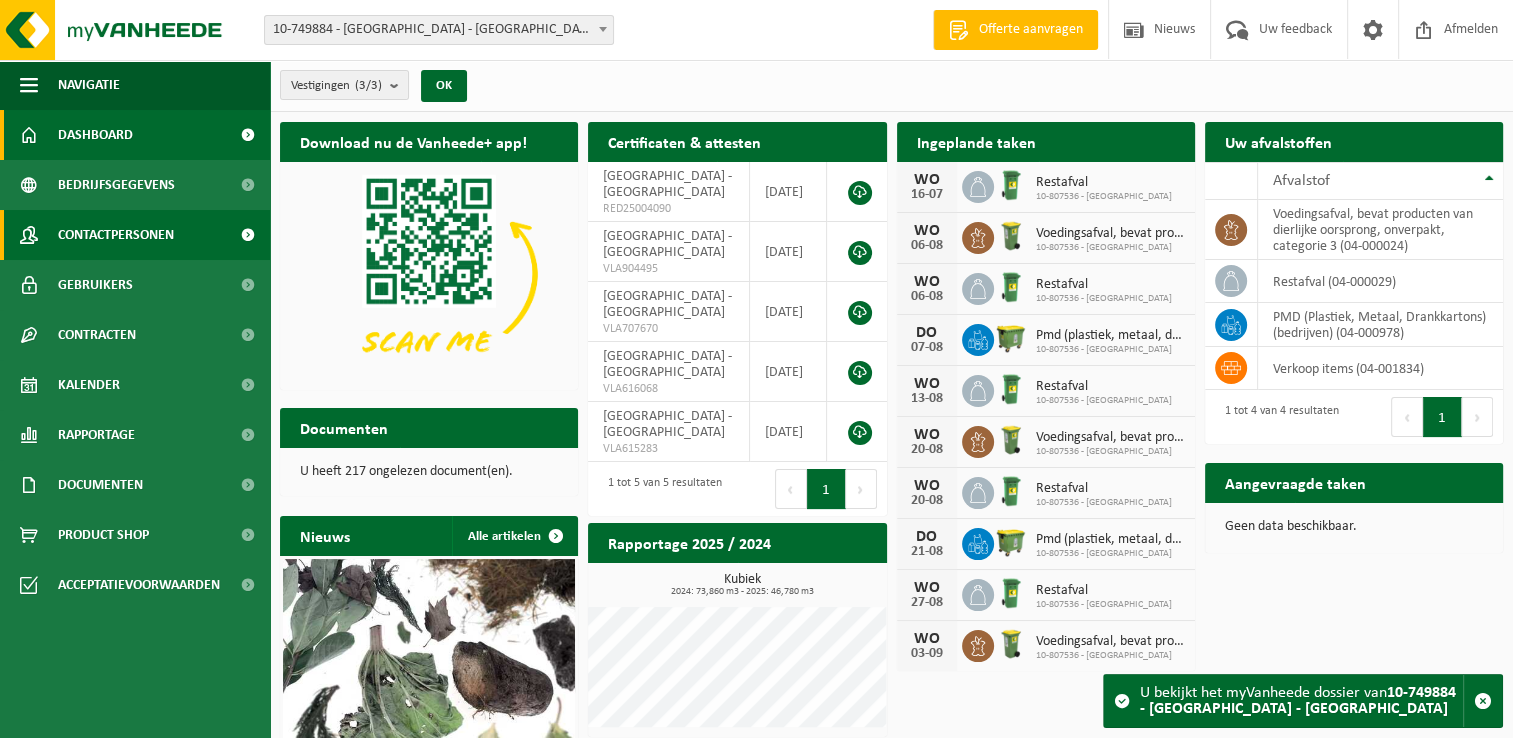 click on "Contactpersonen" at bounding box center [116, 235] 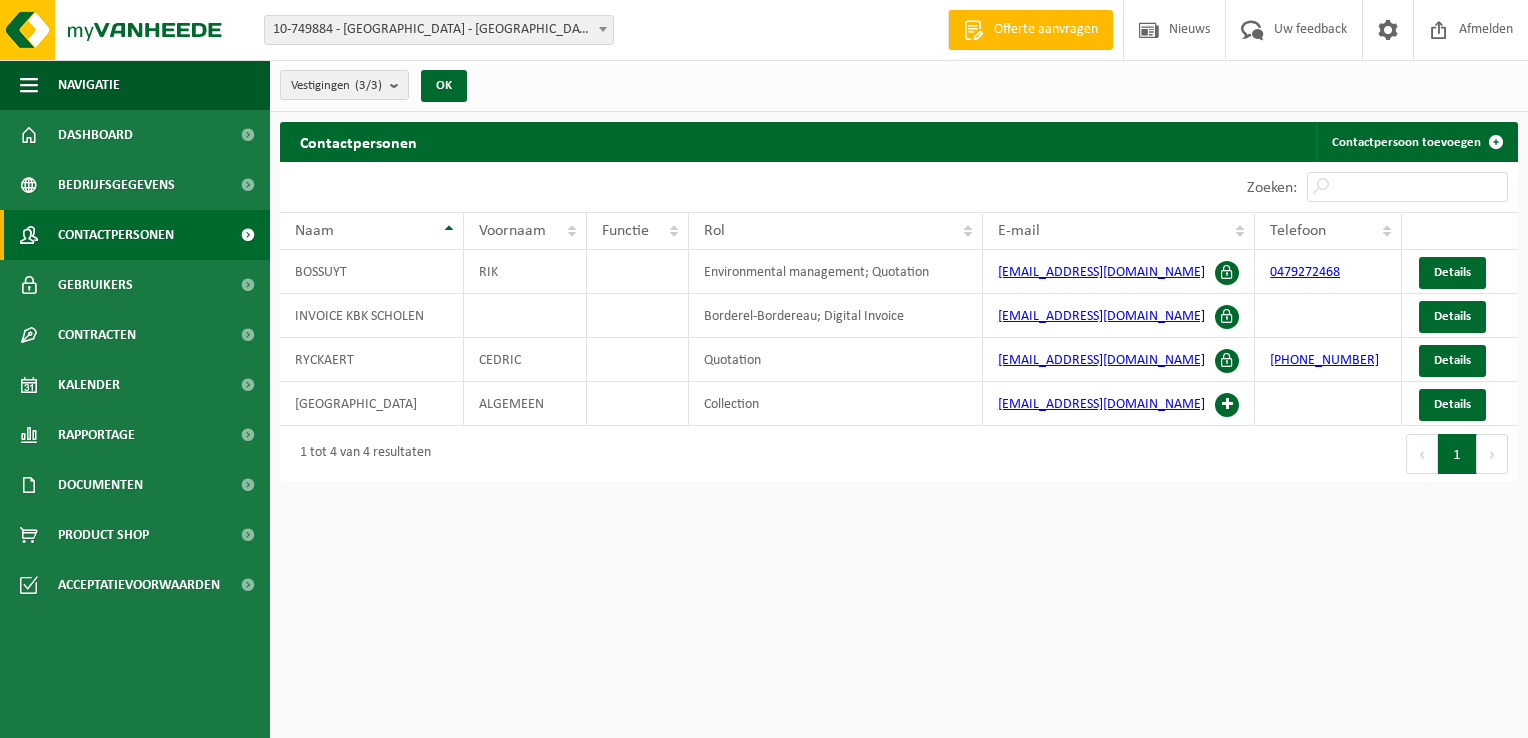 scroll, scrollTop: 0, scrollLeft: 0, axis: both 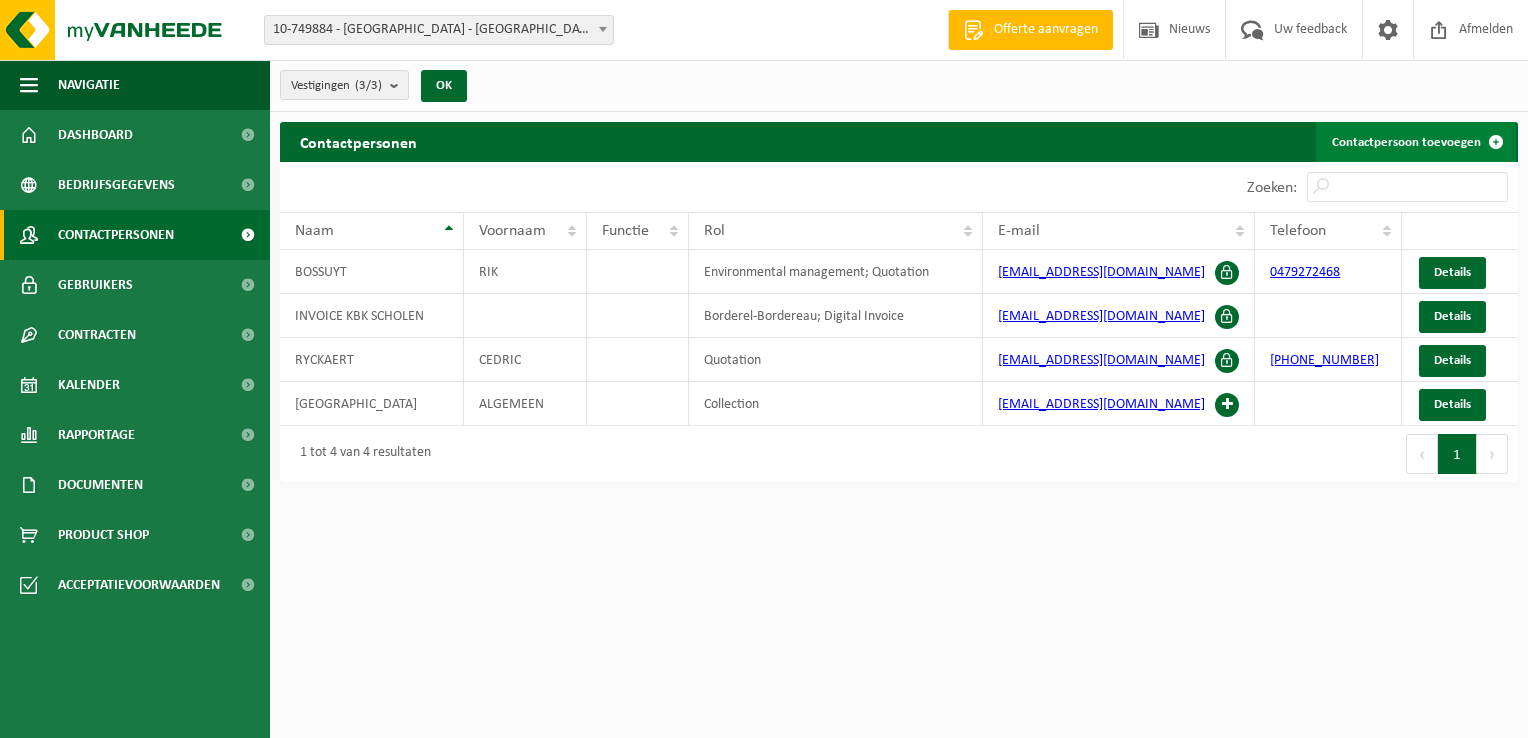 click on "Contactpersoon toevoegen" at bounding box center (1416, 142) 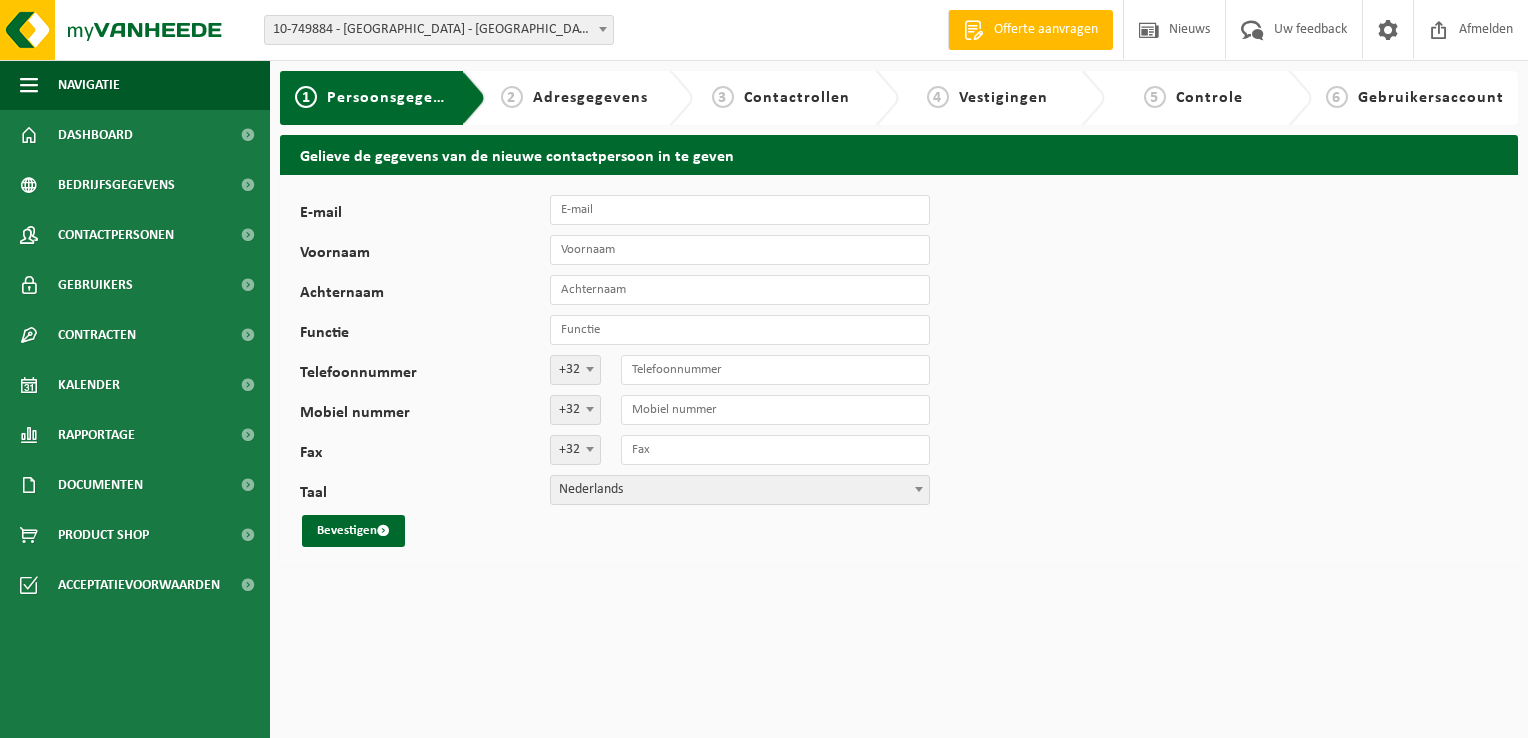 scroll, scrollTop: 0, scrollLeft: 0, axis: both 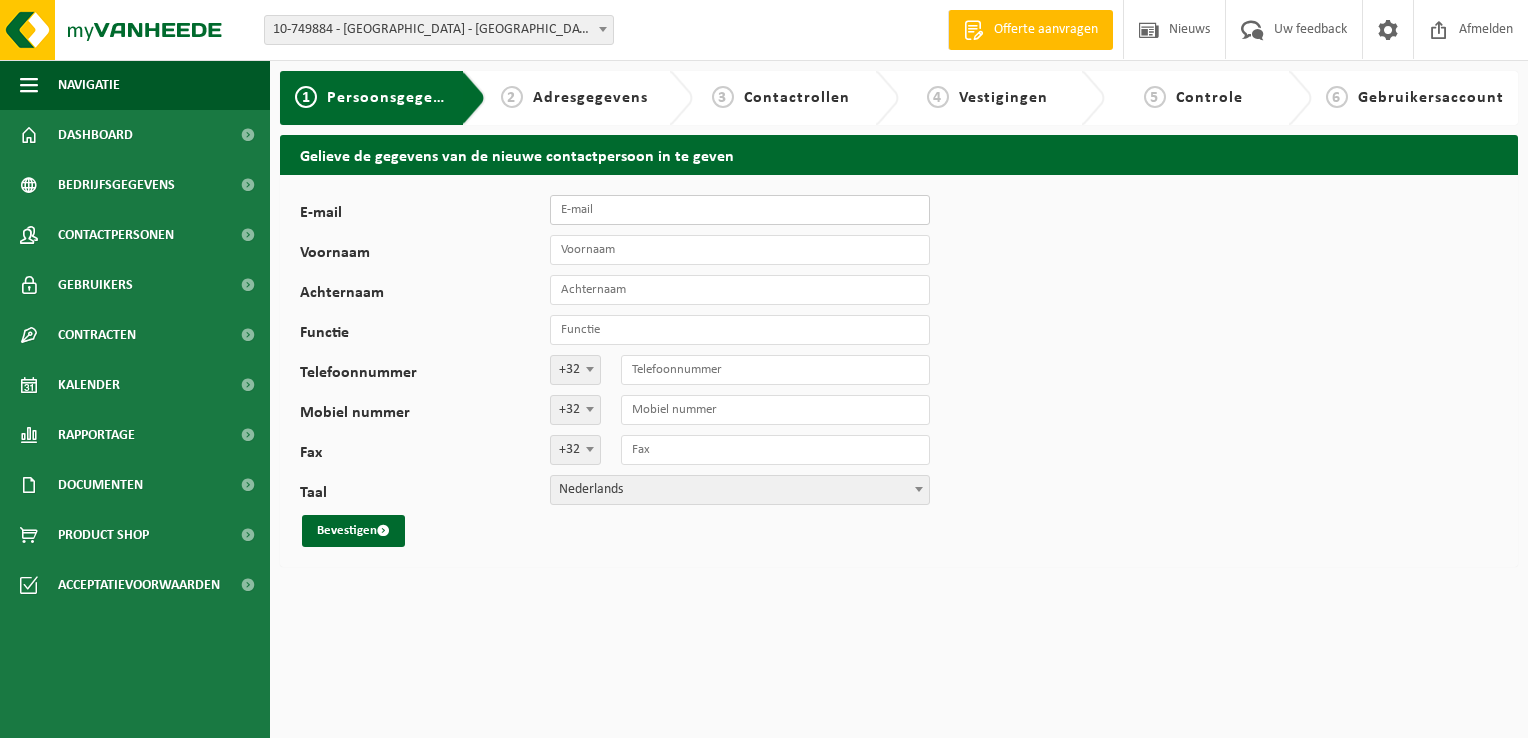 click on "E-mail" at bounding box center [740, 210] 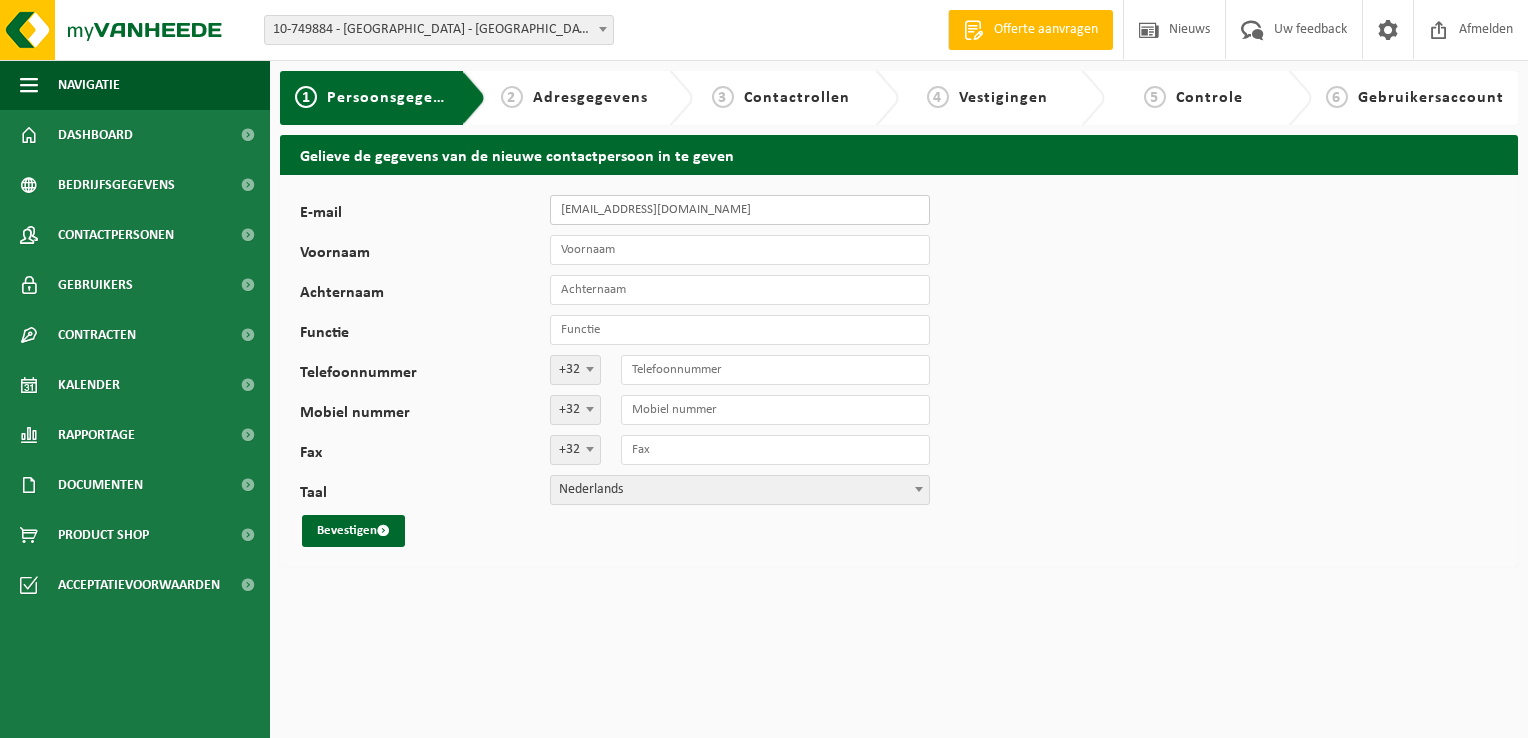 type on "[EMAIL_ADDRESS][DOMAIN_NAME]" 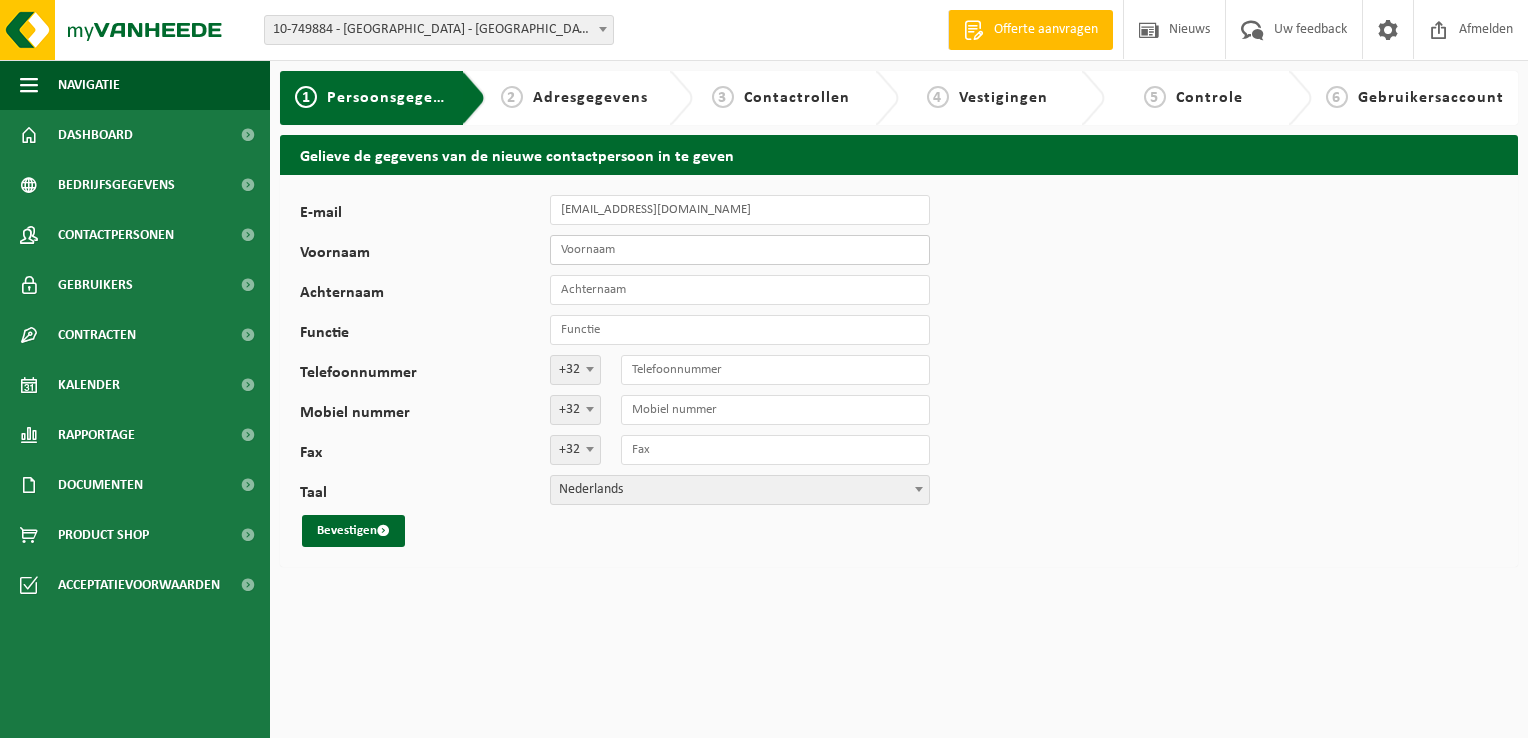 click on "Voornaam" at bounding box center [740, 250] 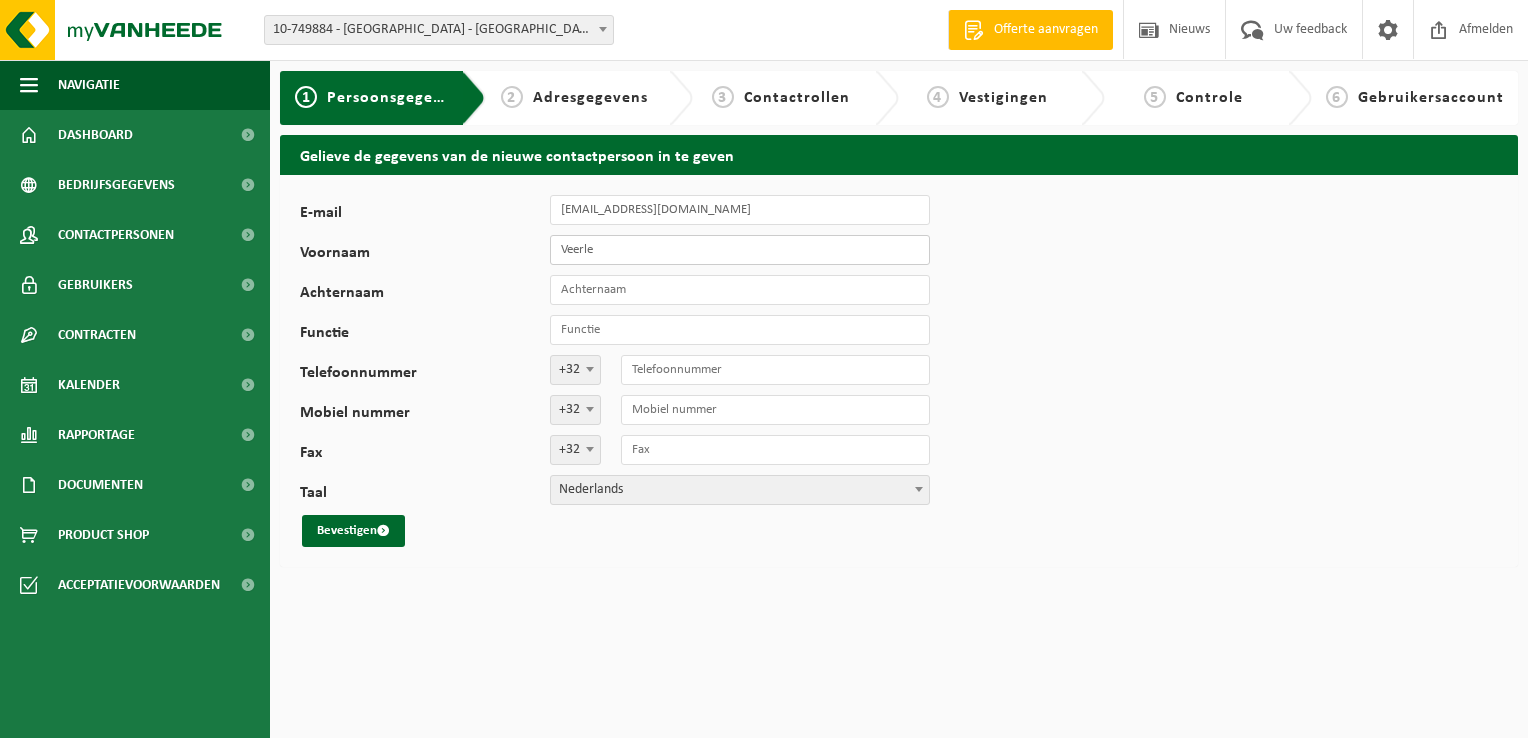 type on "Veerle" 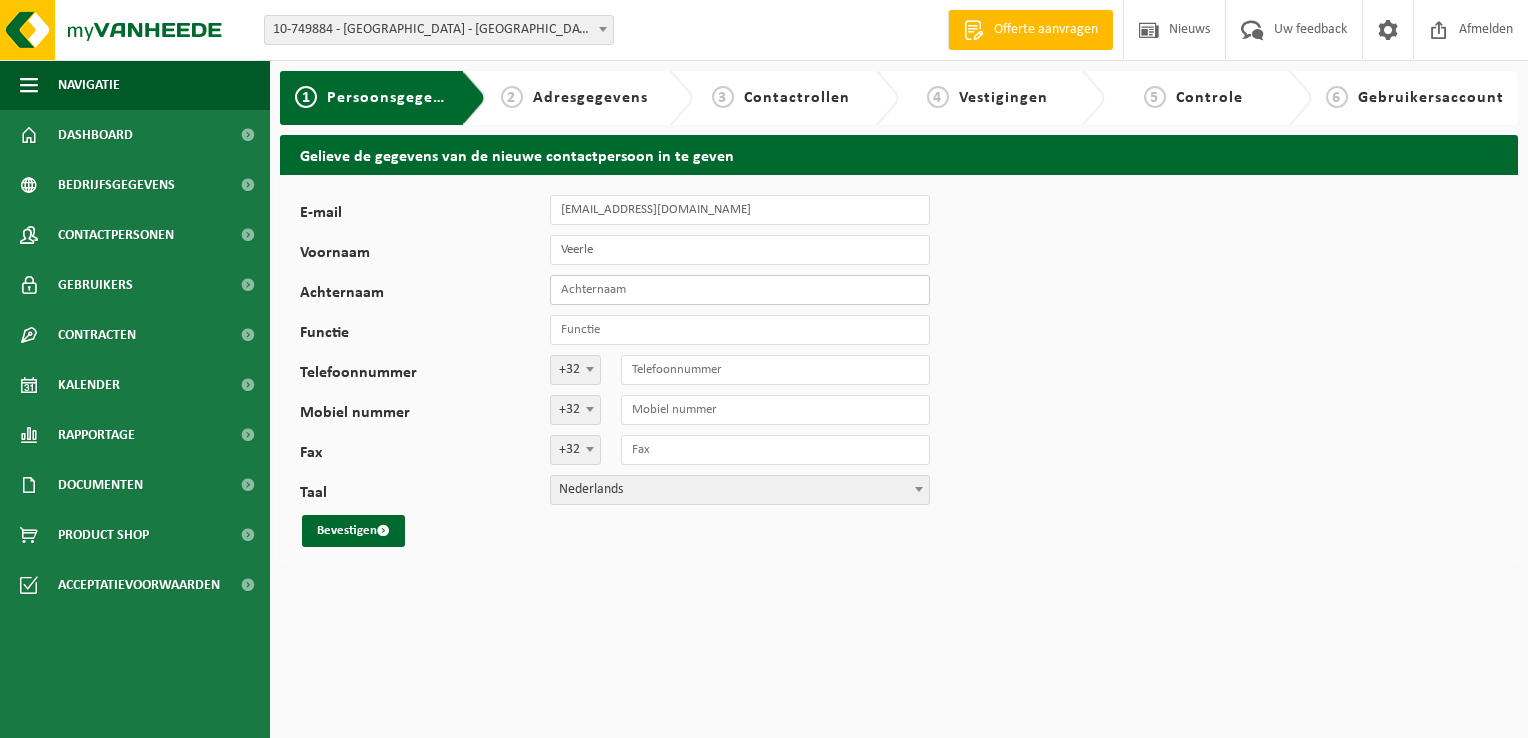 click on "Achternaam" at bounding box center (740, 290) 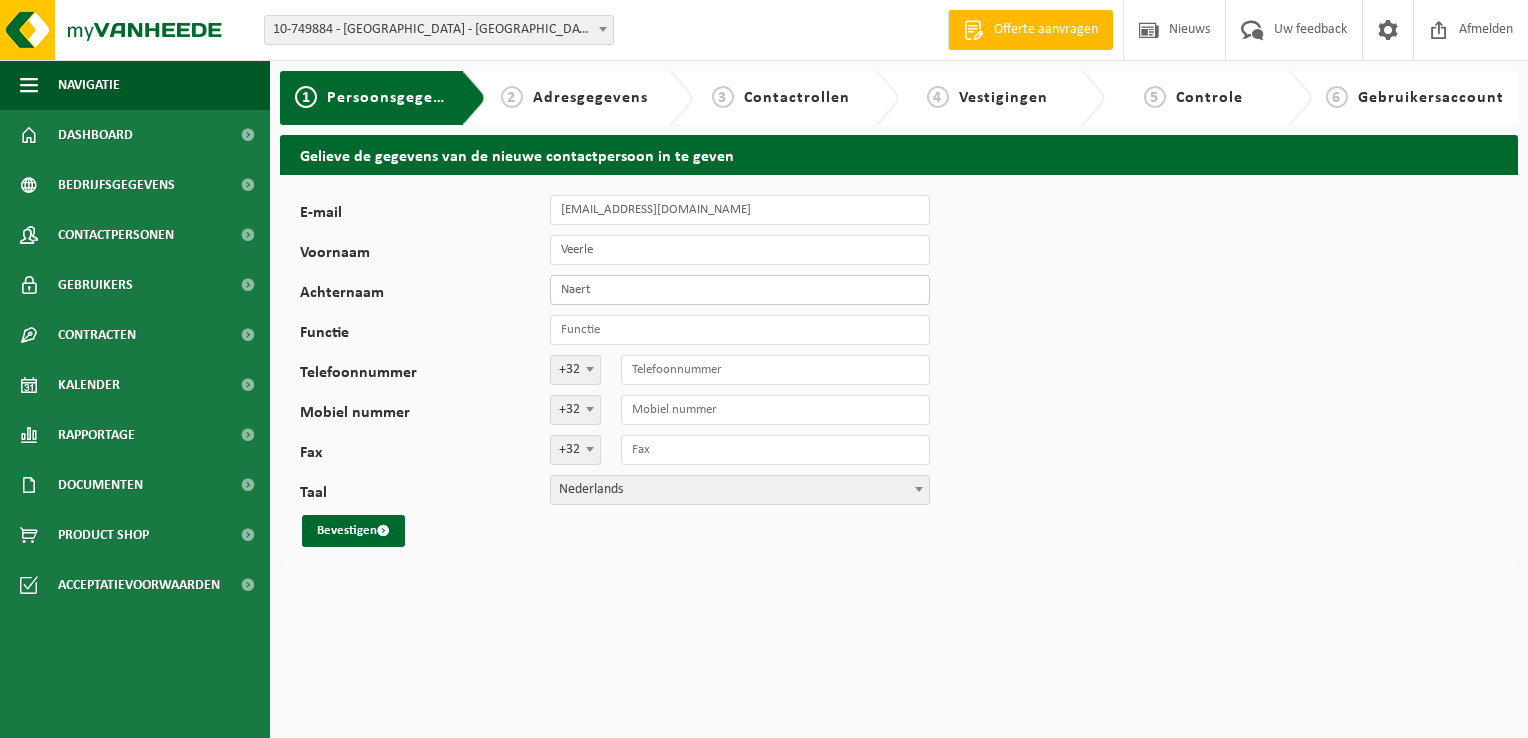 type on "Naert" 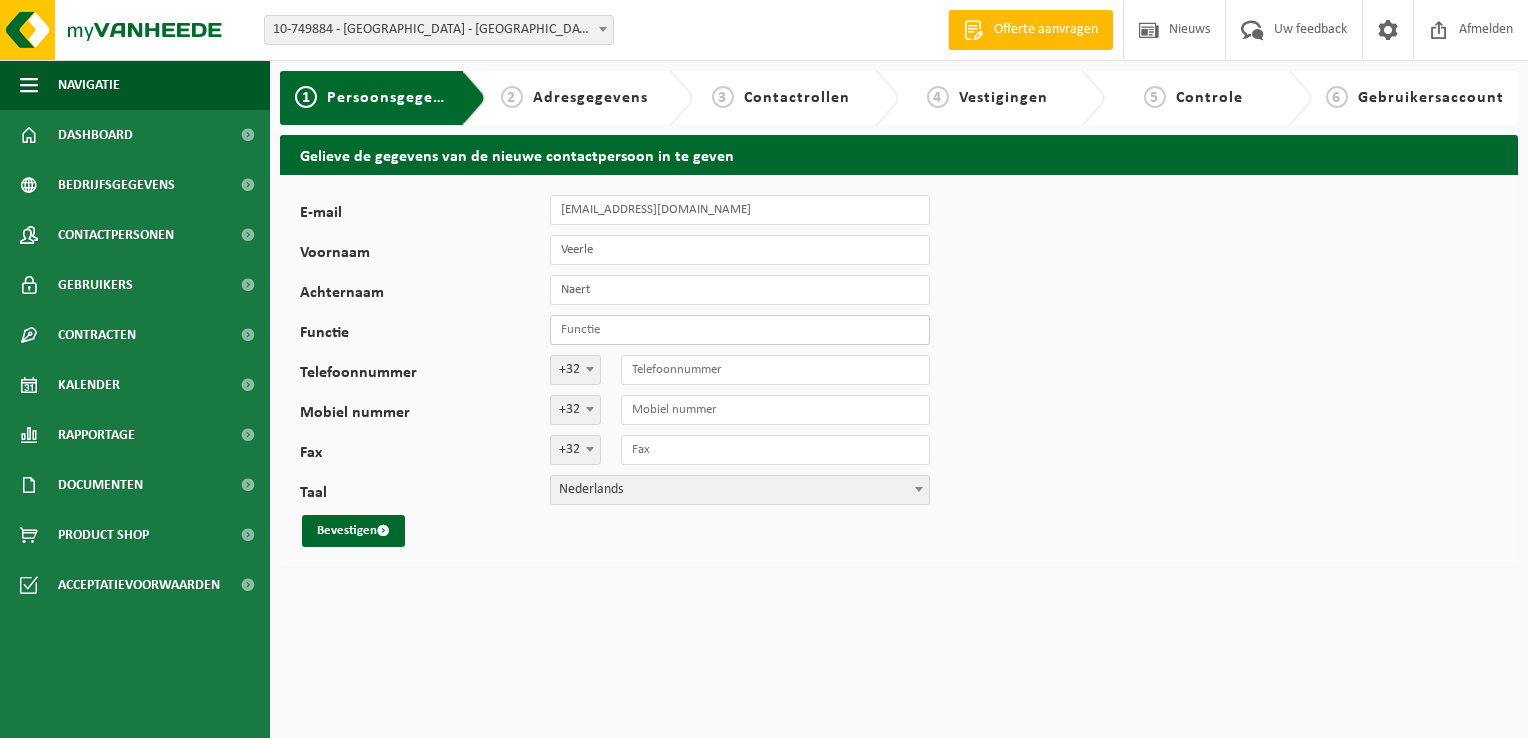 click on "Functie" at bounding box center [740, 330] 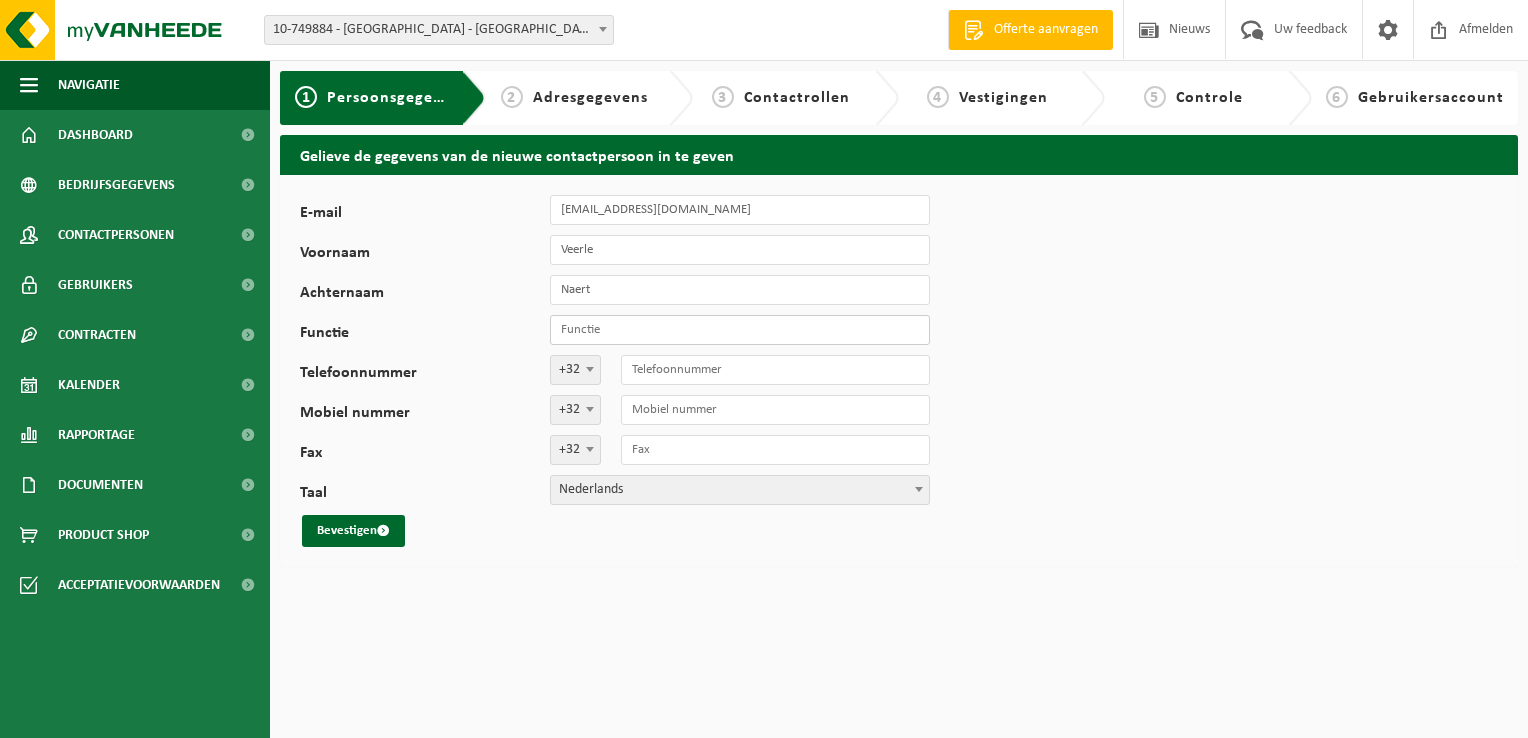 type on "directeur" 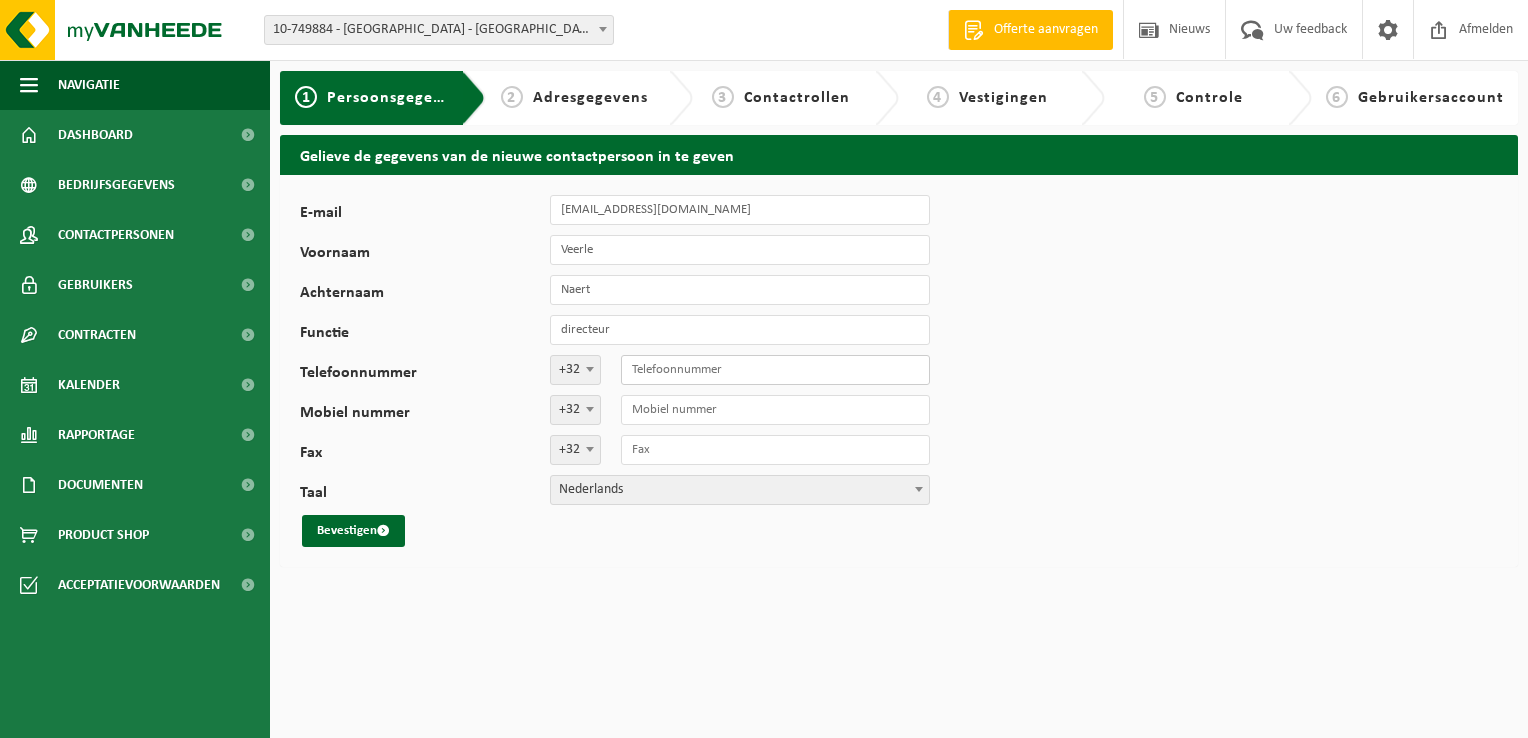 click on "Telefoonnummer" at bounding box center (775, 370) 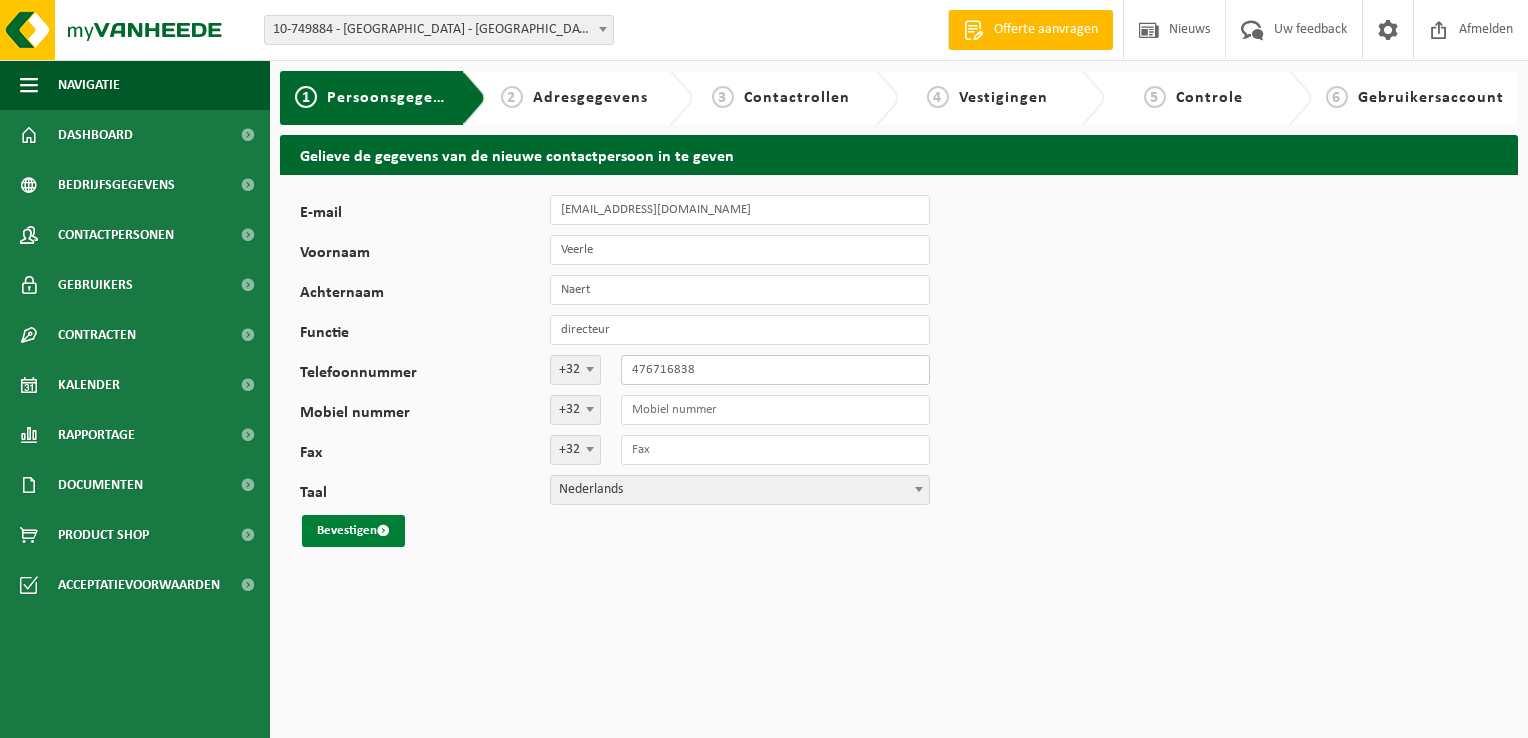 type on "476716838" 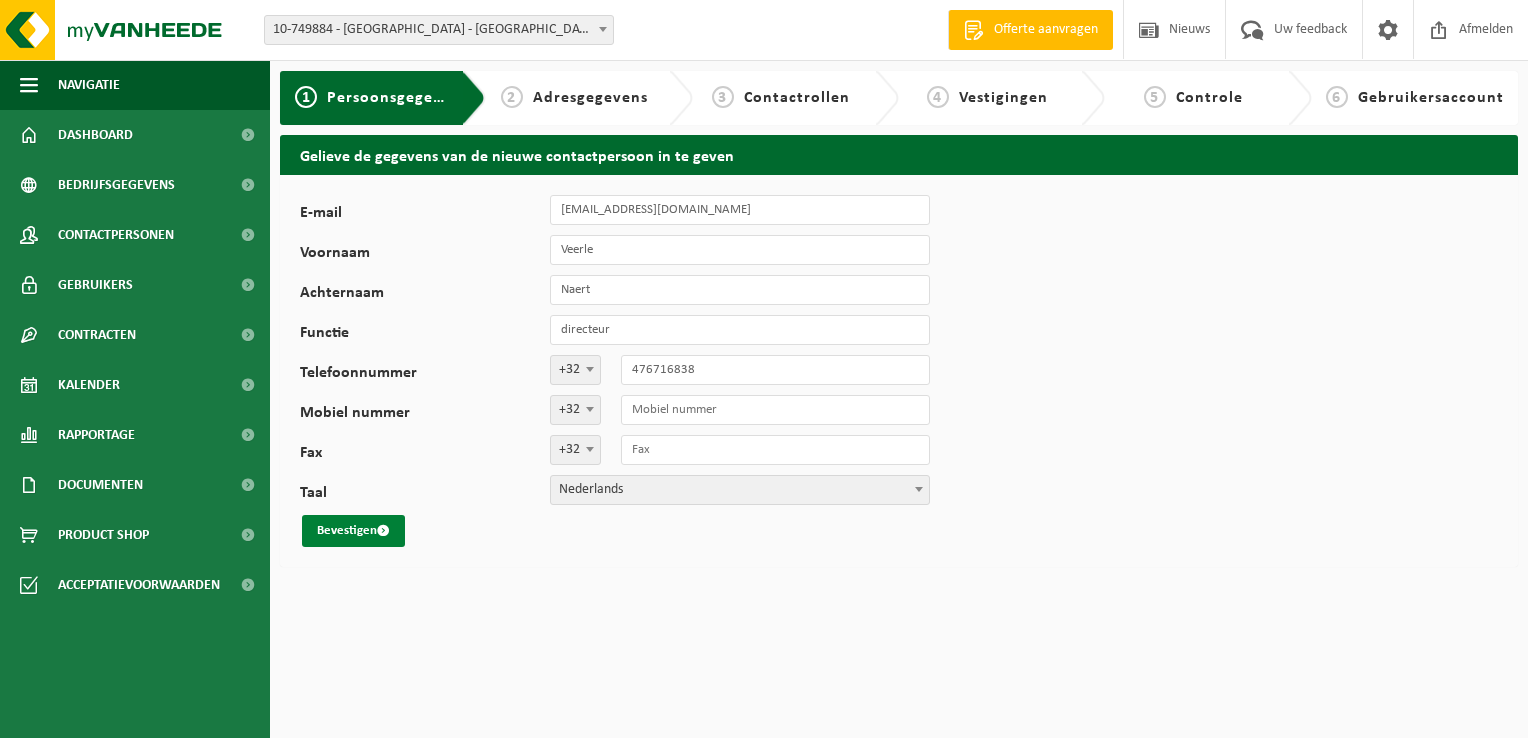 click on "Bevestigen" at bounding box center (353, 531) 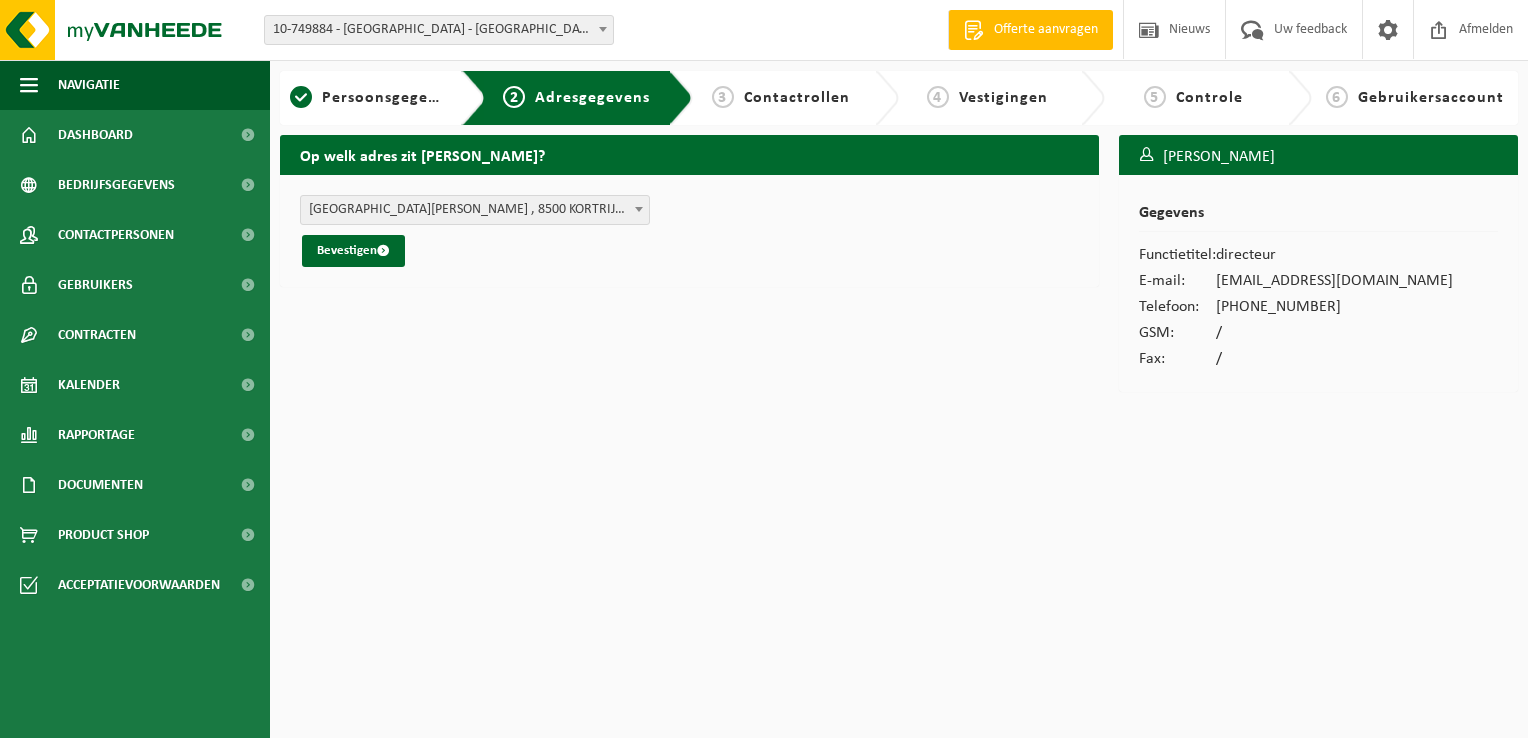 scroll, scrollTop: 0, scrollLeft: 0, axis: both 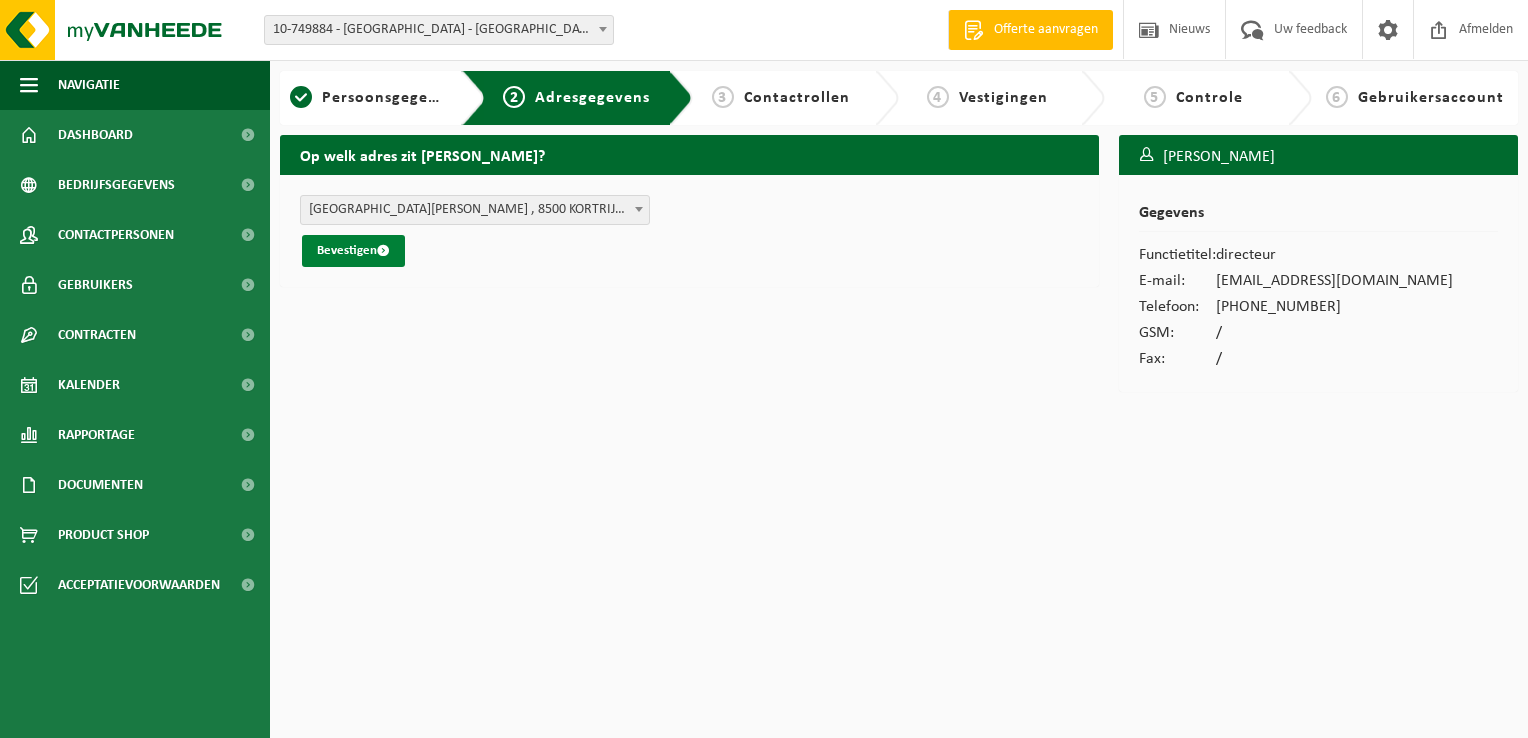 click on "Bevestigen" at bounding box center [353, 251] 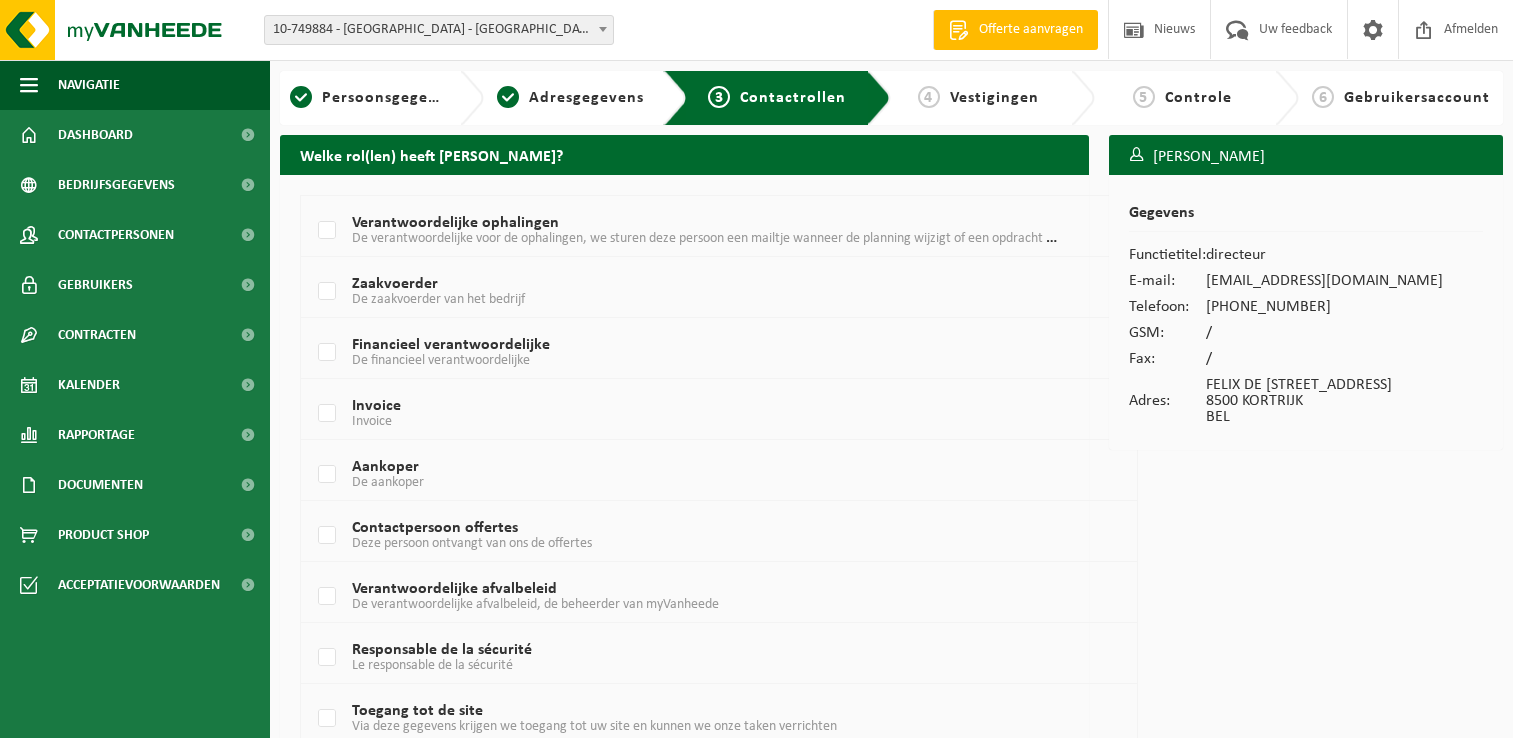 scroll, scrollTop: 0, scrollLeft: 0, axis: both 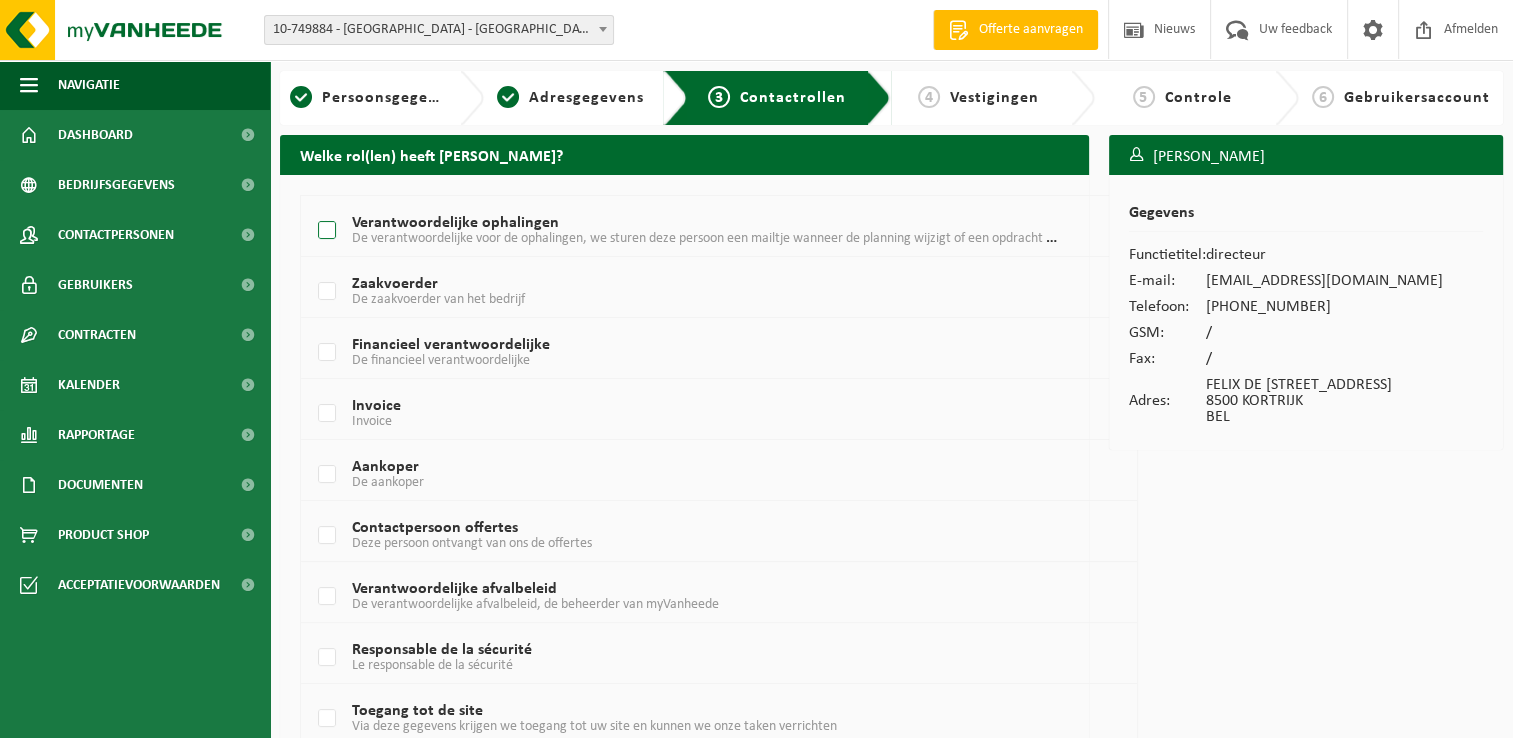 click on "Verantwoordelijke ophalingen   De verantwoordelijke voor de ophalingen, we sturen deze persoon een mailtje wanneer de planning wijzigt of een opdracht ingepland werd." at bounding box center (685, 231) 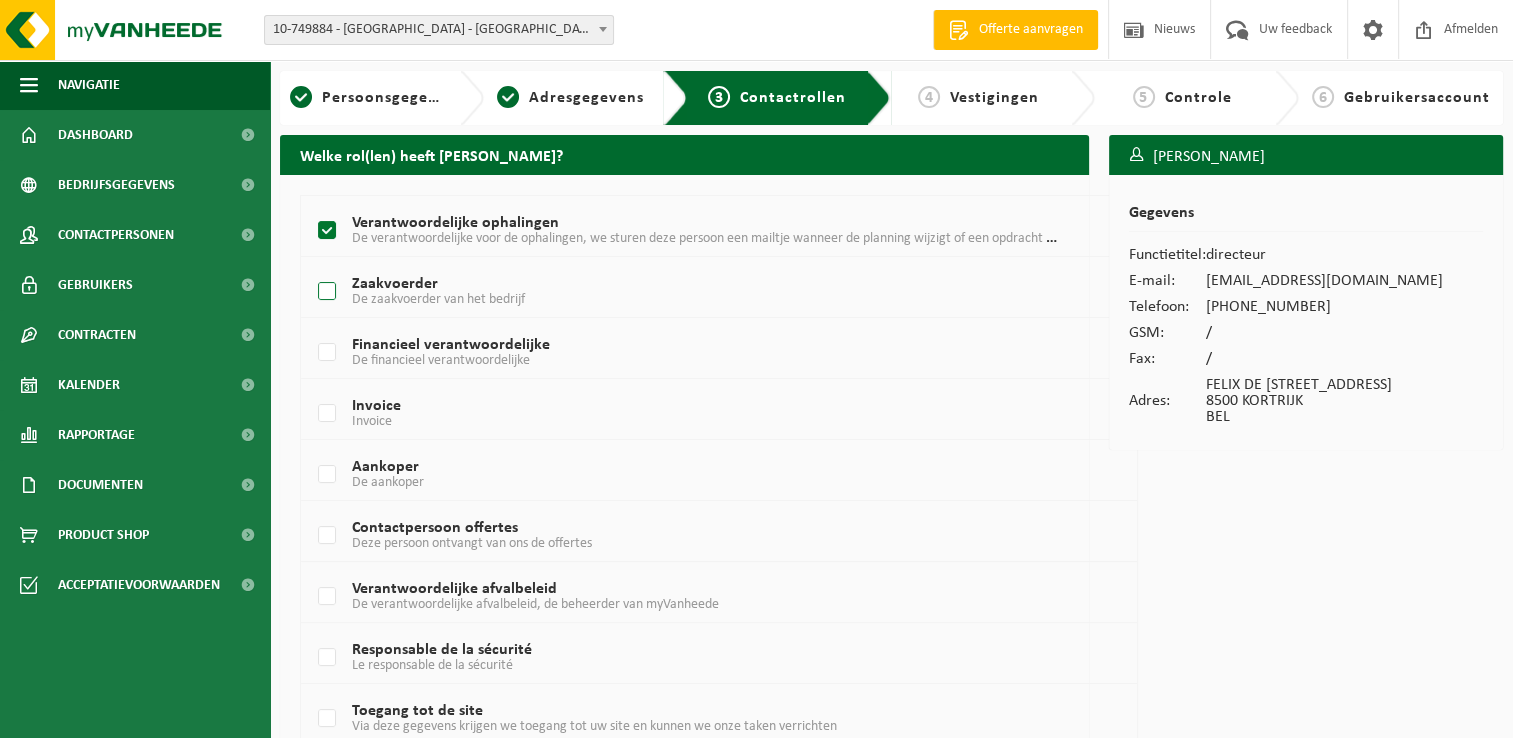 click on "Zaakvoerder   De zaakvoerder van het bedrijf" at bounding box center (685, 292) 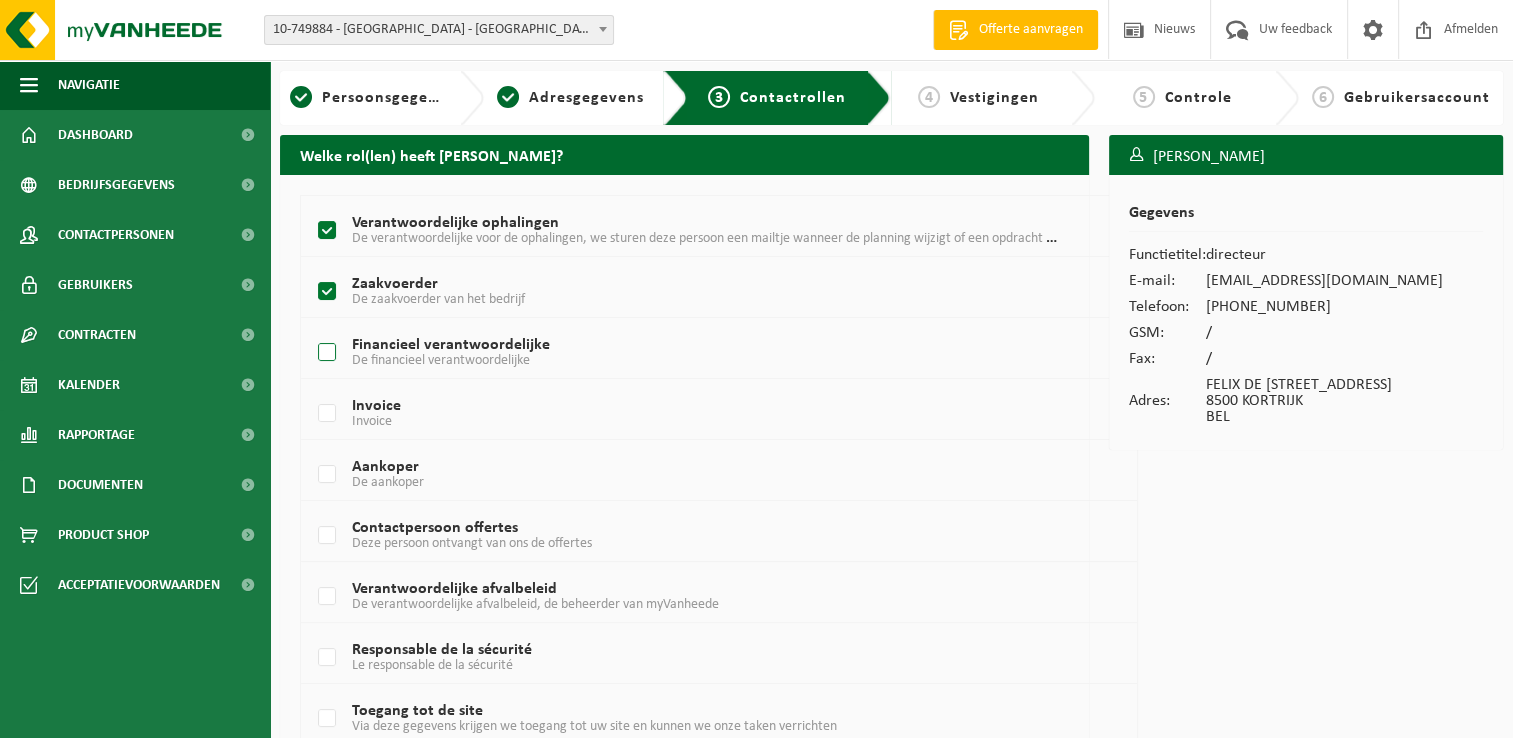 click on "Financieel verantwoordelijke   De financieel verantwoordelijke" at bounding box center (685, 353) 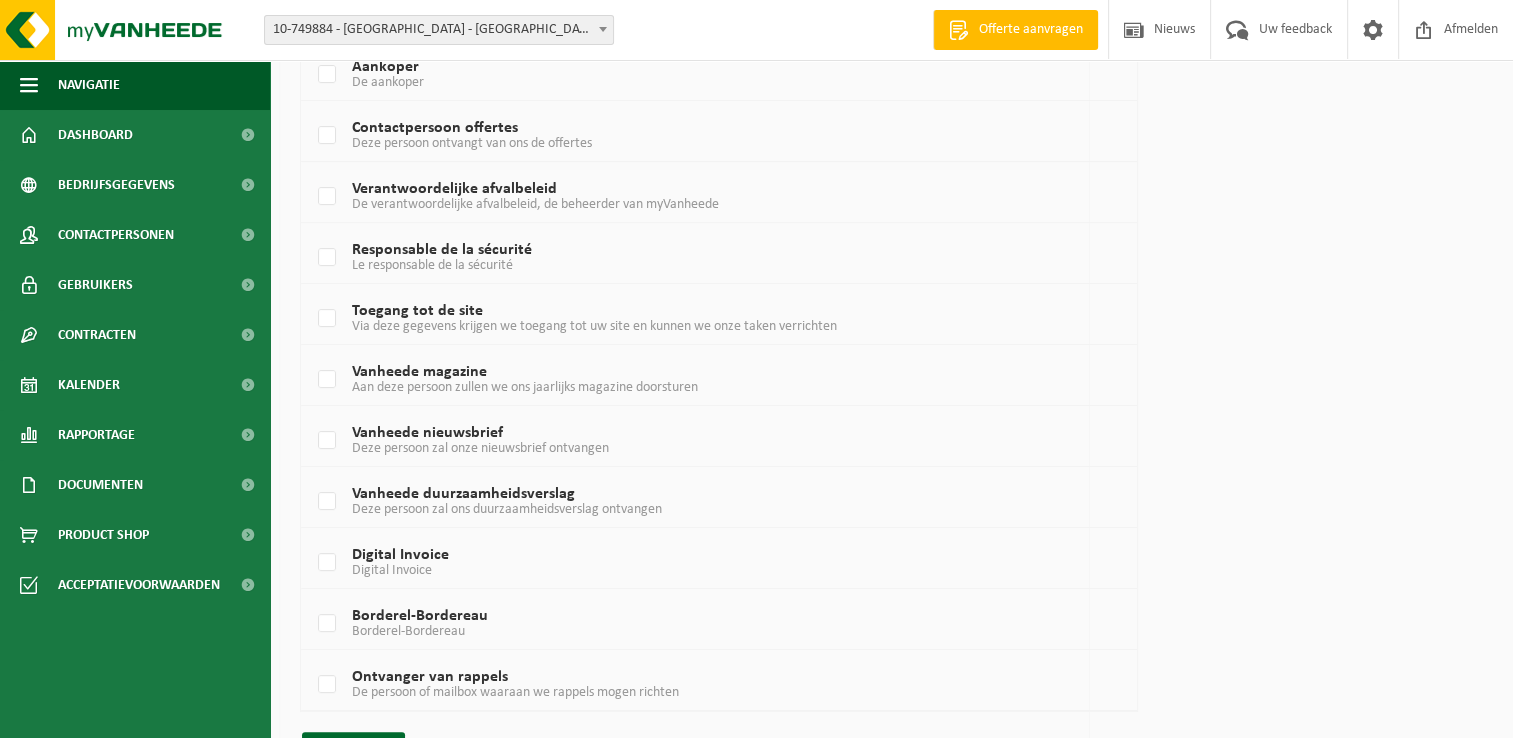 scroll, scrollTop: 451, scrollLeft: 0, axis: vertical 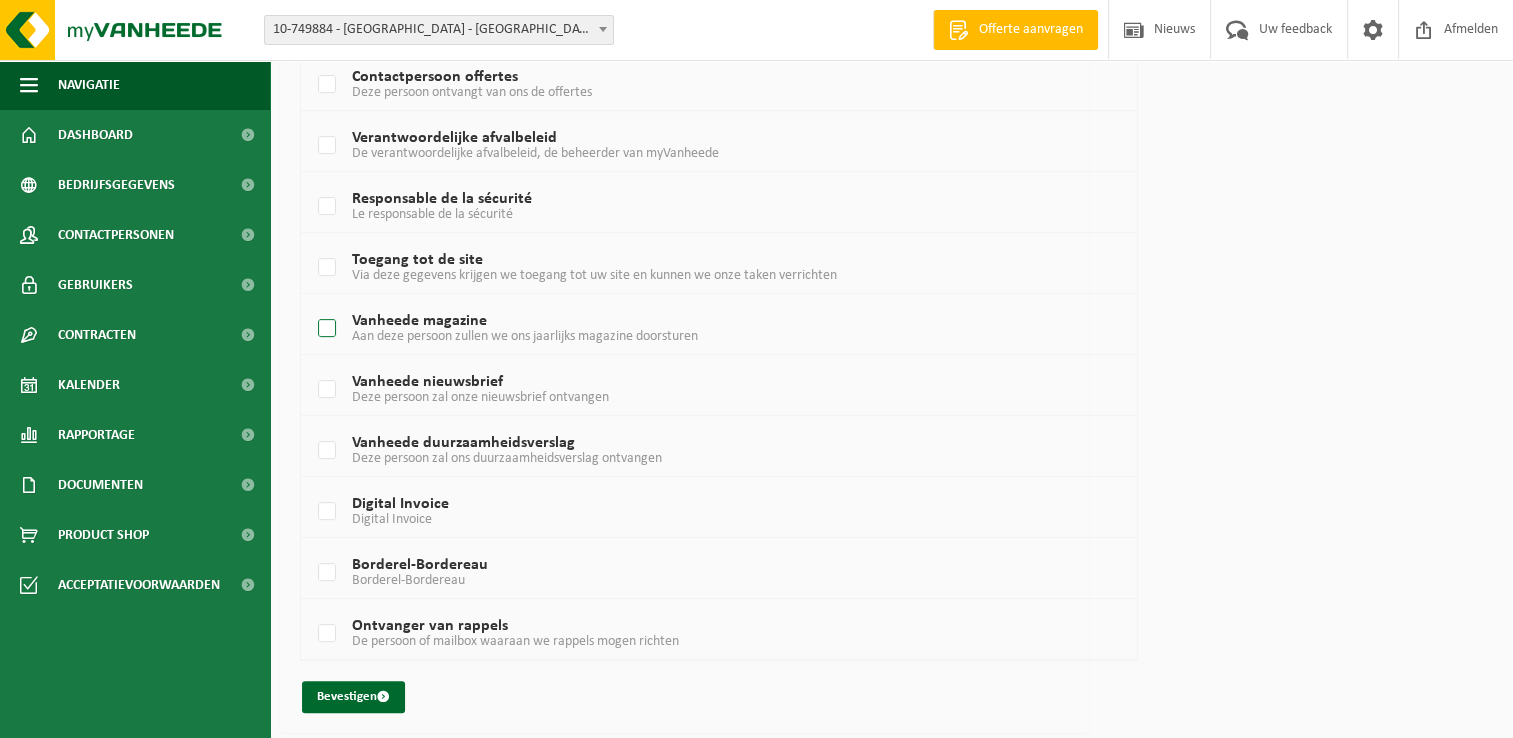 click on "Vanheede magazine   Aan deze persoon zullen we ons jaarlijks magazine doorsturen" at bounding box center (685, 329) 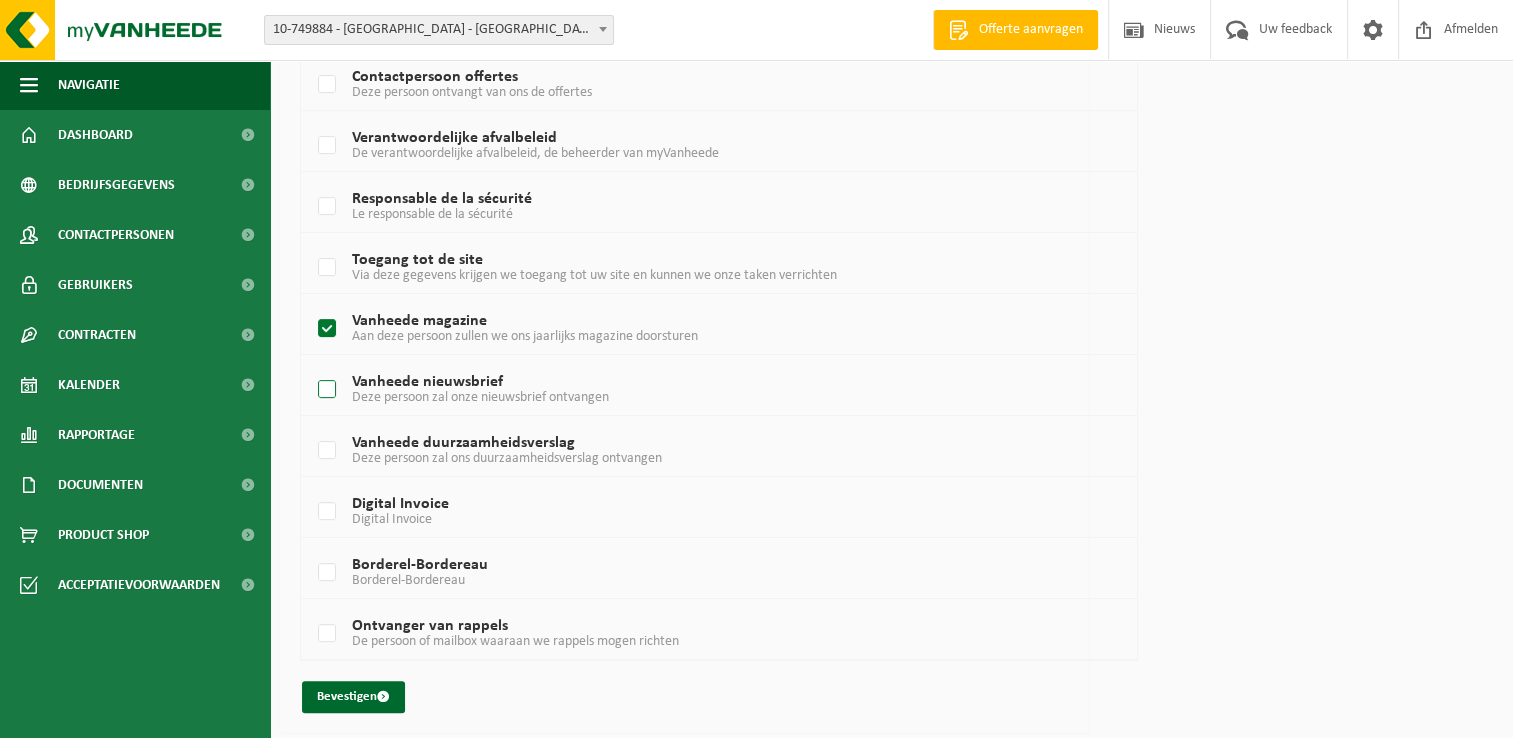 click on "Vanheede nieuwsbrief   Deze persoon zal onze nieuwsbrief ontvangen" at bounding box center [685, 390] 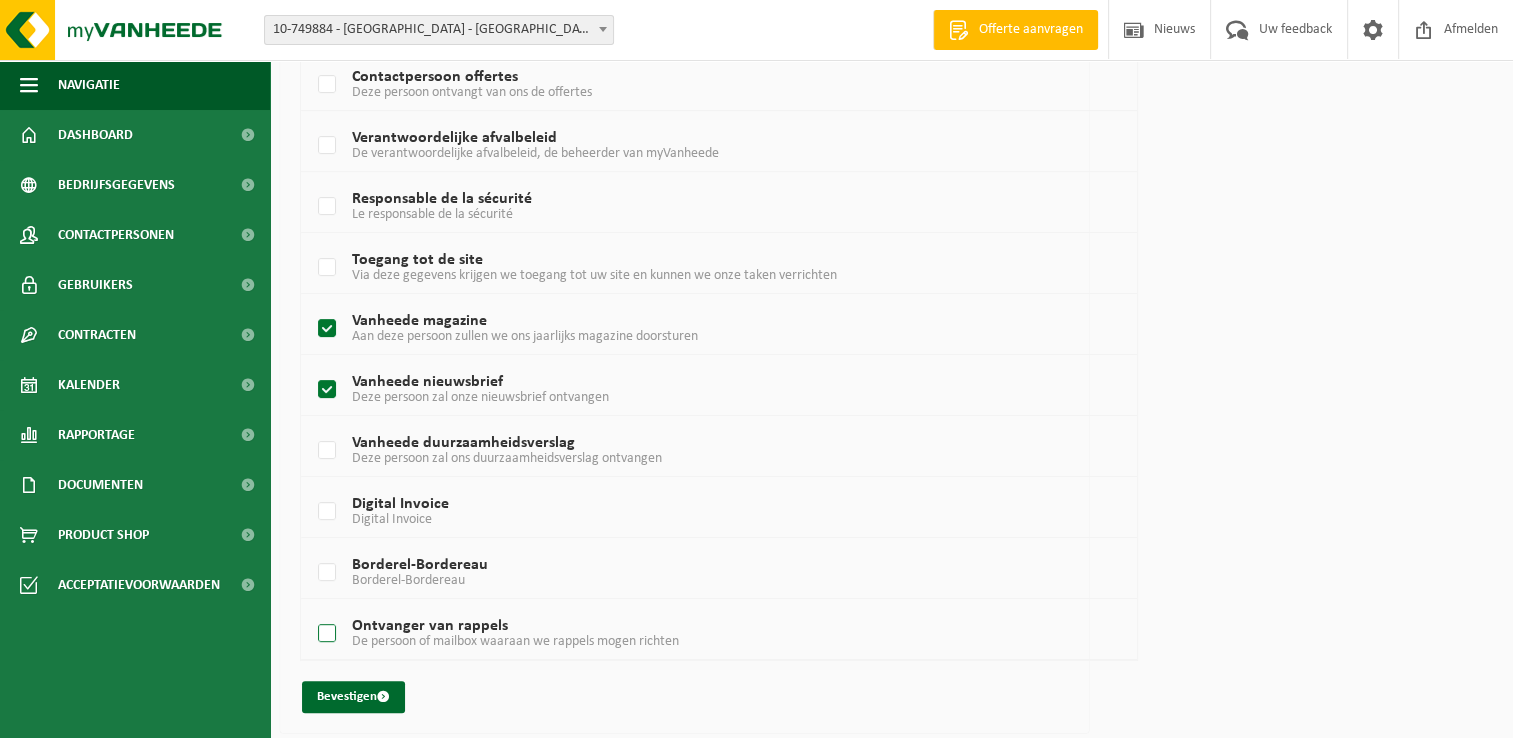 click on "Ontvanger van rappels   De persoon of mailbox waaraan we rappels mogen richten" at bounding box center (685, 634) 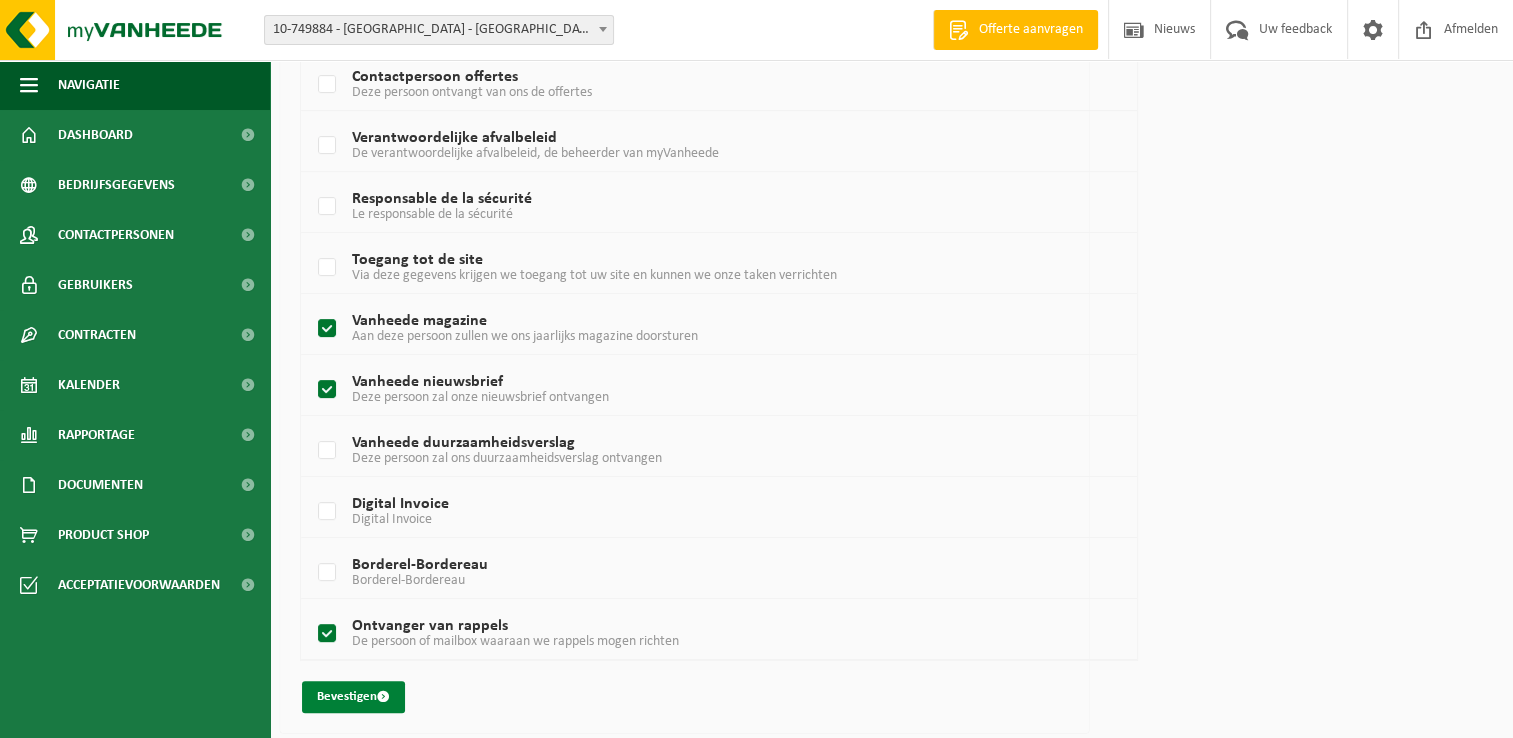 click on "Bevestigen" at bounding box center (353, 697) 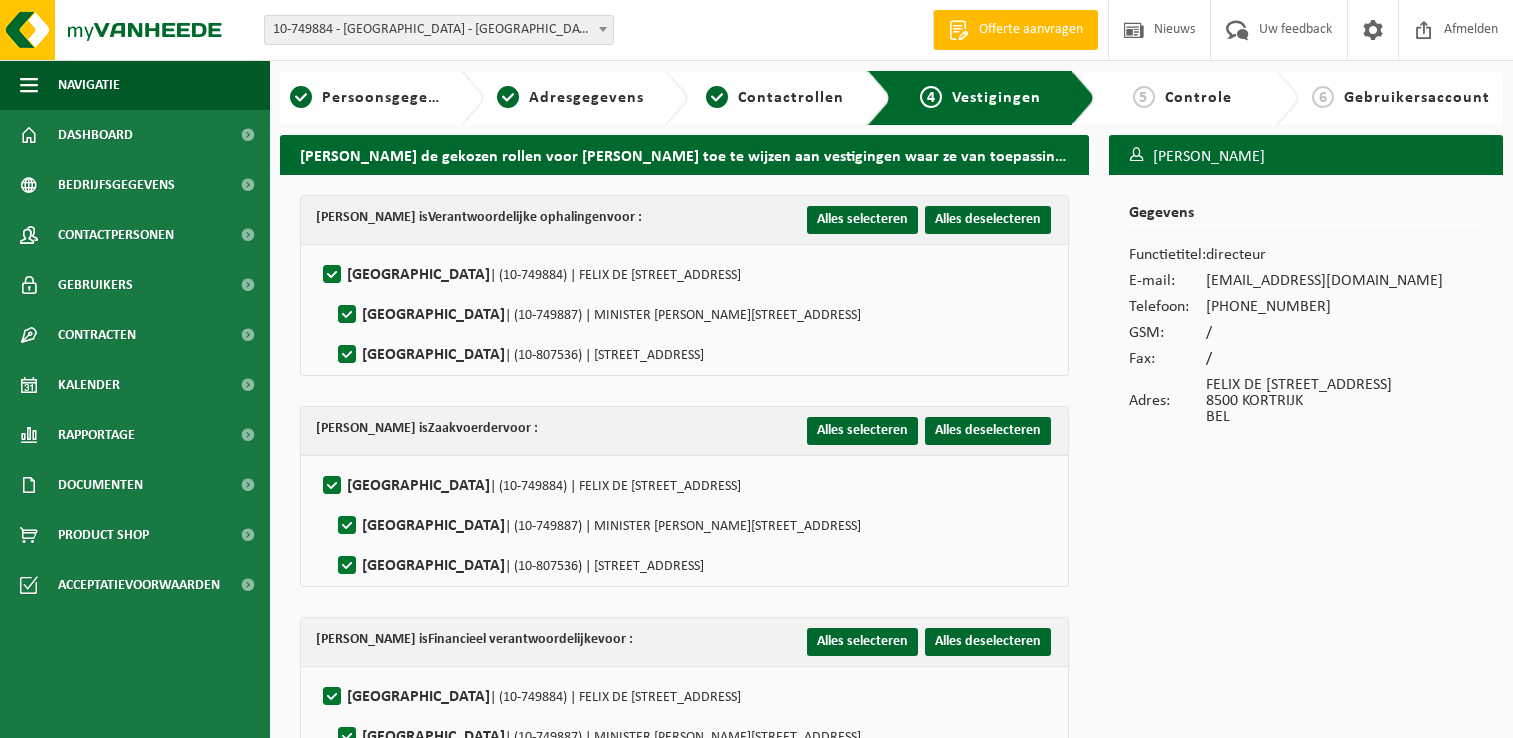 scroll, scrollTop: 0, scrollLeft: 0, axis: both 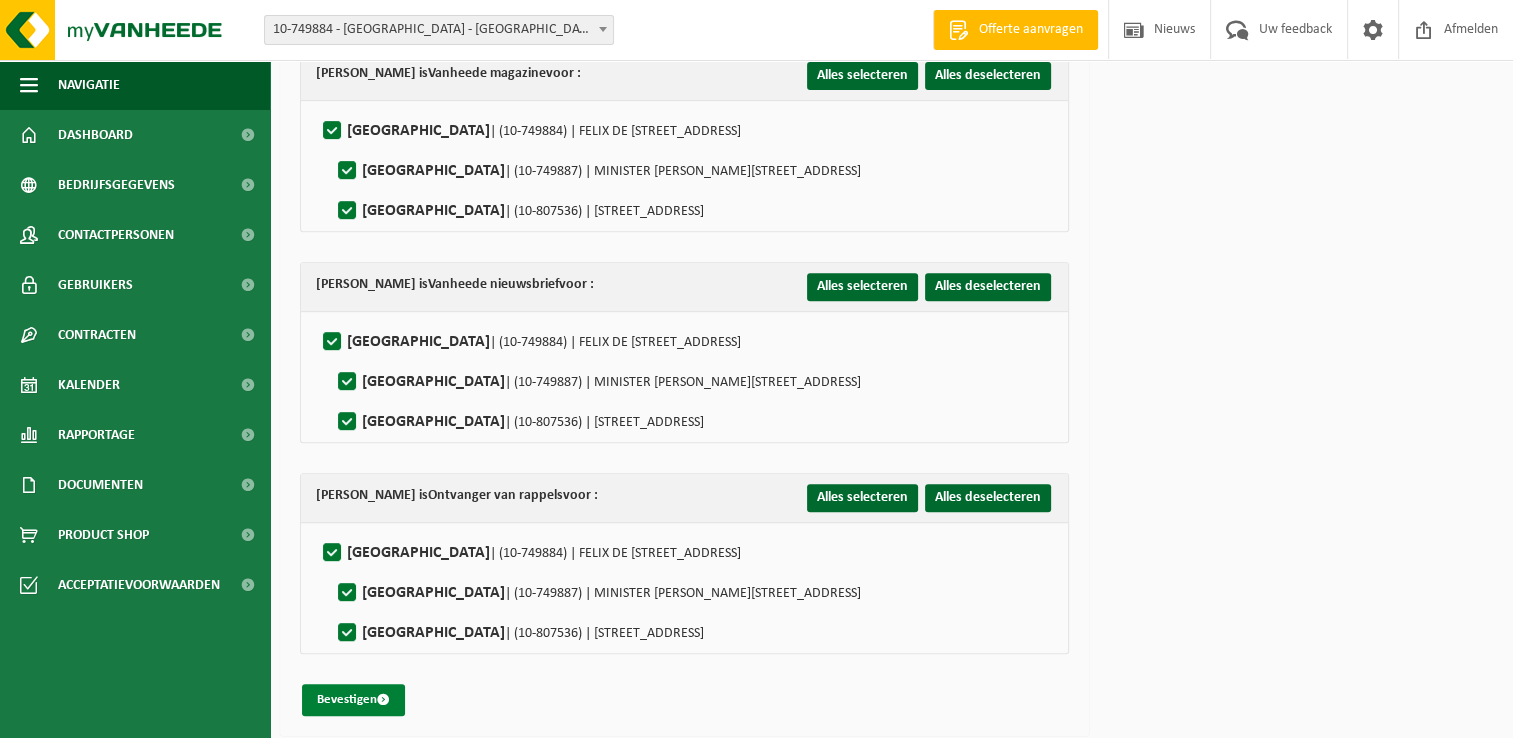 click on "Bevestigen" at bounding box center [353, 700] 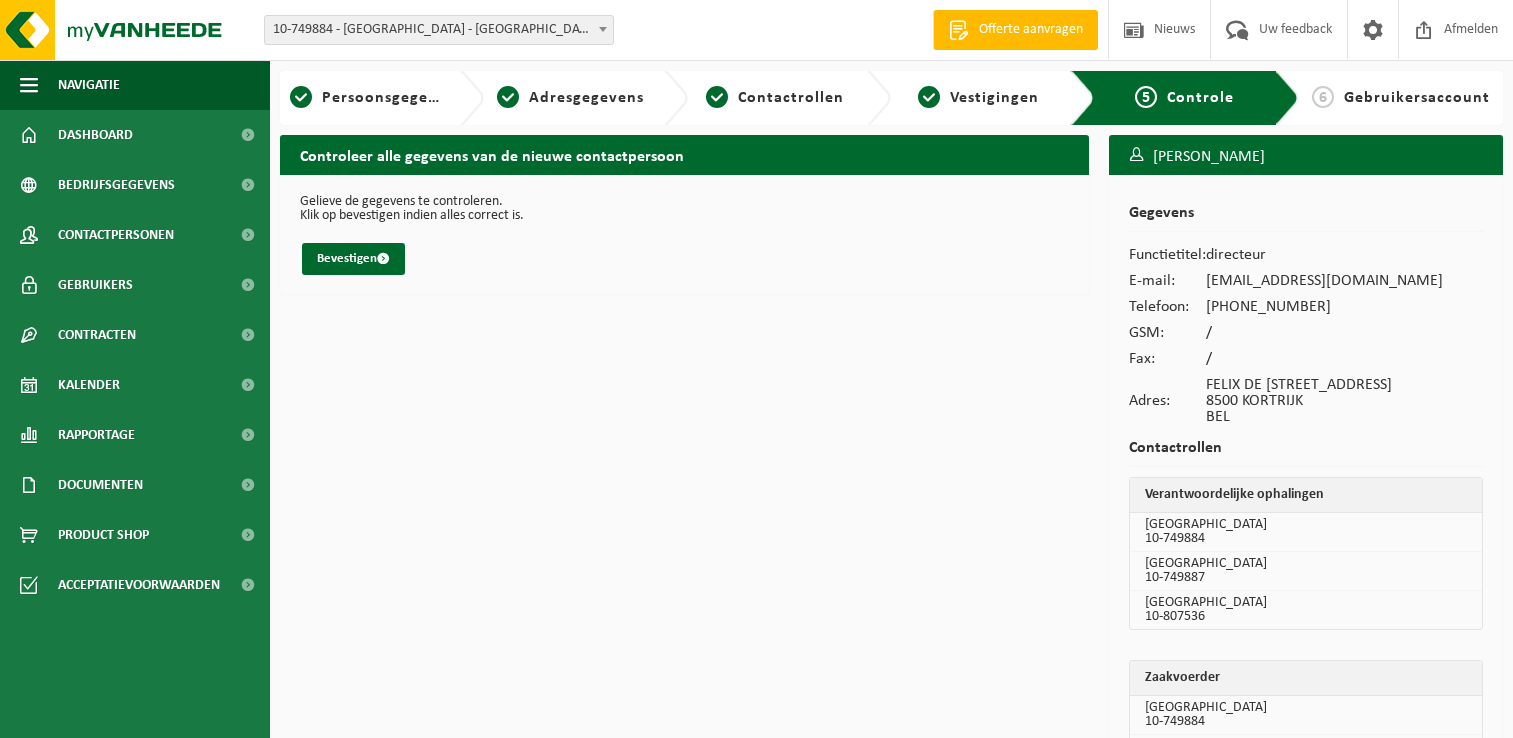 scroll, scrollTop: 0, scrollLeft: 0, axis: both 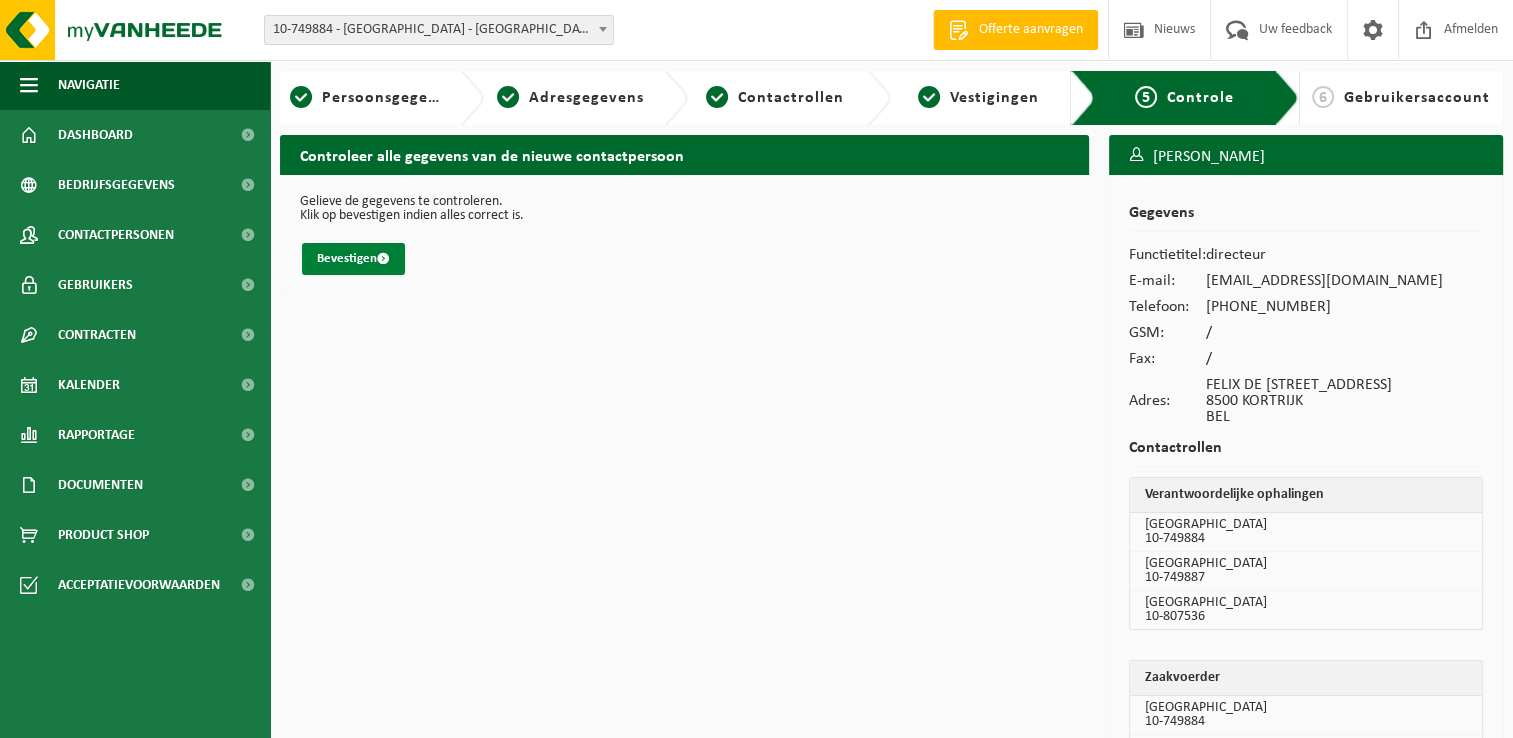 click on "Bevestigen" at bounding box center (353, 259) 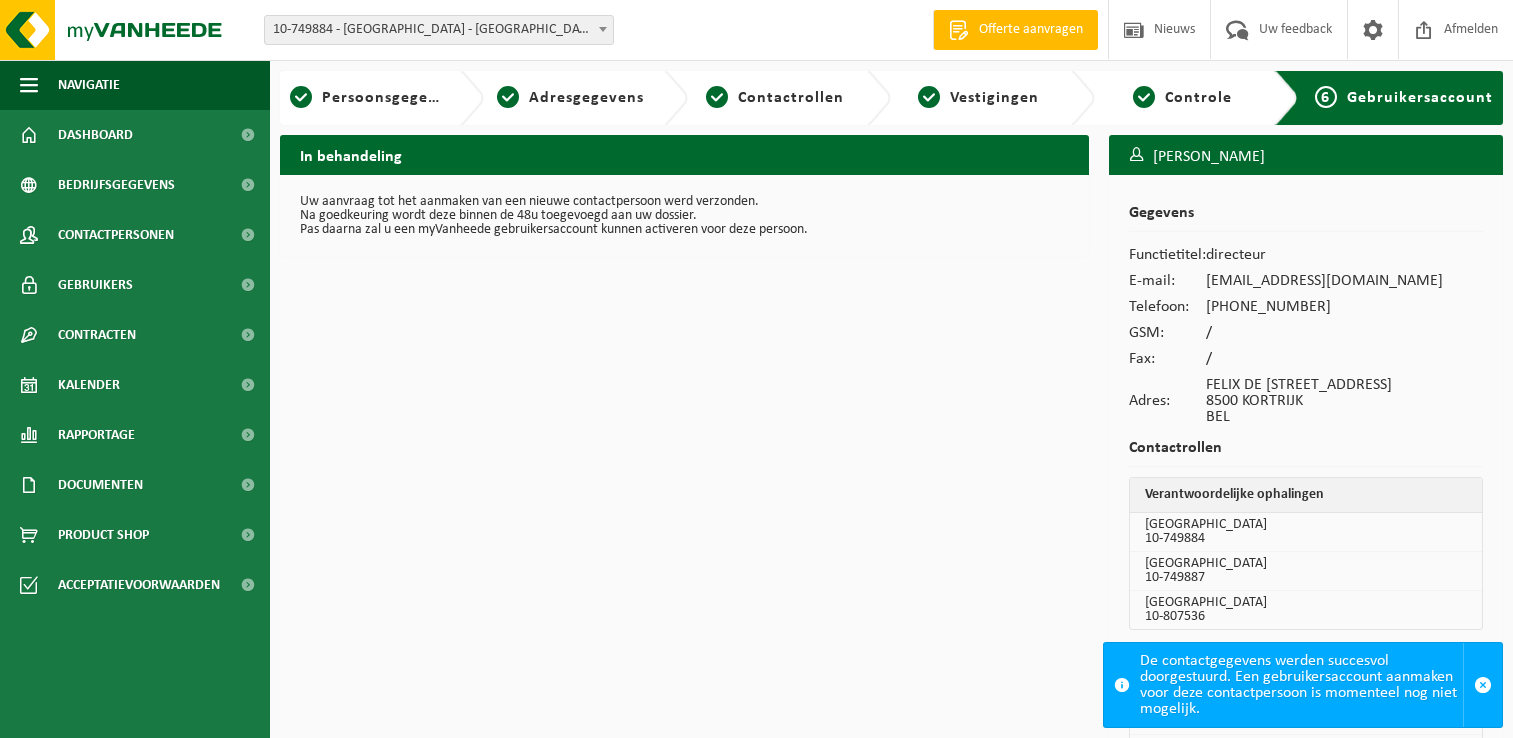 scroll, scrollTop: 0, scrollLeft: 0, axis: both 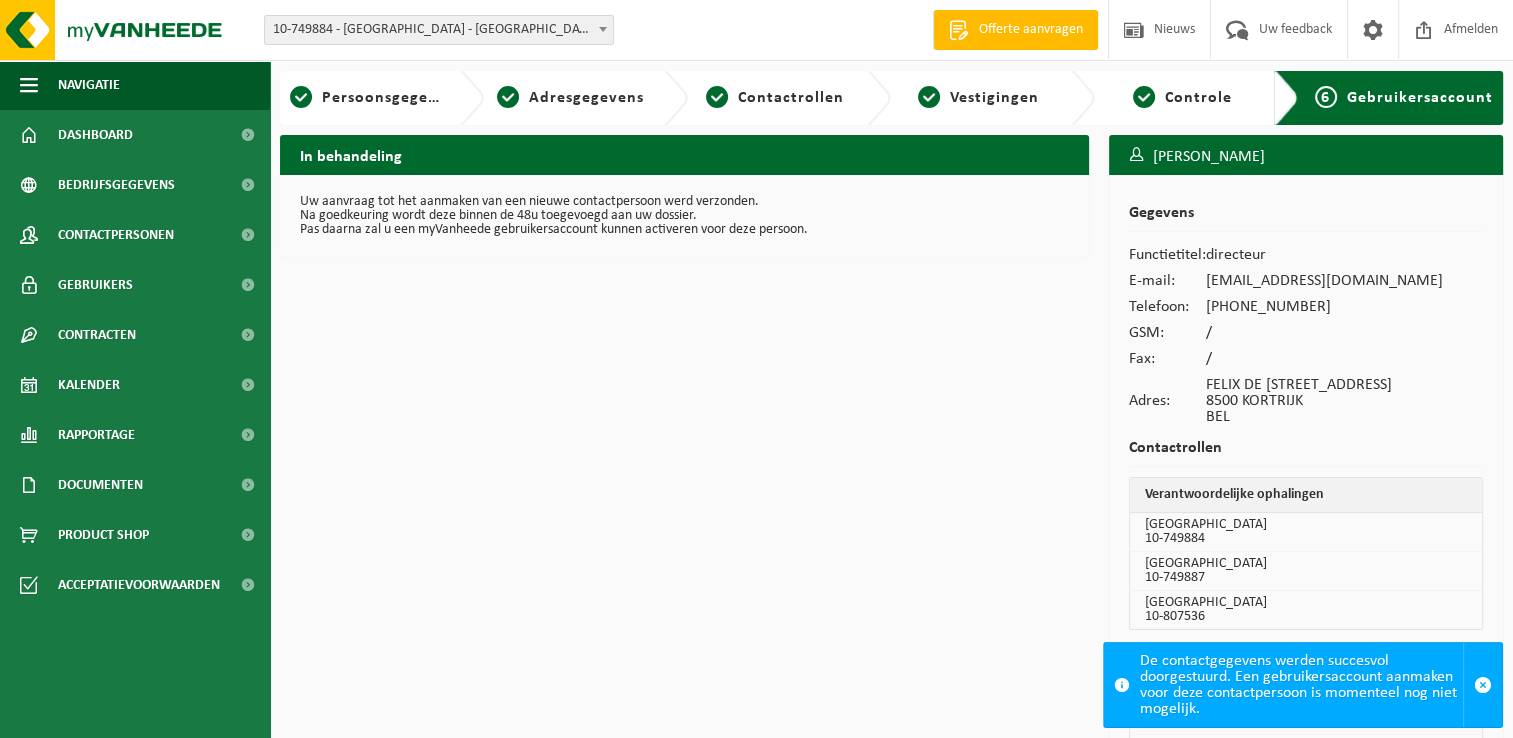 click at bounding box center (603, 29) 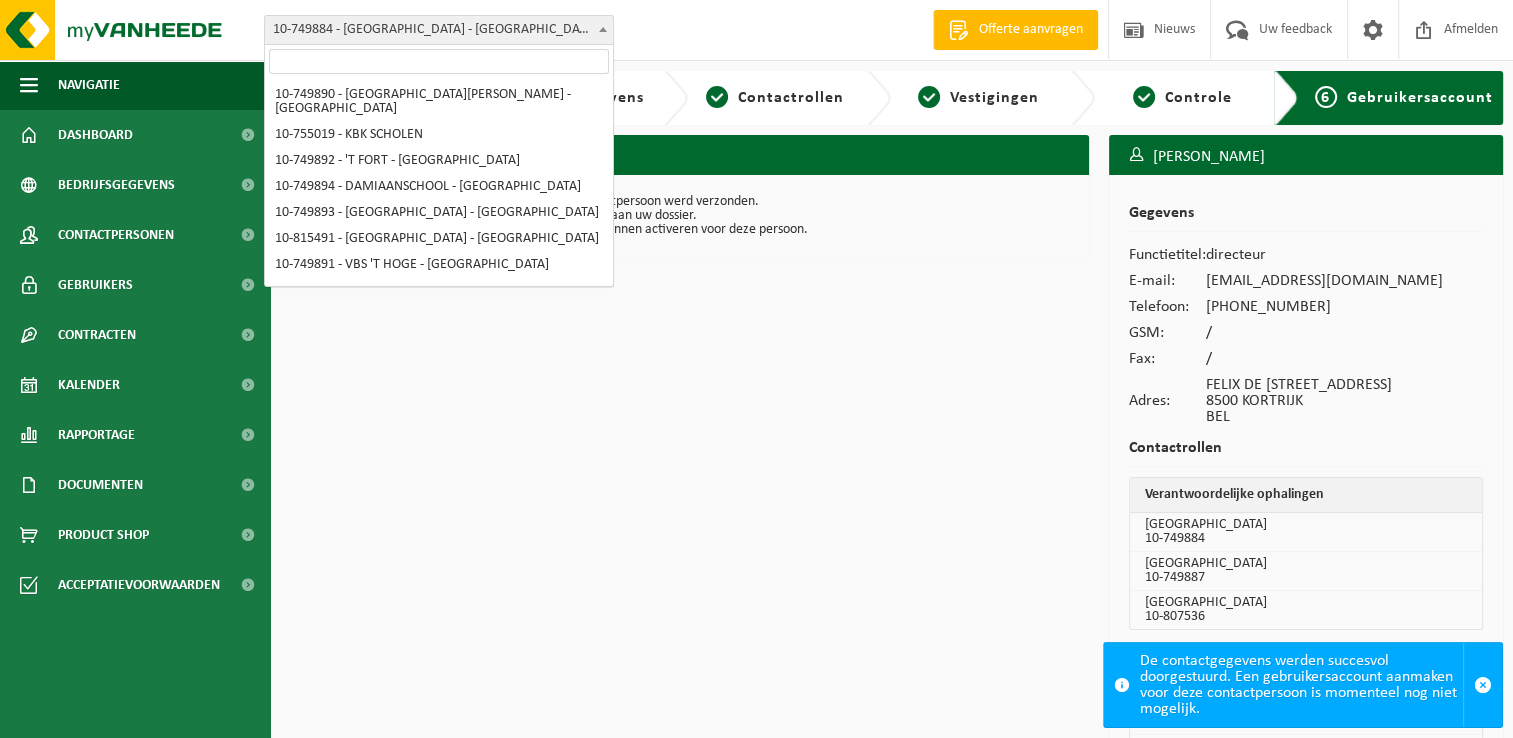 scroll, scrollTop: 256, scrollLeft: 0, axis: vertical 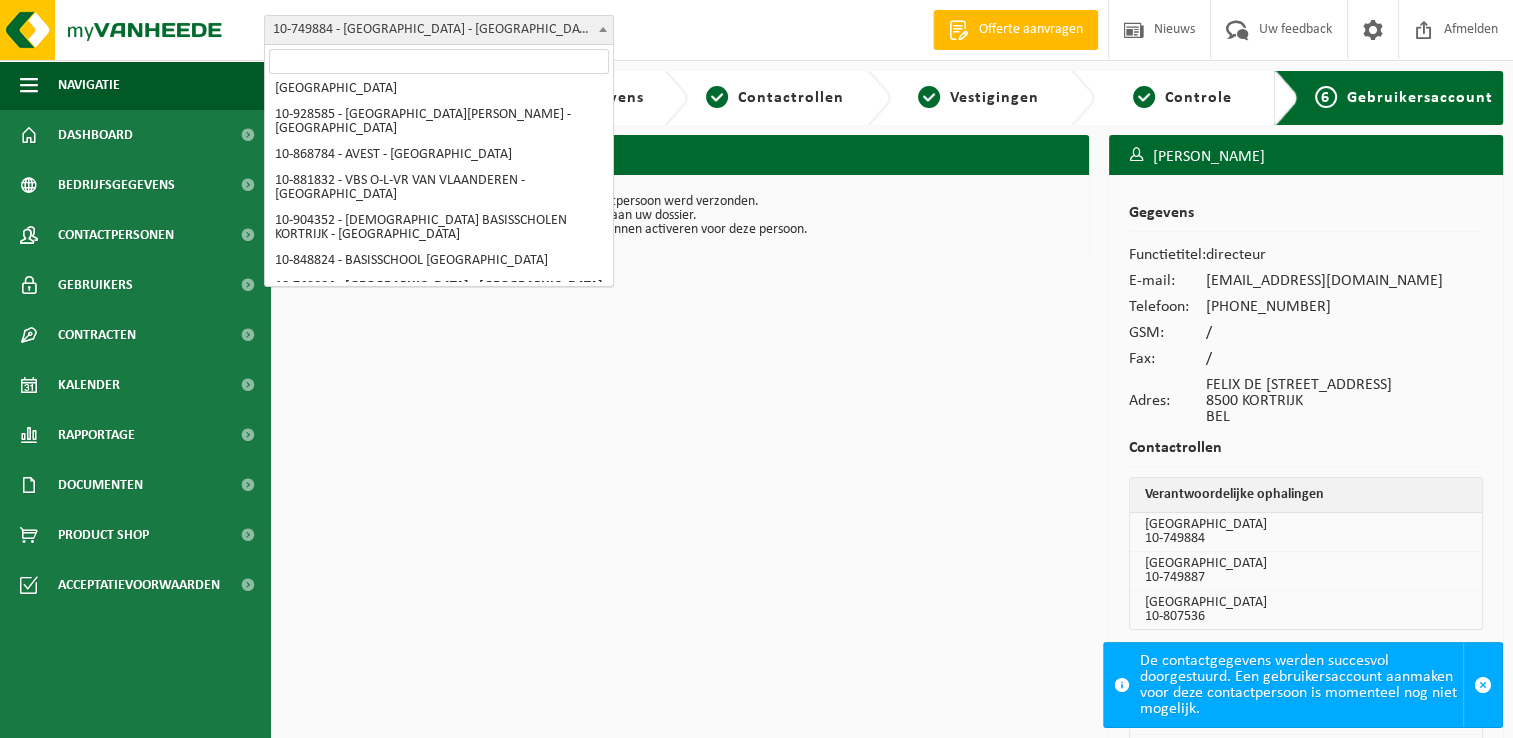 select on "7402" 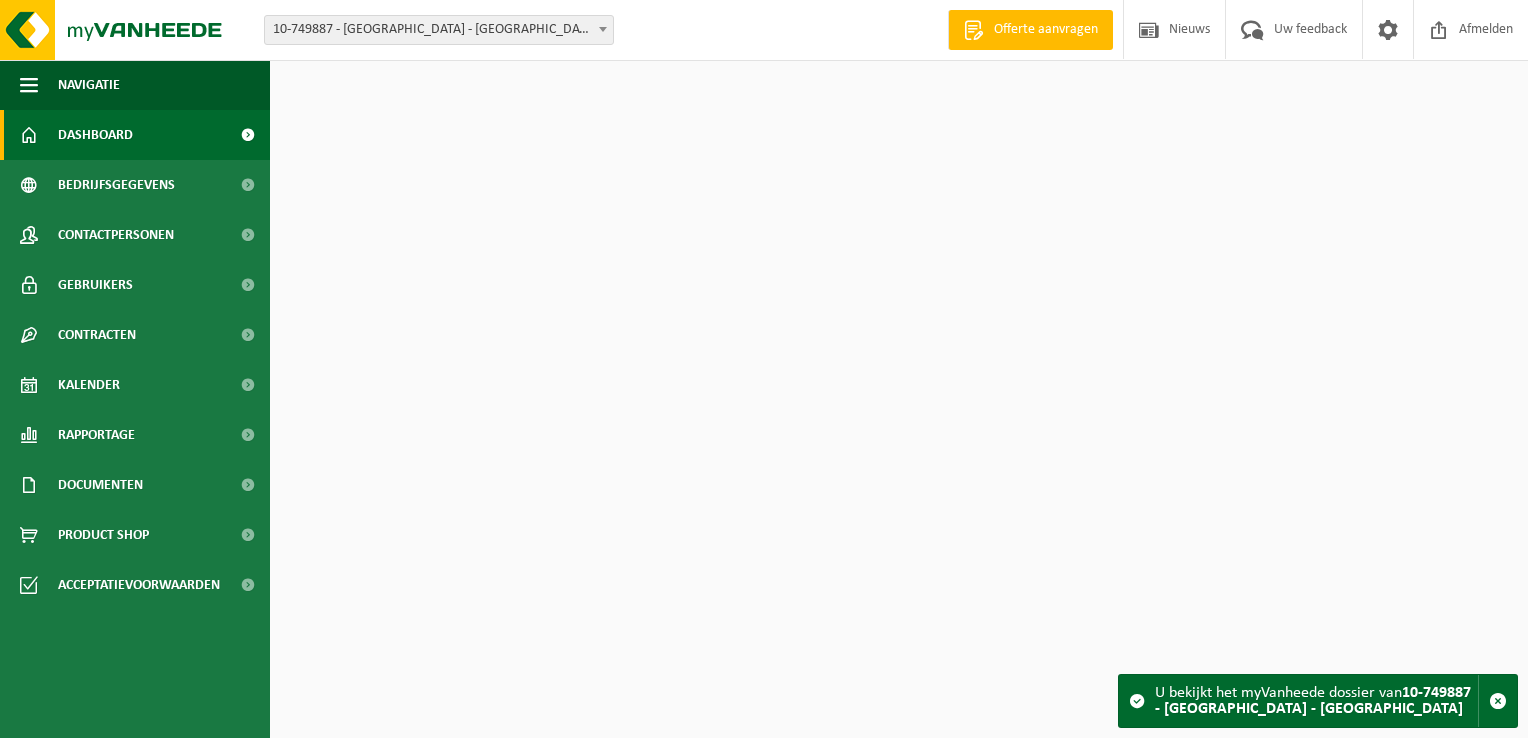 scroll, scrollTop: 0, scrollLeft: 0, axis: both 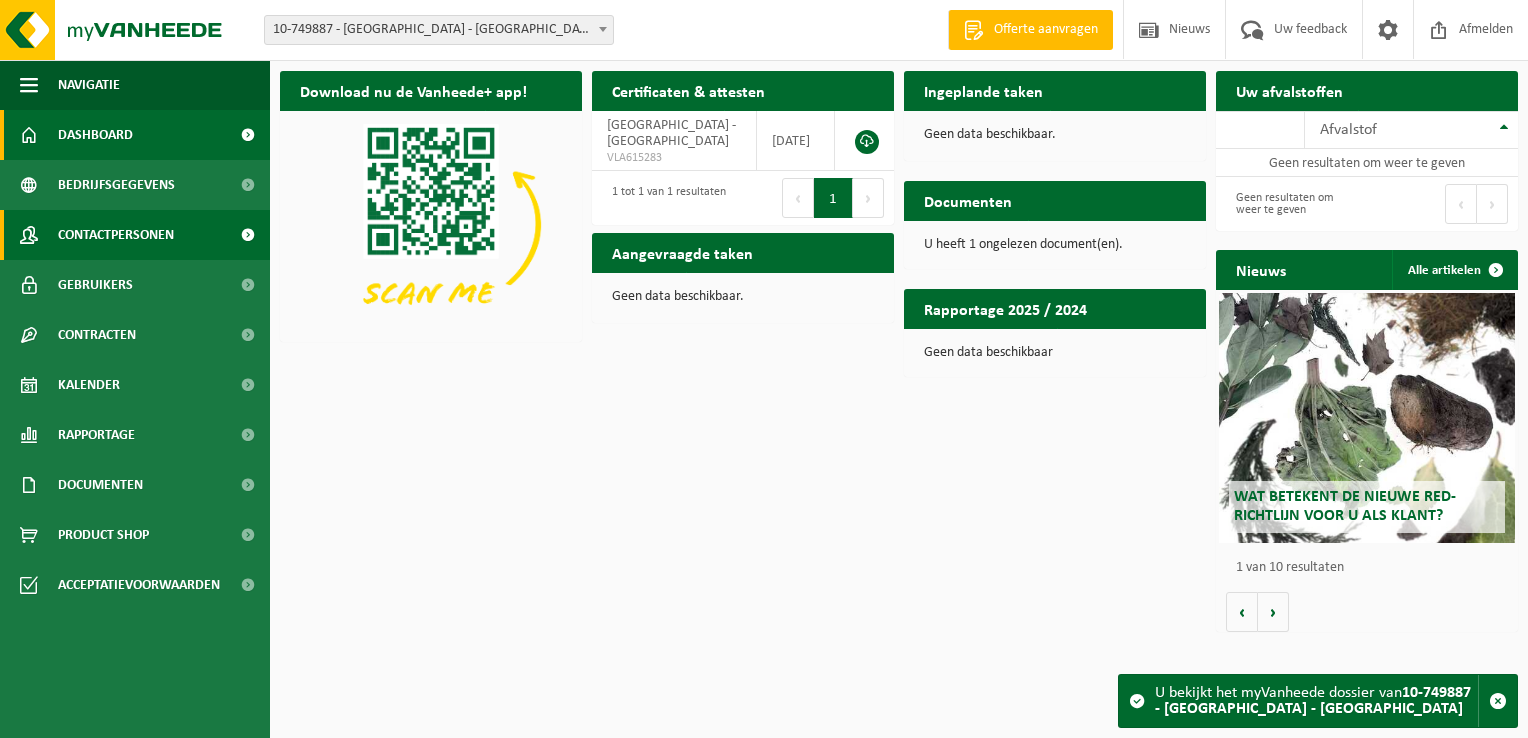 click on "Contactpersonen" at bounding box center [116, 235] 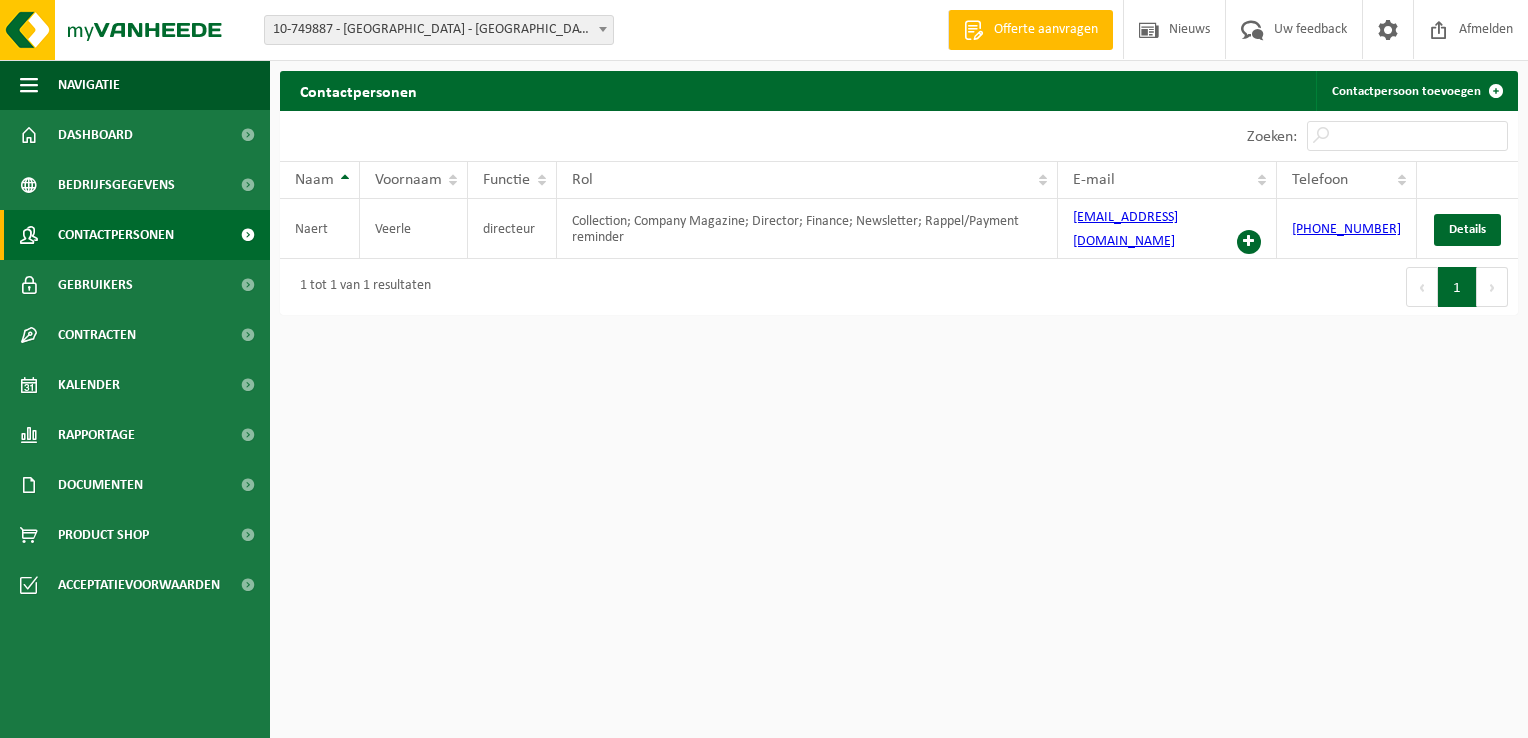 scroll, scrollTop: 0, scrollLeft: 0, axis: both 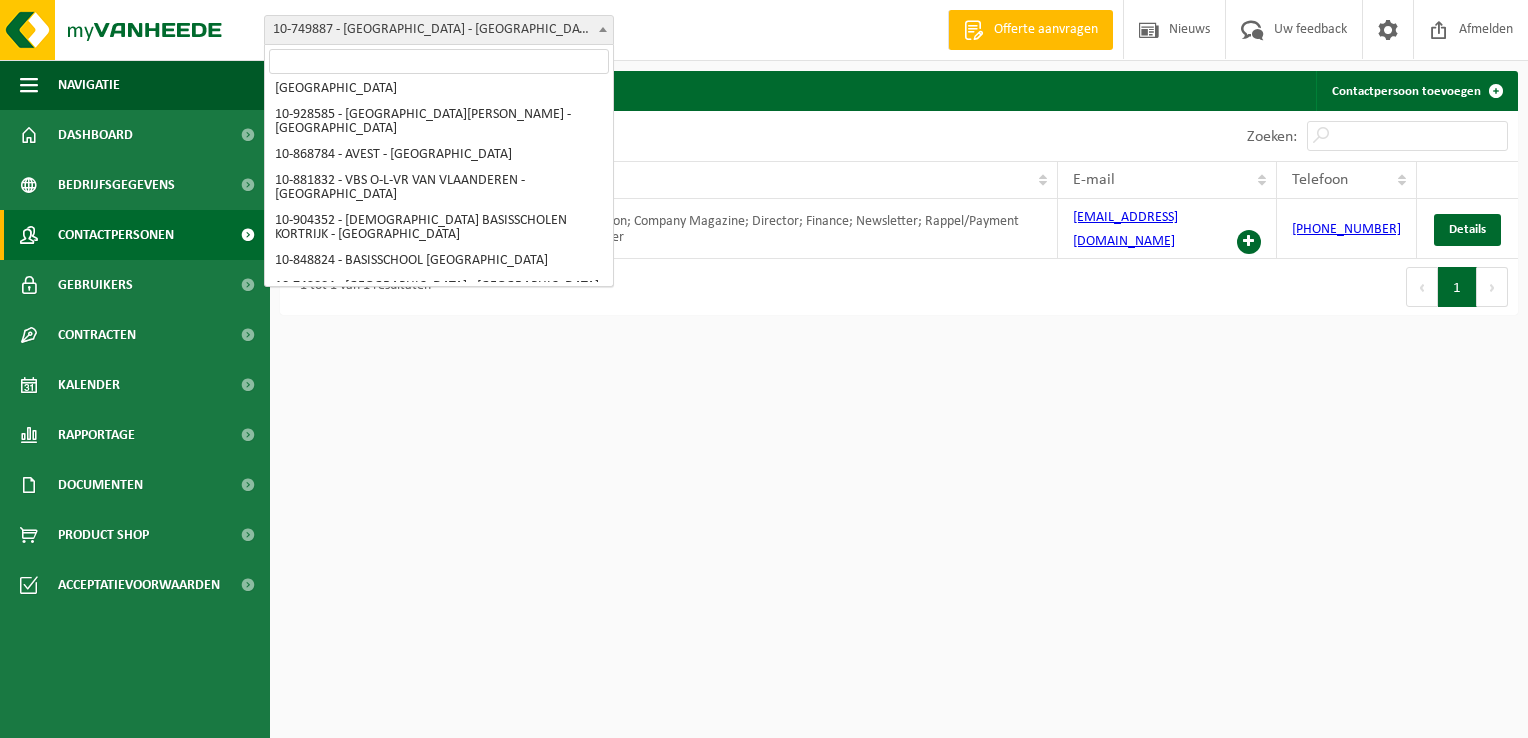select on "35256" 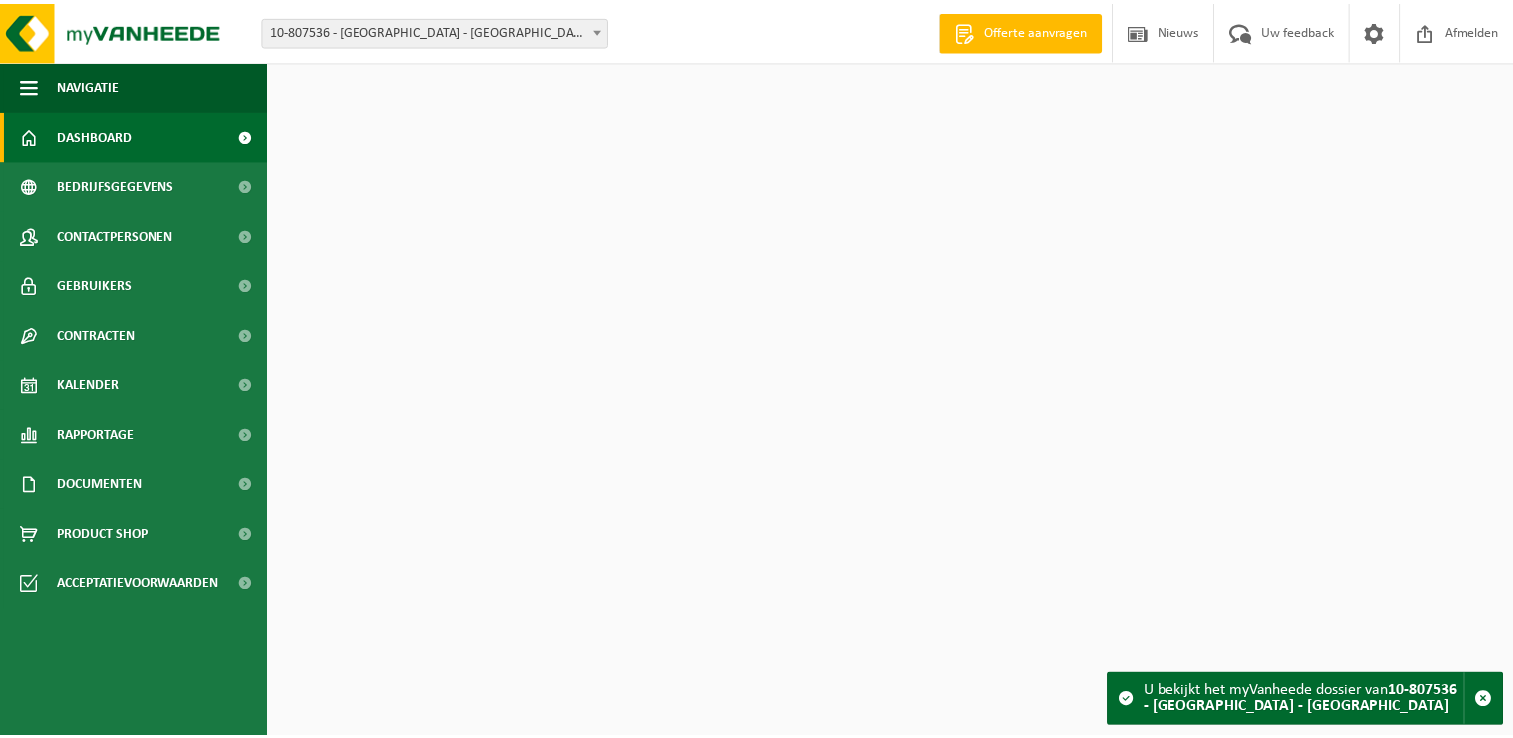 scroll, scrollTop: 0, scrollLeft: 0, axis: both 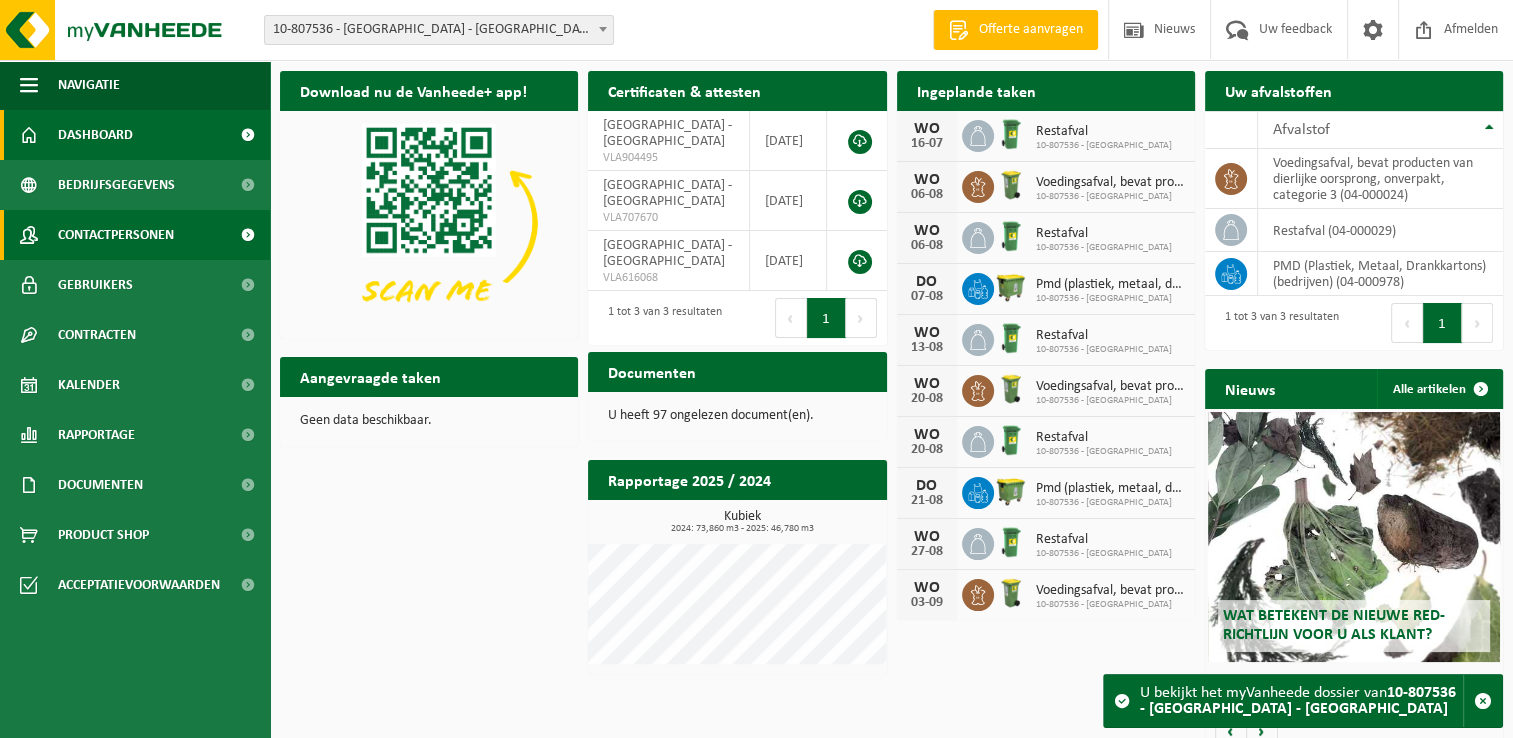 click on "Contactpersonen" at bounding box center (116, 235) 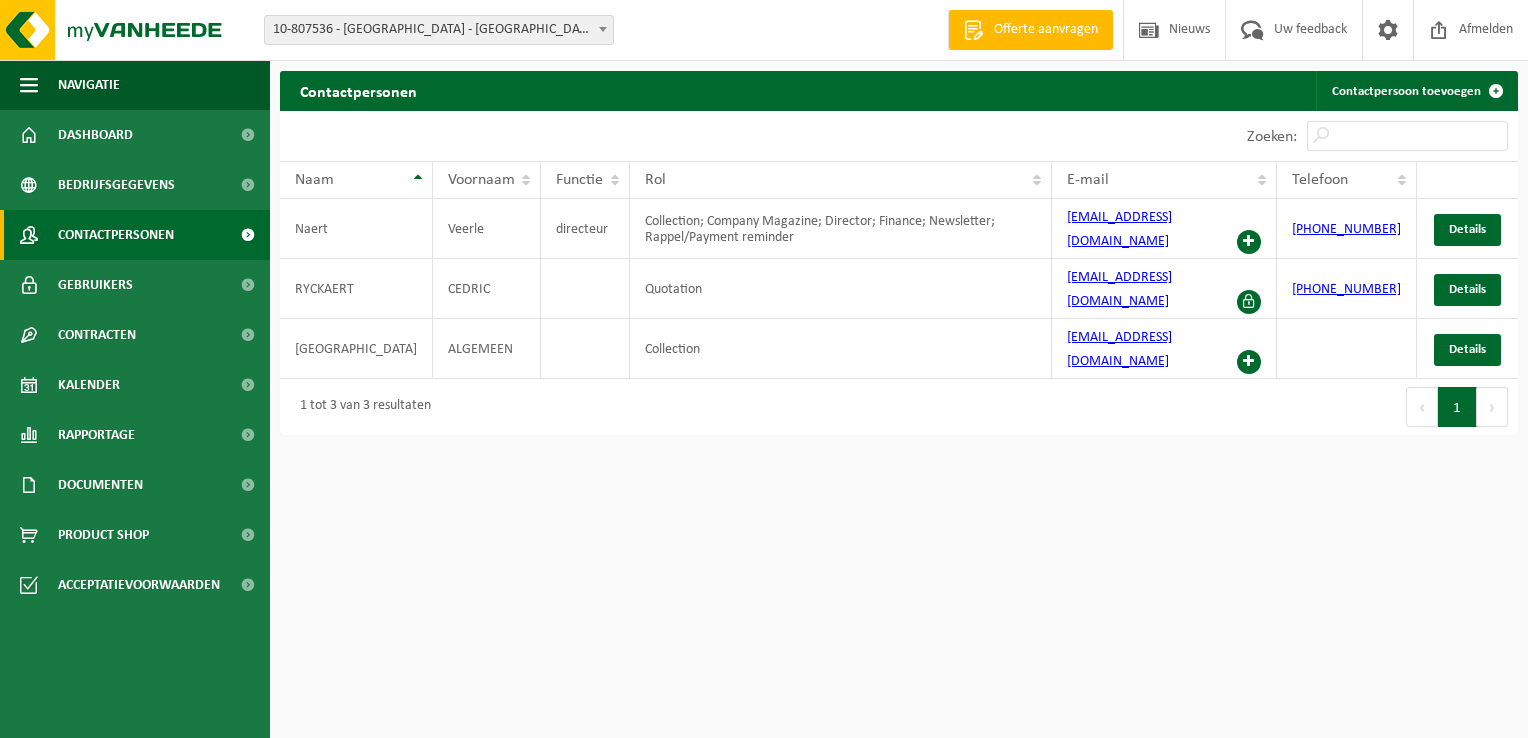 scroll, scrollTop: 0, scrollLeft: 0, axis: both 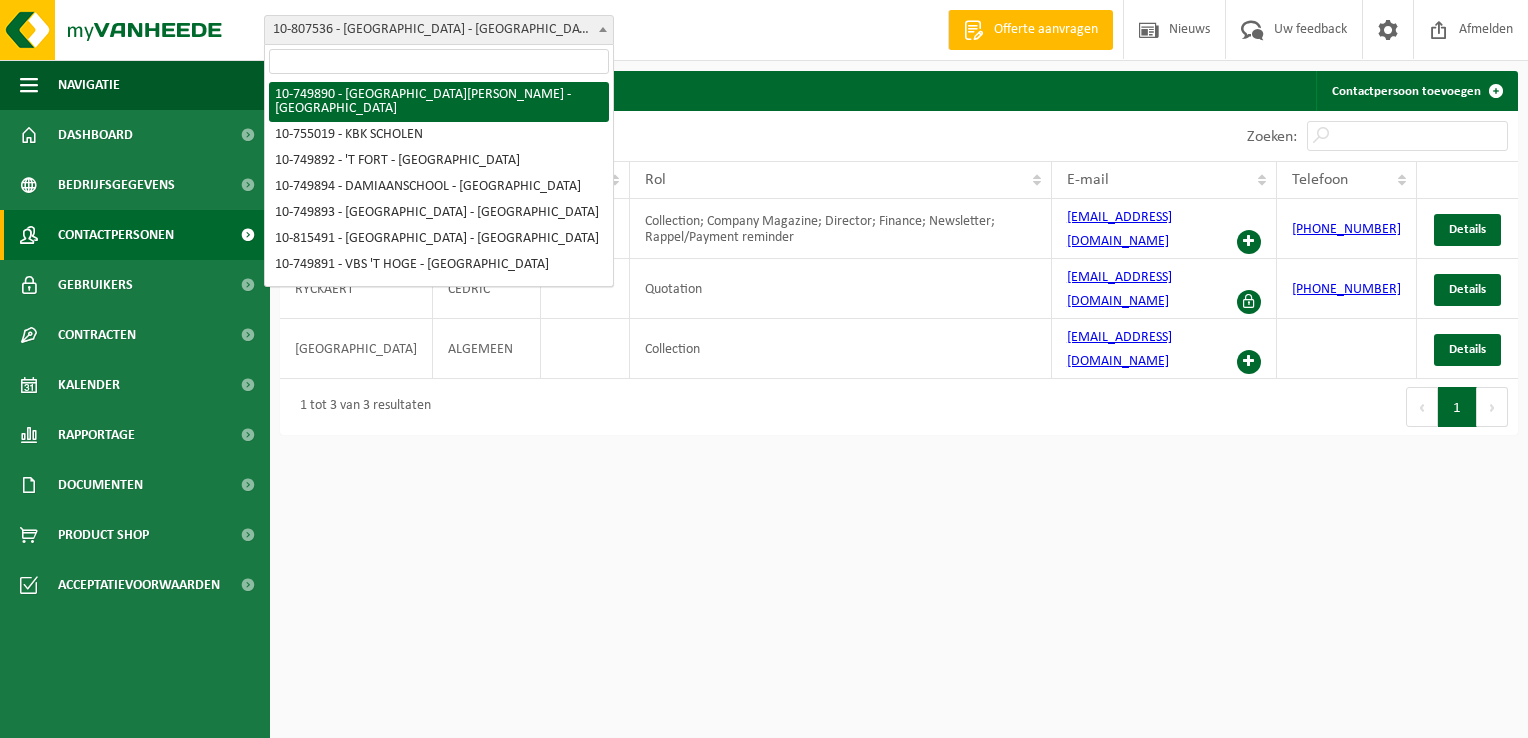 select on "7403" 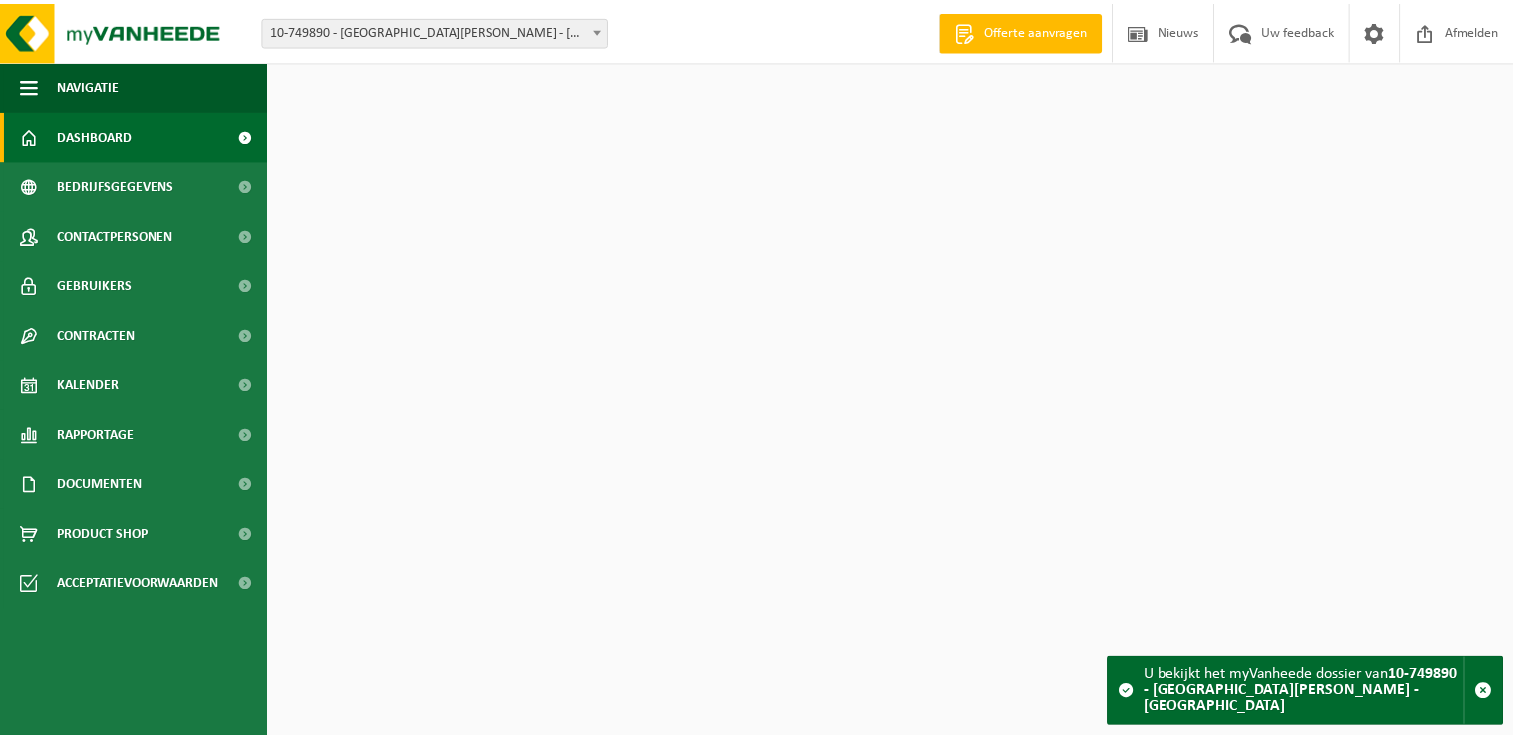 scroll, scrollTop: 0, scrollLeft: 0, axis: both 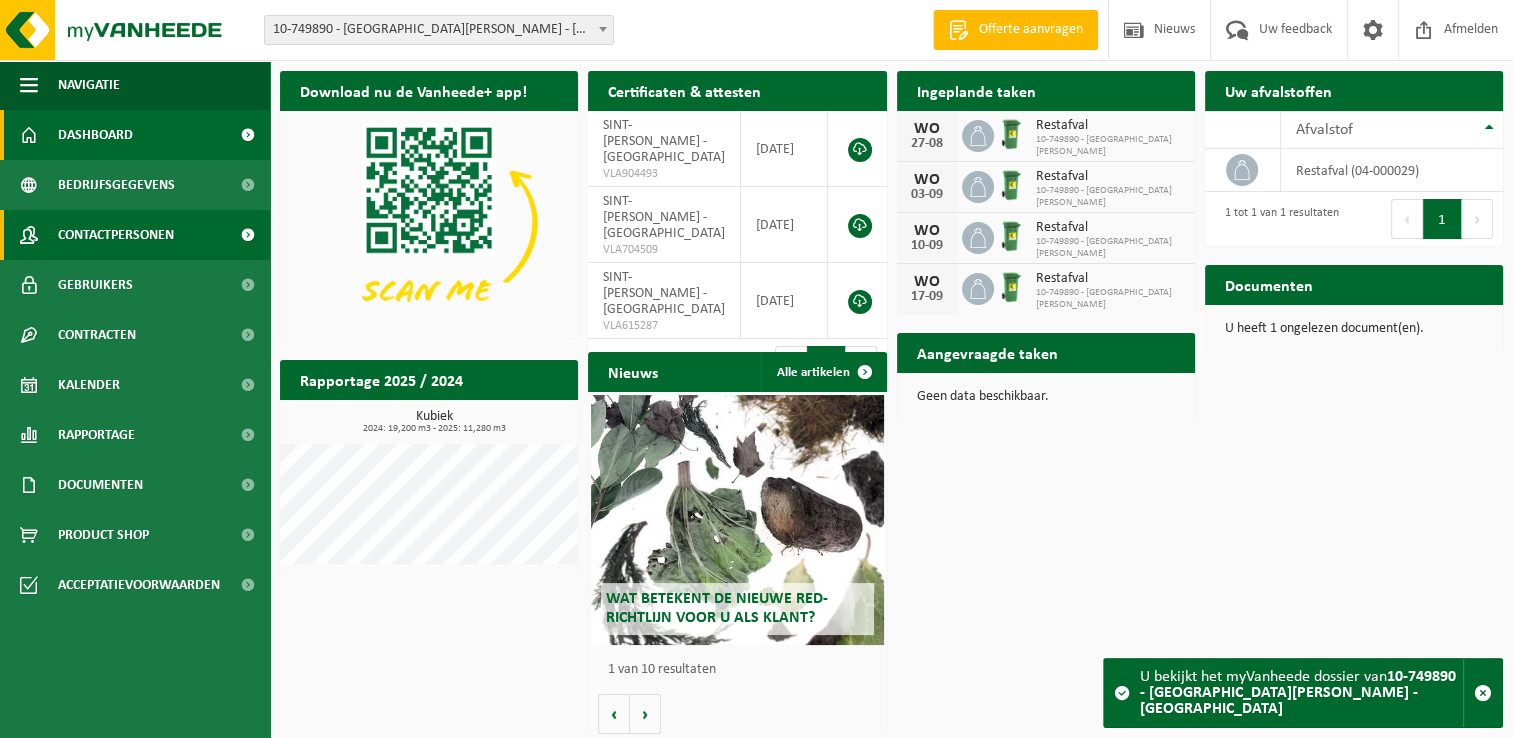click on "Contactpersonen" at bounding box center [116, 235] 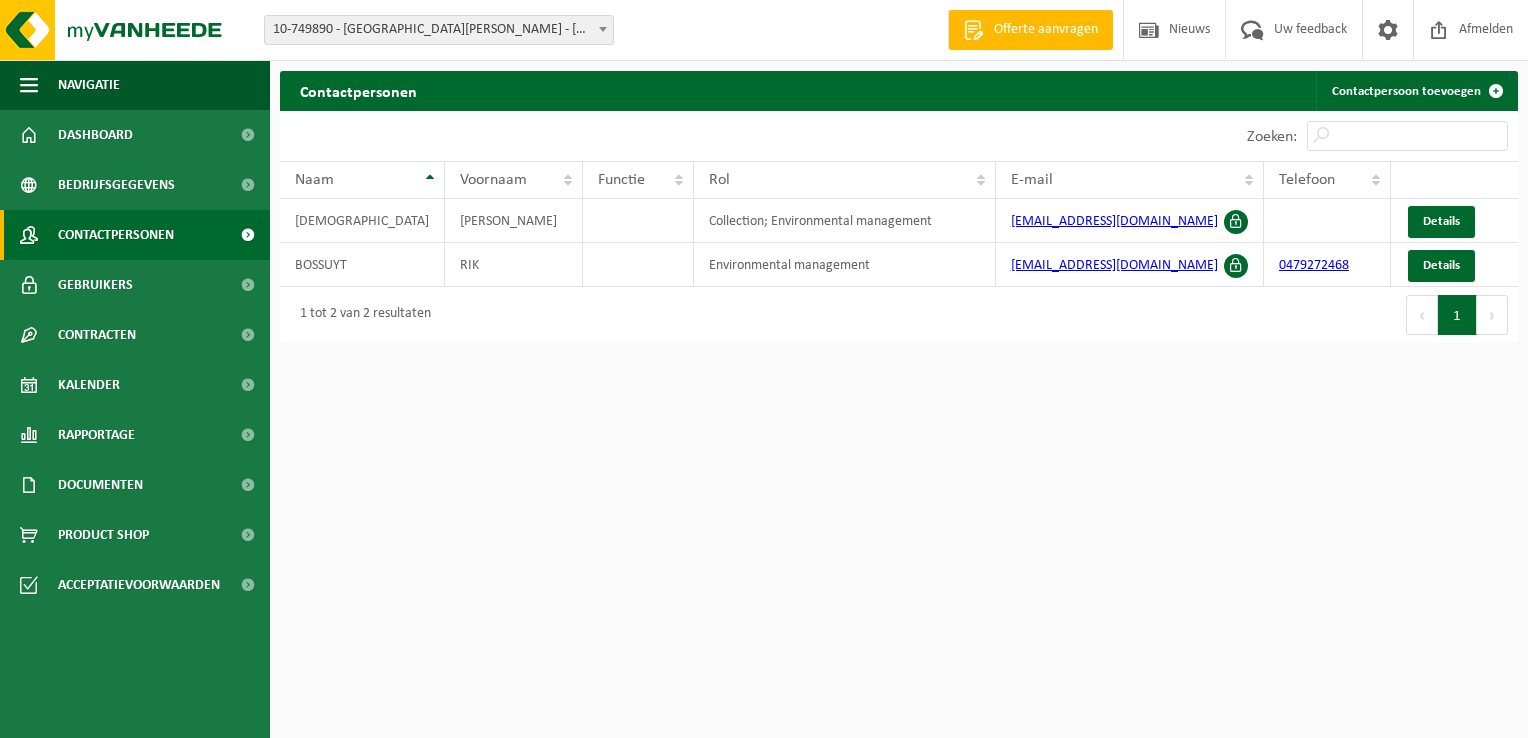 scroll, scrollTop: 0, scrollLeft: 0, axis: both 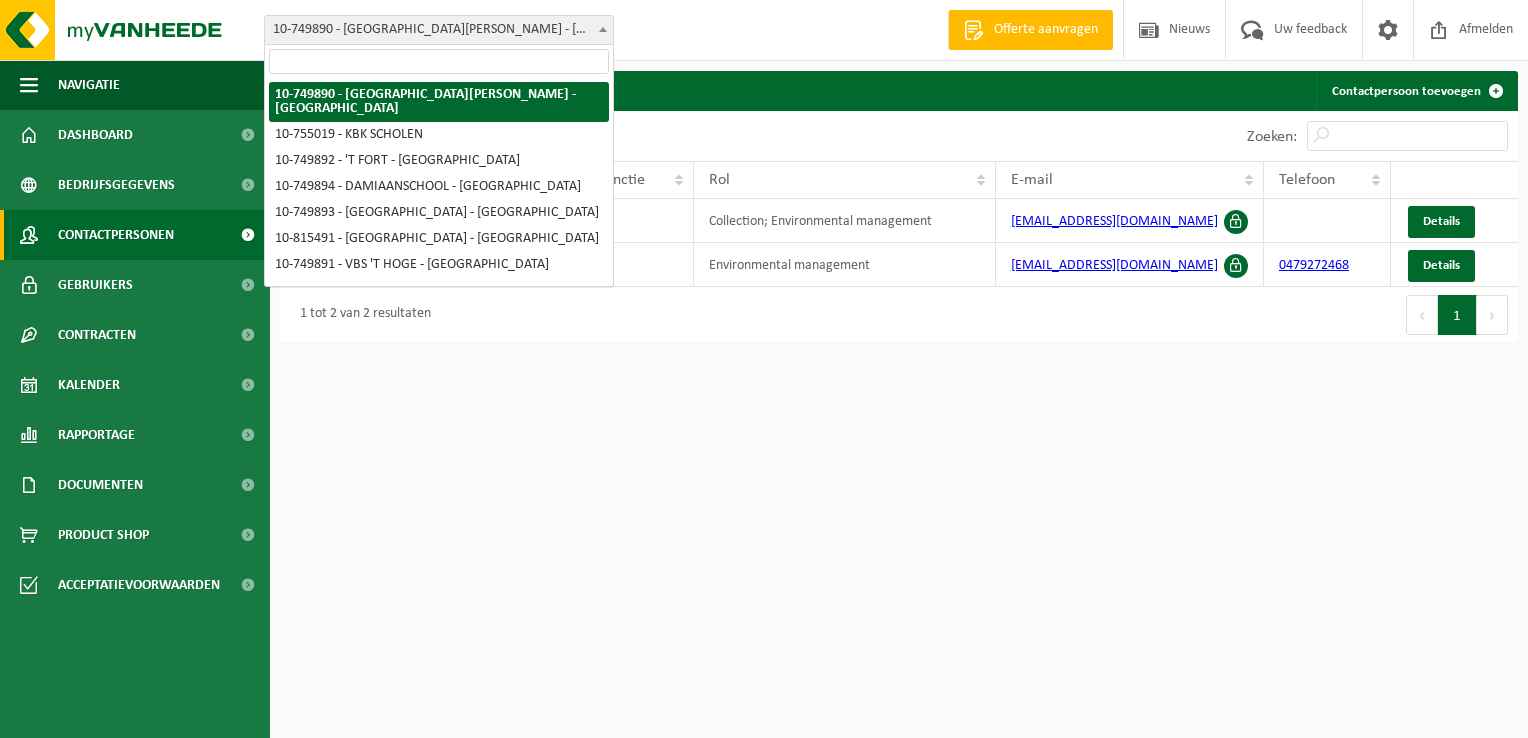 click at bounding box center (603, 29) 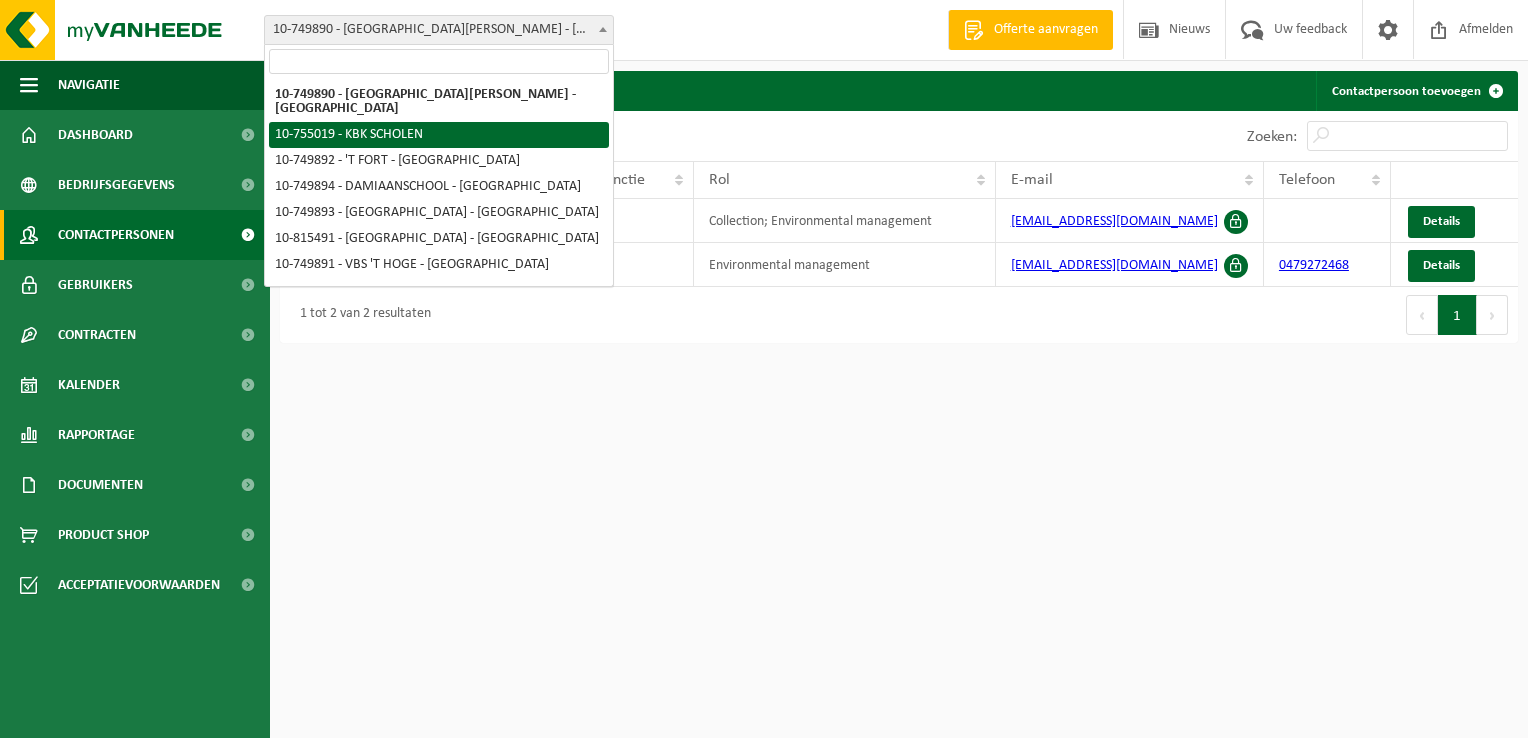 select on "8108" 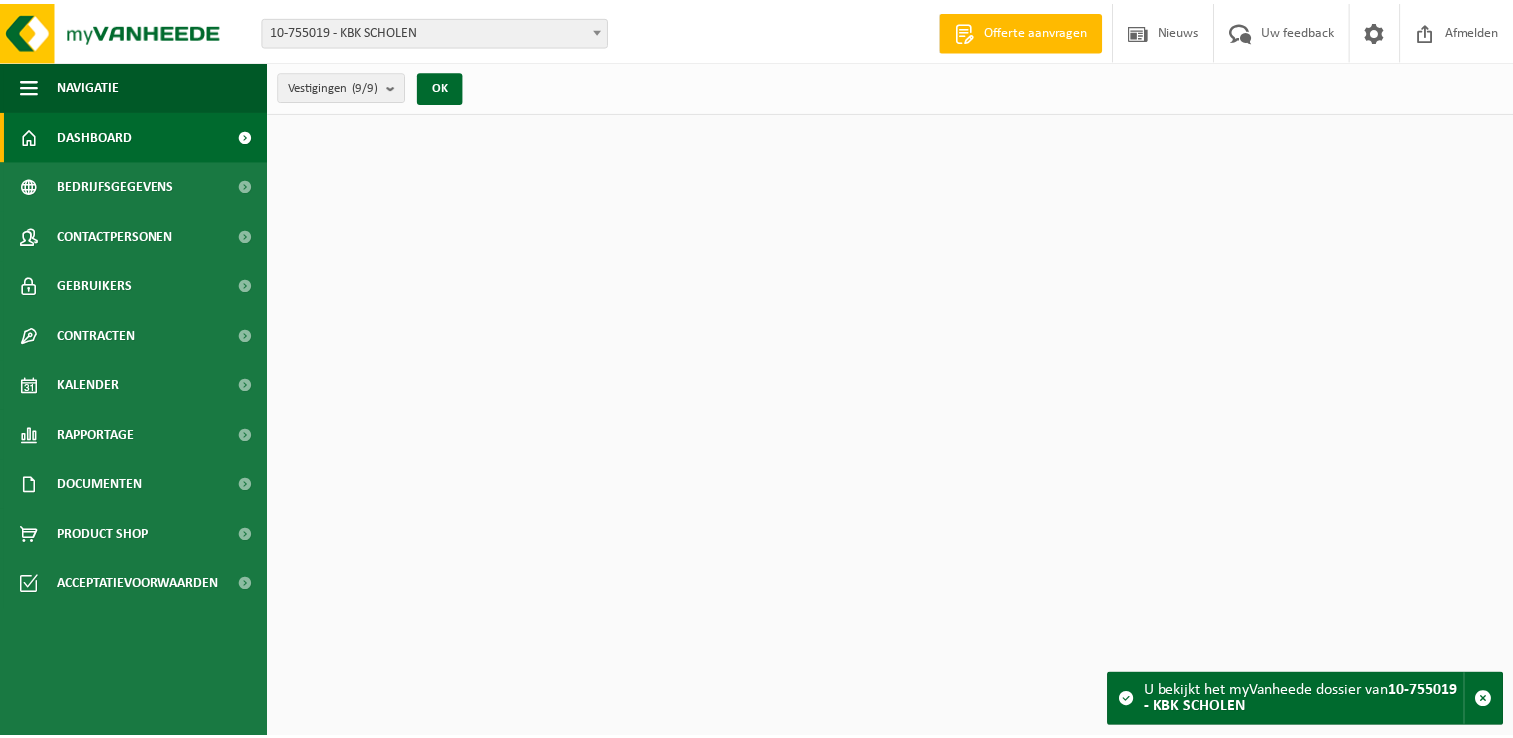 scroll, scrollTop: 0, scrollLeft: 0, axis: both 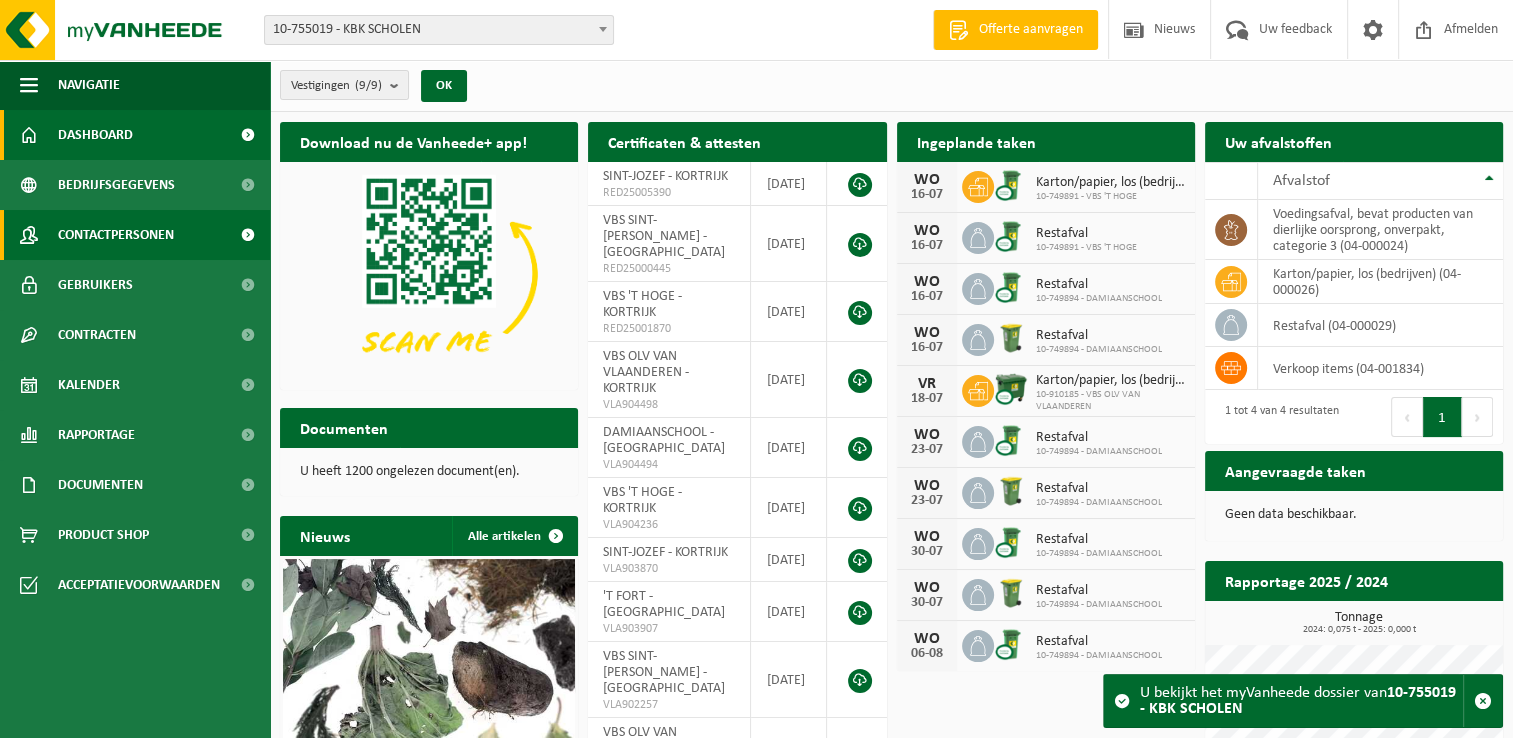 click on "Contactpersonen" at bounding box center (116, 235) 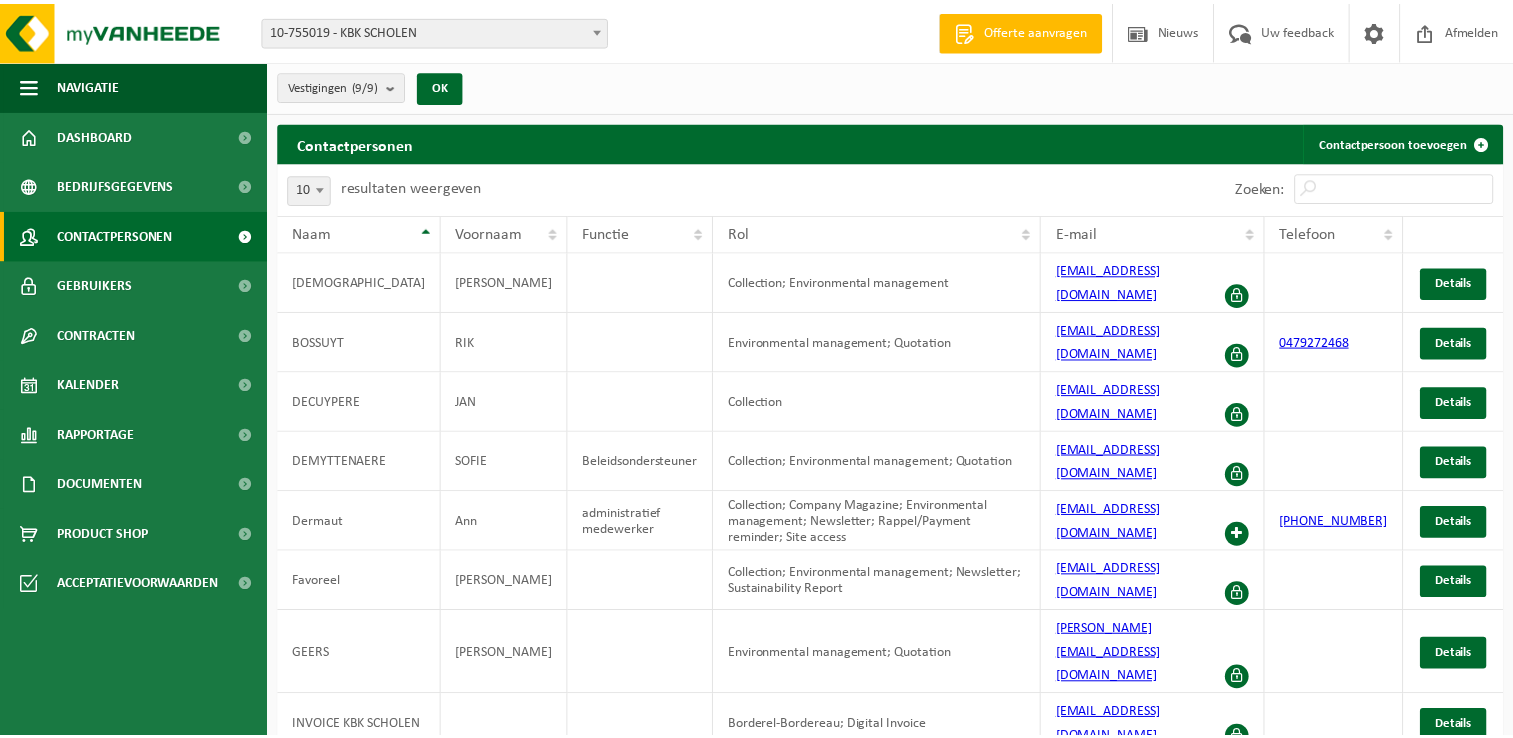 scroll, scrollTop: 0, scrollLeft: 0, axis: both 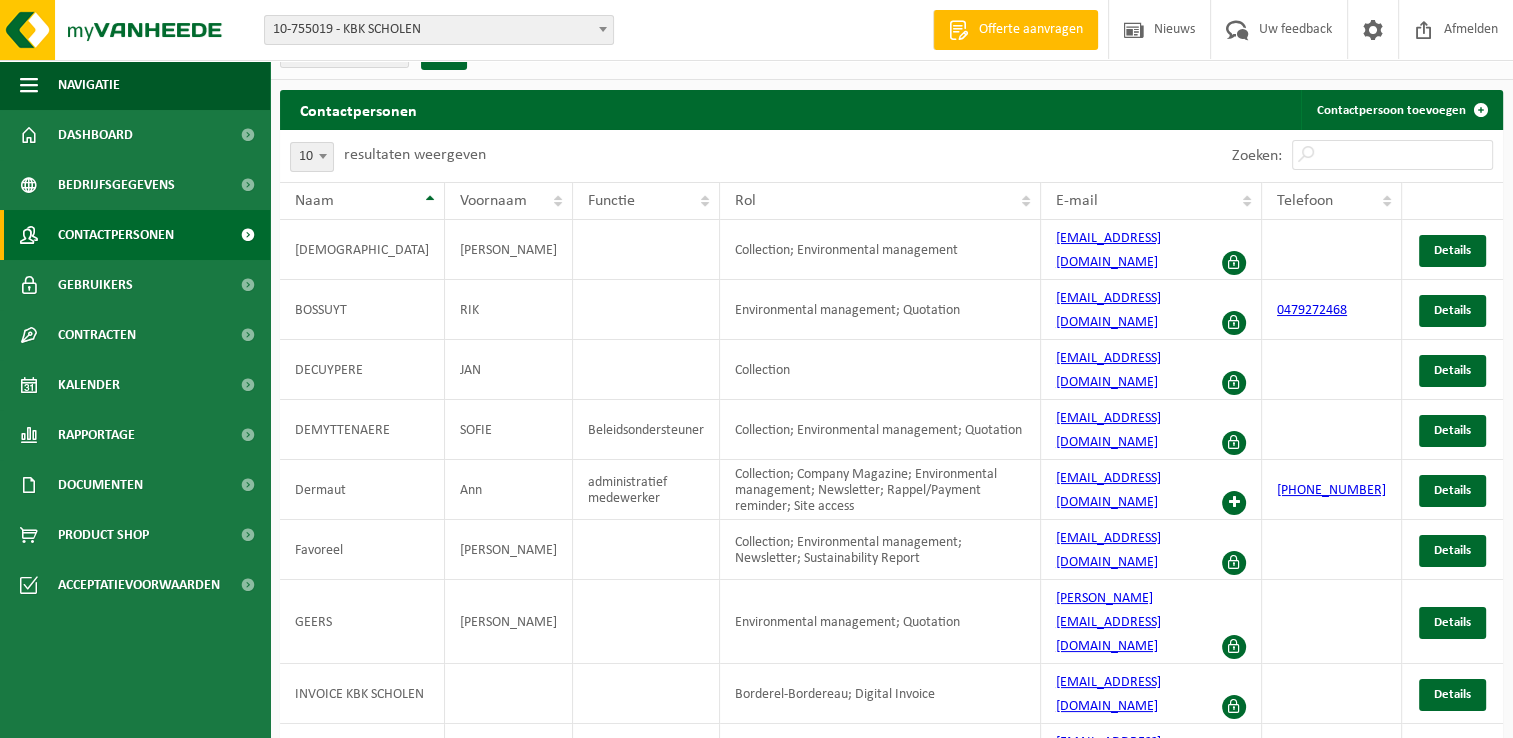 click at bounding box center (603, 29) 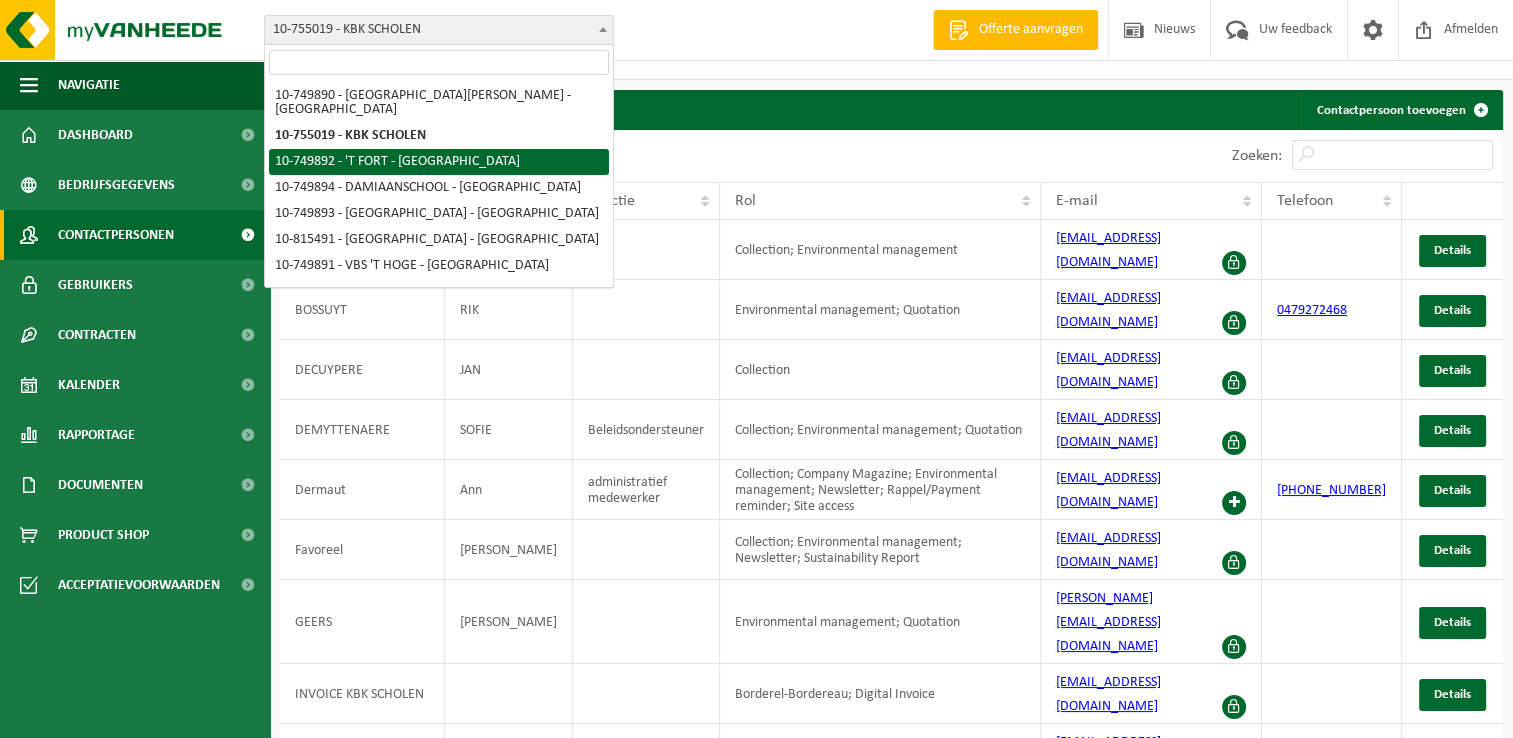 select on "7405" 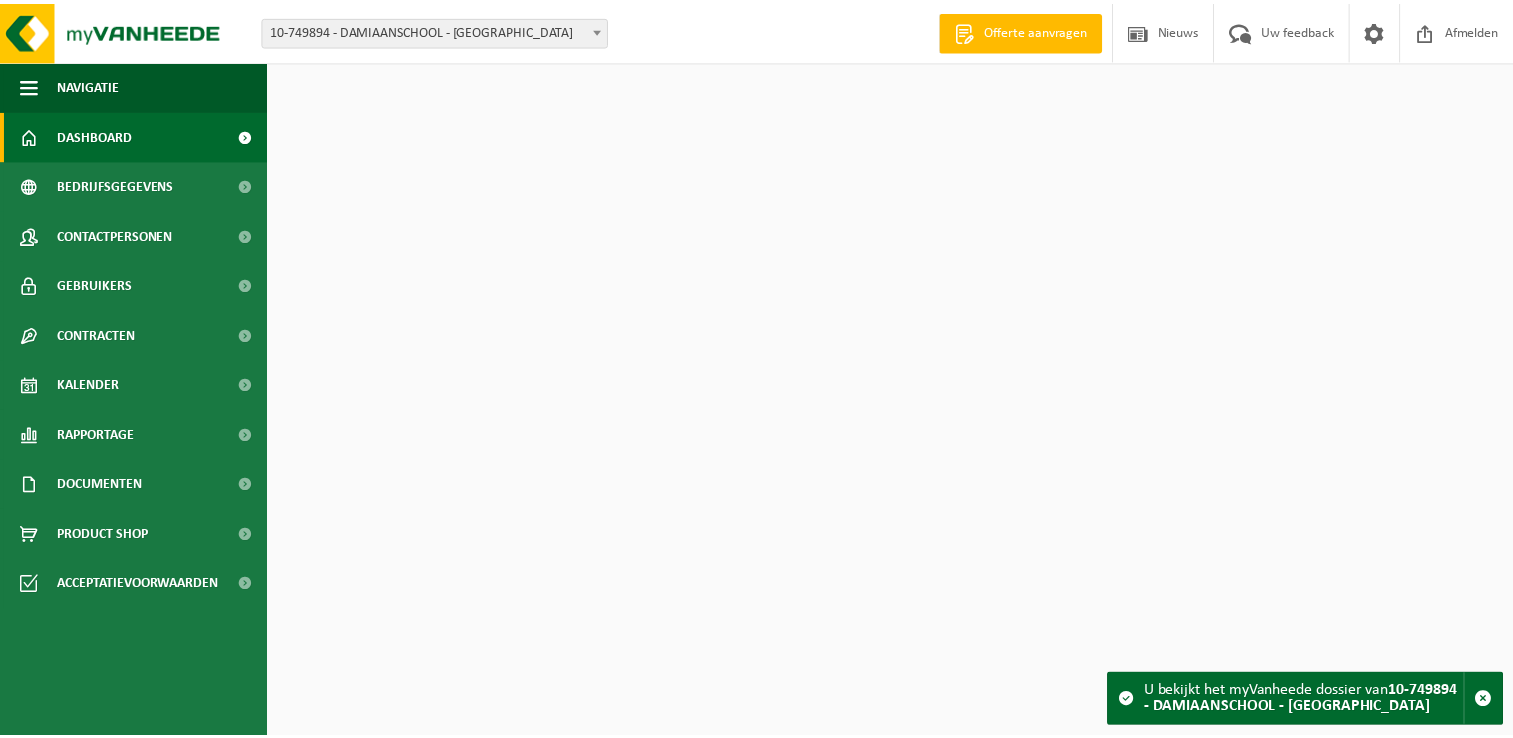 scroll, scrollTop: 0, scrollLeft: 0, axis: both 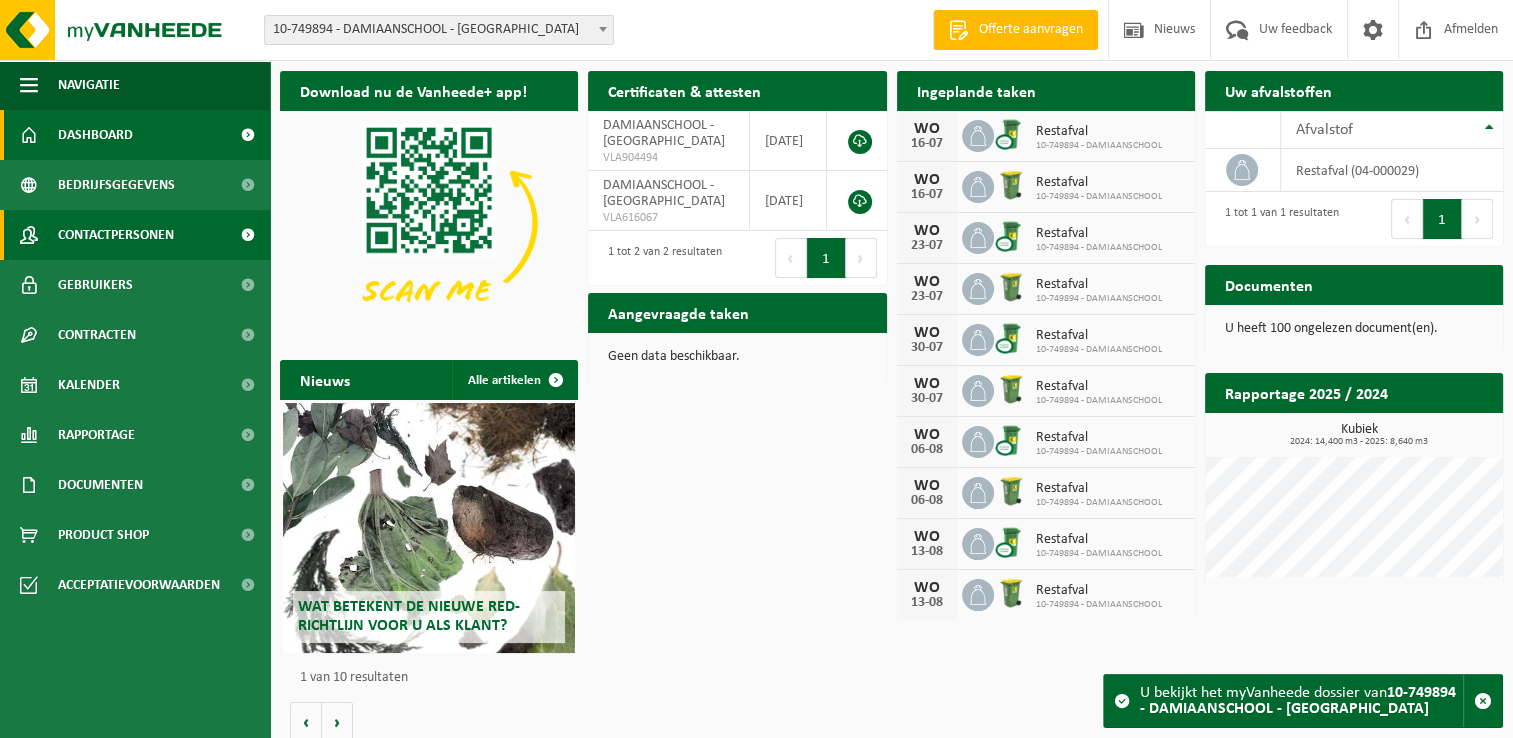 click on "Contactpersonen" at bounding box center [116, 235] 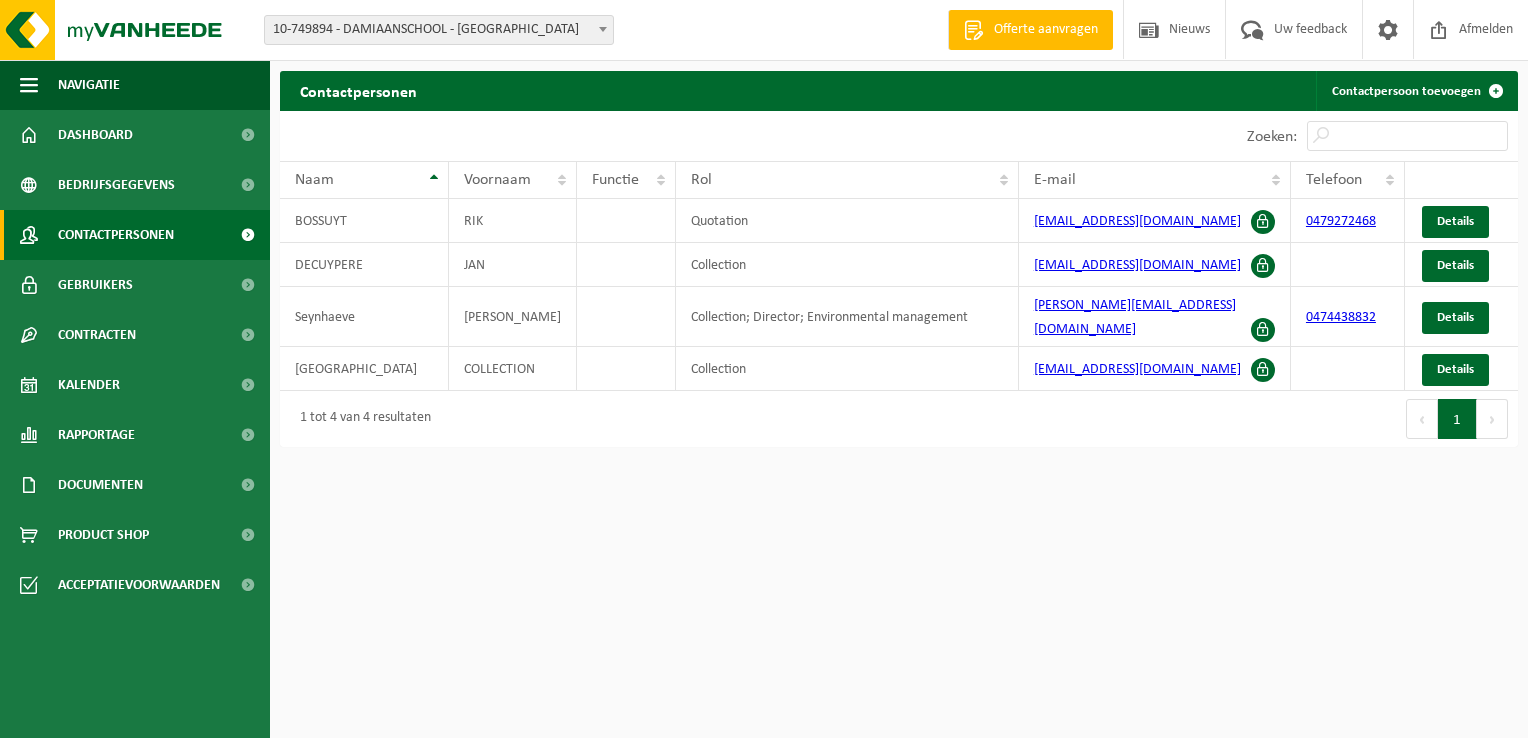 scroll, scrollTop: 0, scrollLeft: 0, axis: both 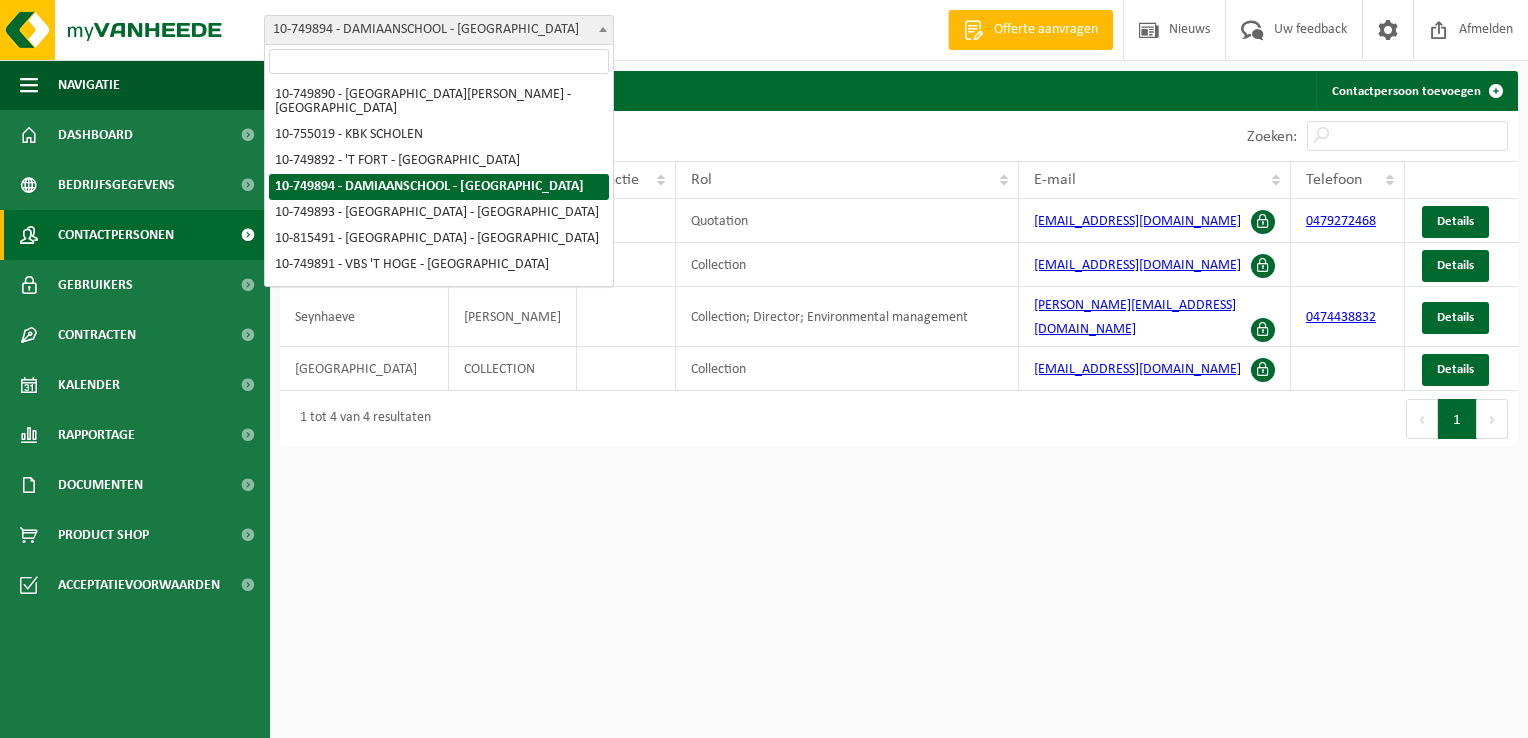 click at bounding box center [603, 29] 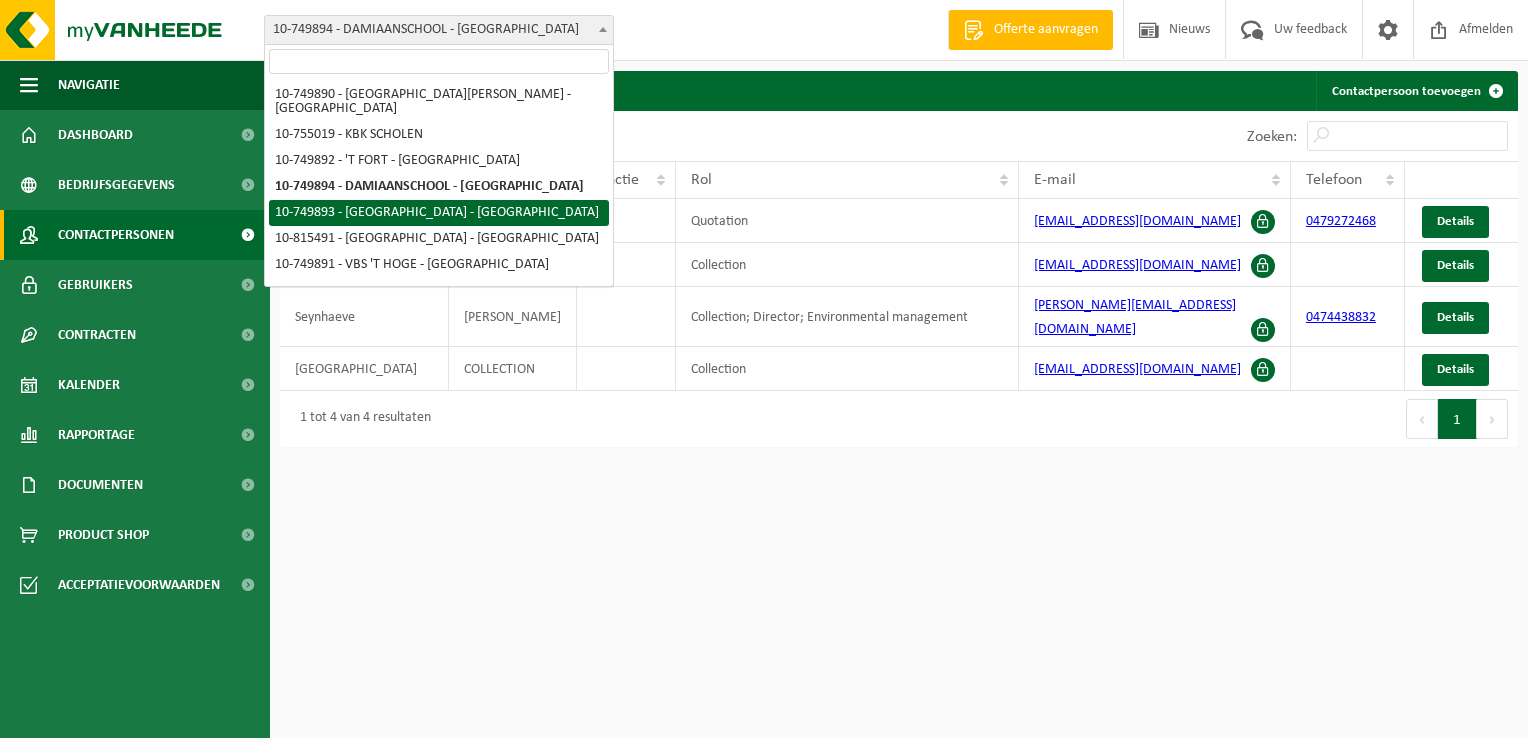 select on "7406" 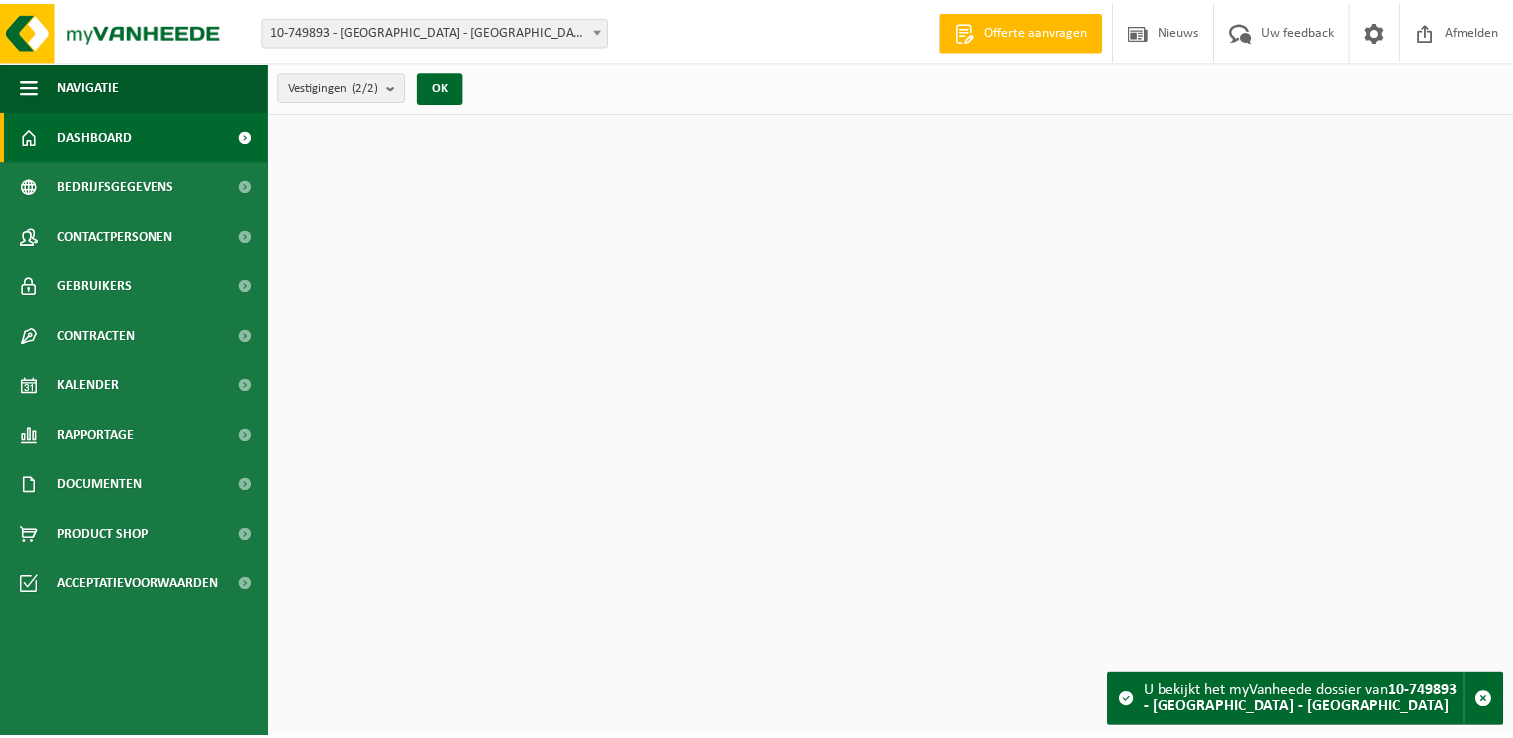 scroll, scrollTop: 0, scrollLeft: 0, axis: both 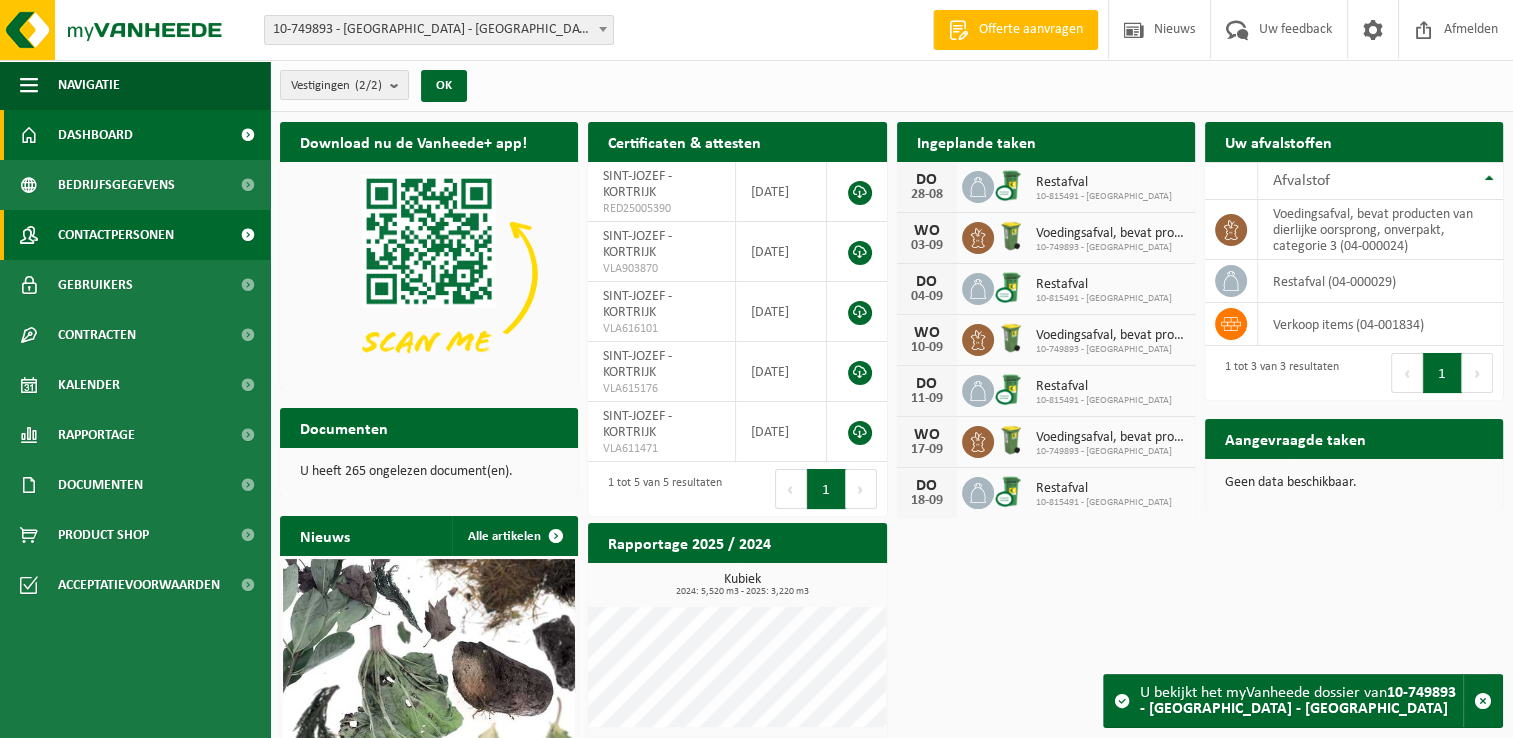 click on "Contactpersonen" at bounding box center (116, 235) 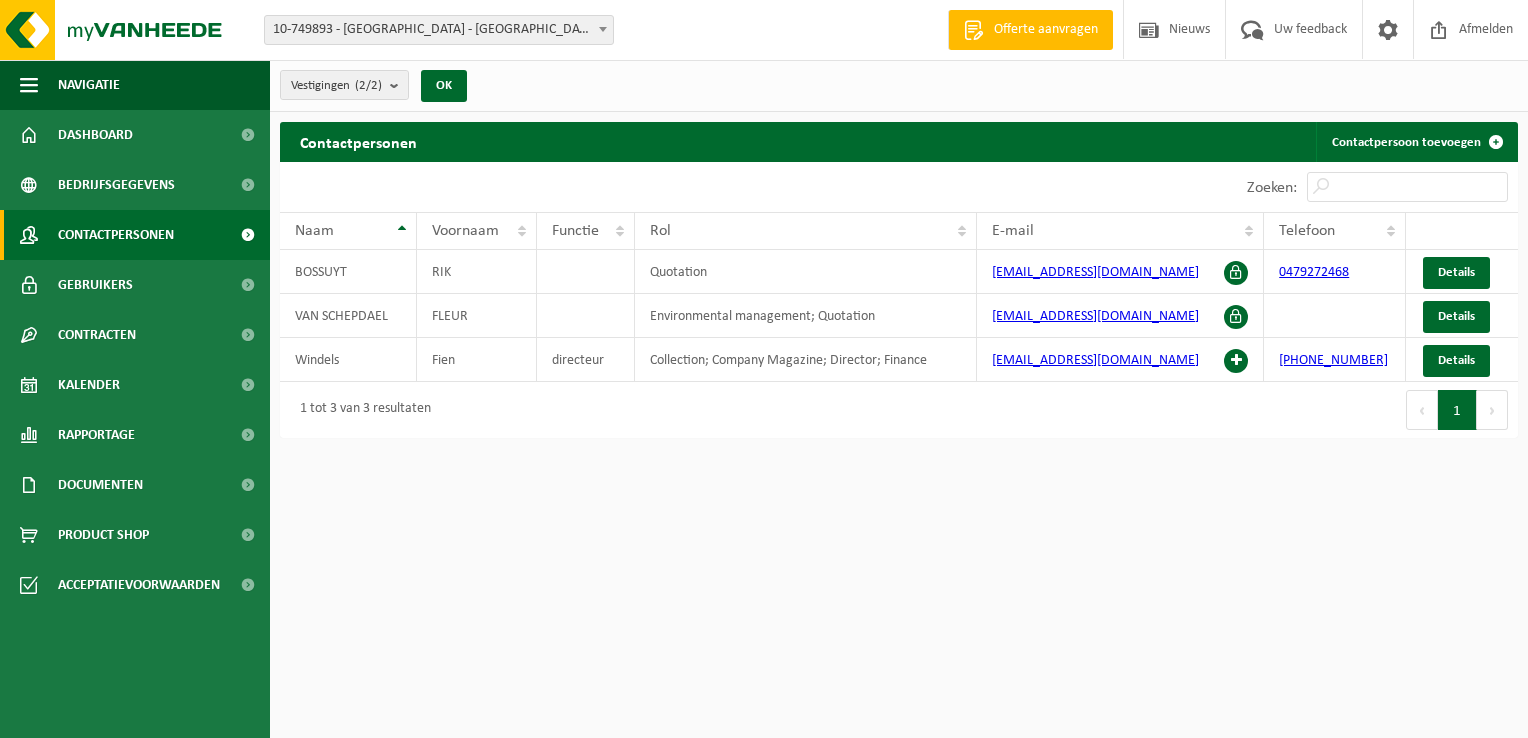 scroll, scrollTop: 0, scrollLeft: 0, axis: both 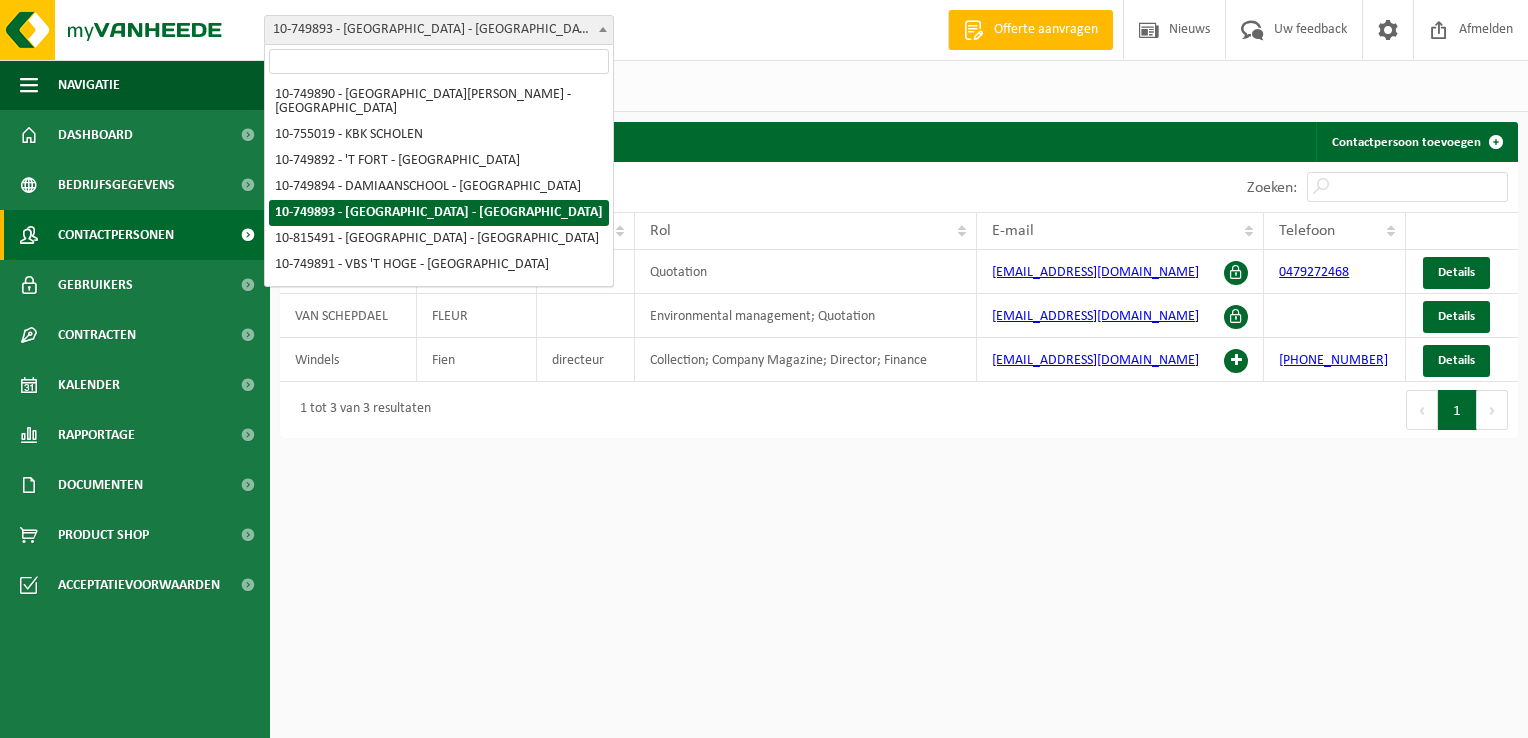 click at bounding box center (603, 29) 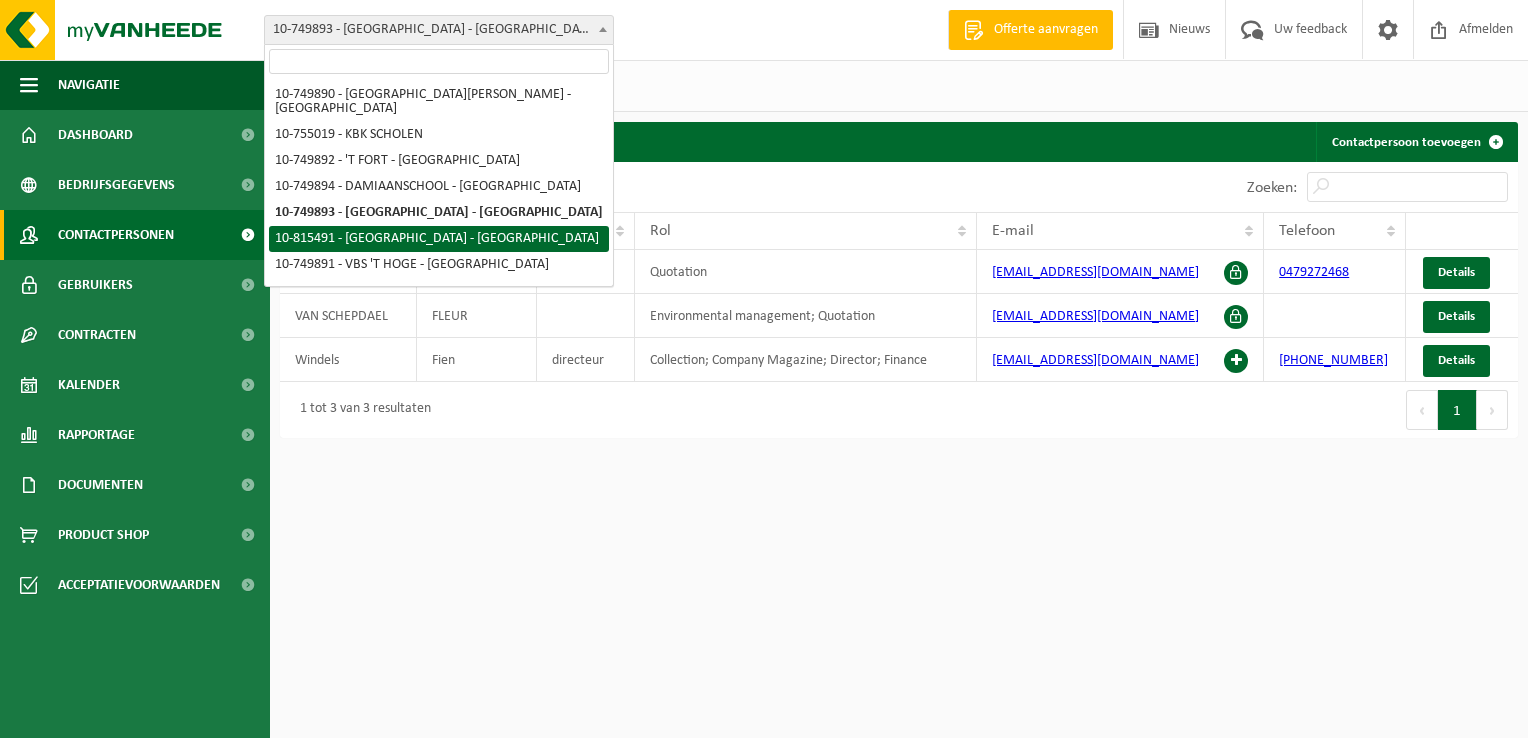 select on "38263" 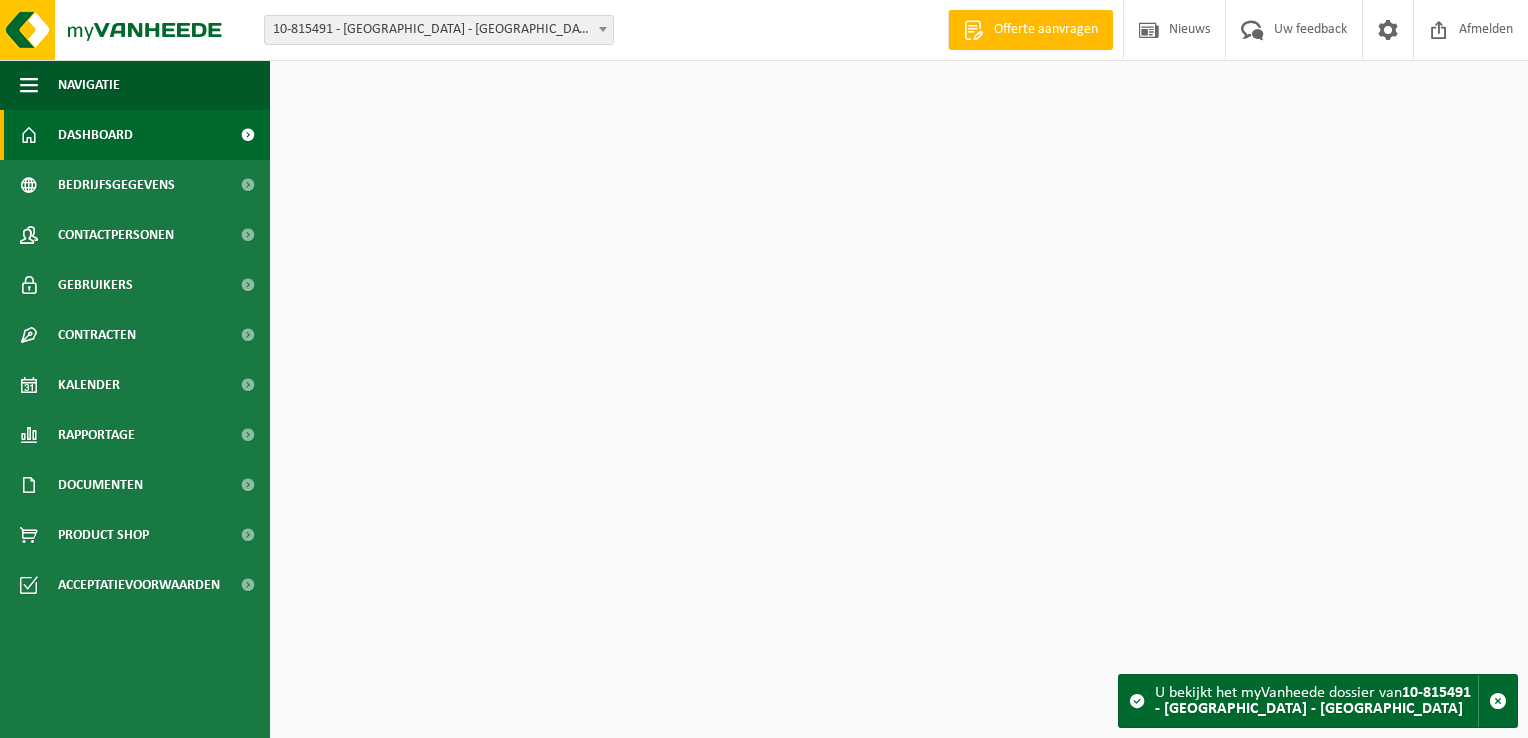 scroll, scrollTop: 0, scrollLeft: 0, axis: both 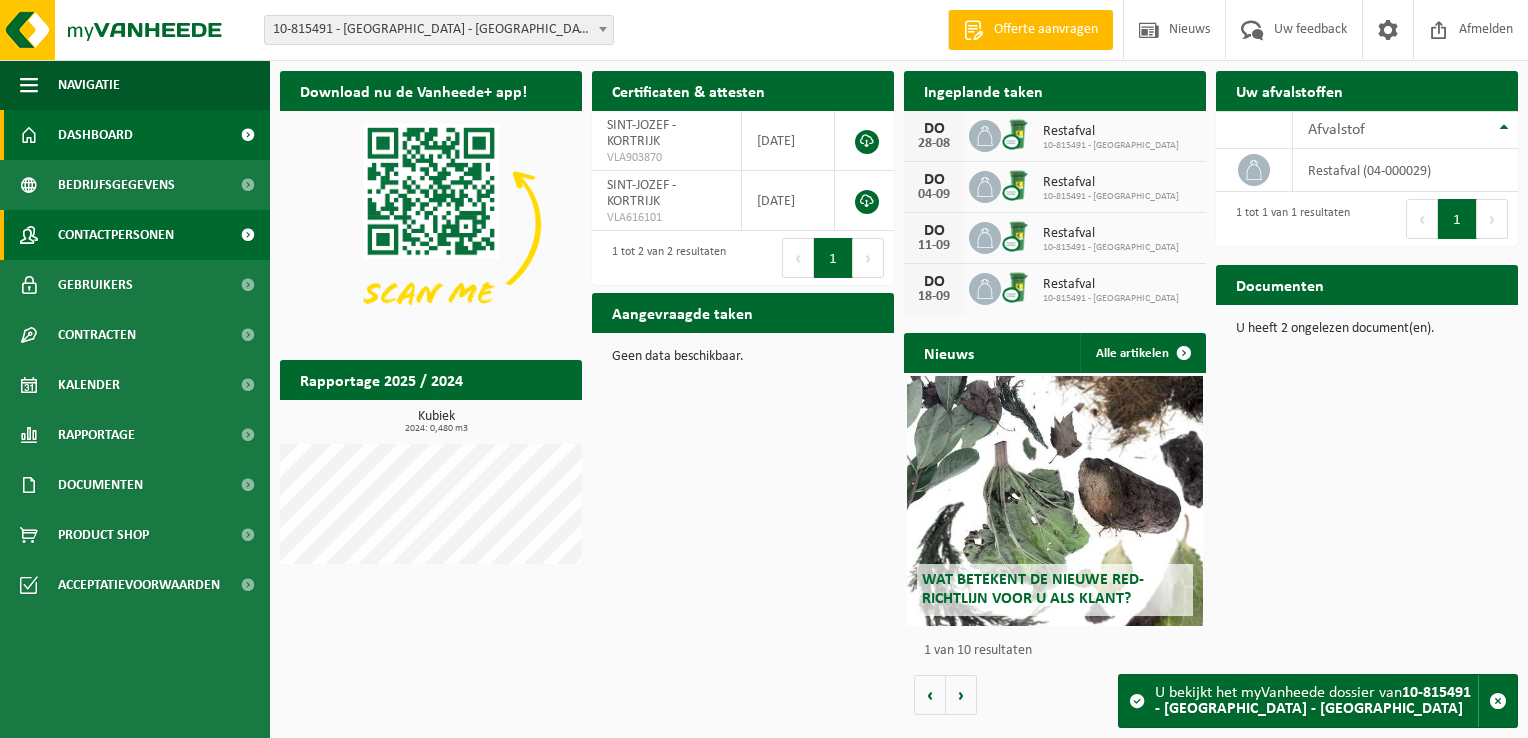 click on "Contactpersonen" at bounding box center [116, 235] 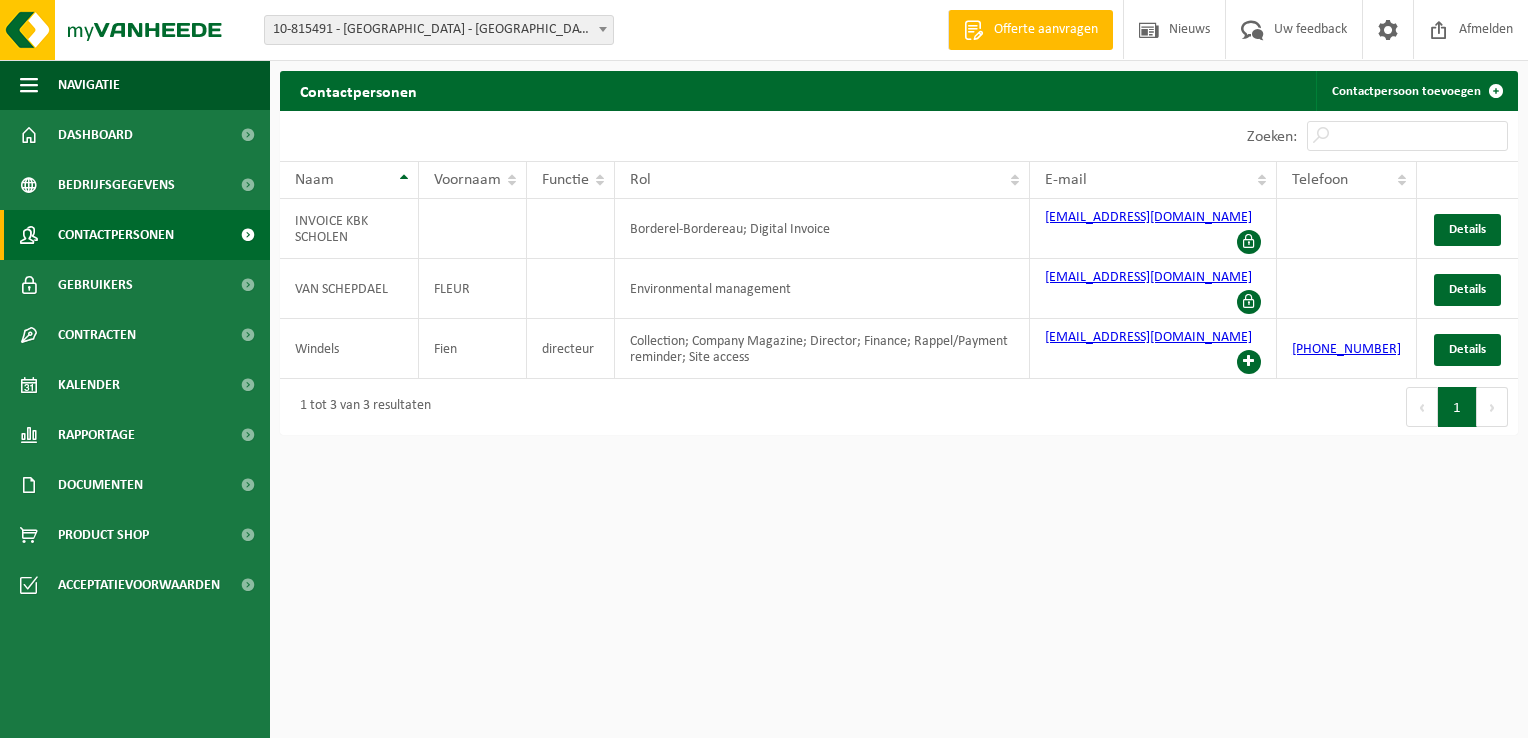 scroll, scrollTop: 0, scrollLeft: 0, axis: both 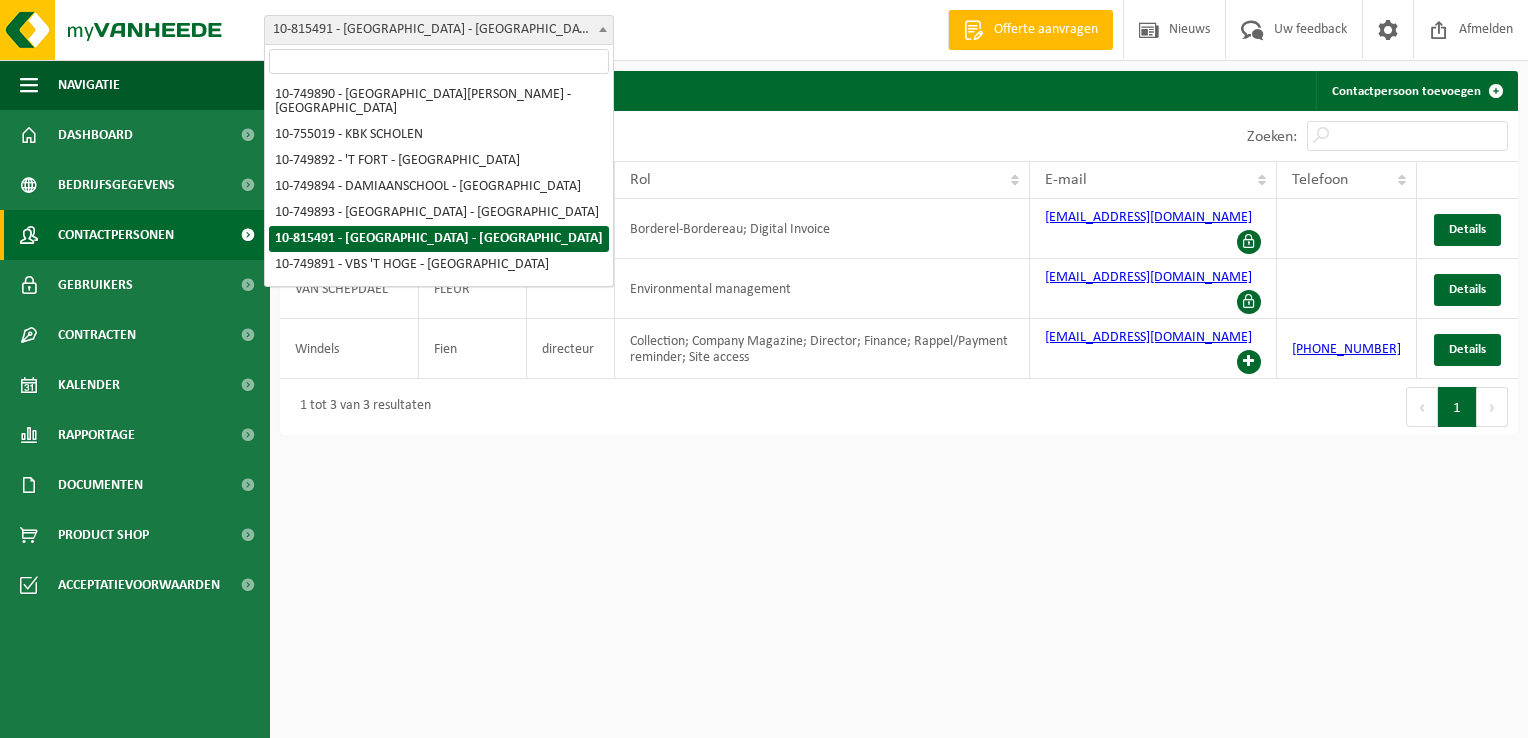 click at bounding box center [603, 29] 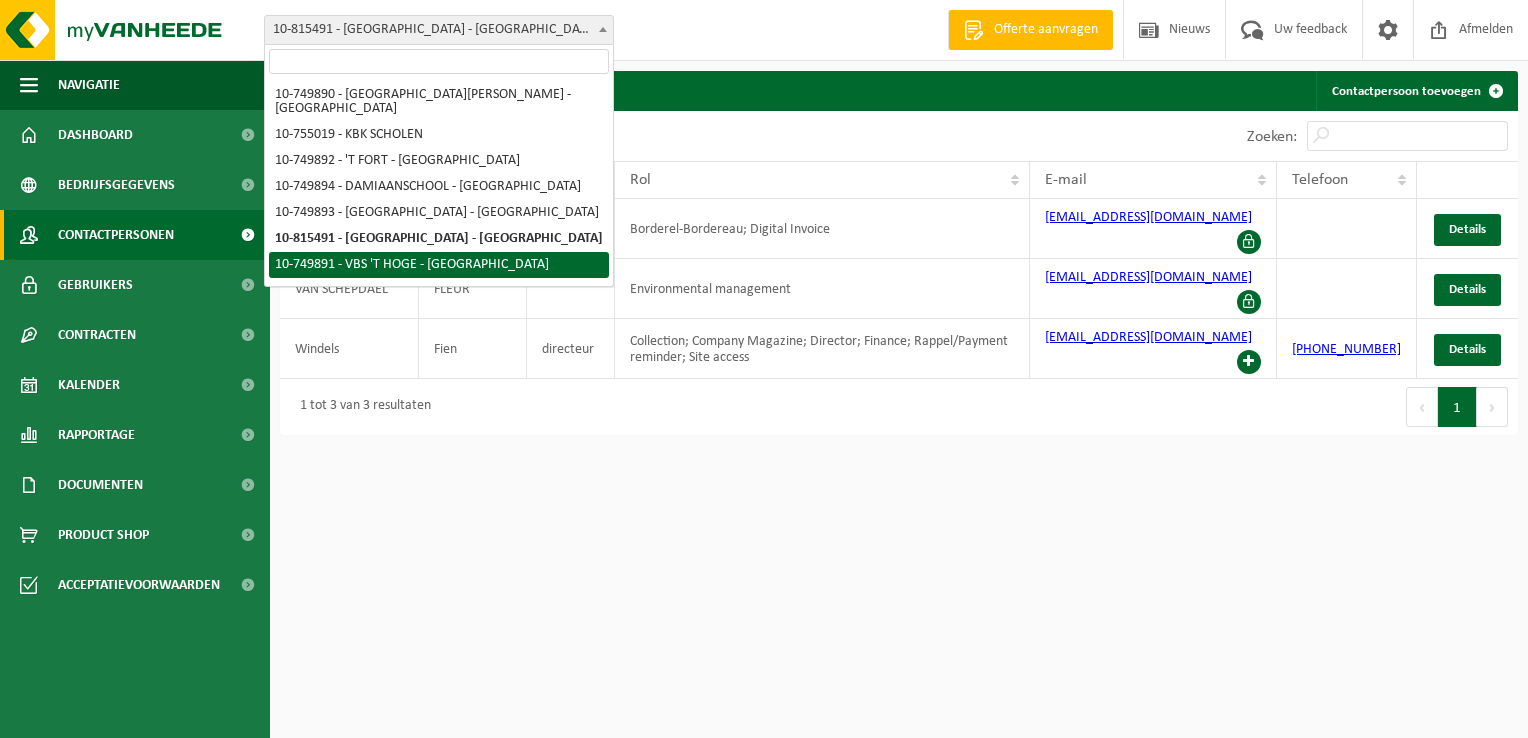 select on "7404" 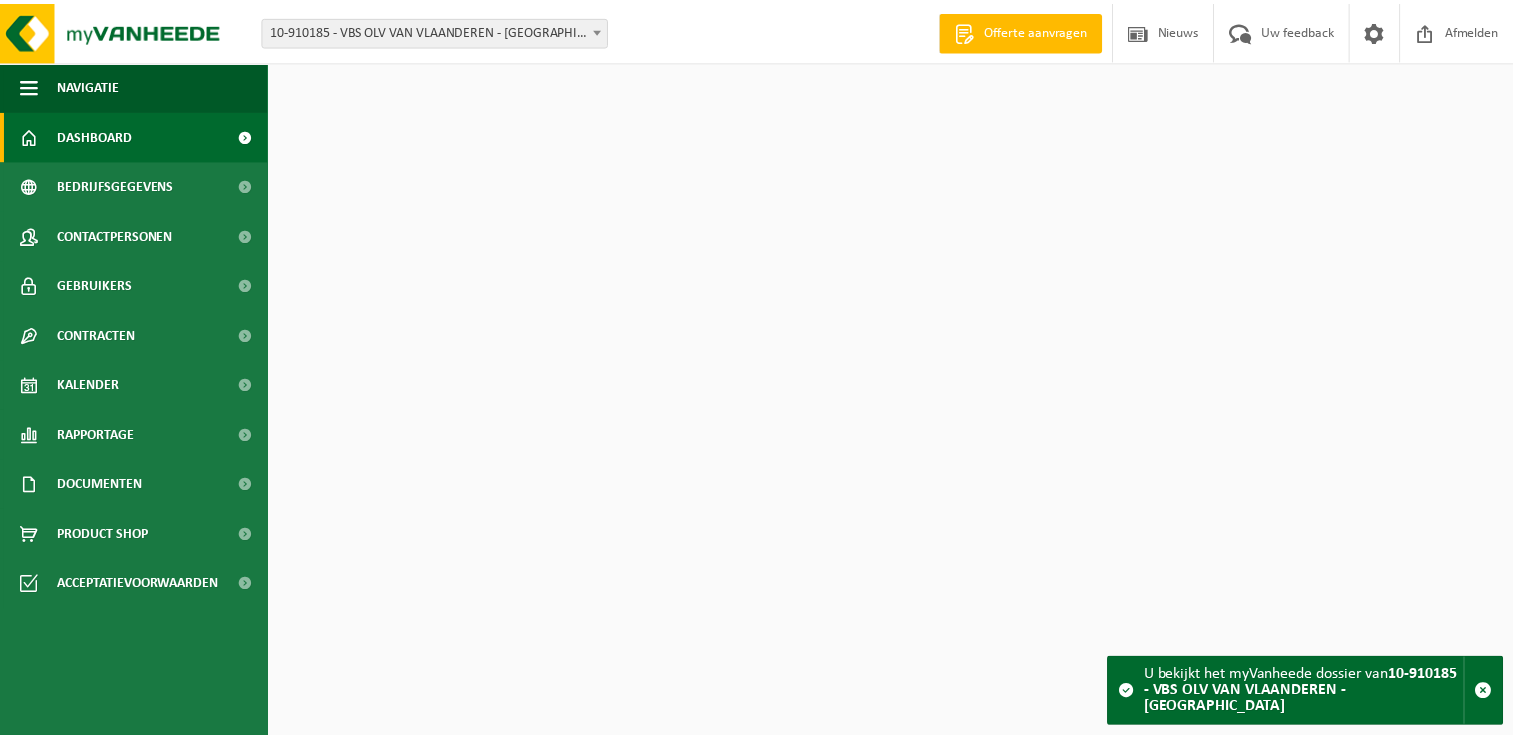 scroll, scrollTop: 0, scrollLeft: 0, axis: both 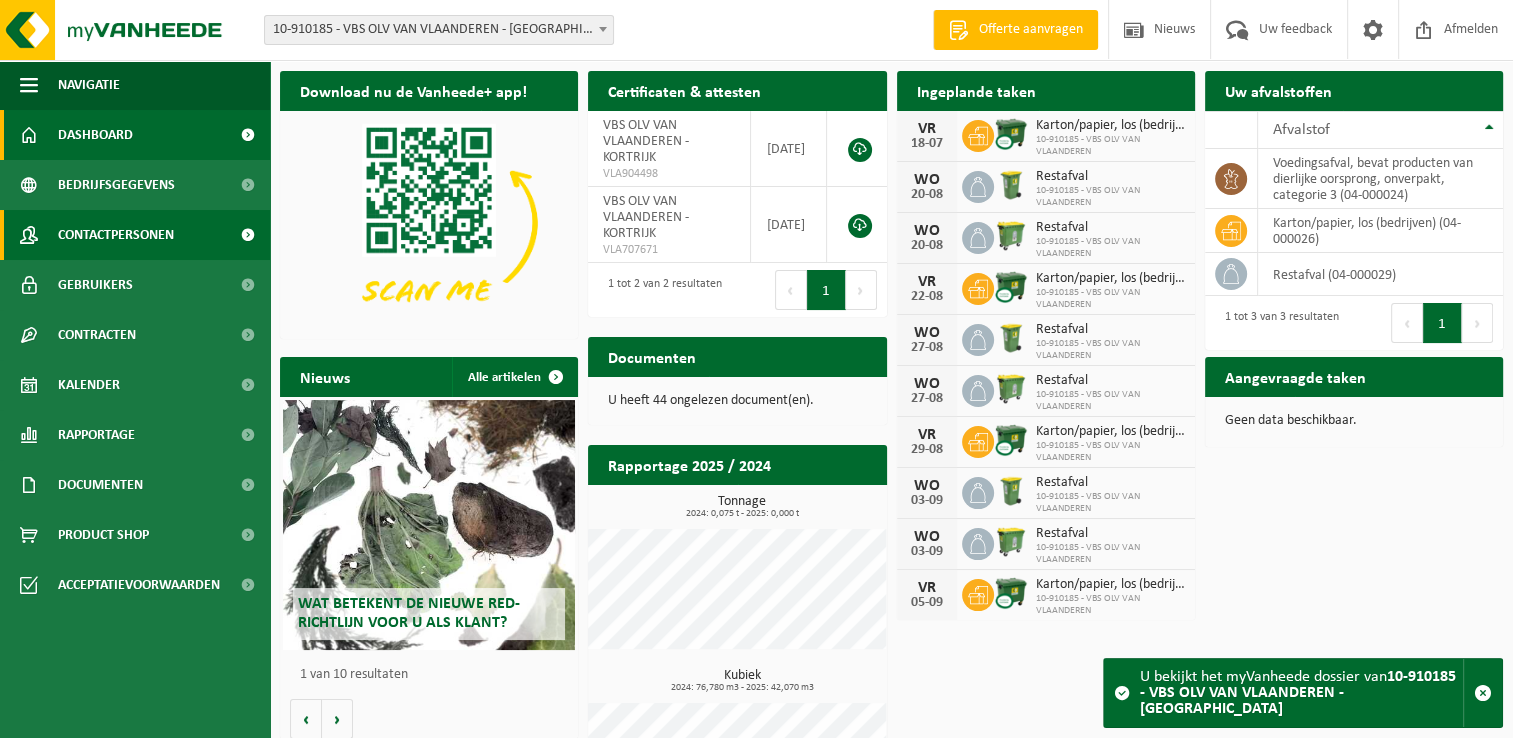 click on "Contactpersonen" at bounding box center [116, 235] 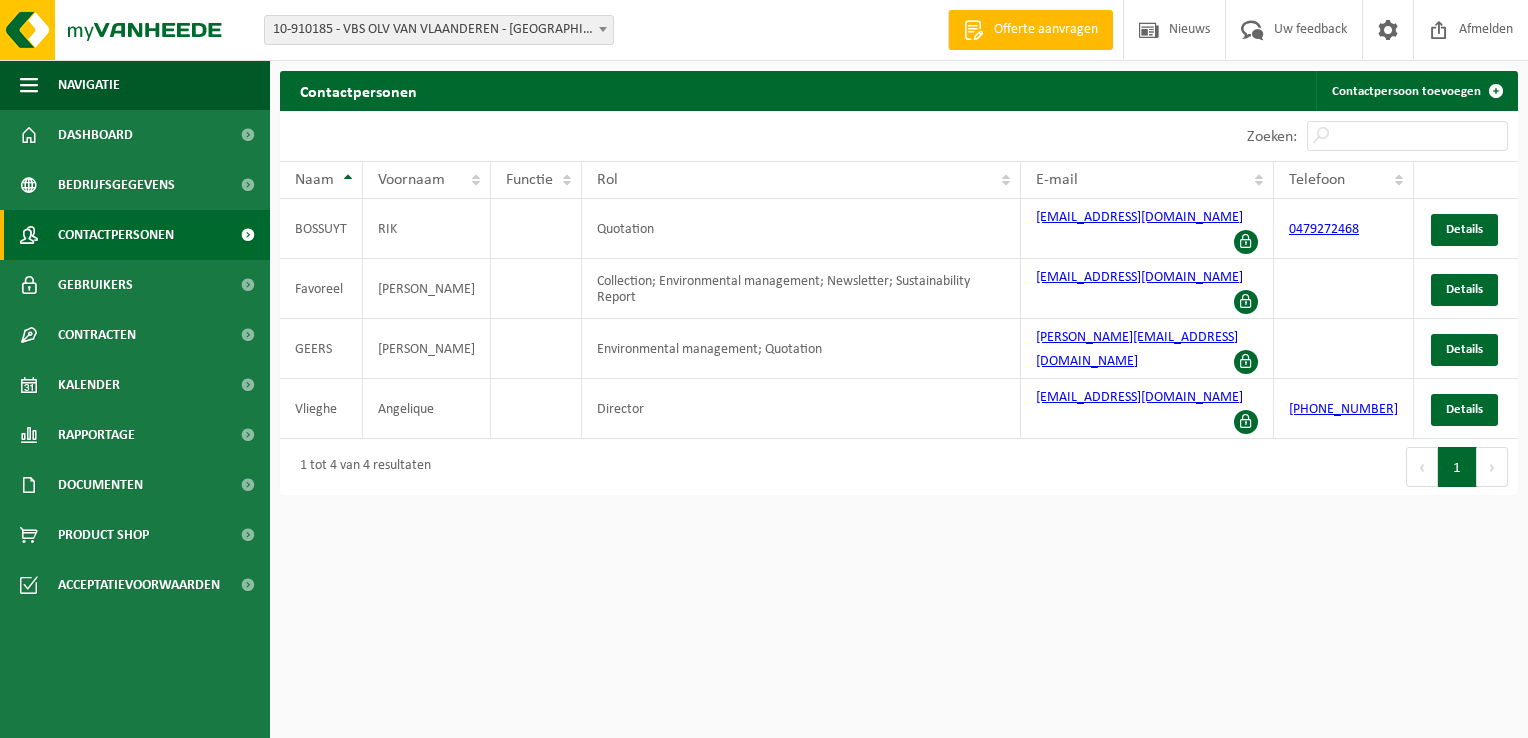 scroll, scrollTop: 0, scrollLeft: 0, axis: both 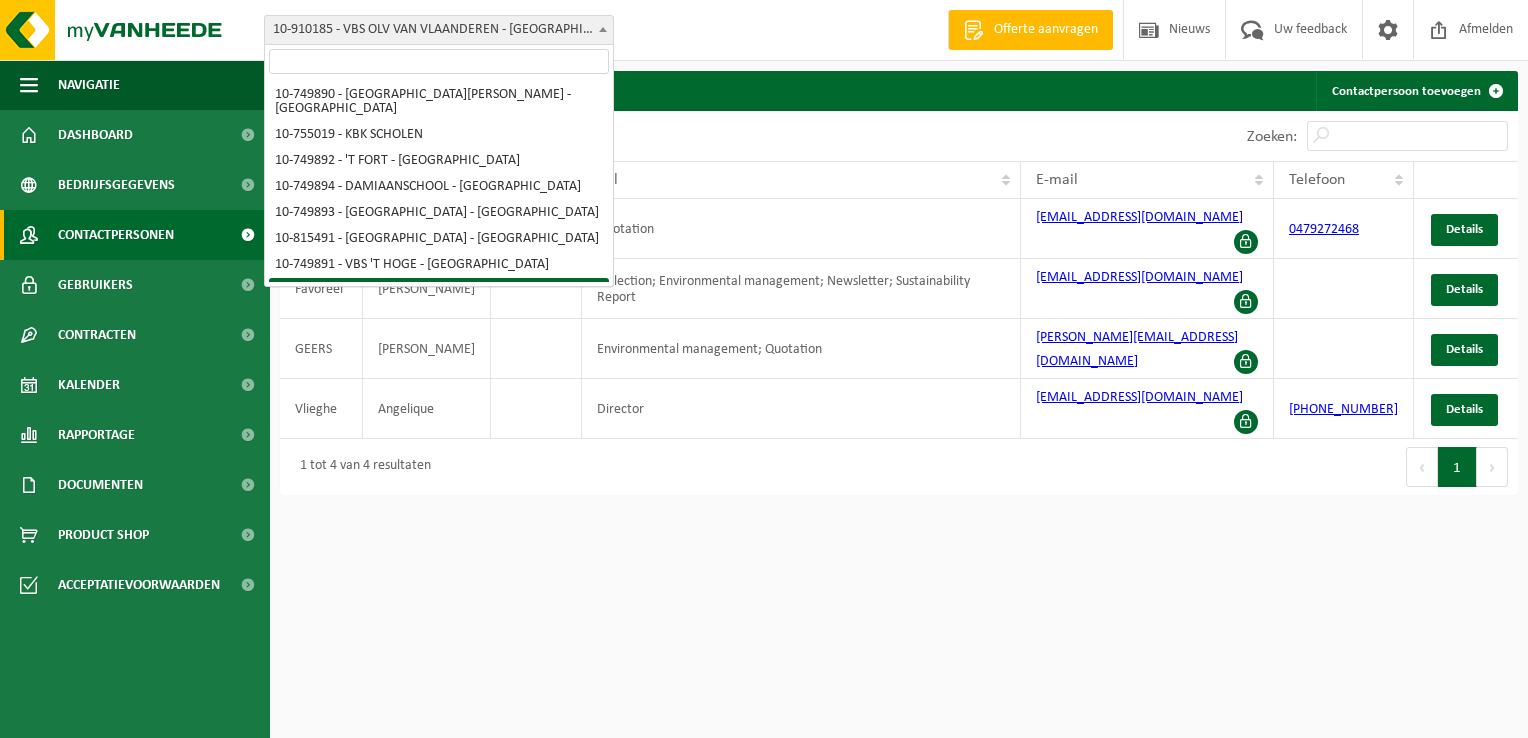 click at bounding box center [603, 29] 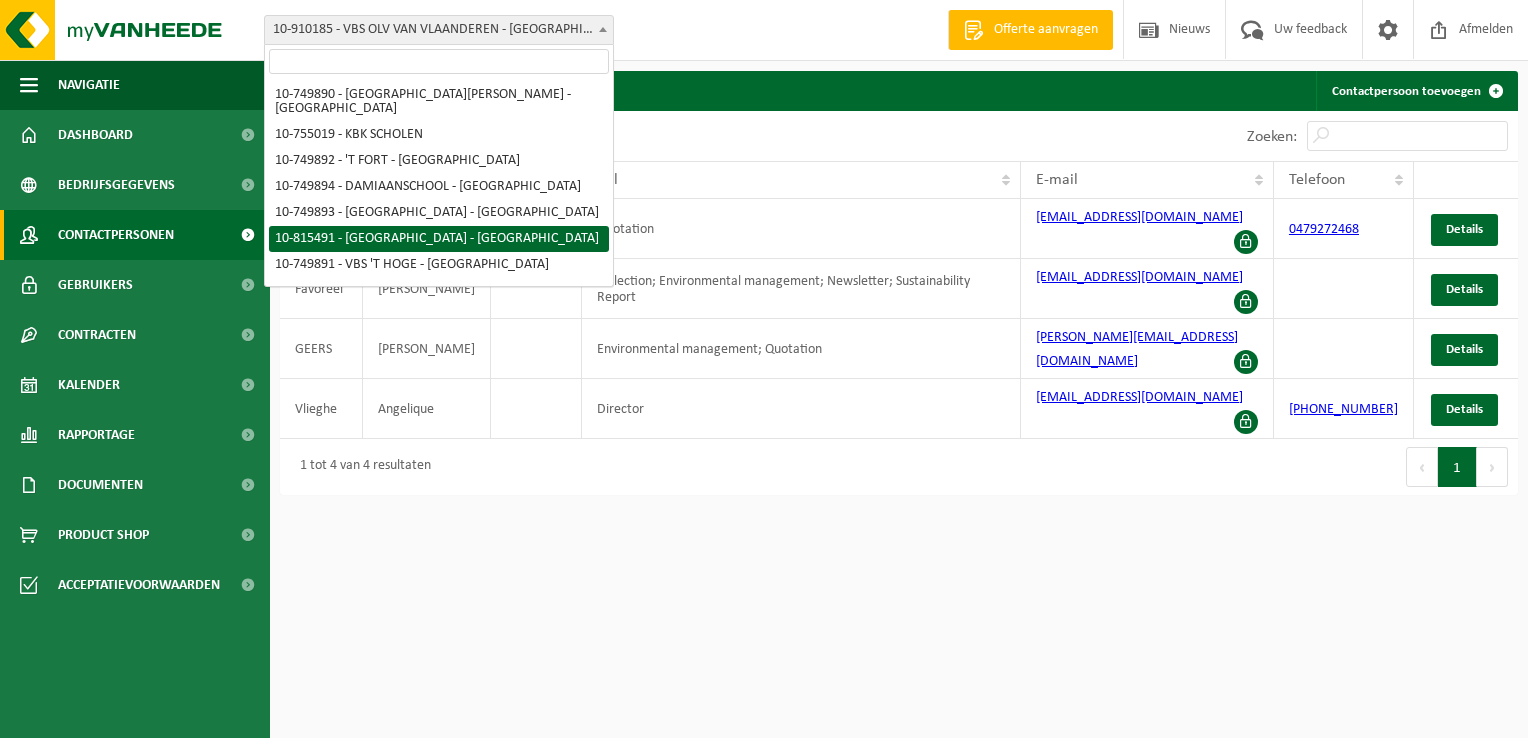 scroll, scrollTop: 200, scrollLeft: 0, axis: vertical 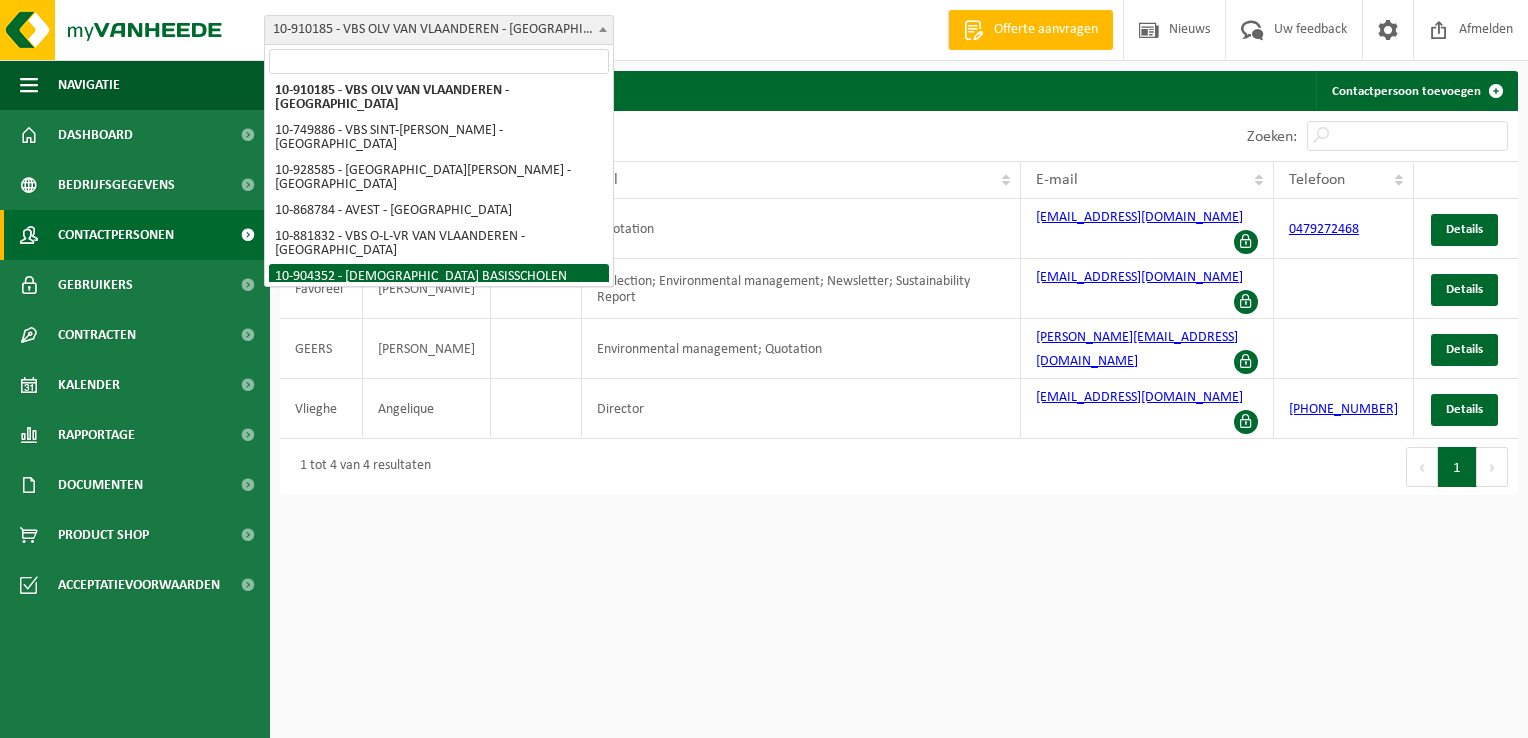 select on "121635" 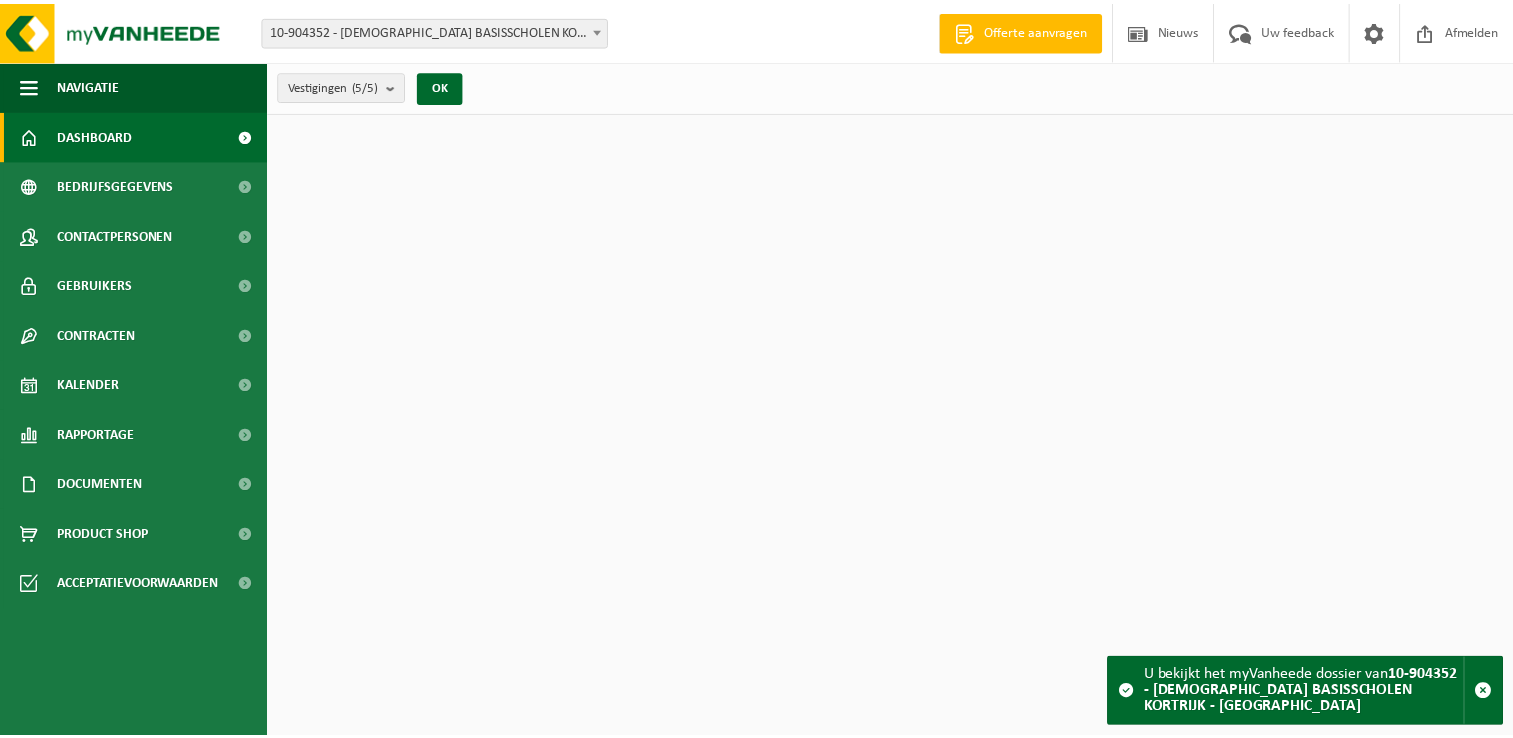 scroll, scrollTop: 0, scrollLeft: 0, axis: both 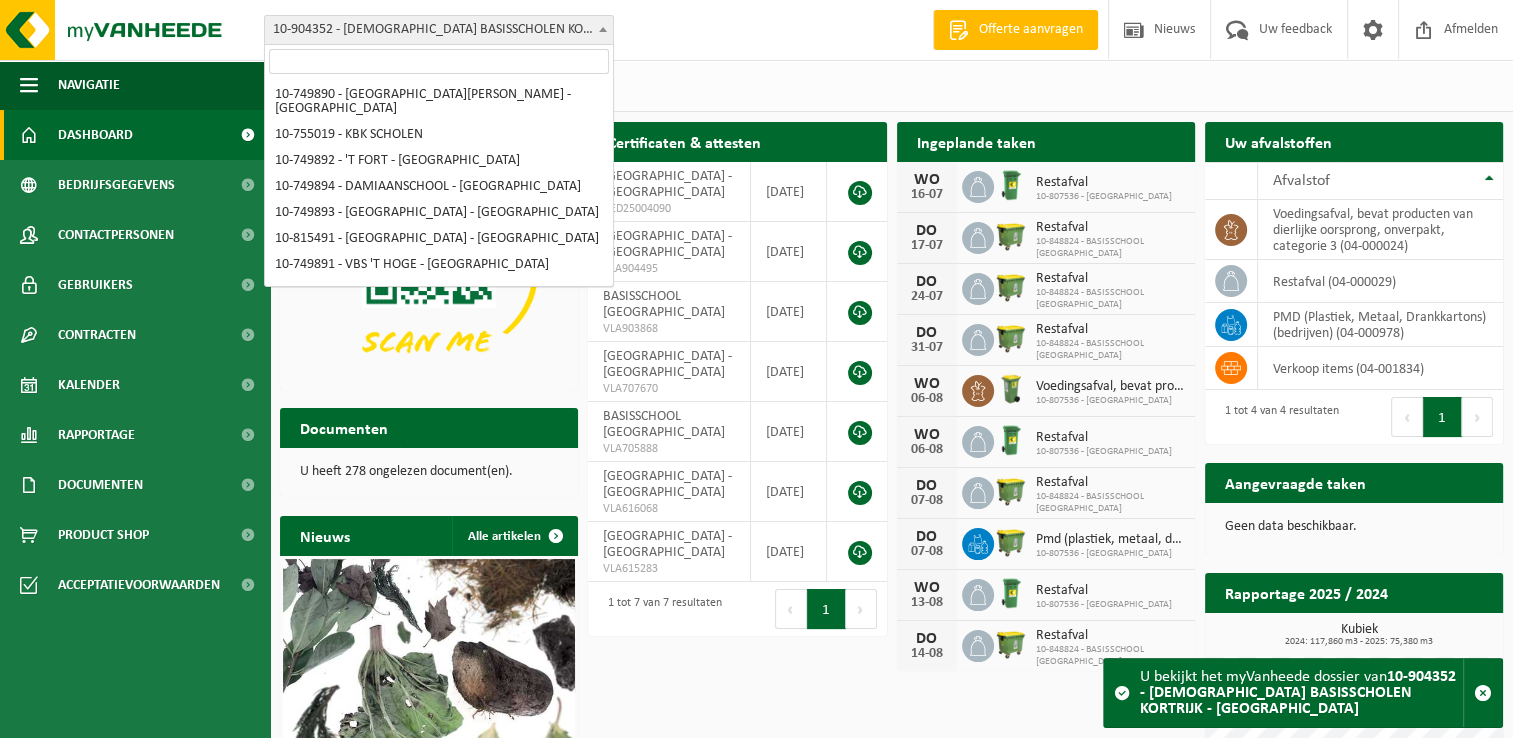 click at bounding box center (603, 29) 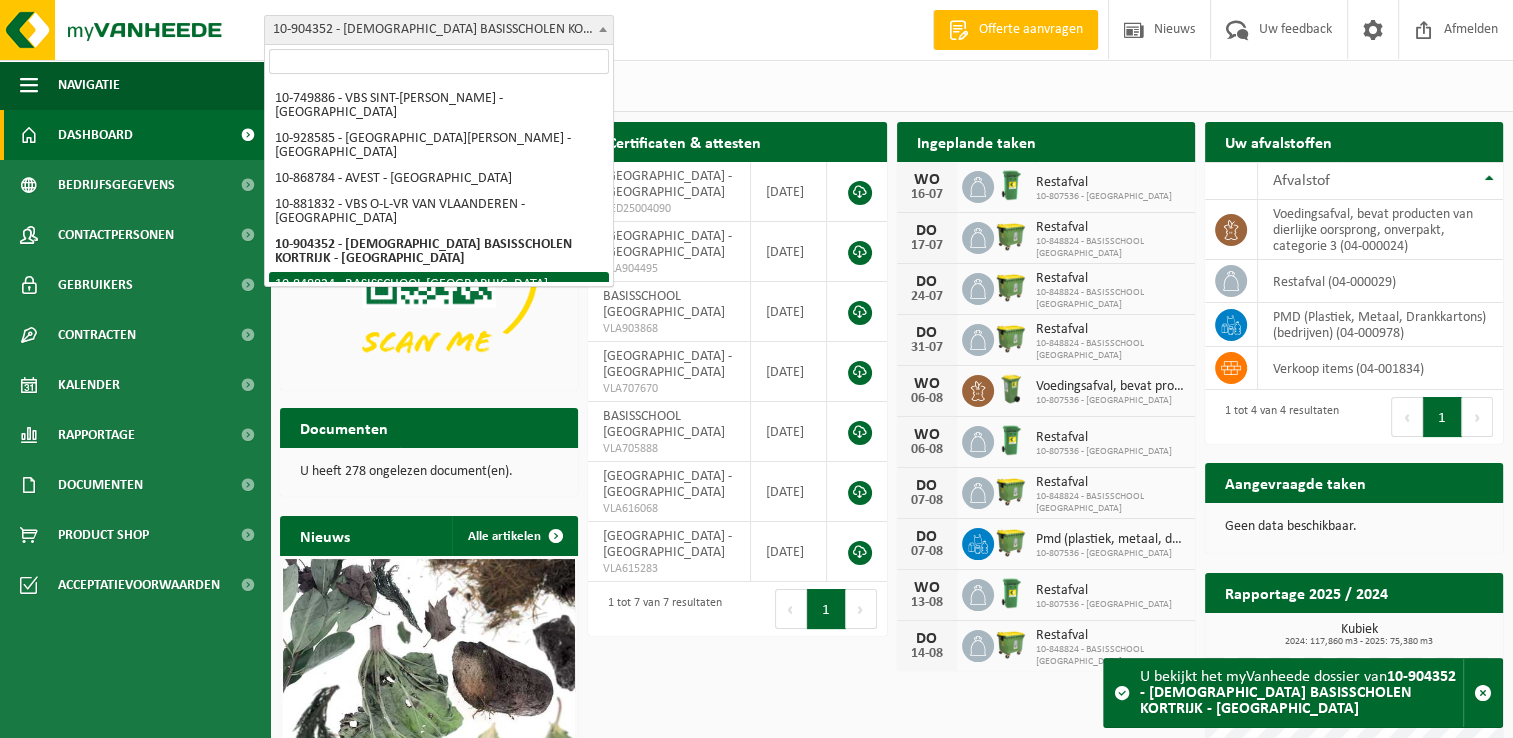 select on "115065" 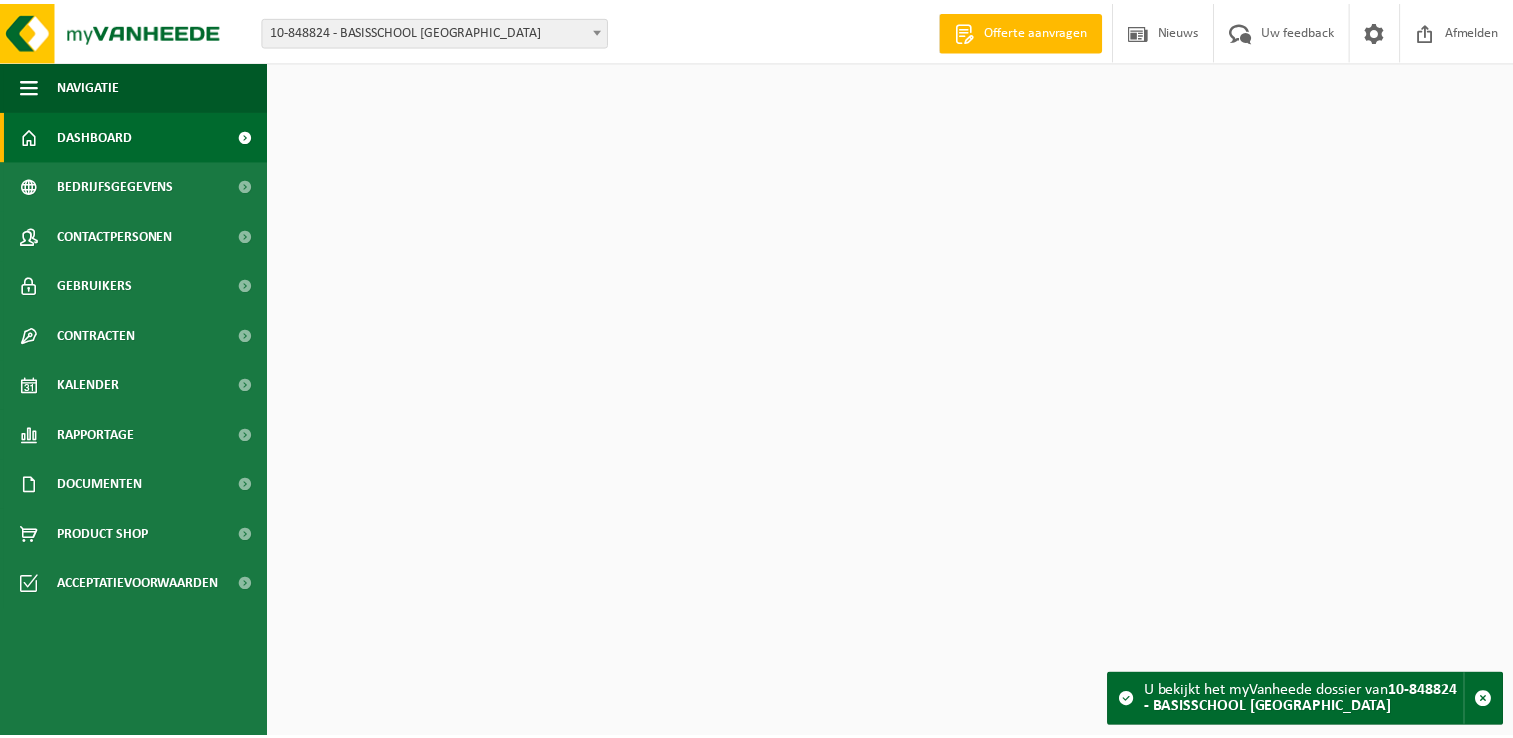 scroll, scrollTop: 0, scrollLeft: 0, axis: both 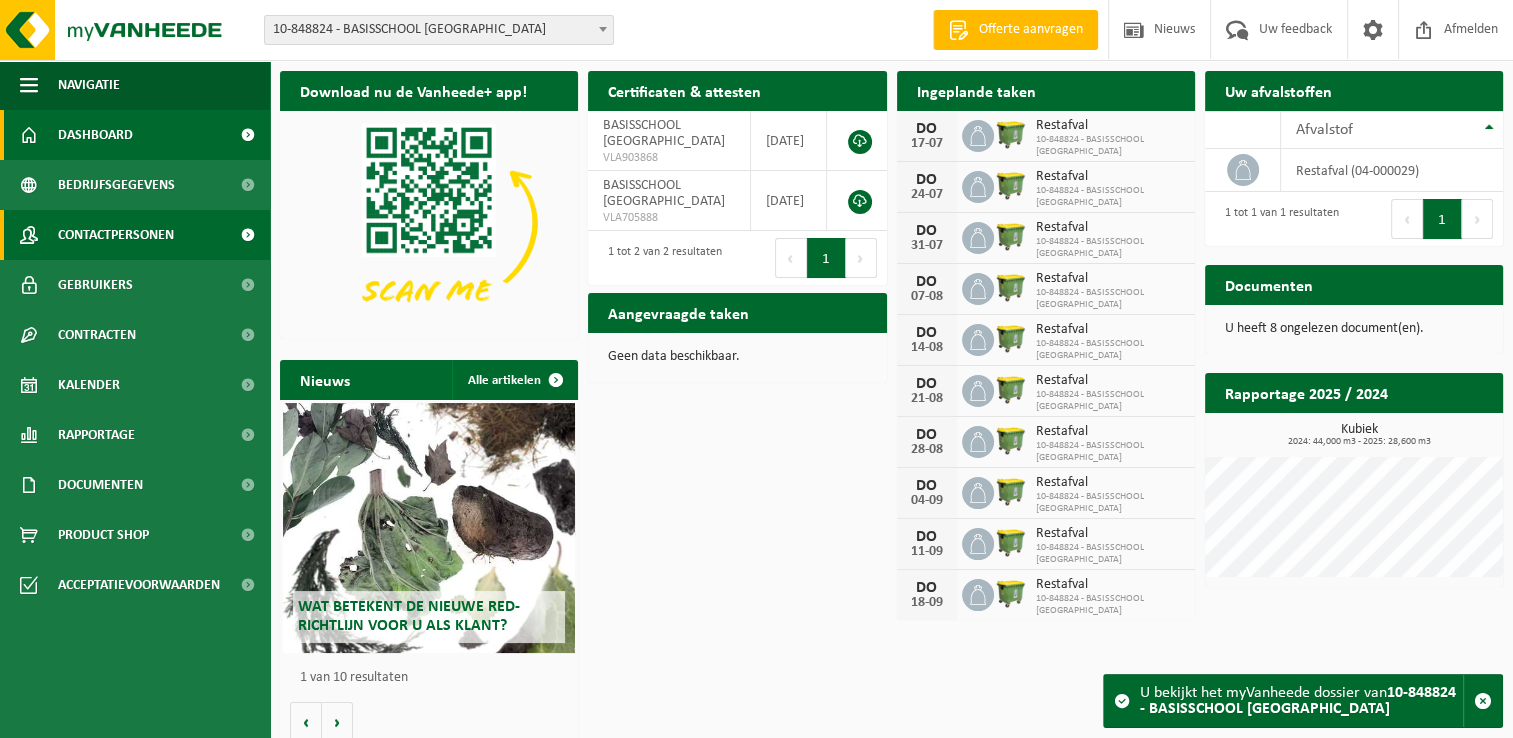 click on "Contactpersonen" at bounding box center (116, 235) 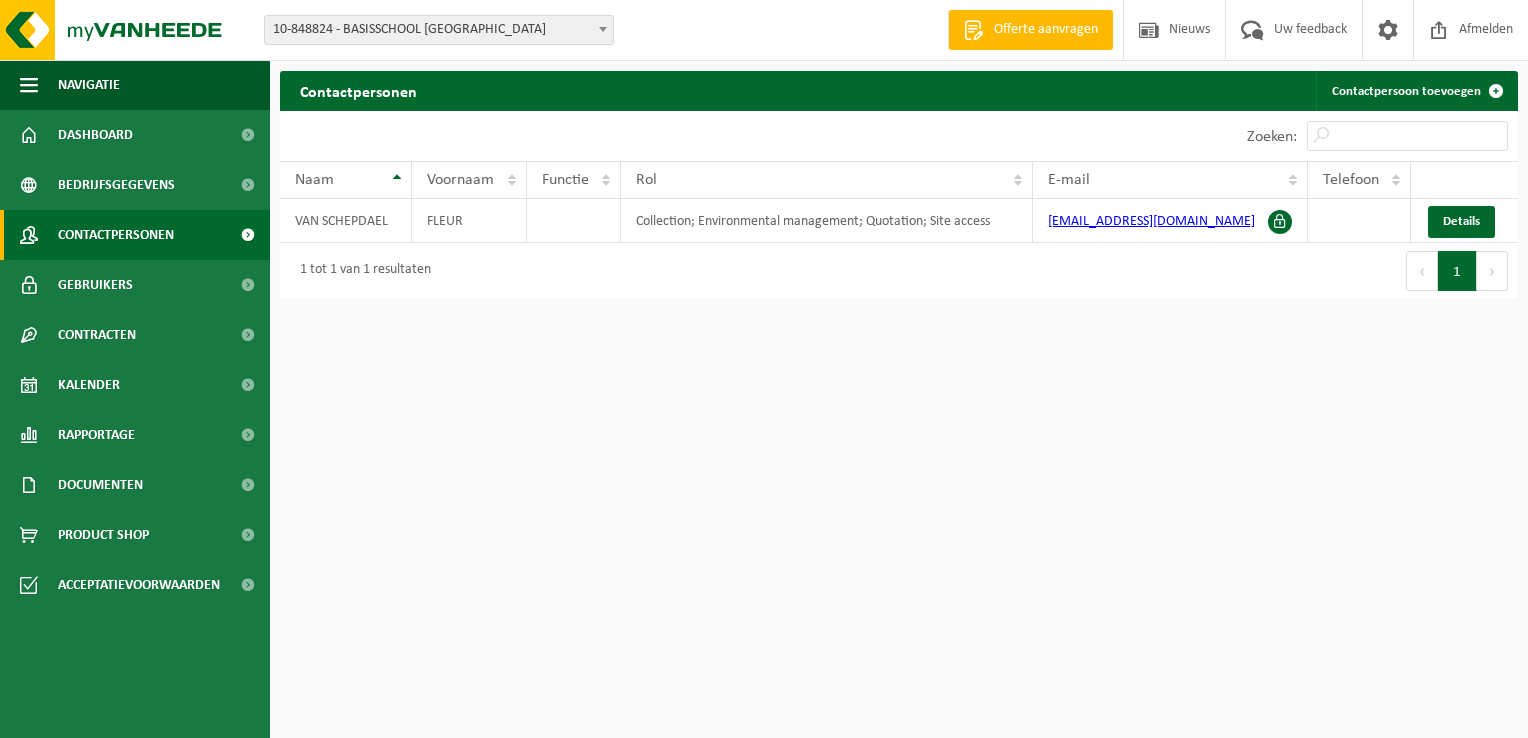 scroll, scrollTop: 0, scrollLeft: 0, axis: both 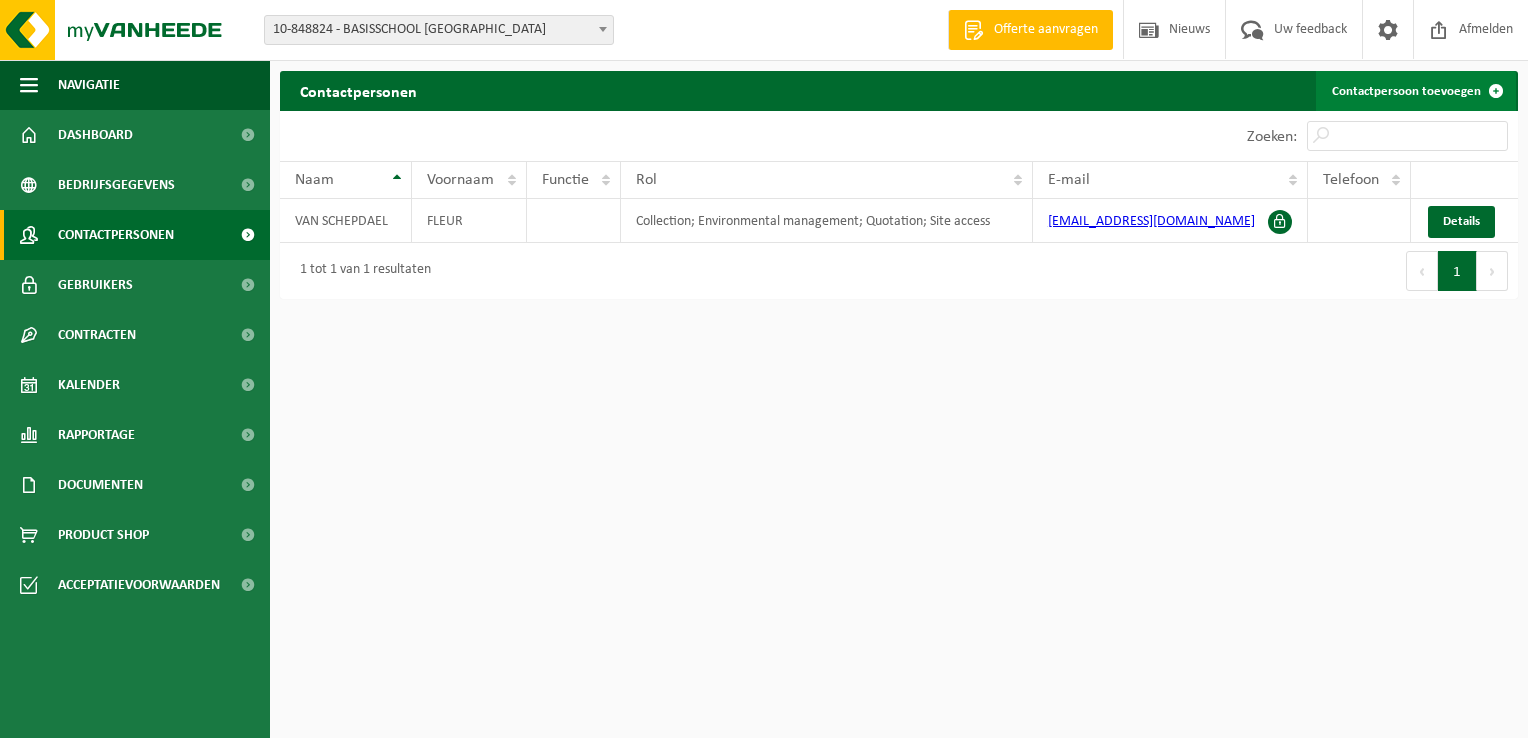 click on "Contactpersoon toevoegen" at bounding box center (1416, 91) 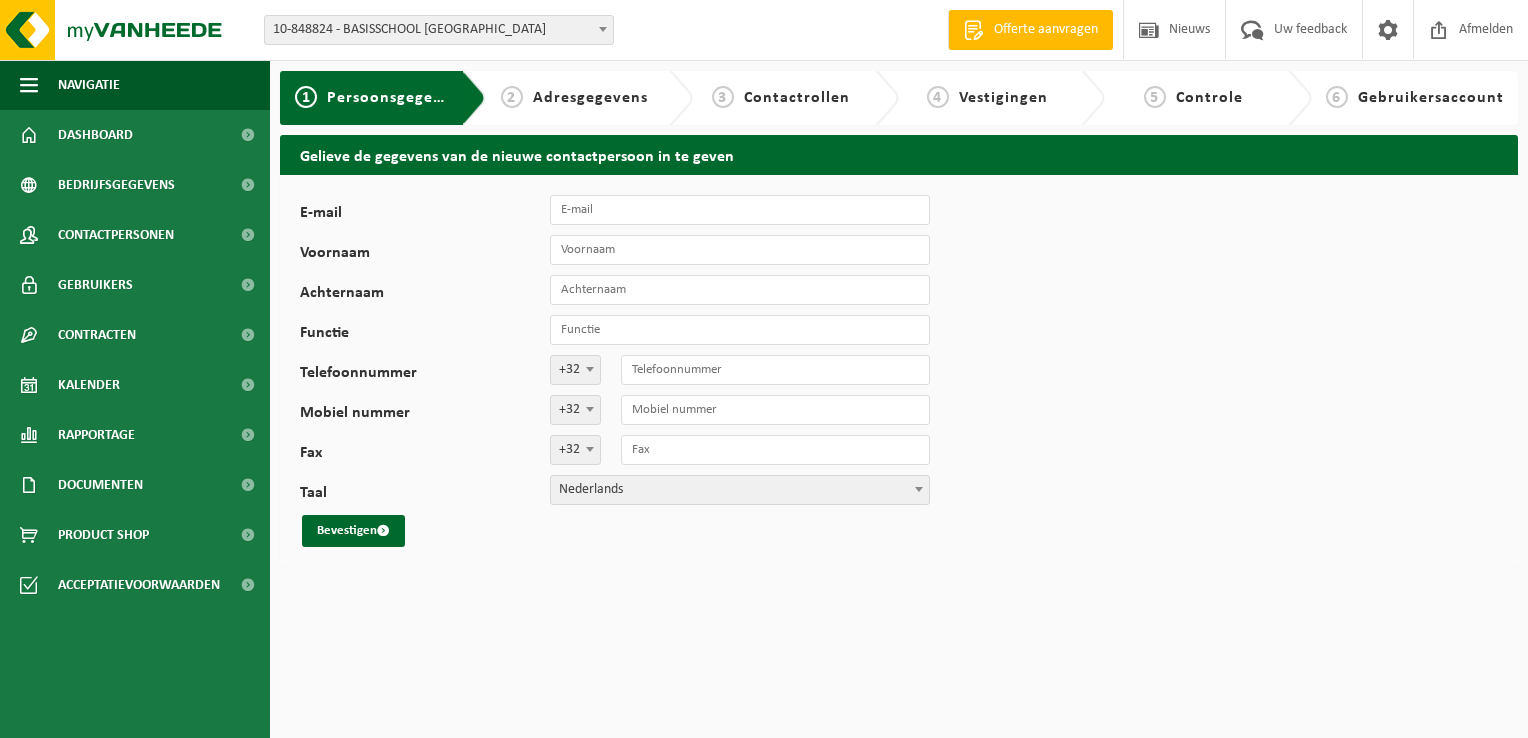 scroll, scrollTop: 0, scrollLeft: 0, axis: both 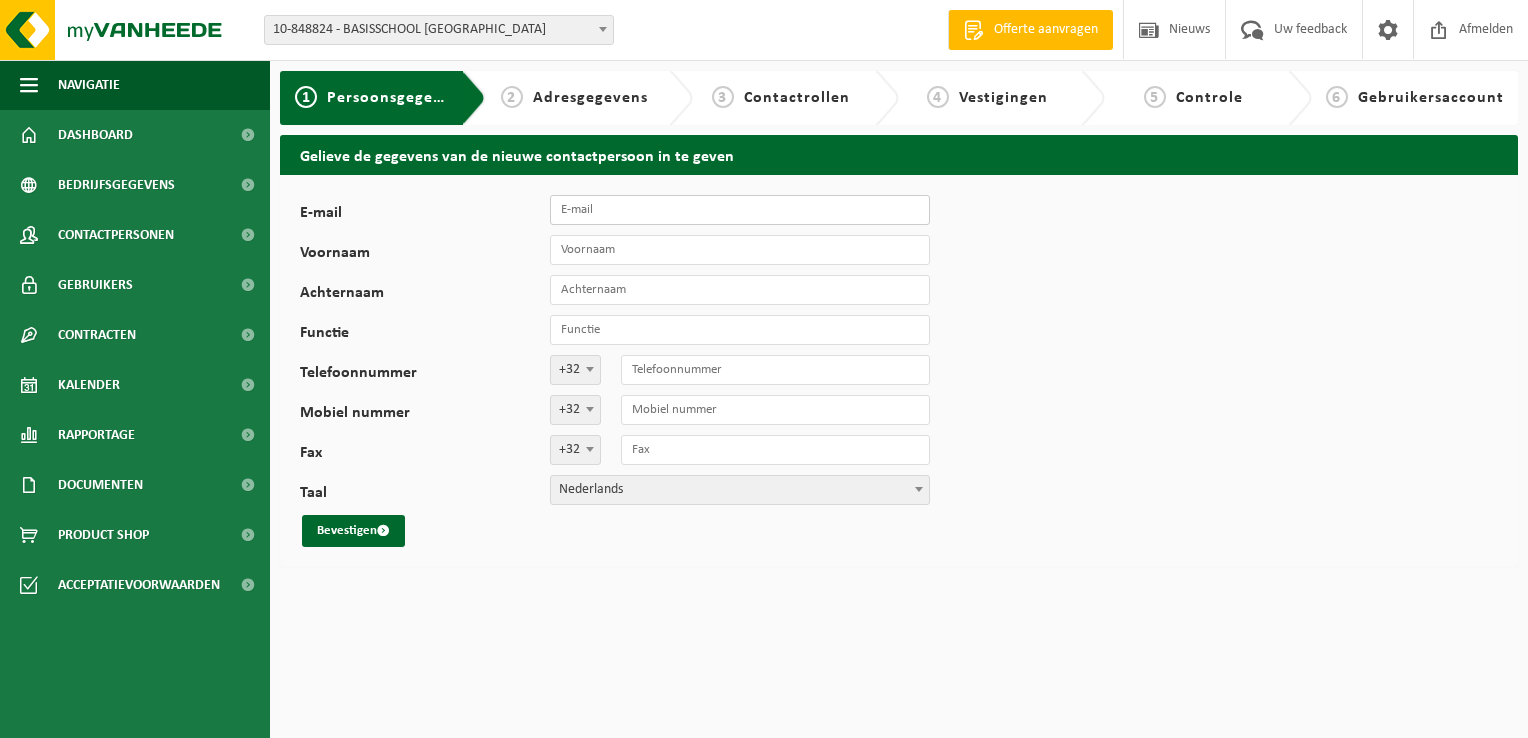 click on "E-mail" at bounding box center [740, 210] 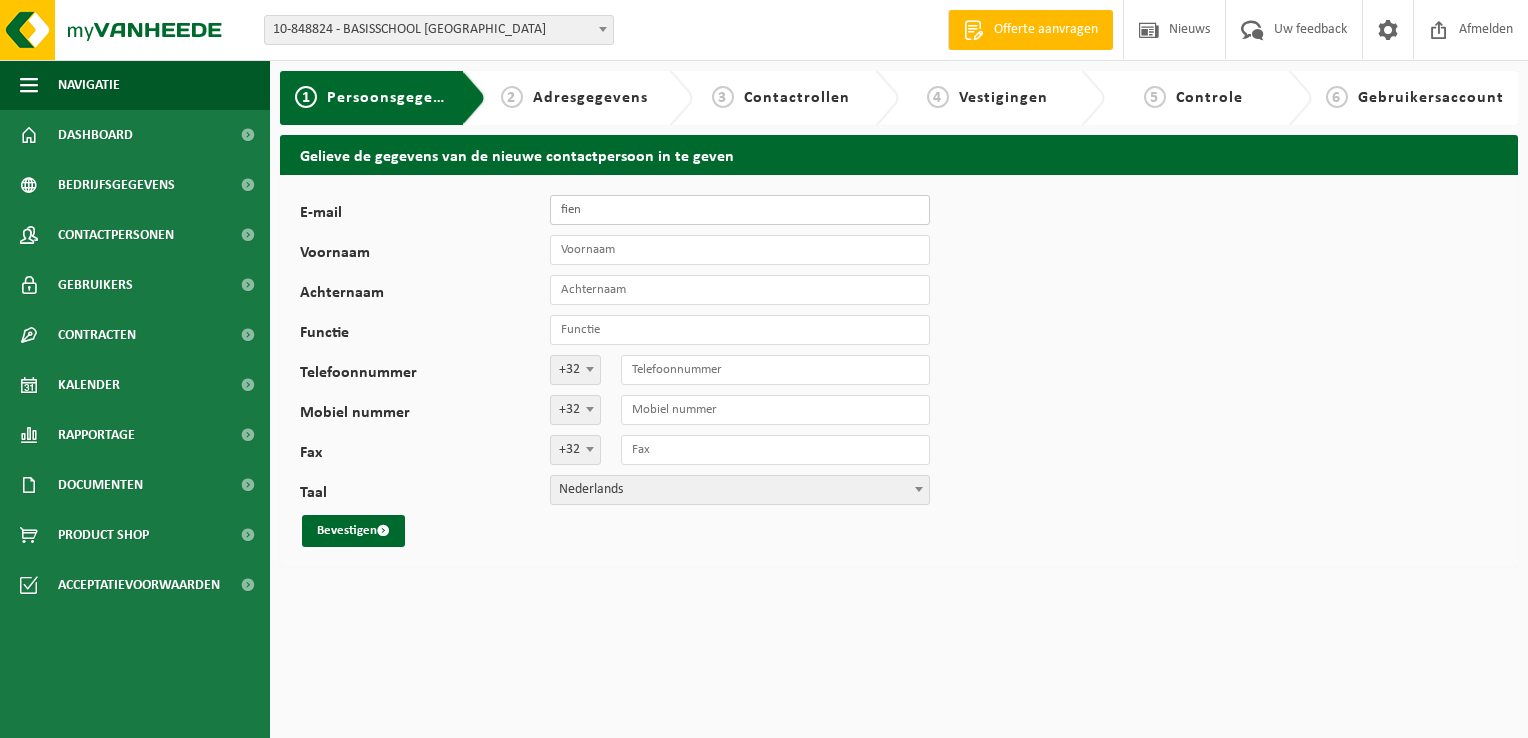 click on "Bevestigen" at bounding box center (353, 531) 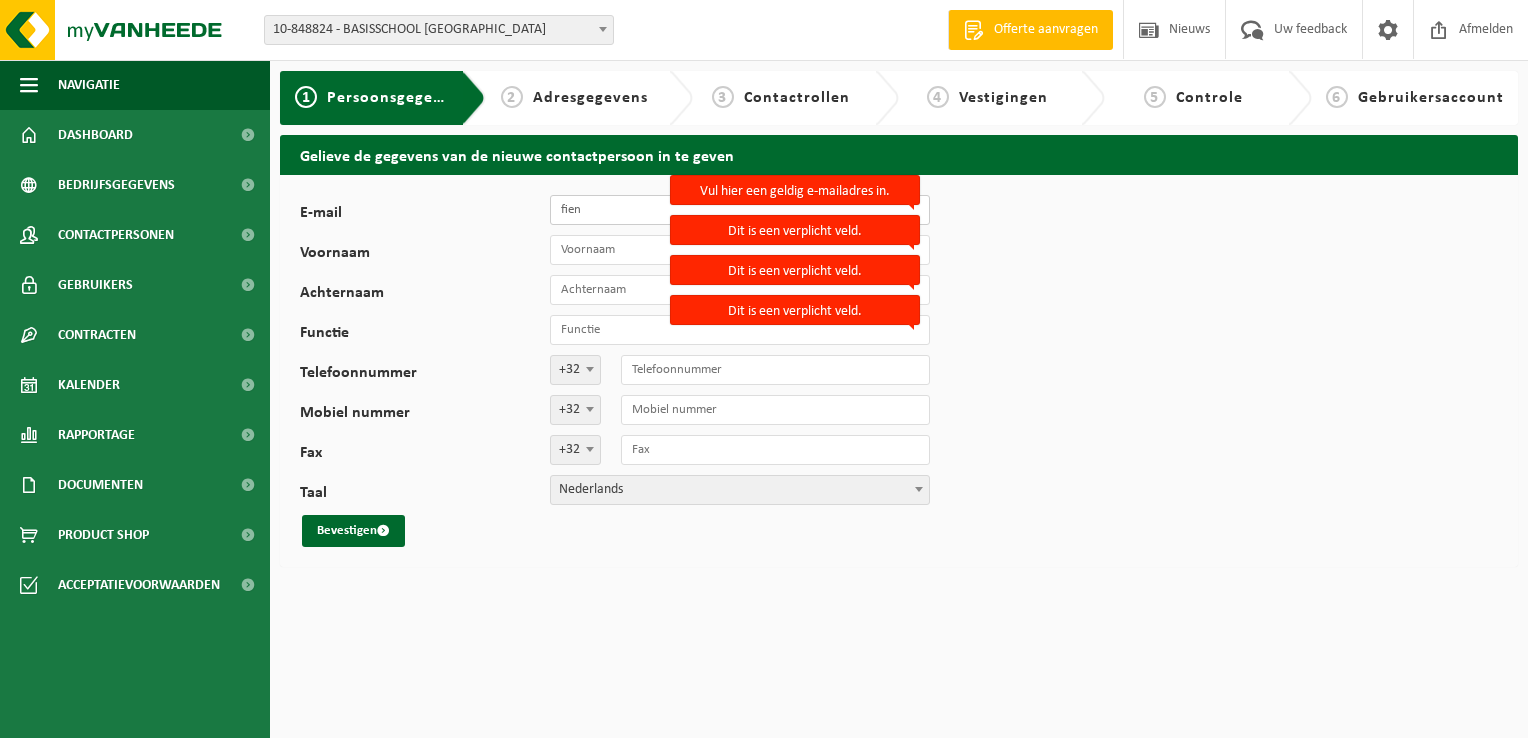 type on "Fien.windels@kbkscholen.be" 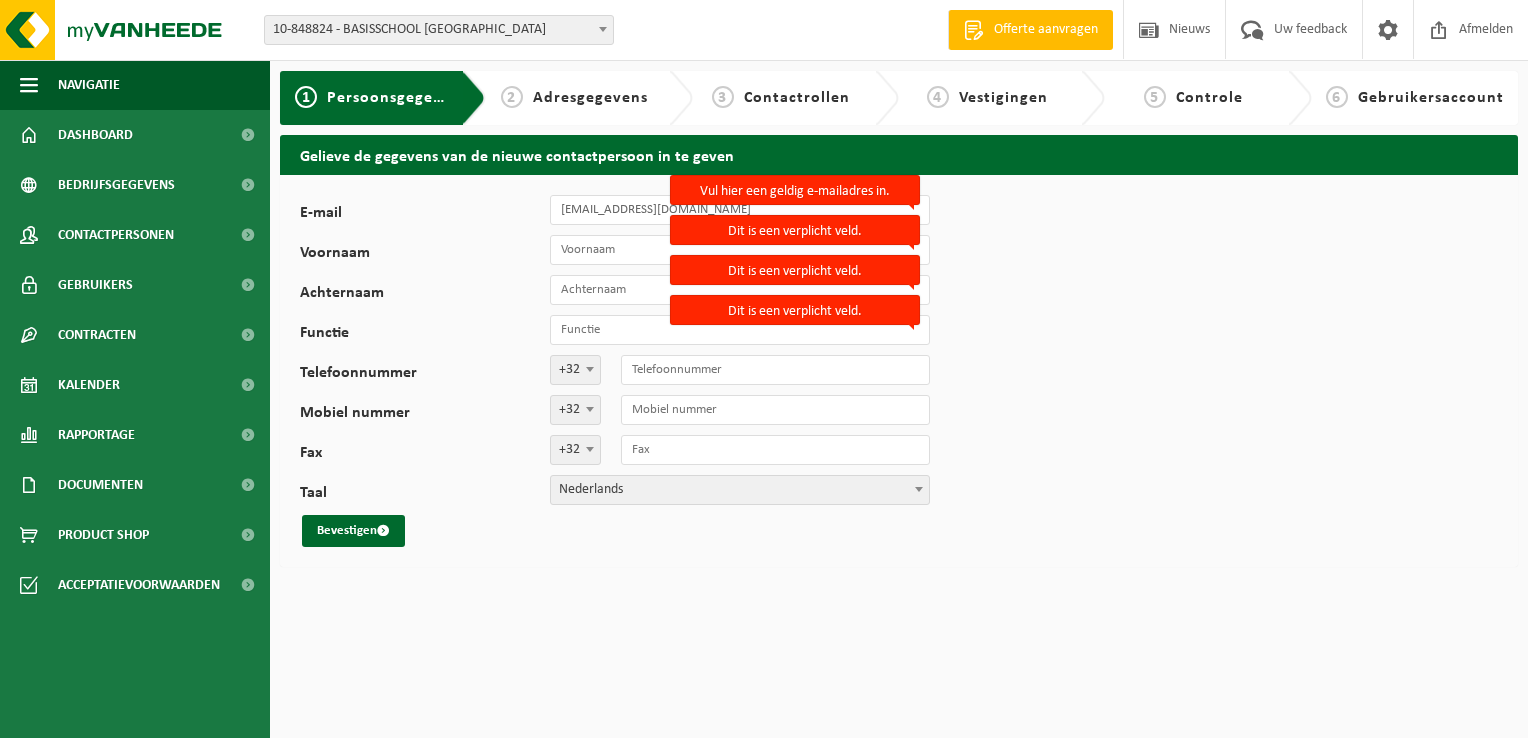 type on "Windels" 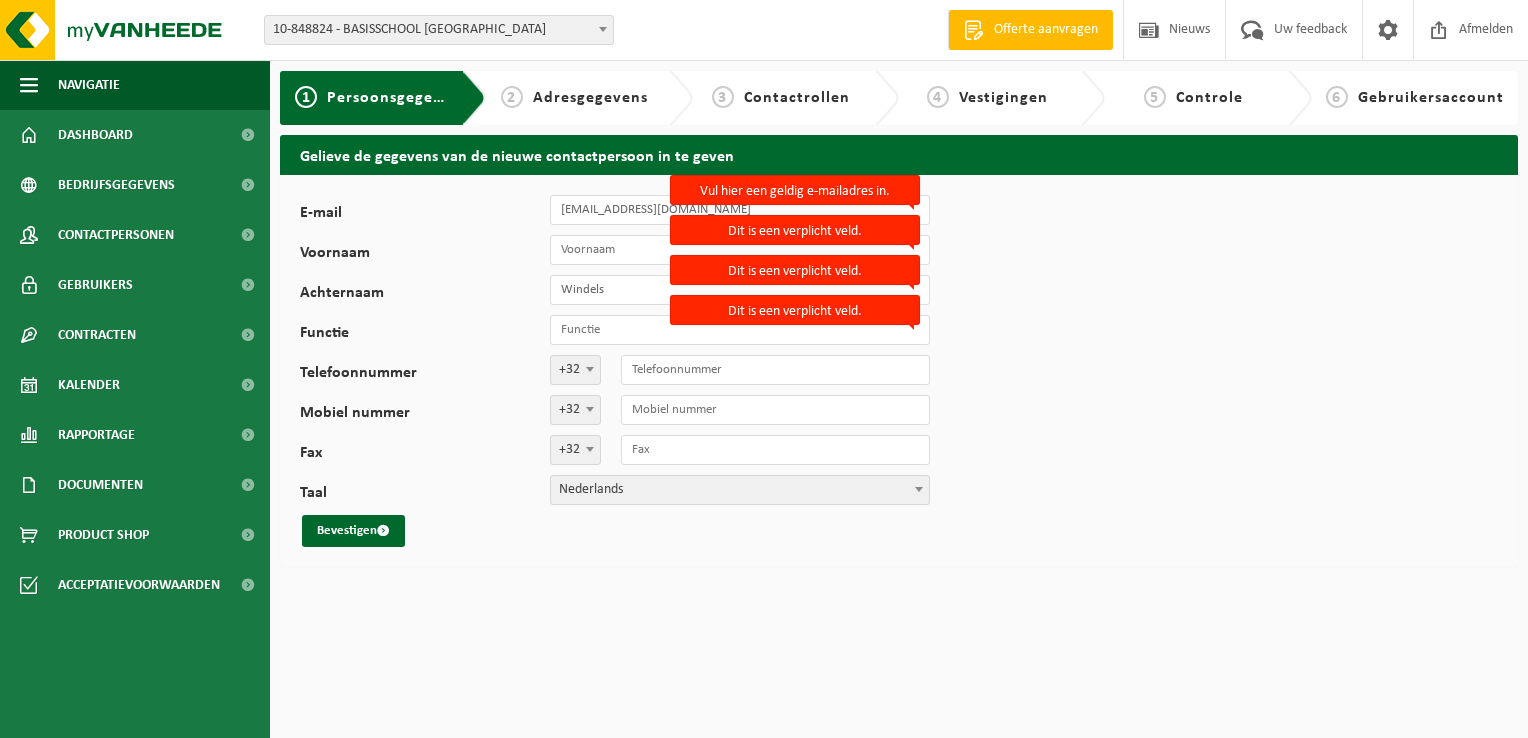 type on "498345485" 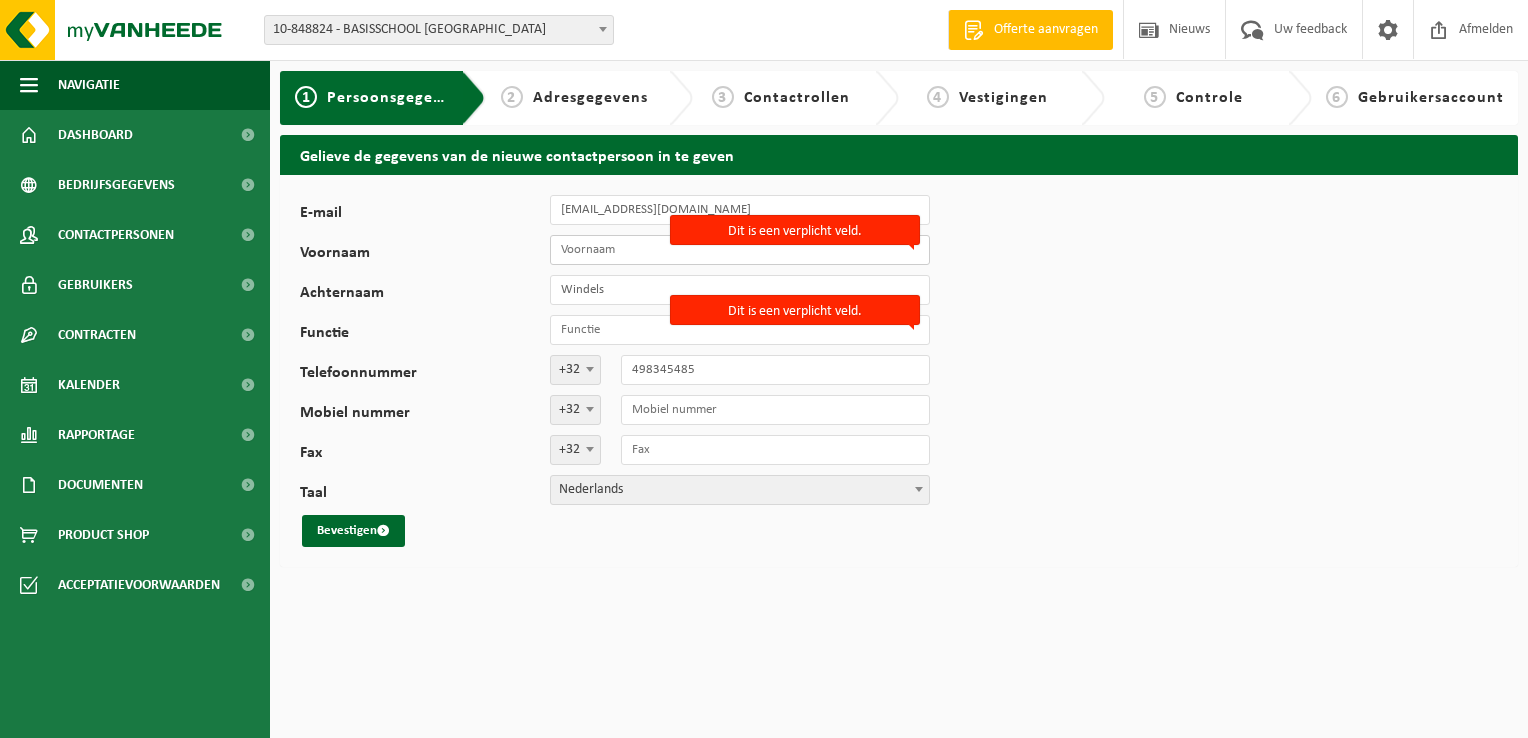 click on "Voornaam" at bounding box center (740, 250) 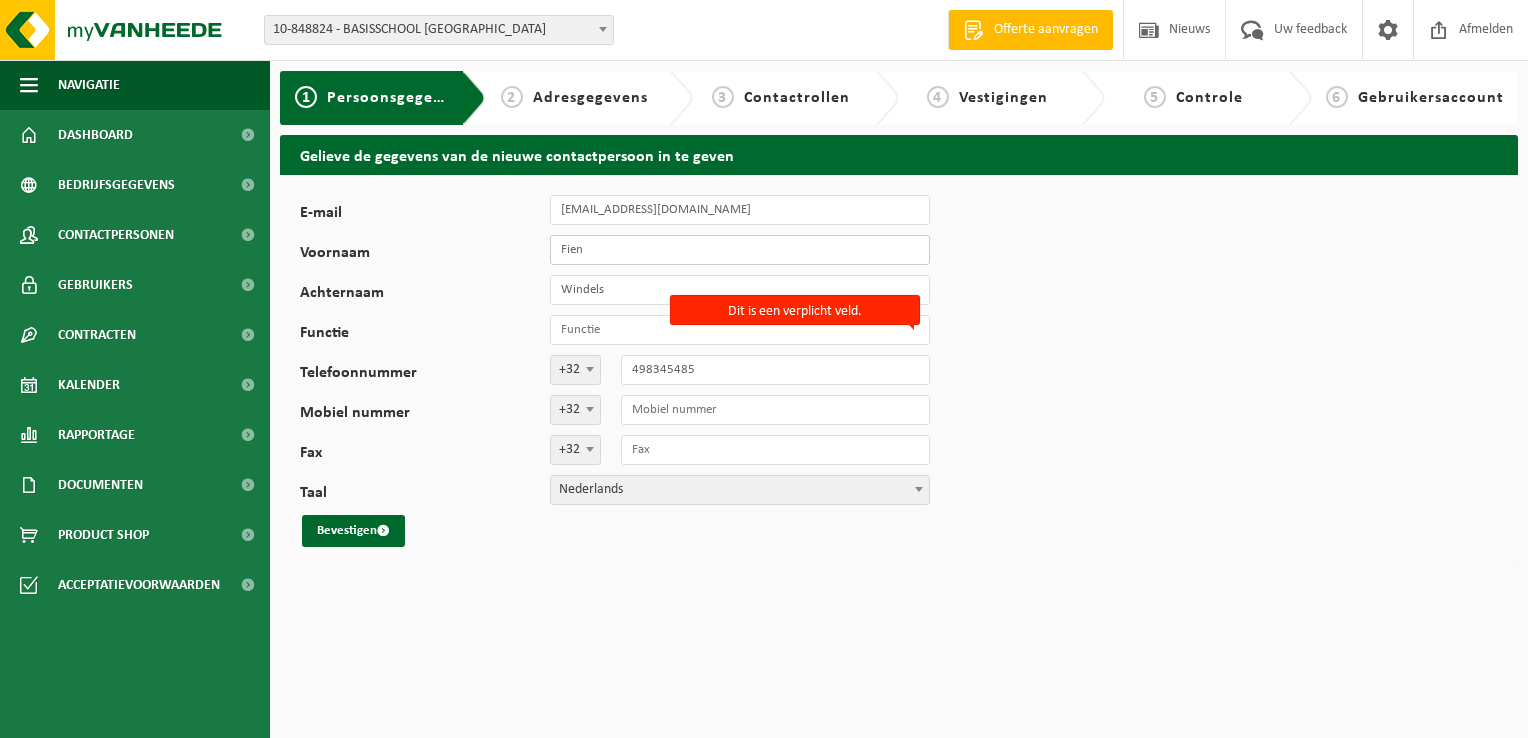 type on "Fien" 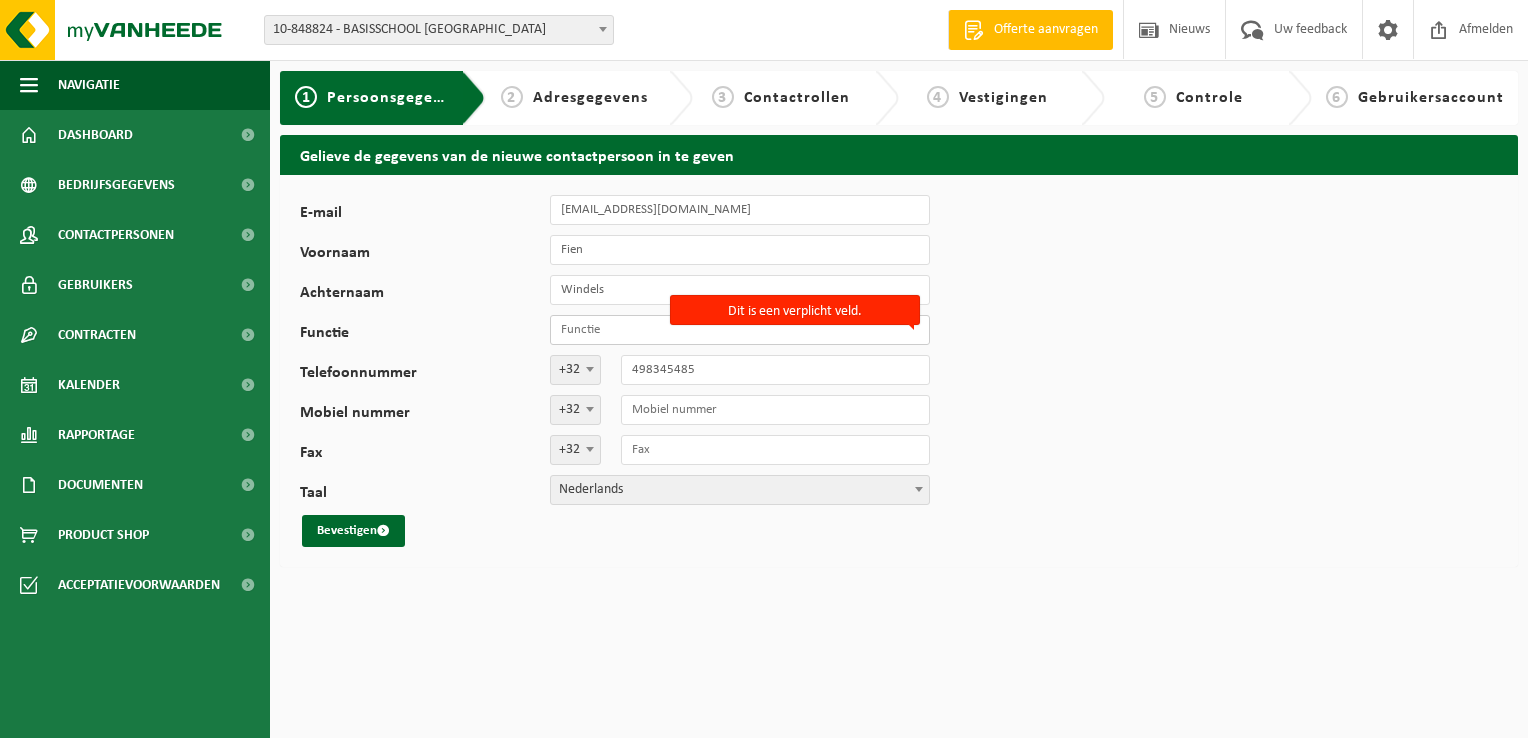 click on "Functie" at bounding box center (740, 330) 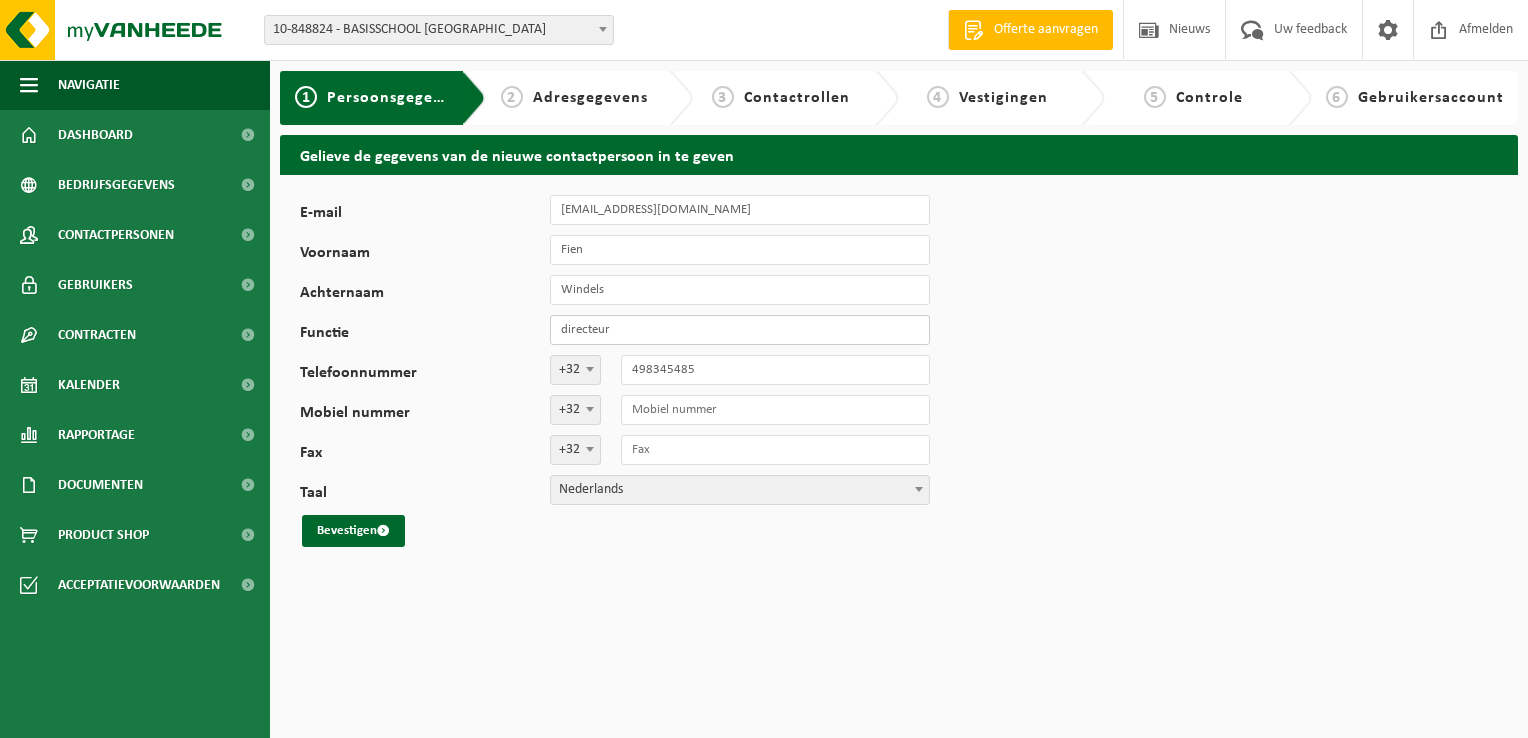 type on "directeur" 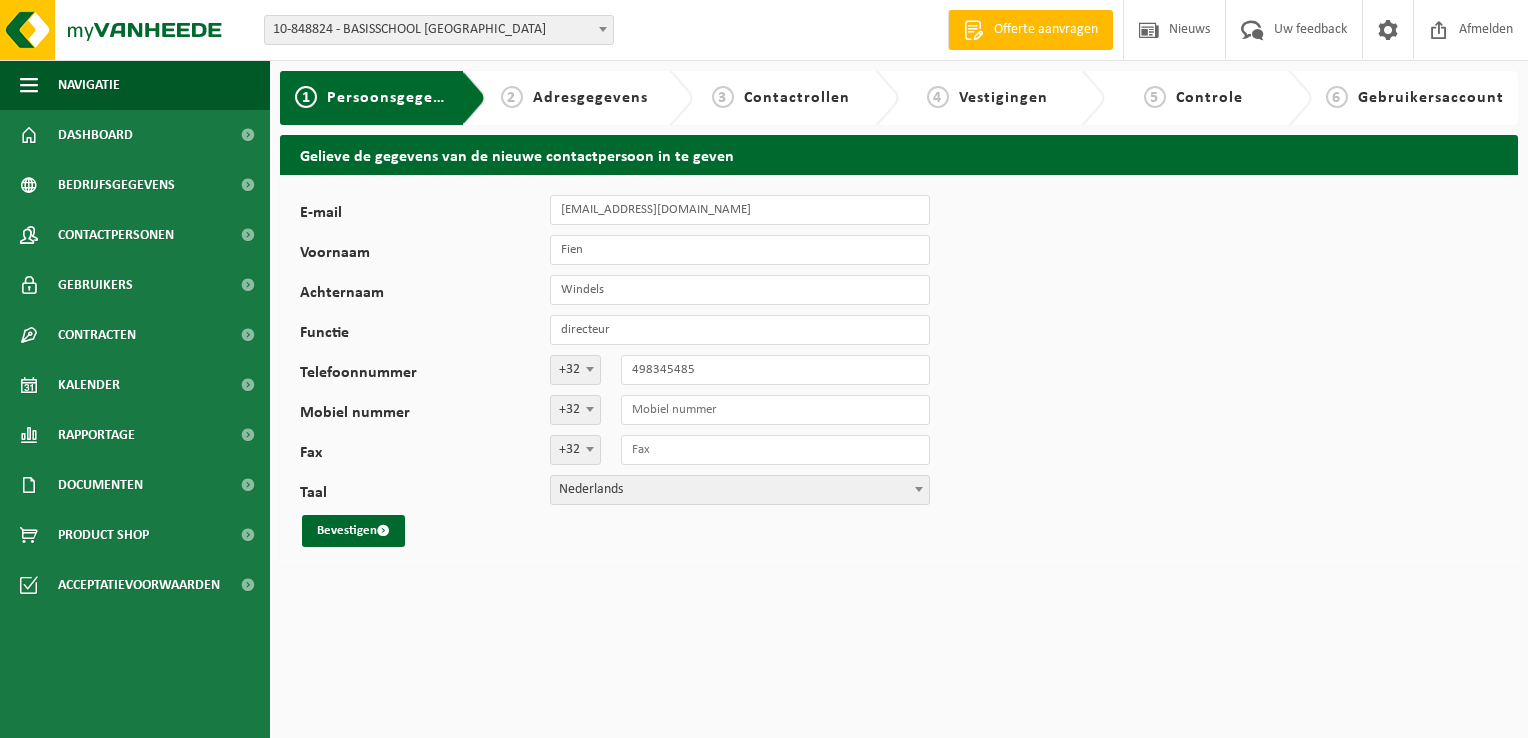 click on "E-mail   Fien.windels@kbkscholen.be       Voornaam   Fien       Achternaam   Windels       Functie   directeur       Telefoonnummer     +32 ';  +49 ';  +33 ';  +44 ';  +352 ';  +31 ';  +32   498345485       Mobiel nummer     +32 ';  +49 ';  +33 ';  +44 ';  +352 ';  +31 ';  +32         Fax     +32 ';  +49 ';  +33 ';  +44 ';  +352 ';  +31 ';  +32         Taal     Nederlands   Français   English   Nederlands        Bevestigen" at bounding box center (899, 371) 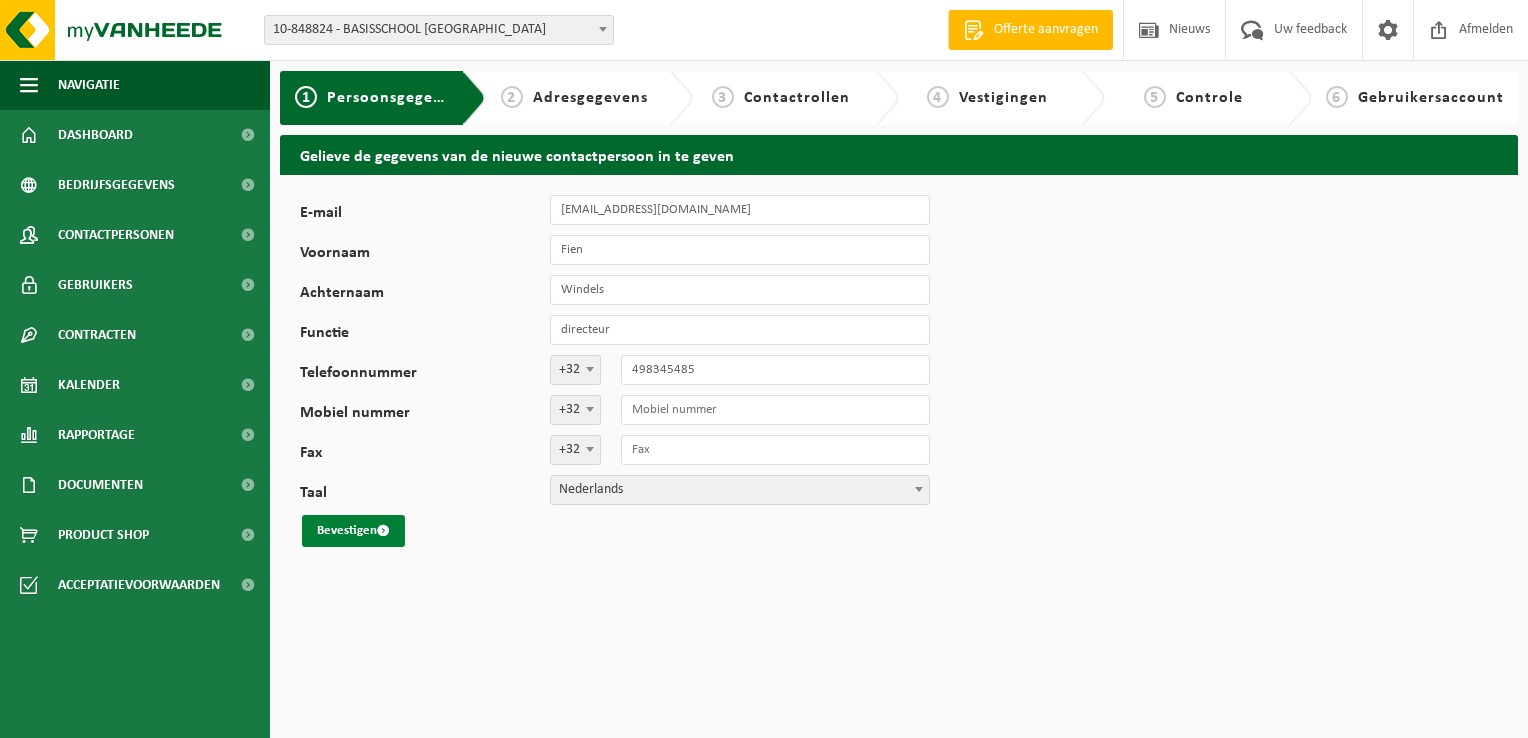 click on "Bevestigen" at bounding box center (353, 531) 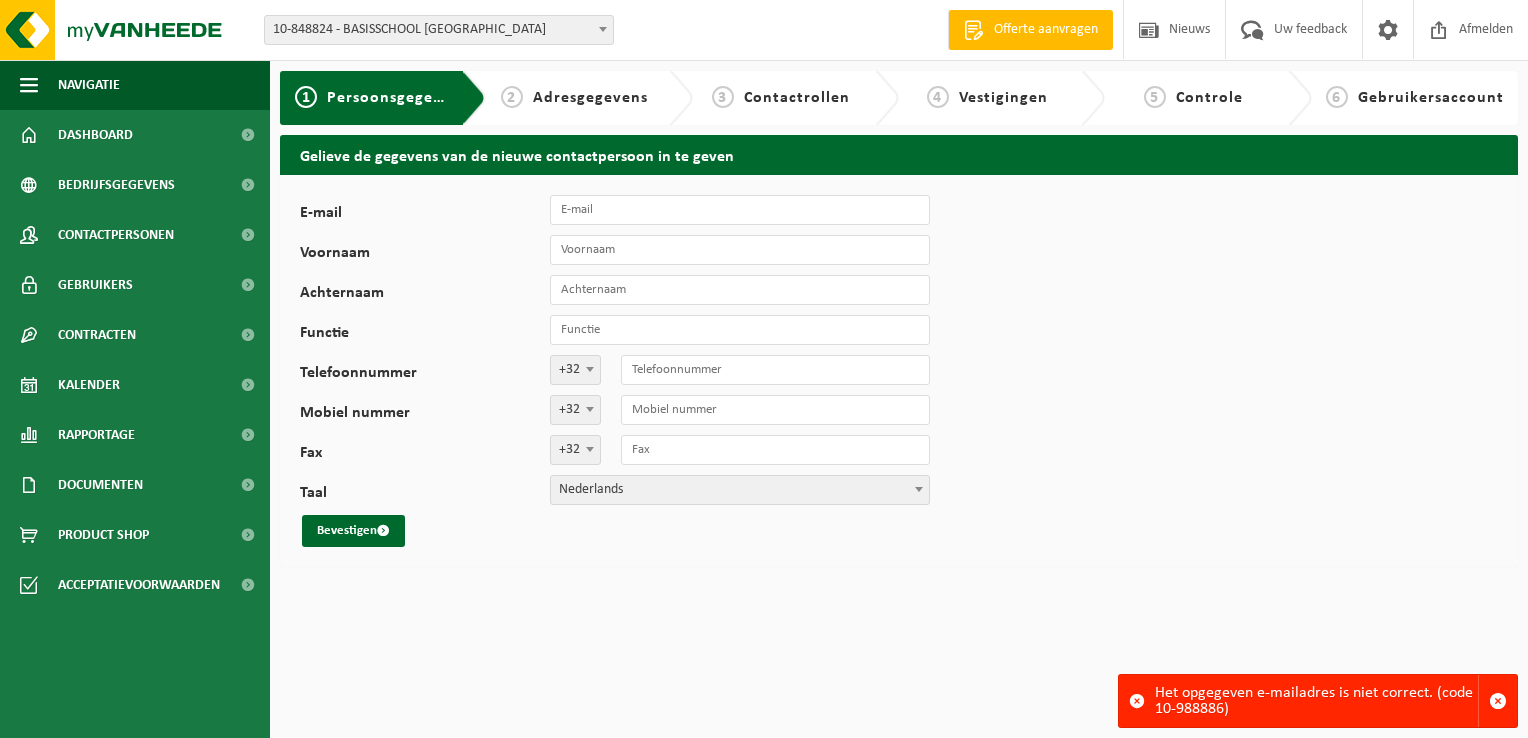 scroll, scrollTop: 0, scrollLeft: 0, axis: both 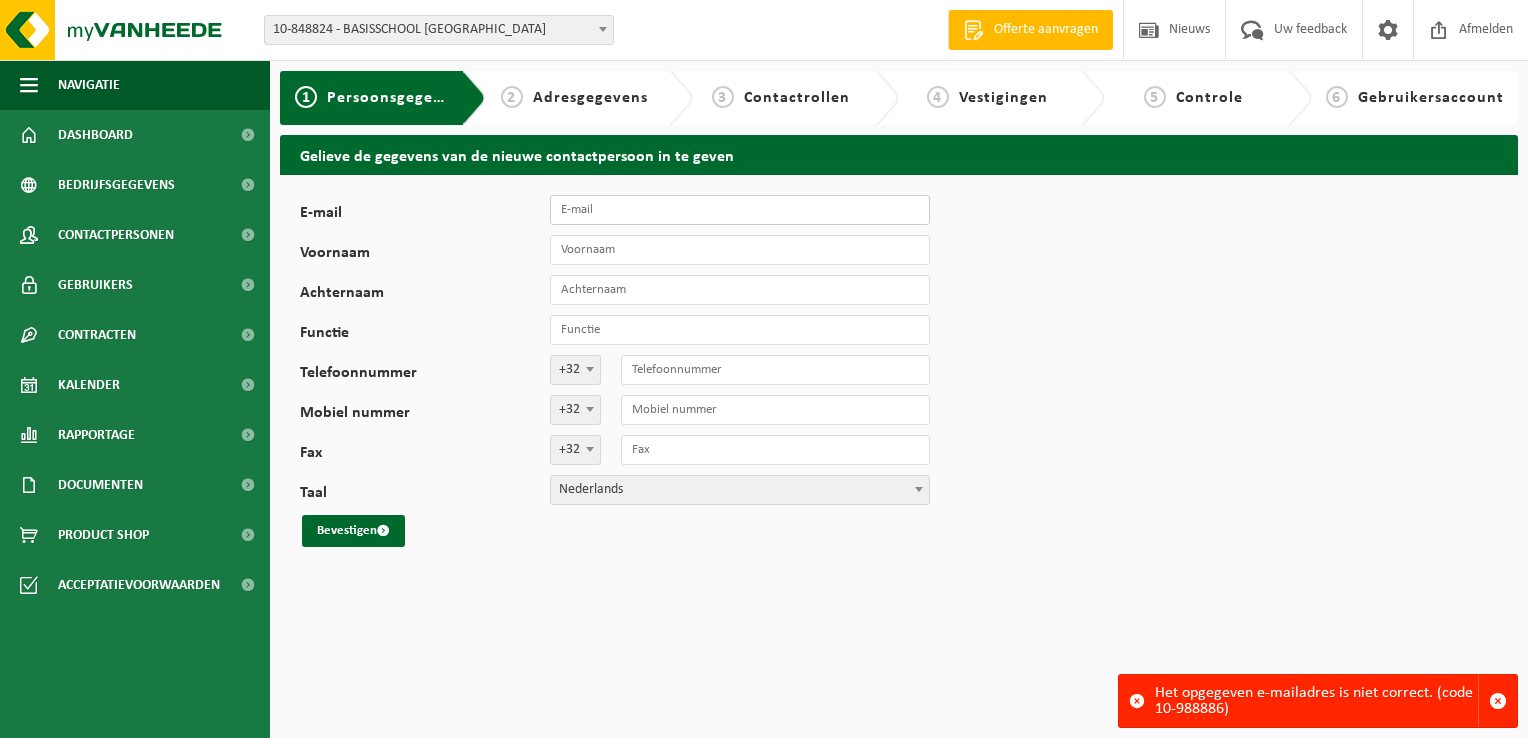 click on "E-mail" at bounding box center [740, 210] 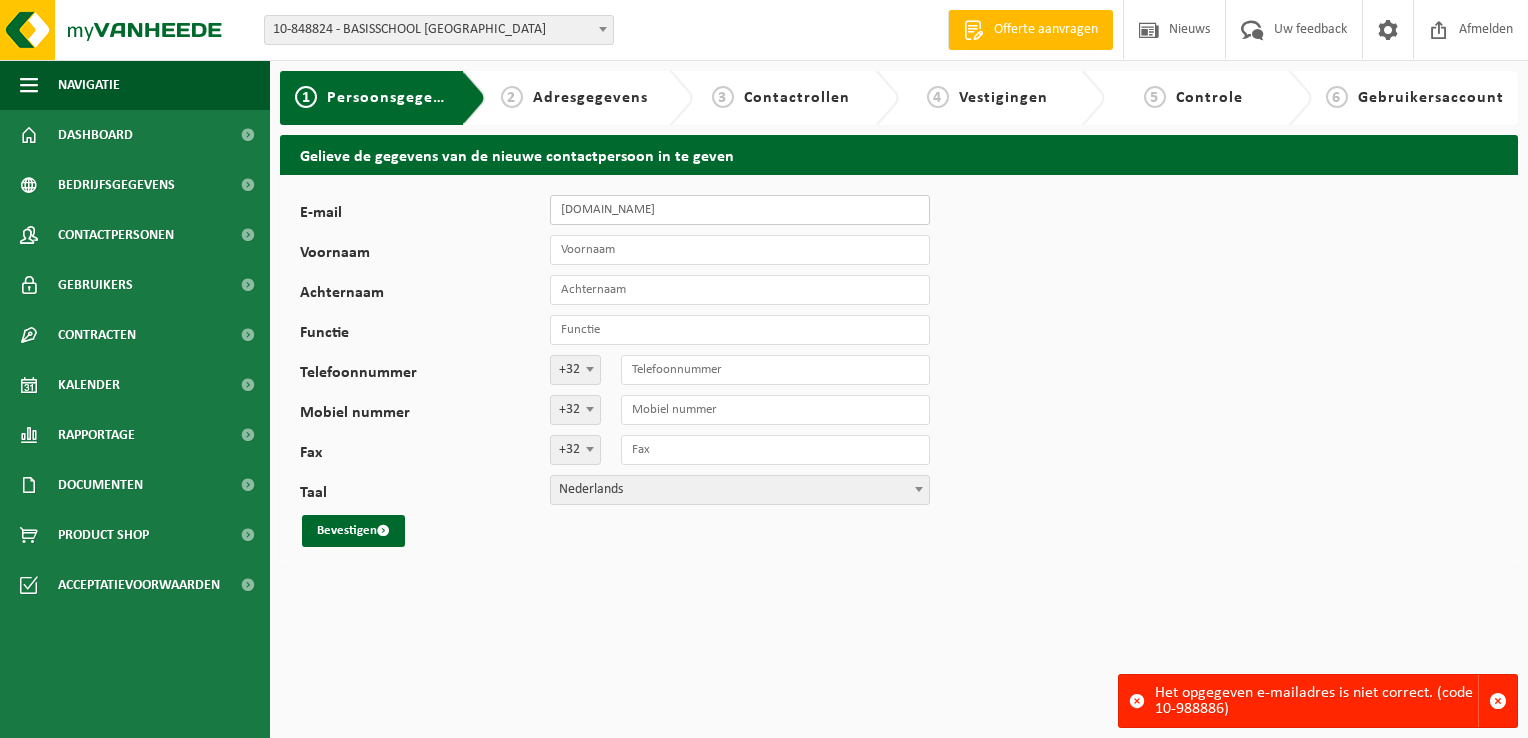 drag, startPoint x: 624, startPoint y: 214, endPoint x: 632, endPoint y: 231, distance: 18.788294 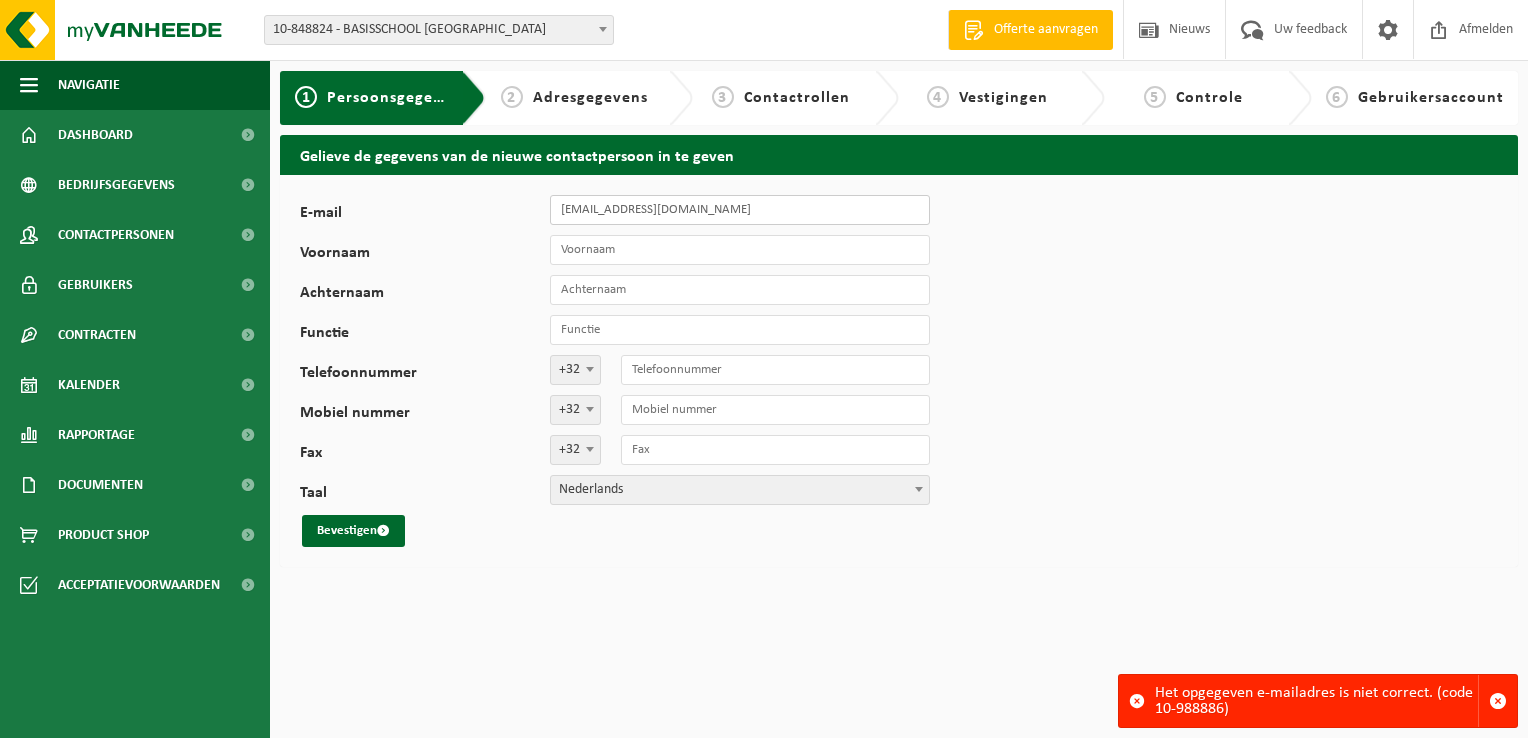type on "[EMAIL_ADDRESS][DOMAIN_NAME]" 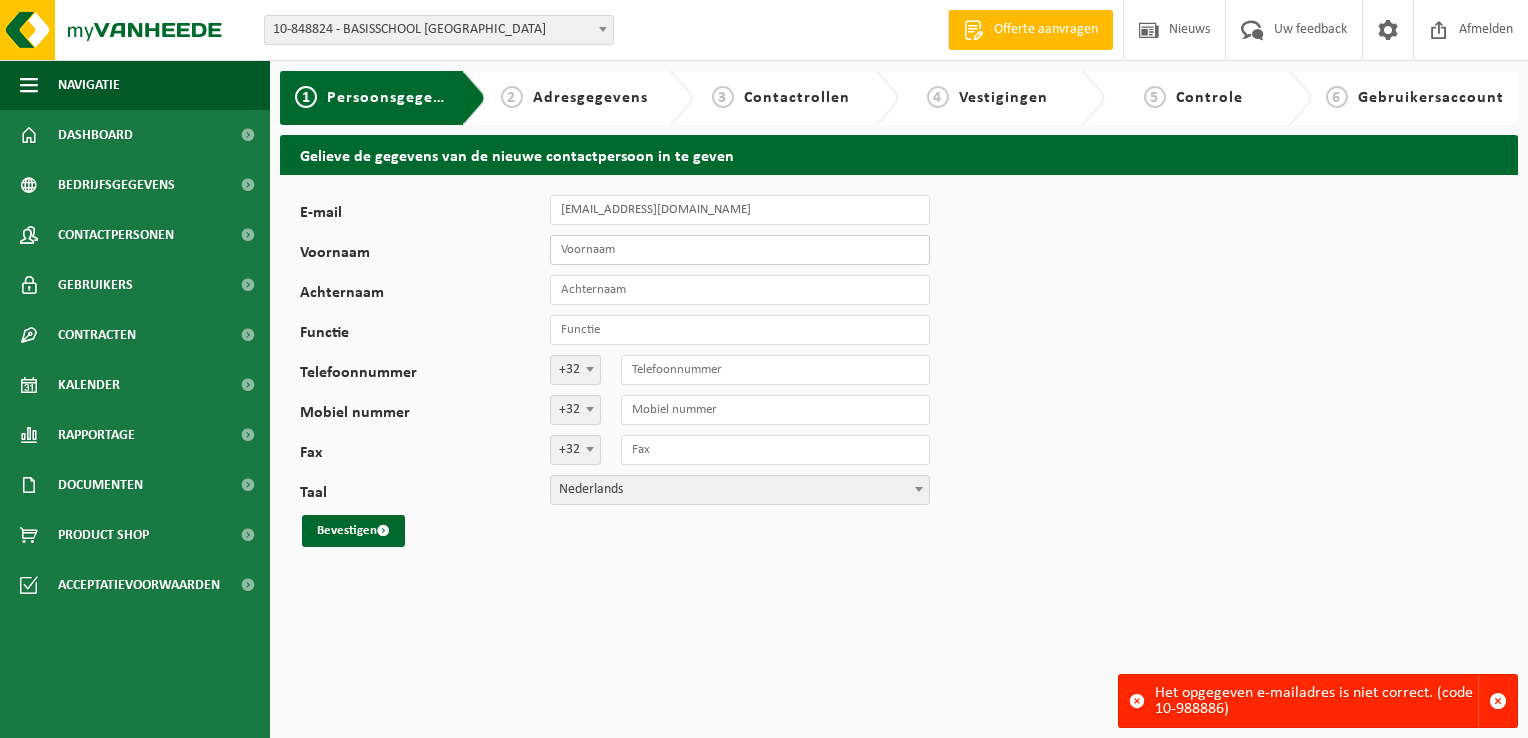 click on "Voornaam" at bounding box center (740, 250) 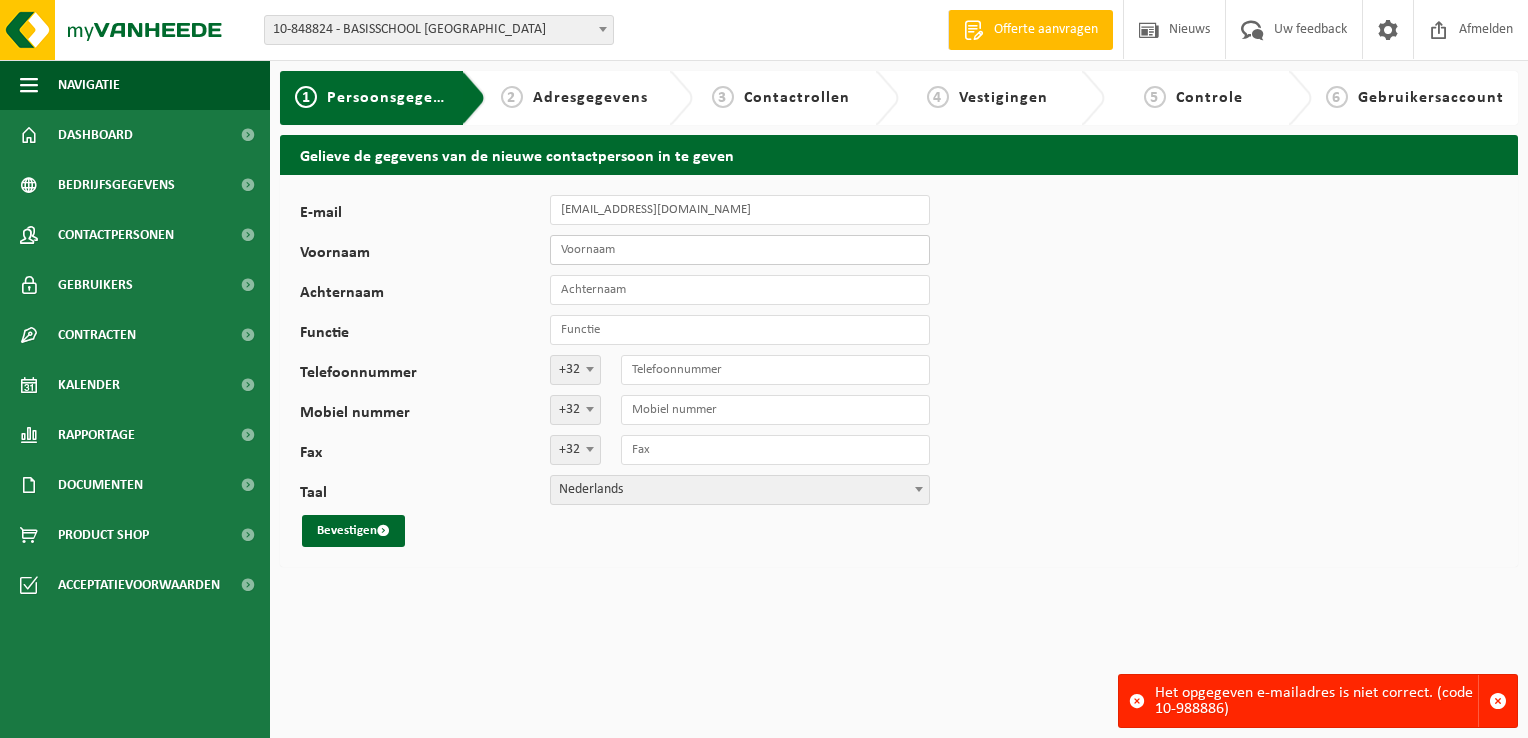 type on "Fien" 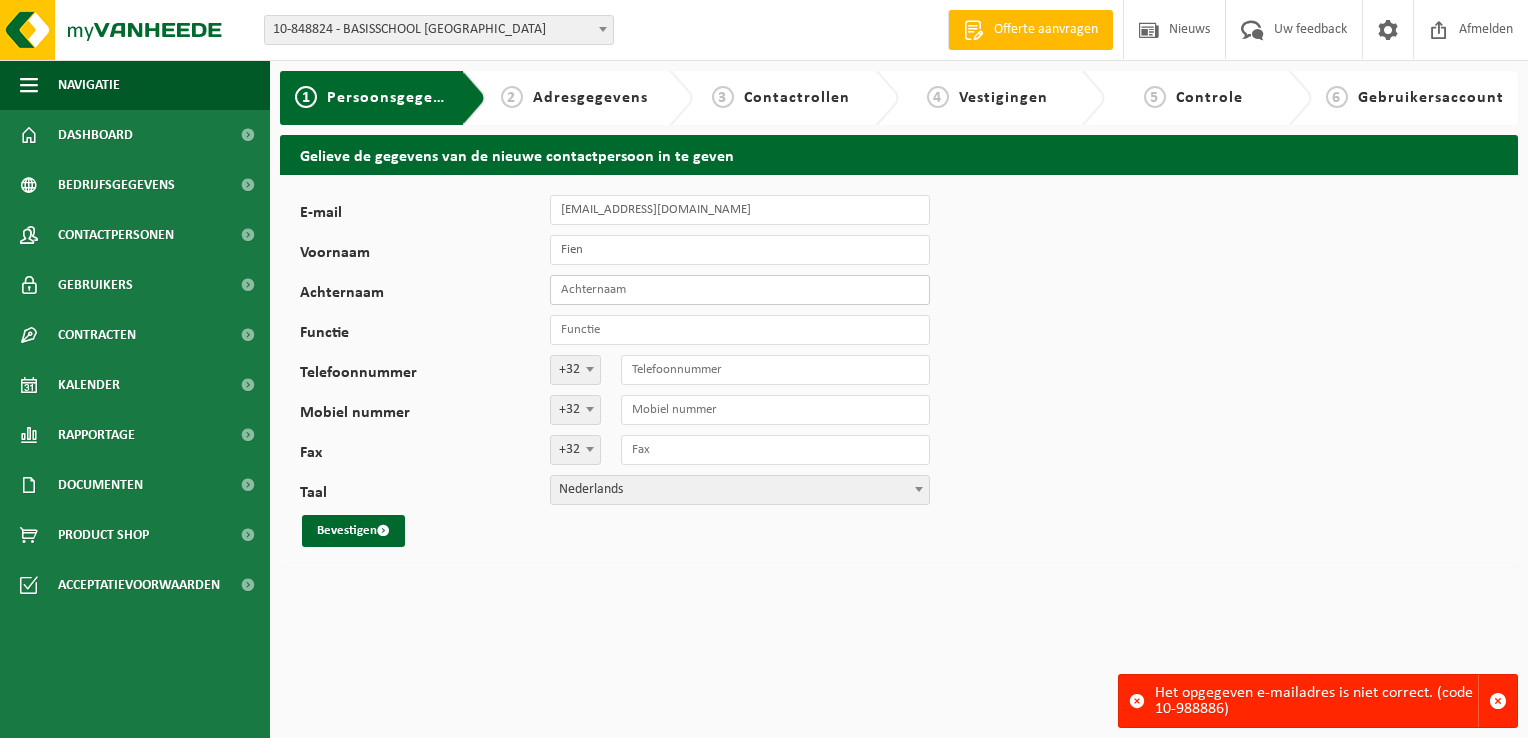 click on "Achternaam" at bounding box center (740, 290) 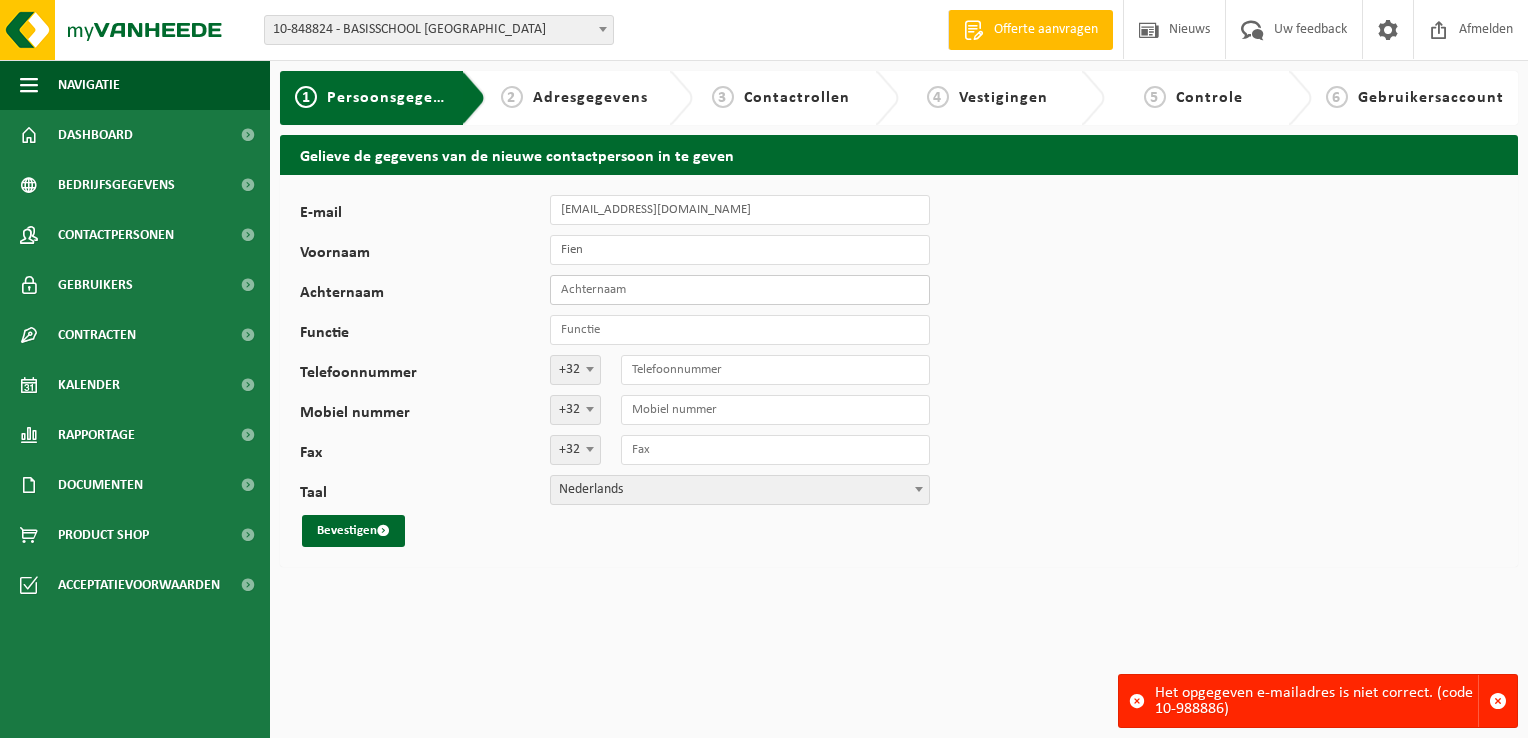 type on "Windels" 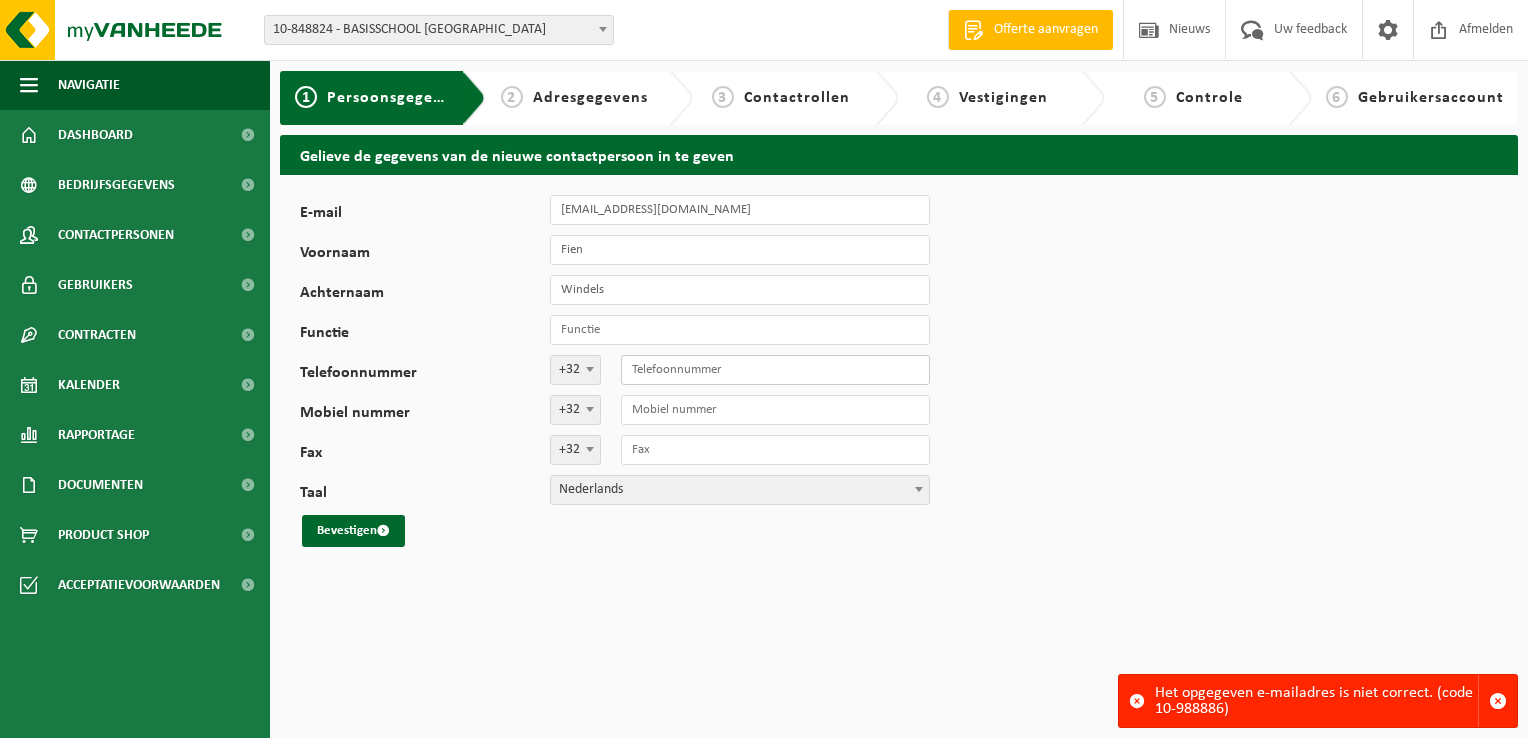 type on "498345485" 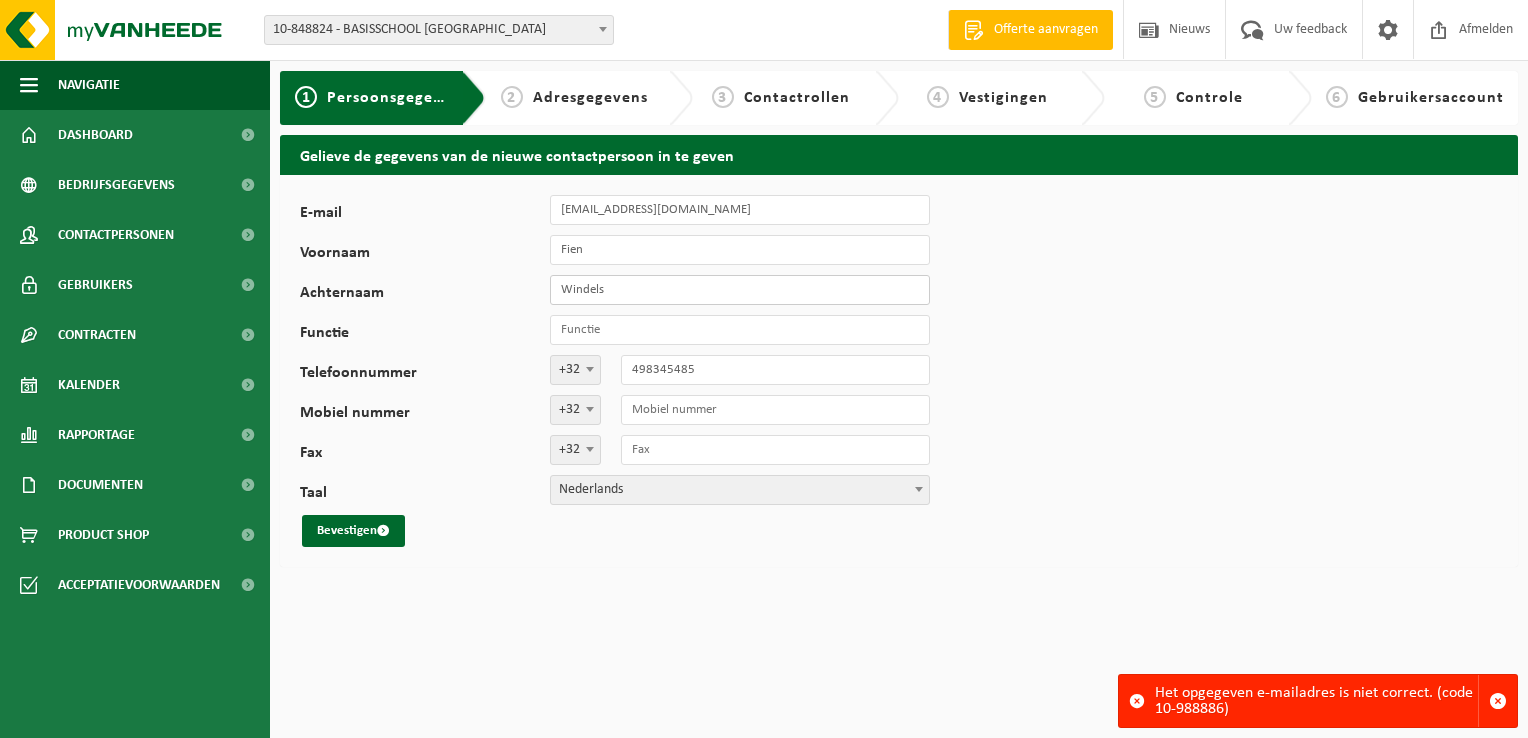 type on "Rik Bossuyt" 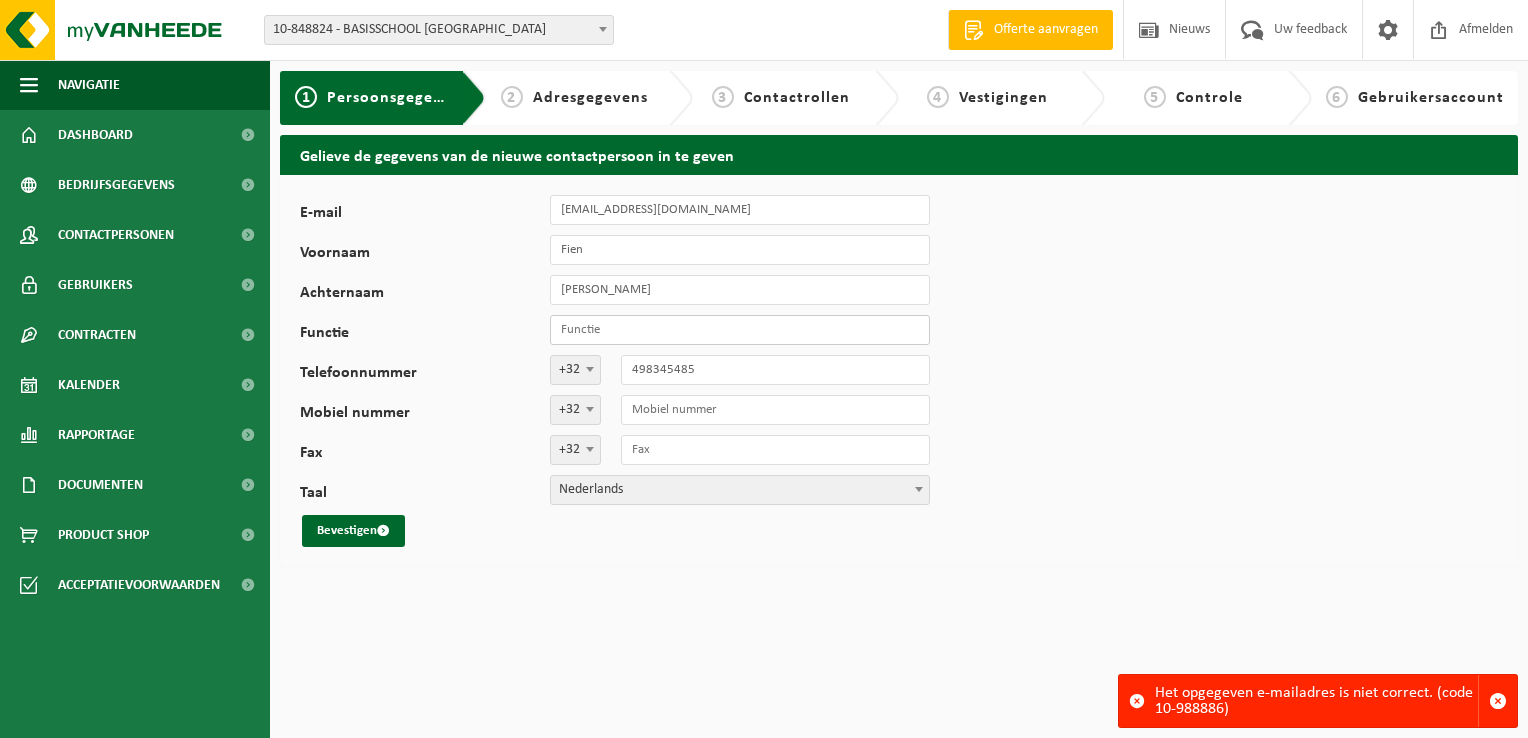 click on "Functie" at bounding box center (740, 330) 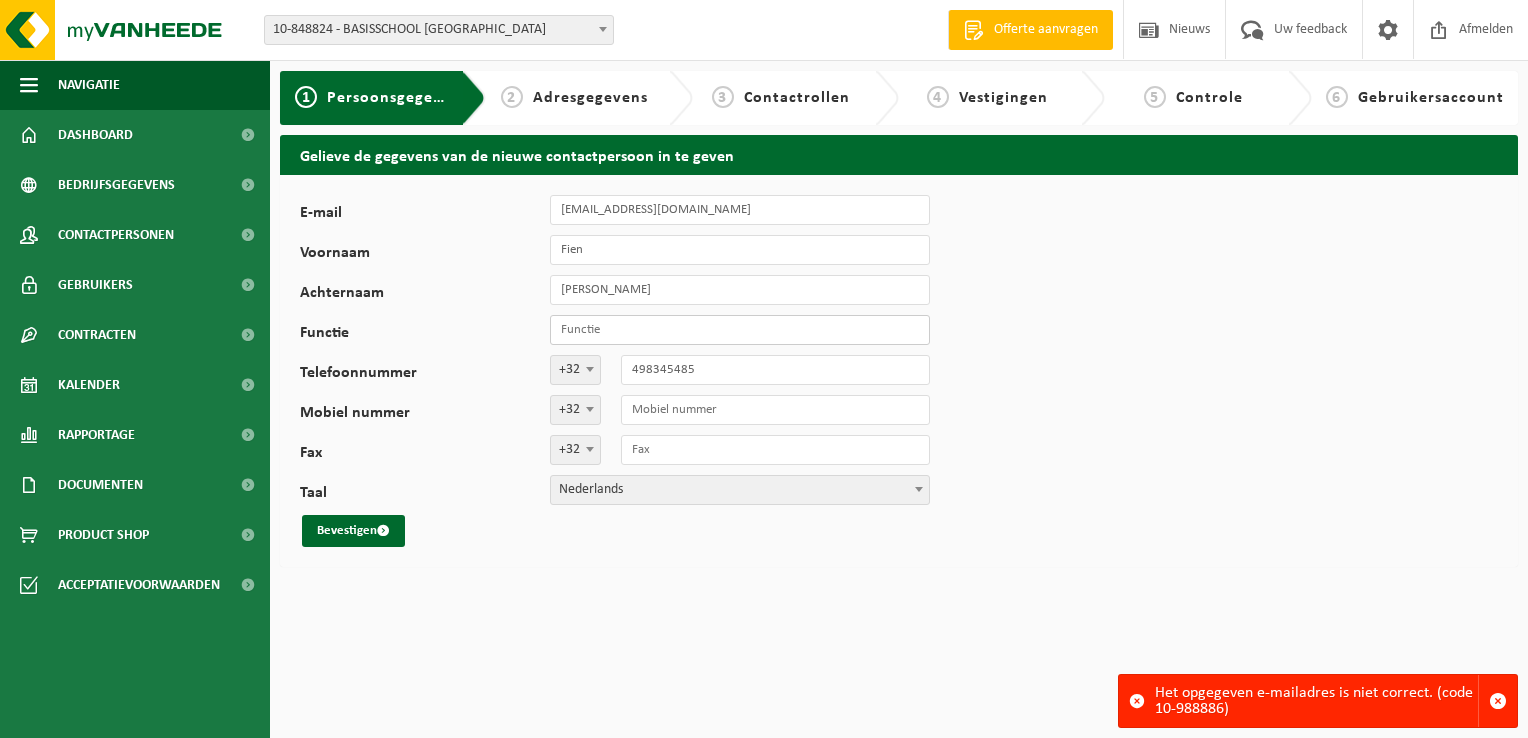 type on "directeur" 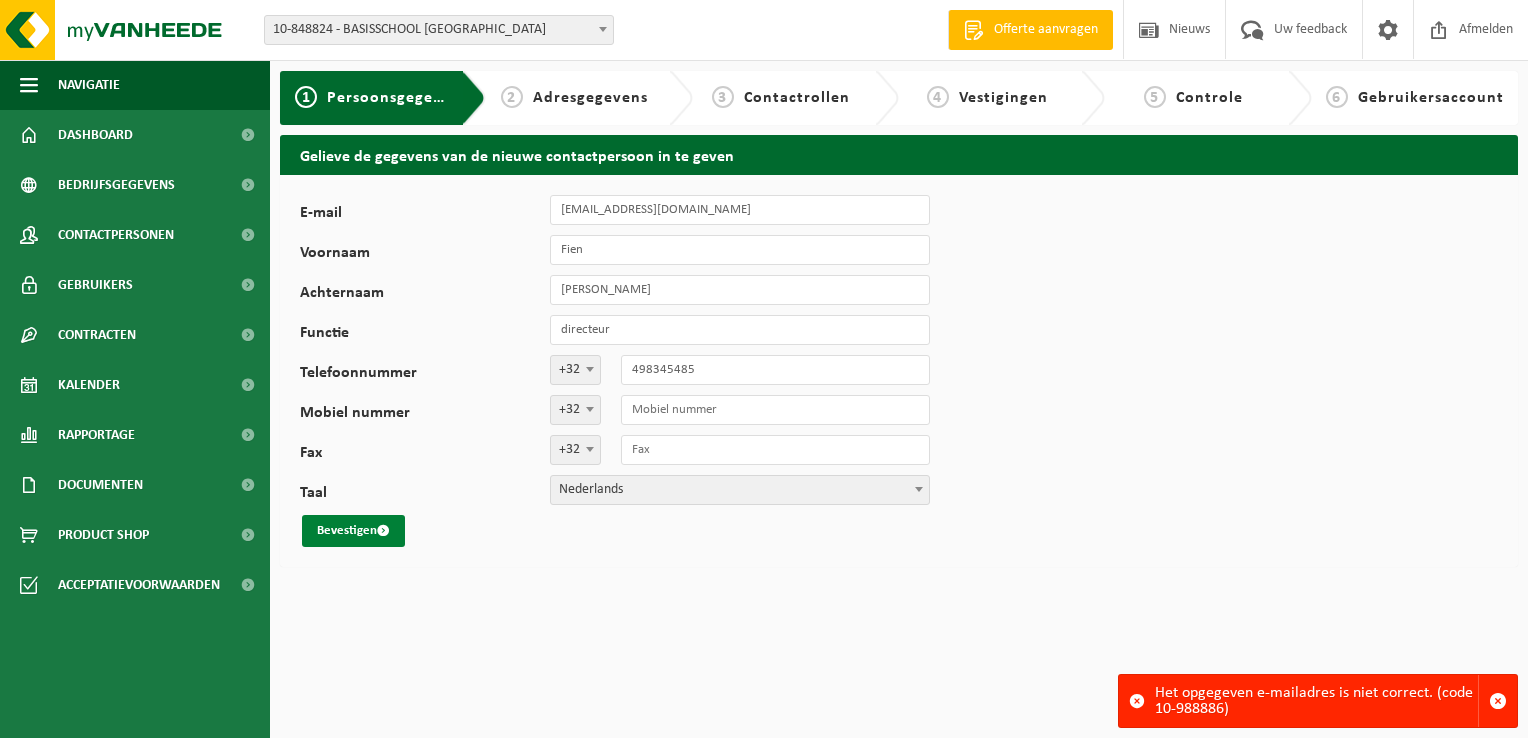 click on "Bevestigen" at bounding box center (353, 531) 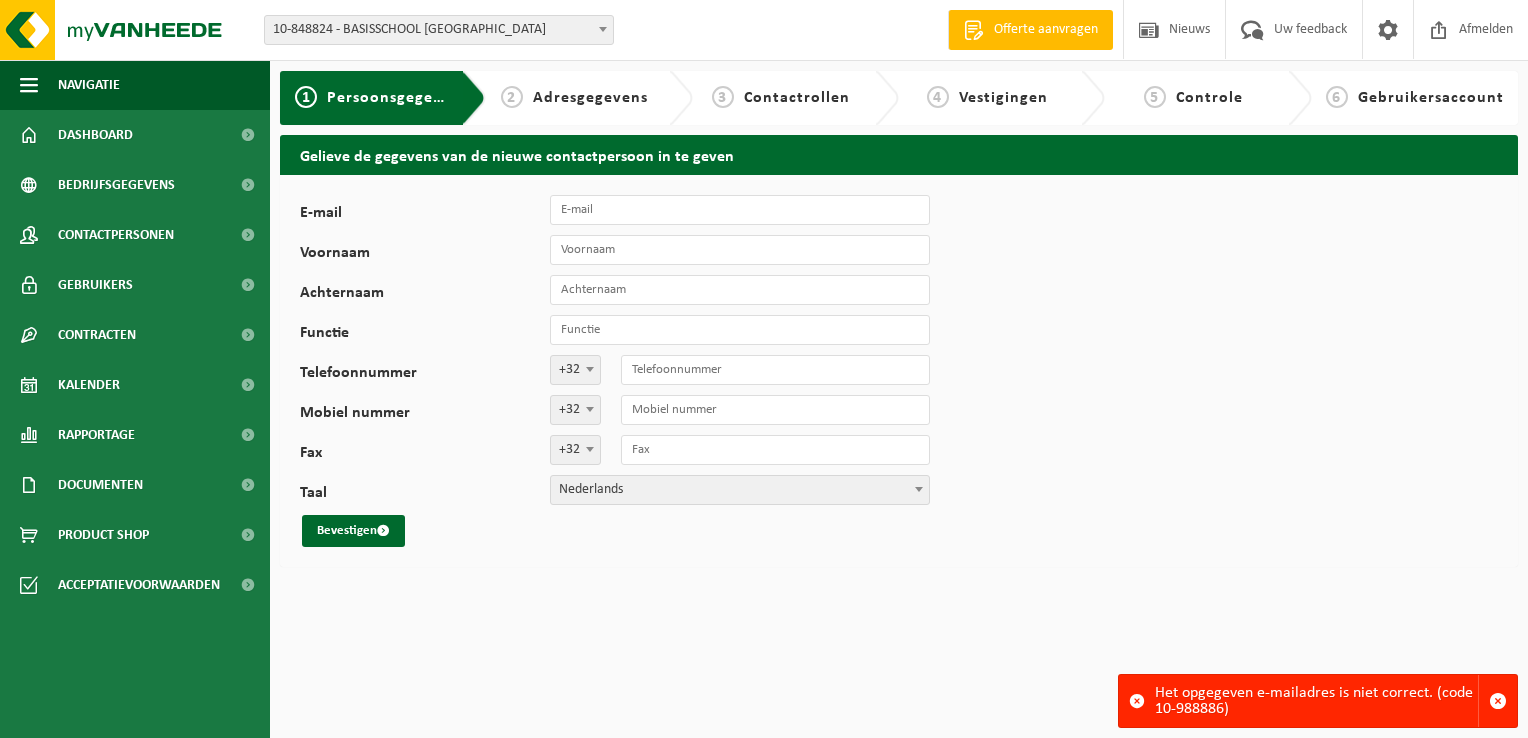 scroll, scrollTop: 0, scrollLeft: 0, axis: both 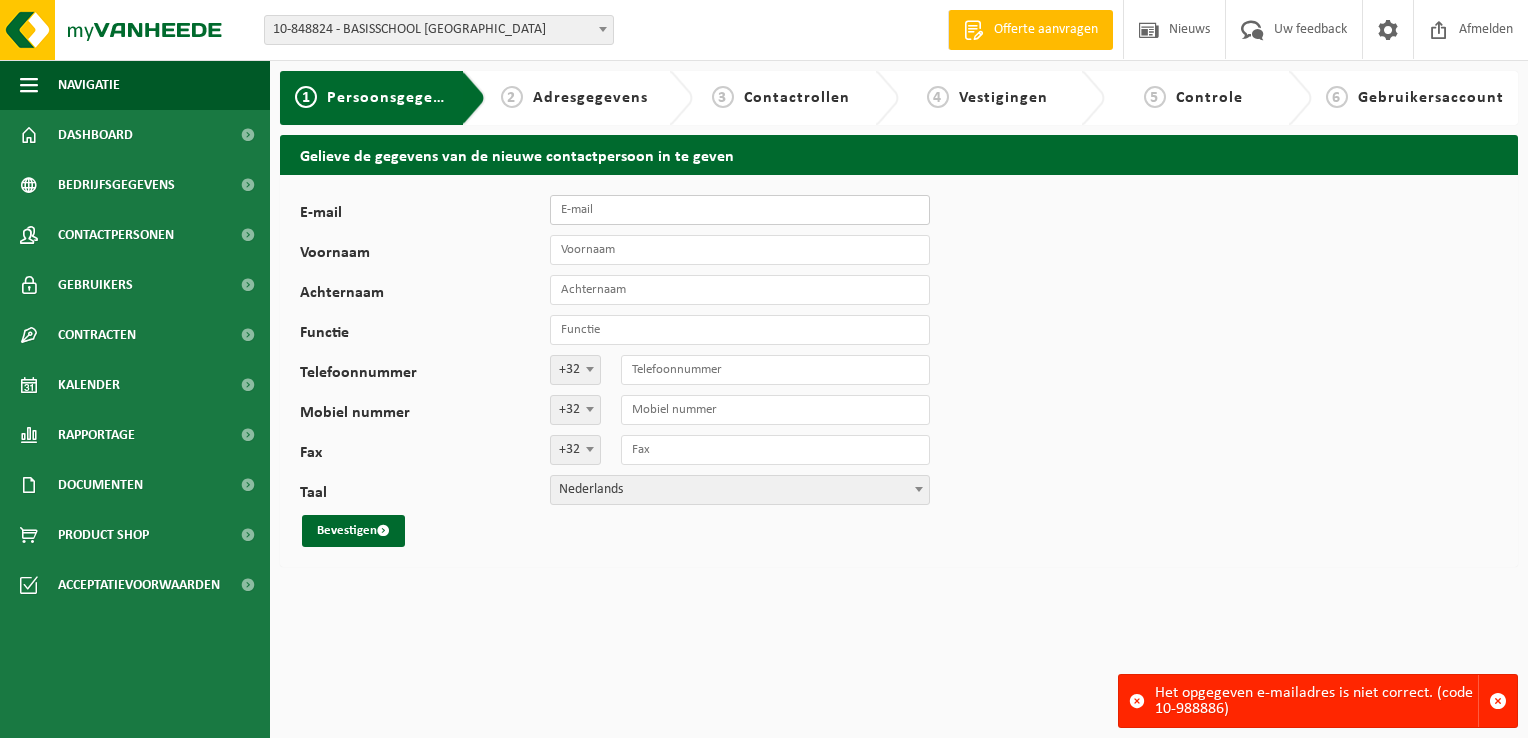 click on "E-mail" at bounding box center (740, 210) 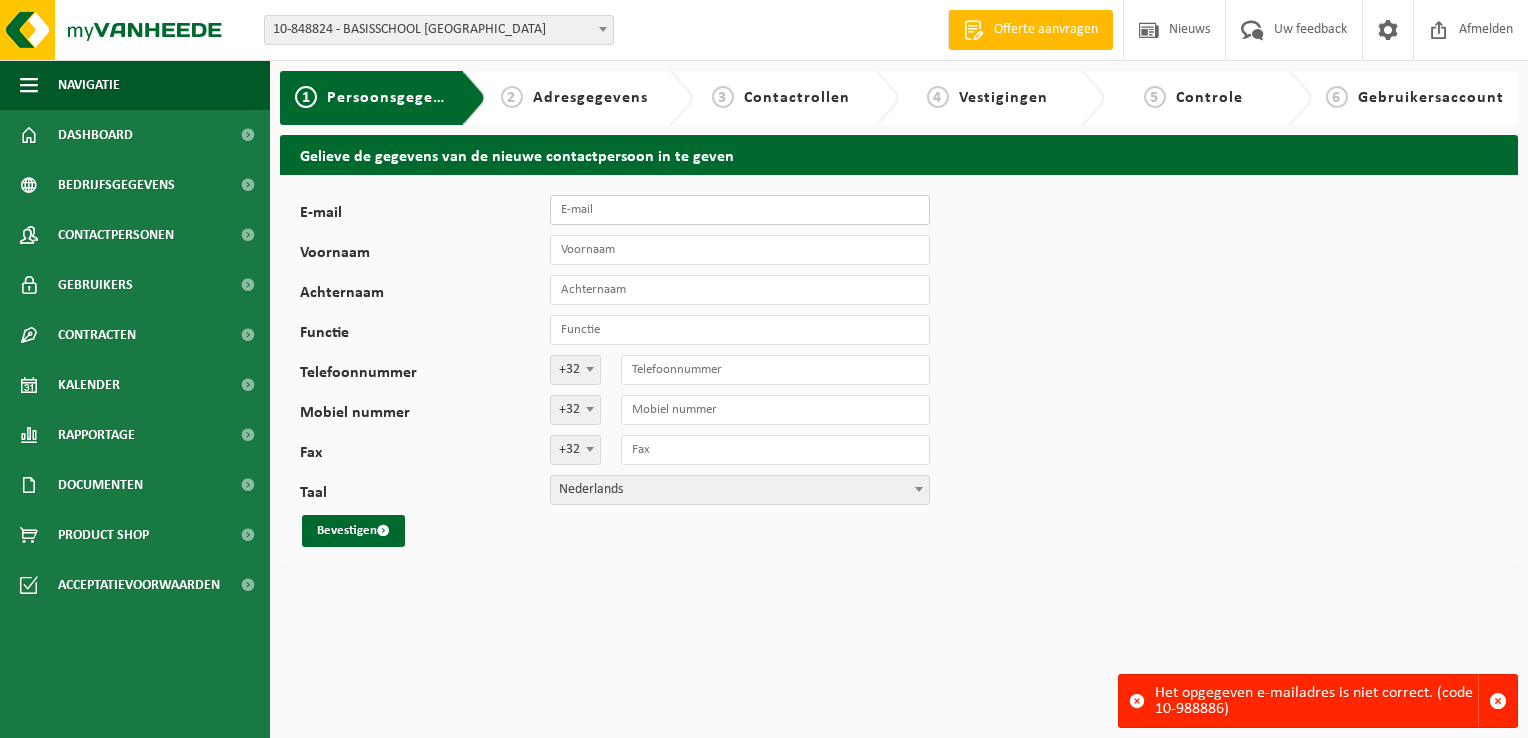 click on "E-mail" at bounding box center [740, 210] 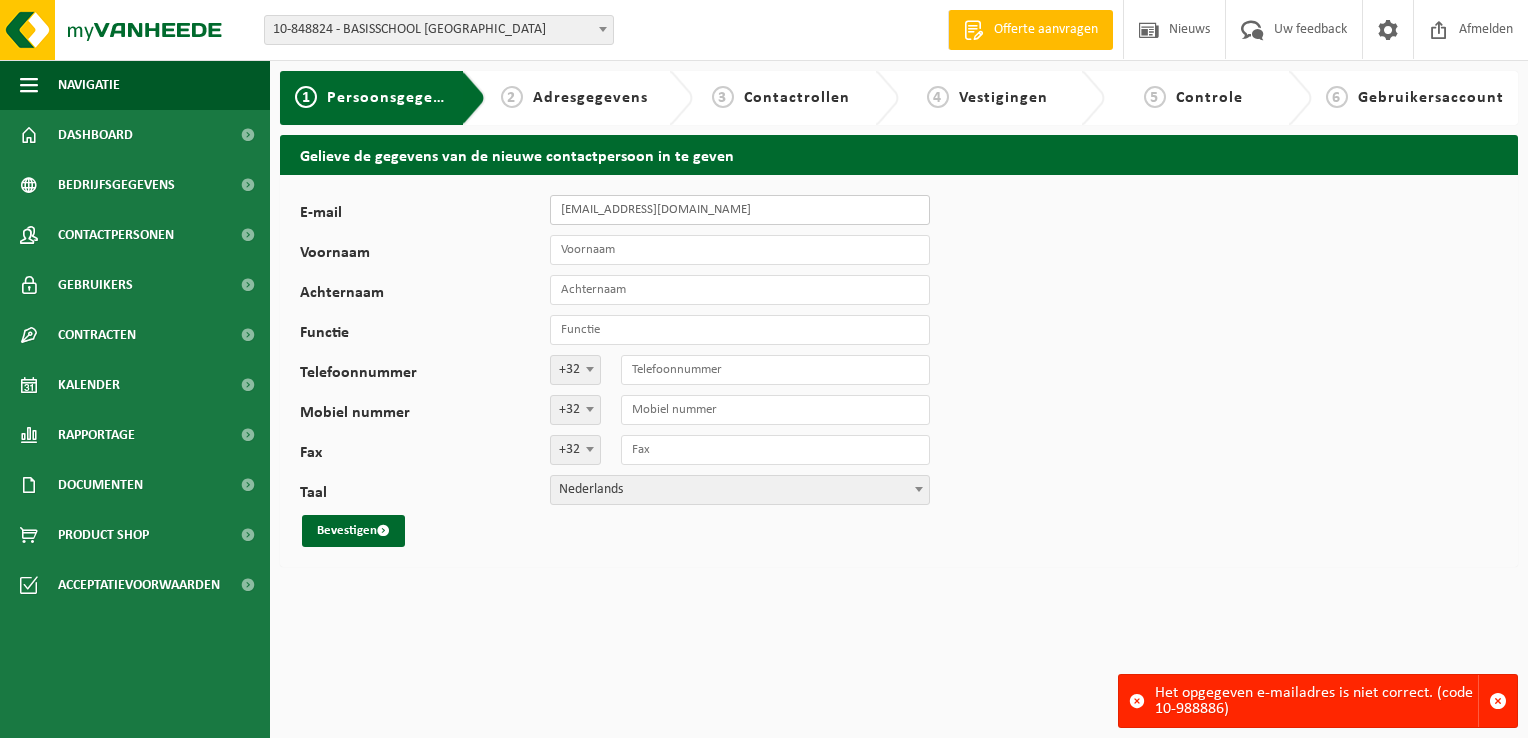 type on "fien.windels@kbkscholen.be" 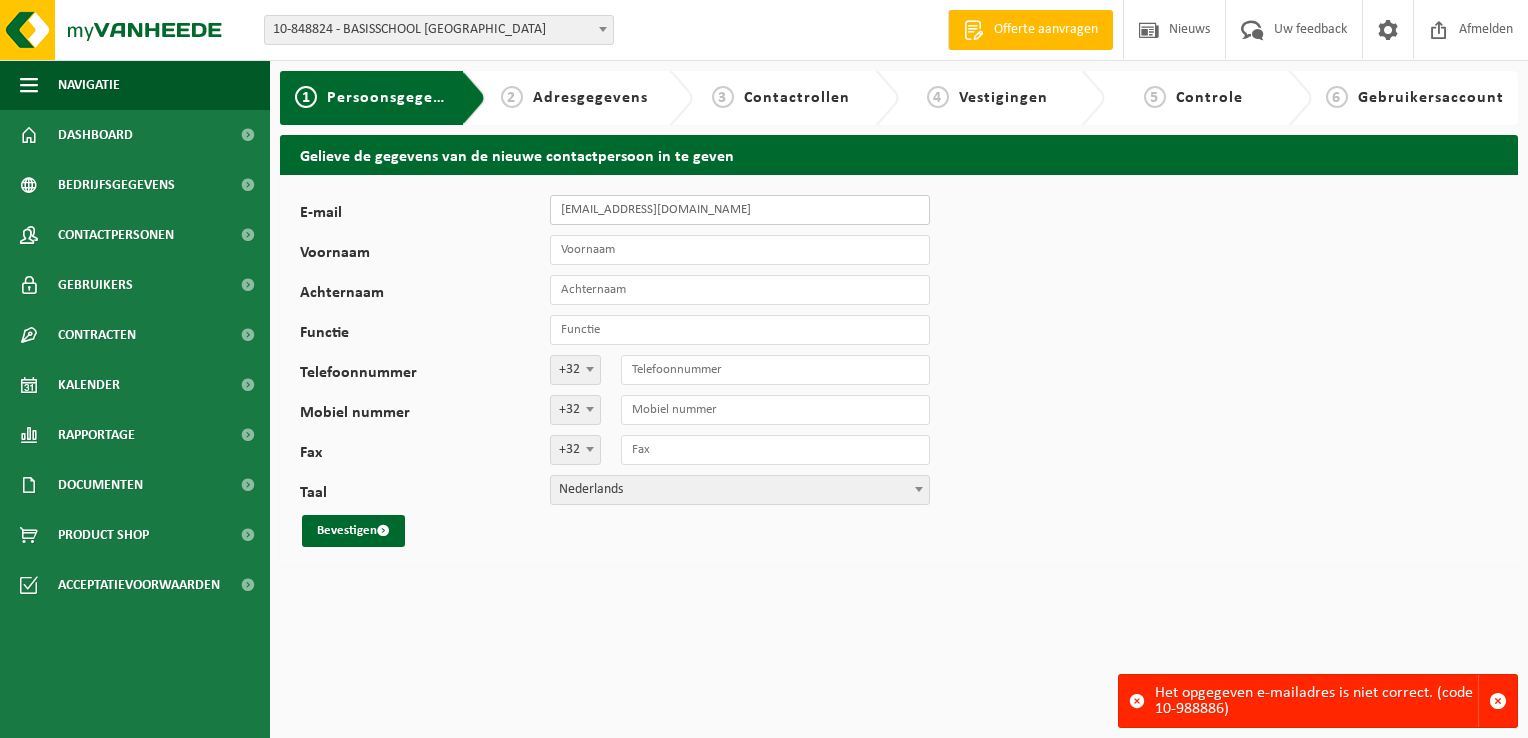 click on "Bevestigen" at bounding box center (353, 531) 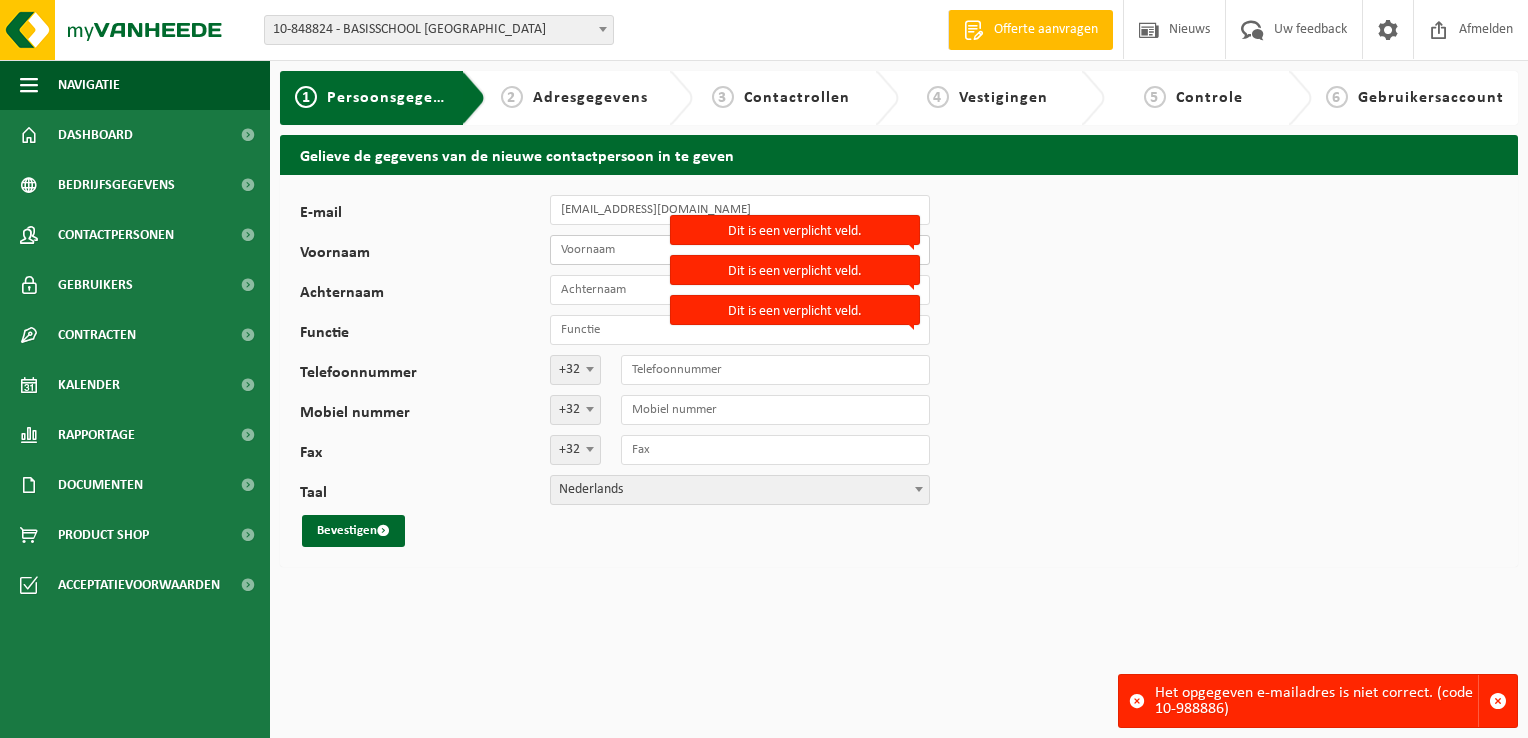 click on "Voornaam" at bounding box center [740, 250] 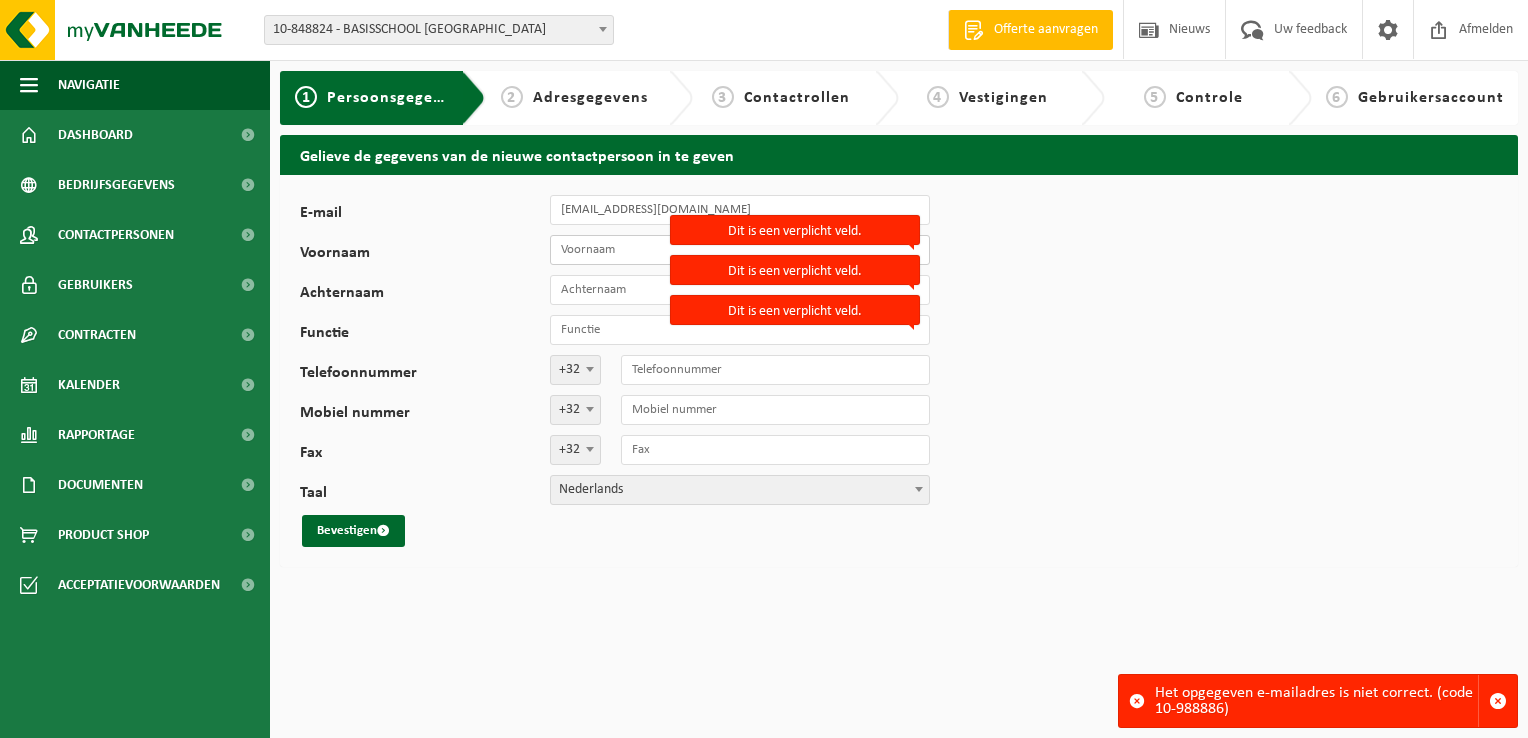type on "Fien" 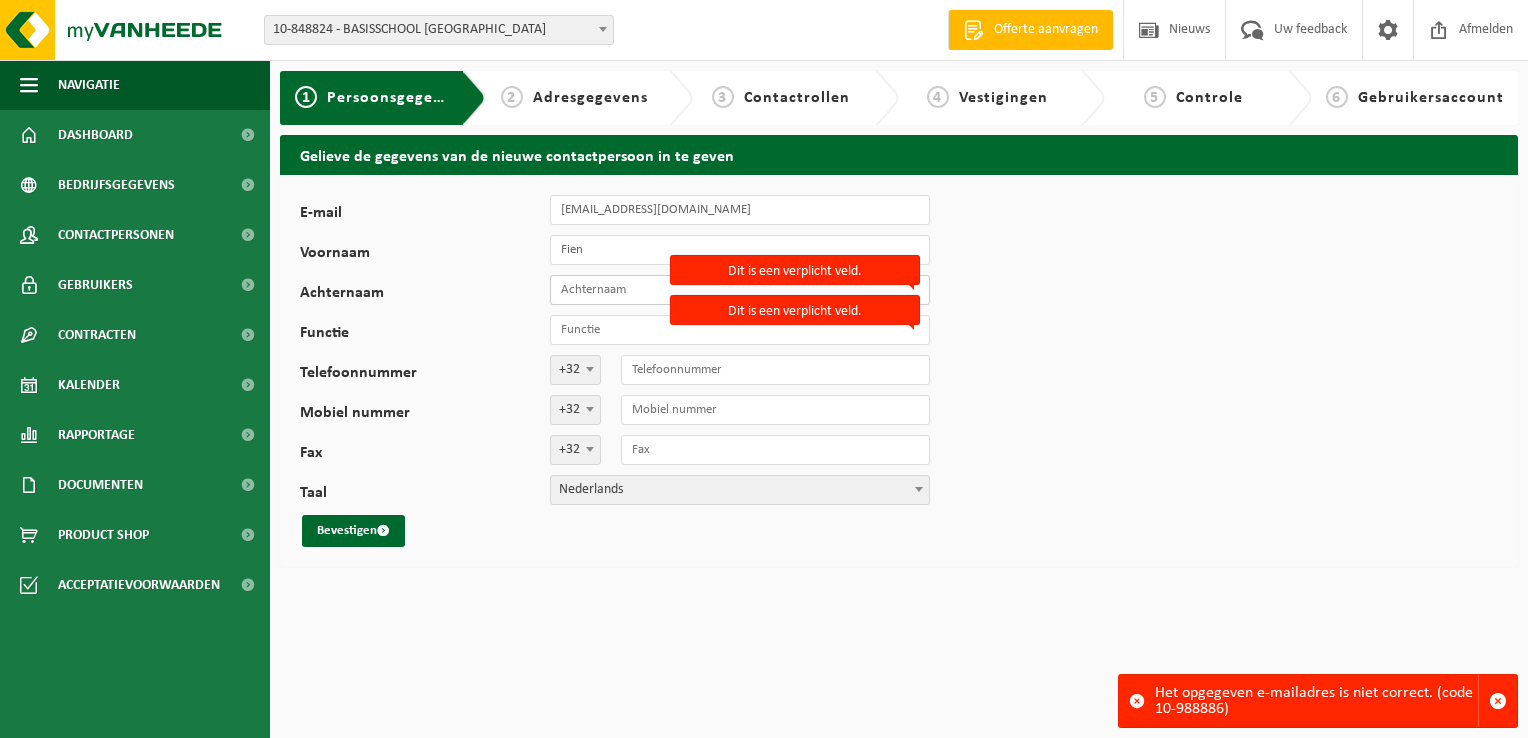 click on "Achternaam" at bounding box center (740, 290) 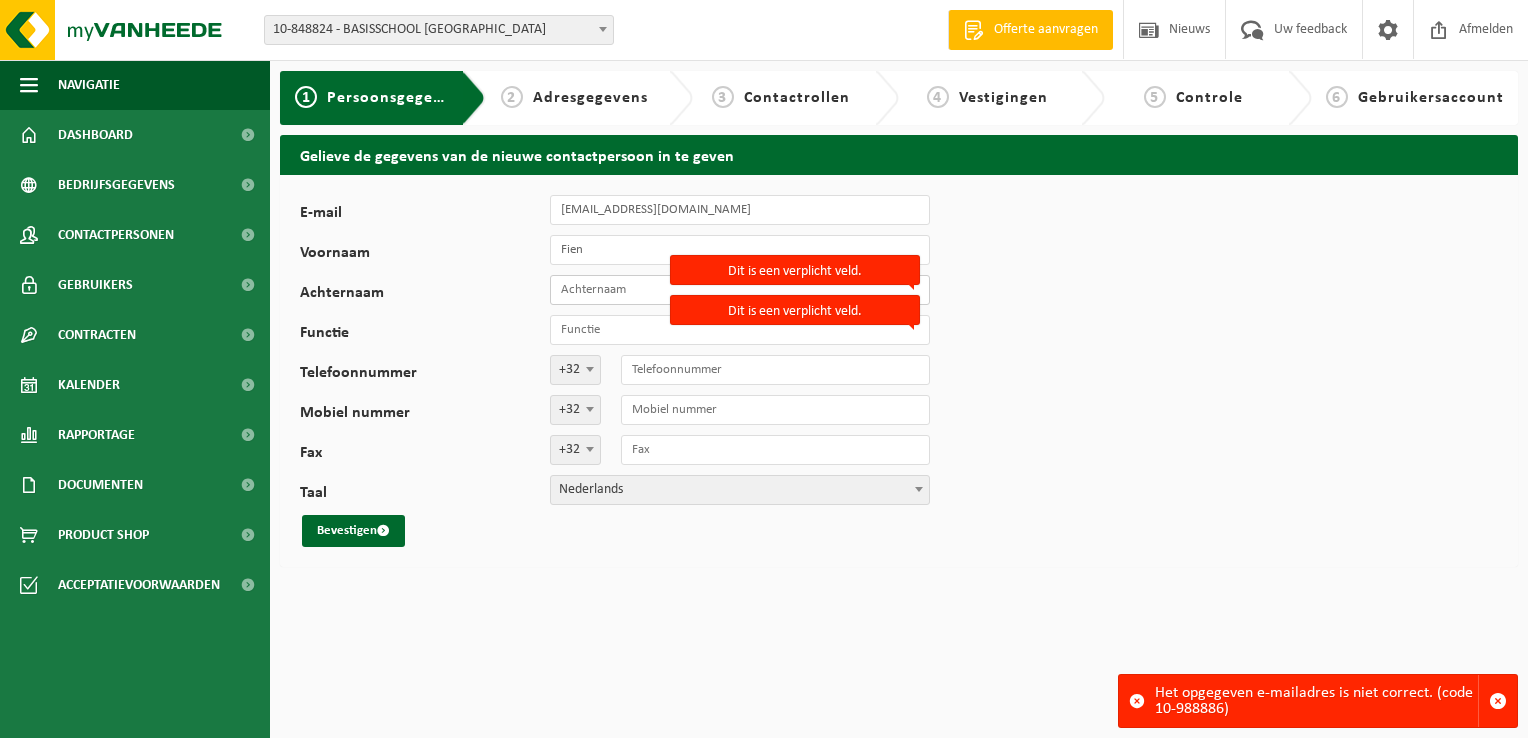 type on "Windels" 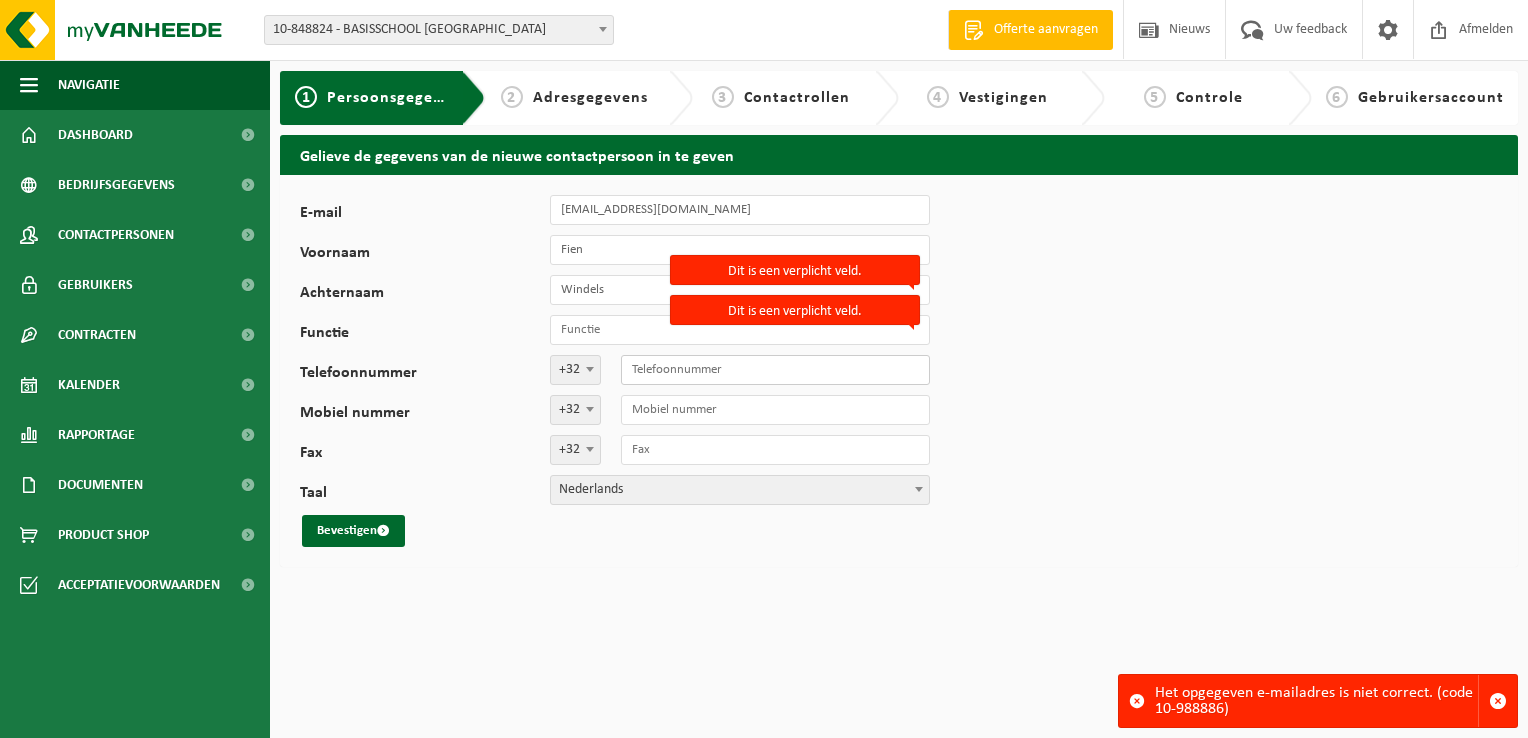 type on "498345485" 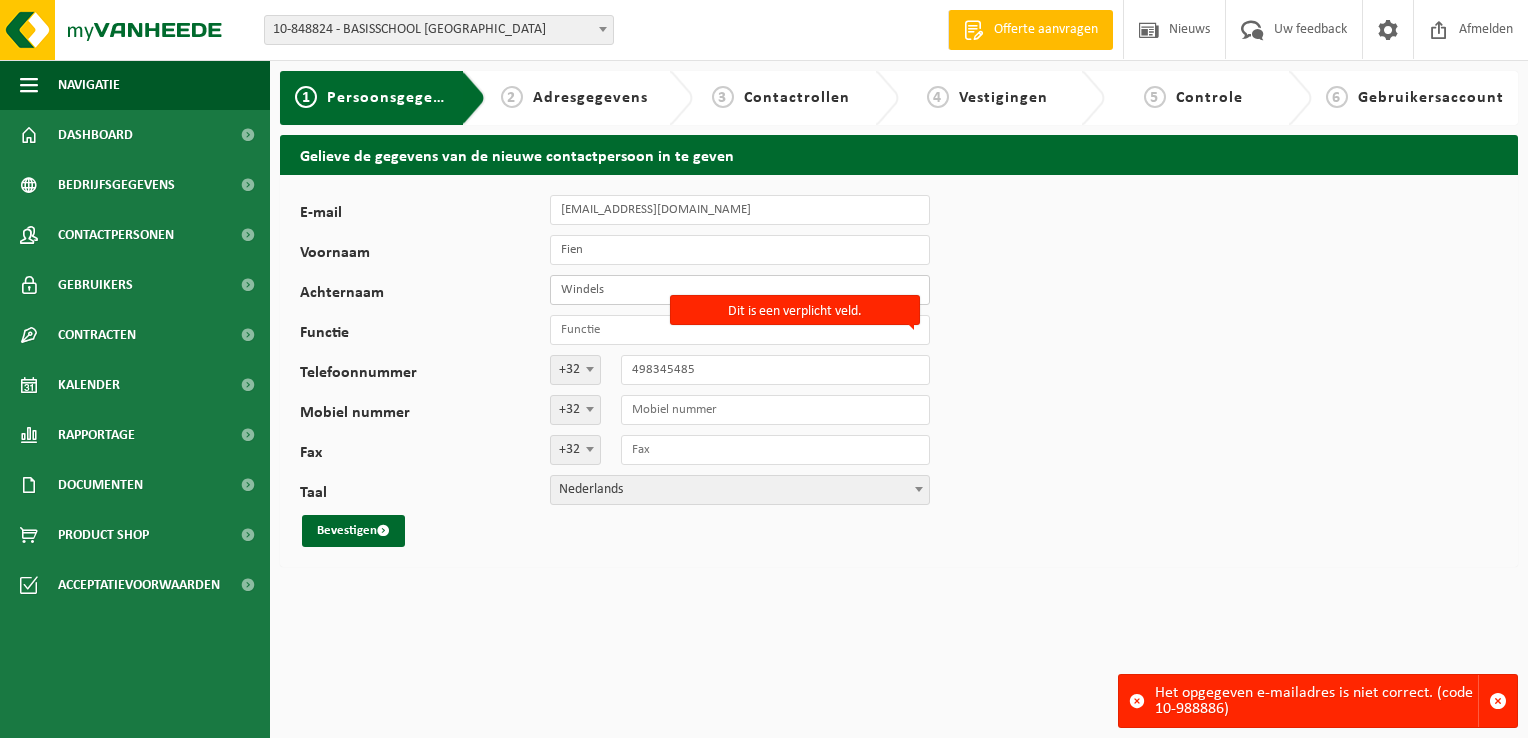type on "Rik Bossuyt" 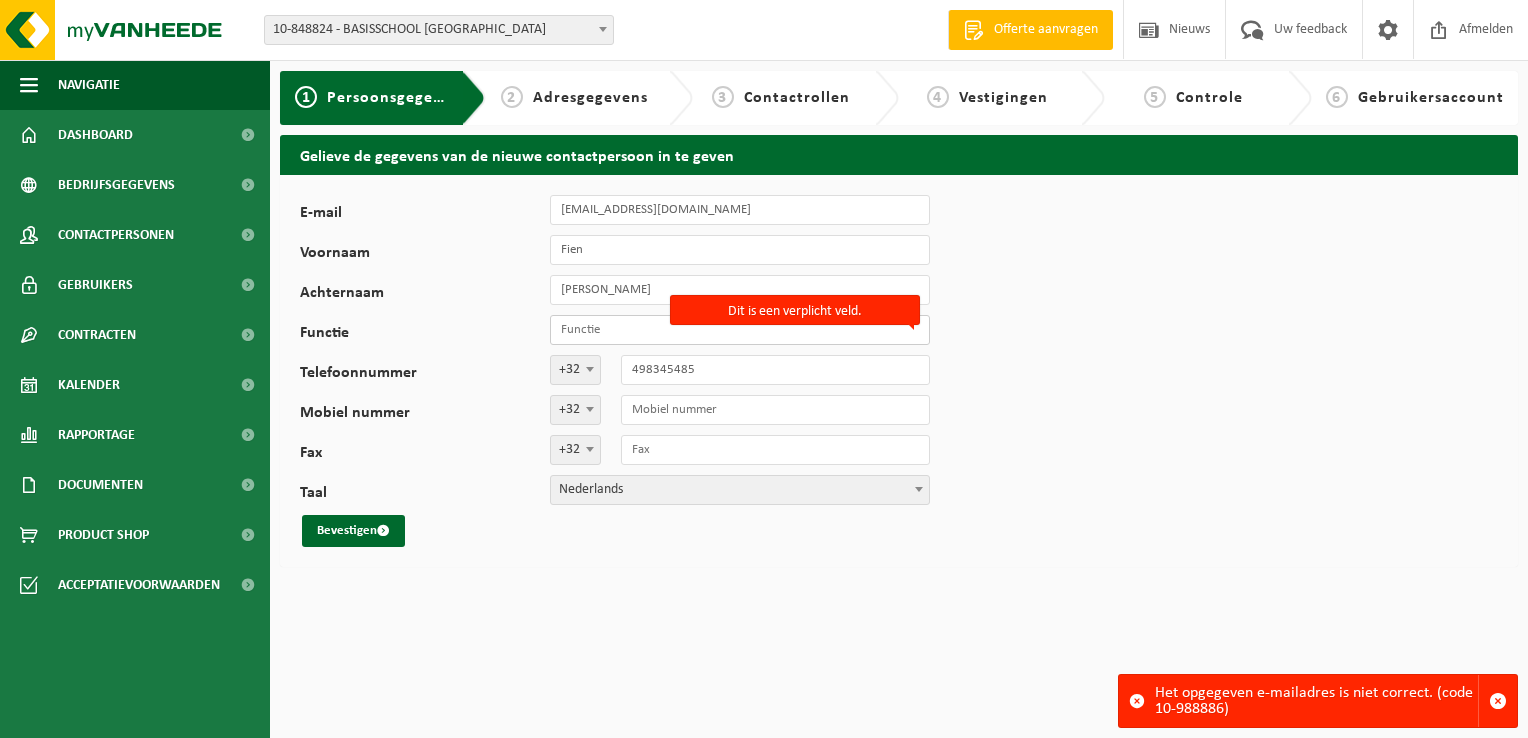 click on "Functie" at bounding box center (740, 330) 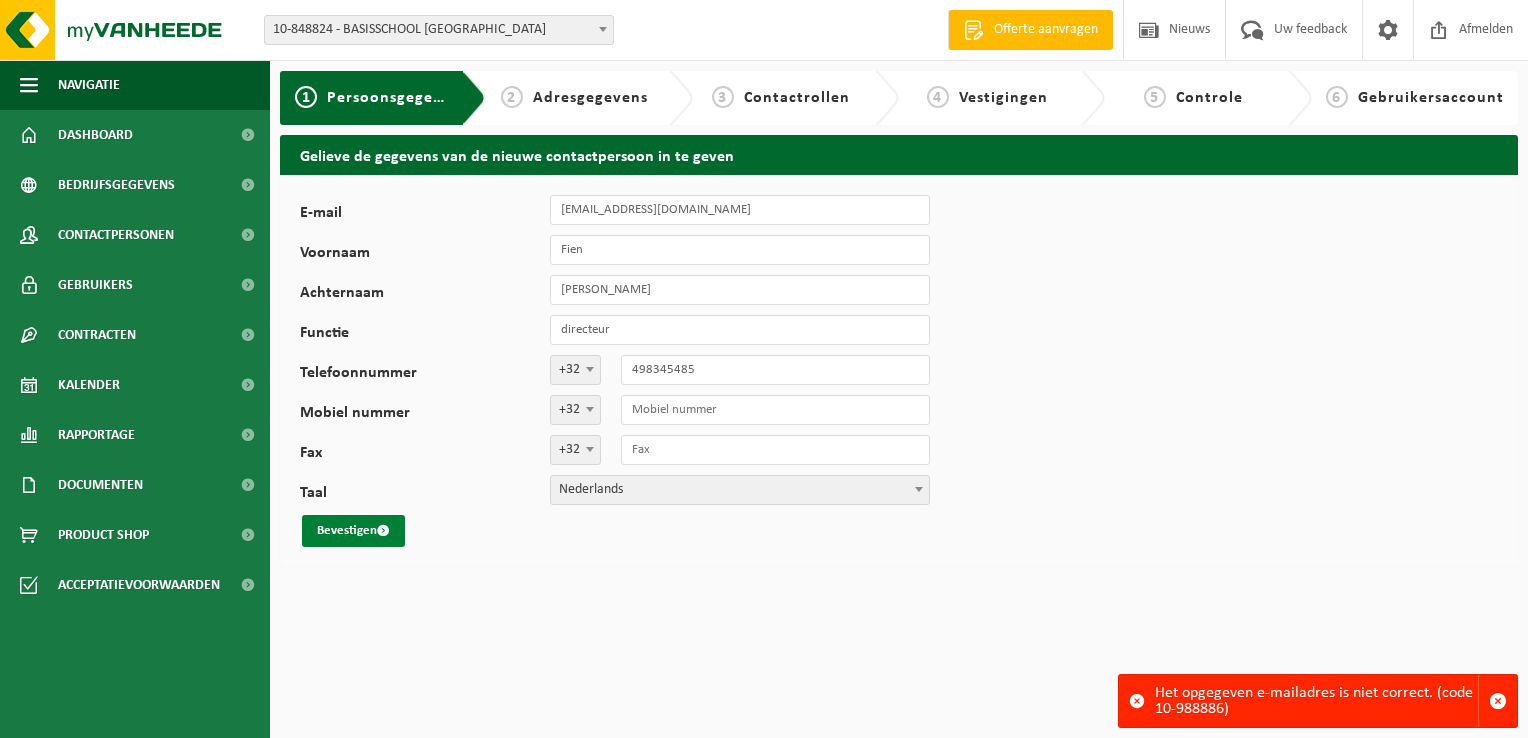click on "Bevestigen" at bounding box center [353, 531] 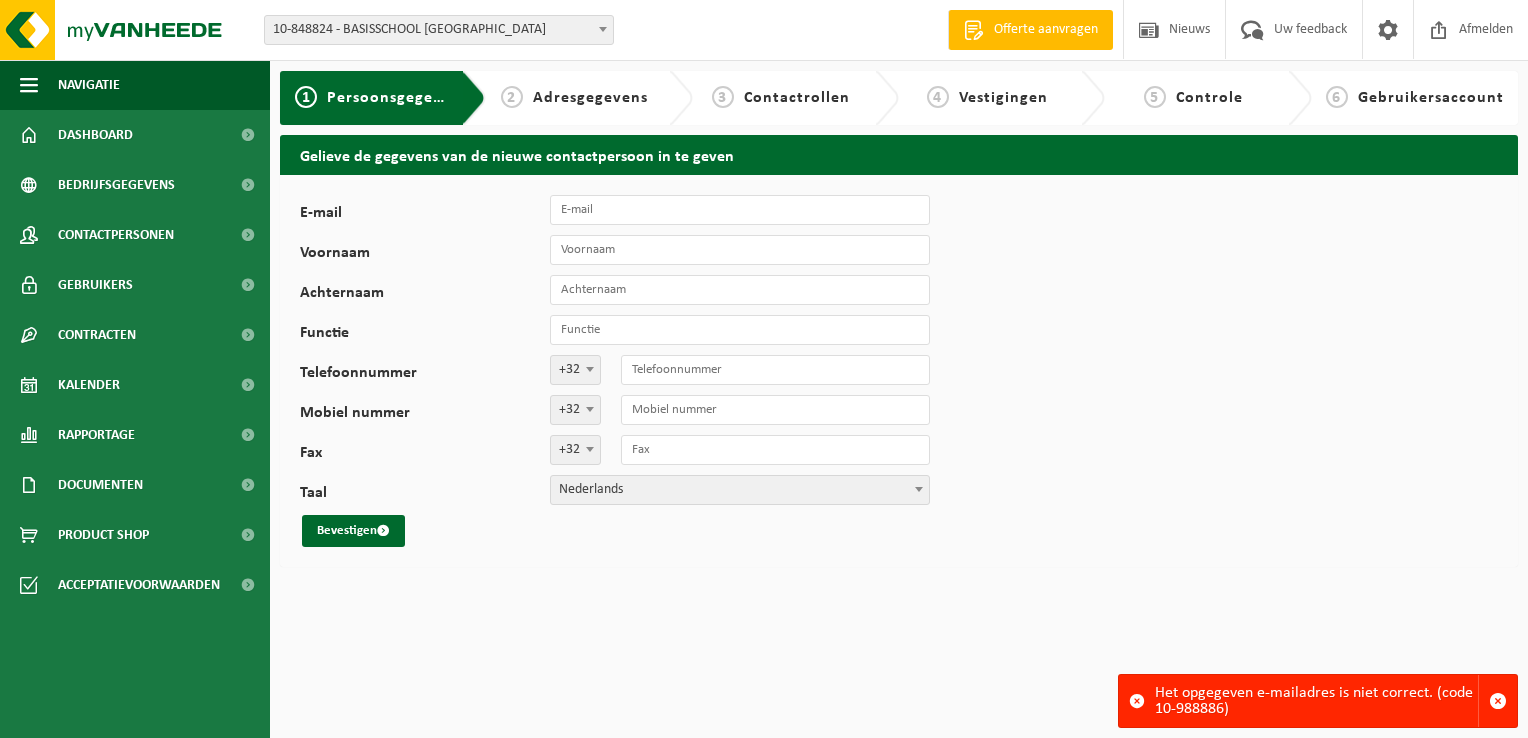 scroll, scrollTop: 0, scrollLeft: 0, axis: both 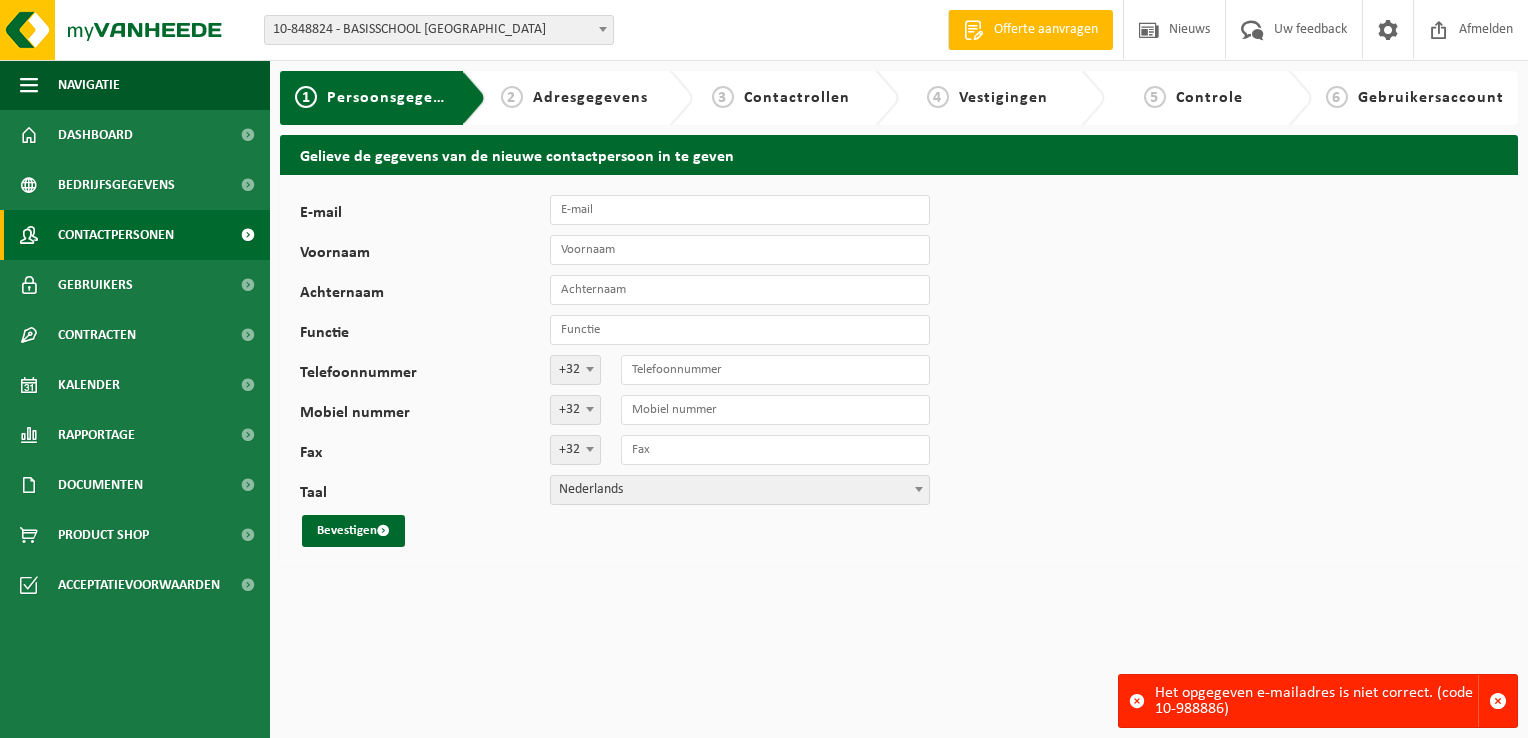 click on "Contactpersonen" at bounding box center (116, 235) 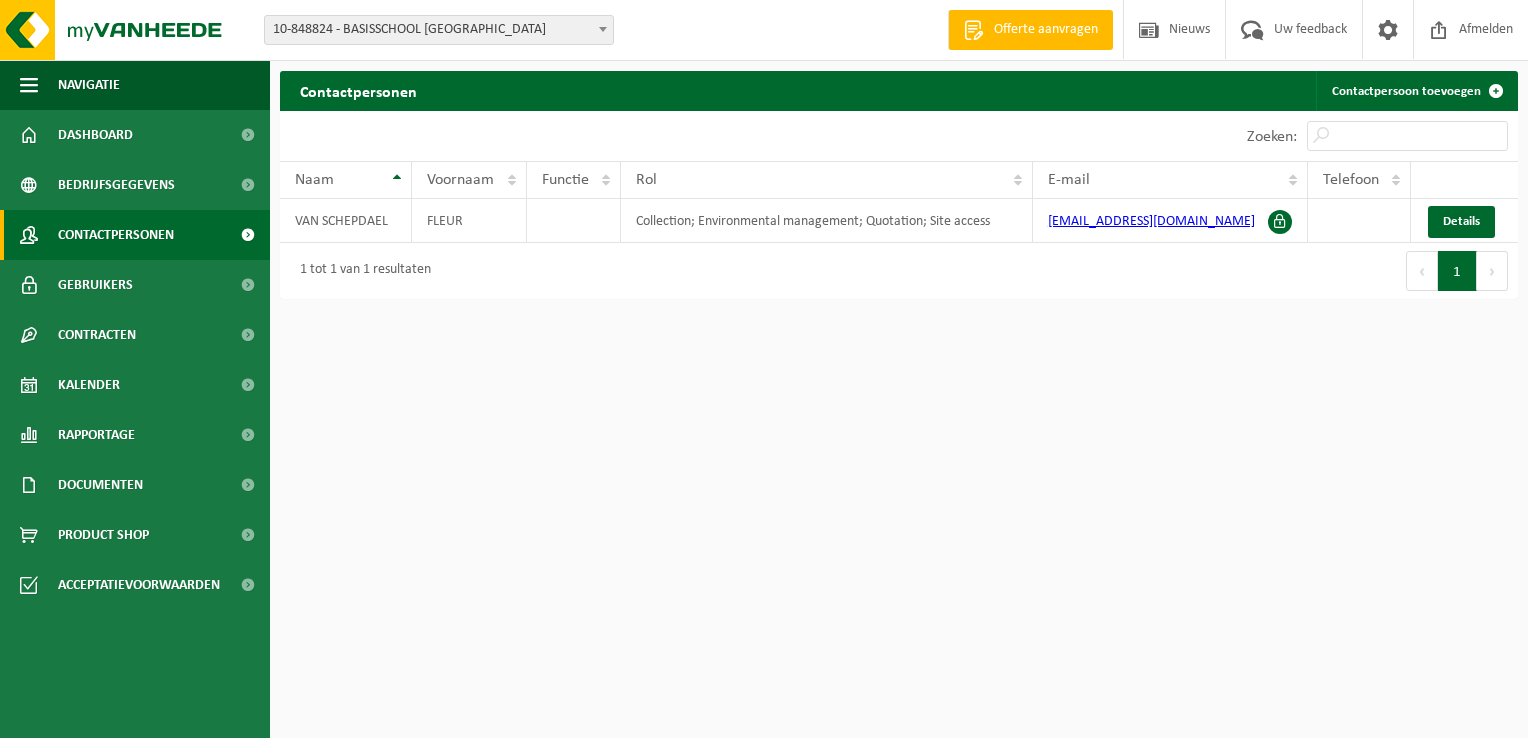 scroll, scrollTop: 0, scrollLeft: 0, axis: both 